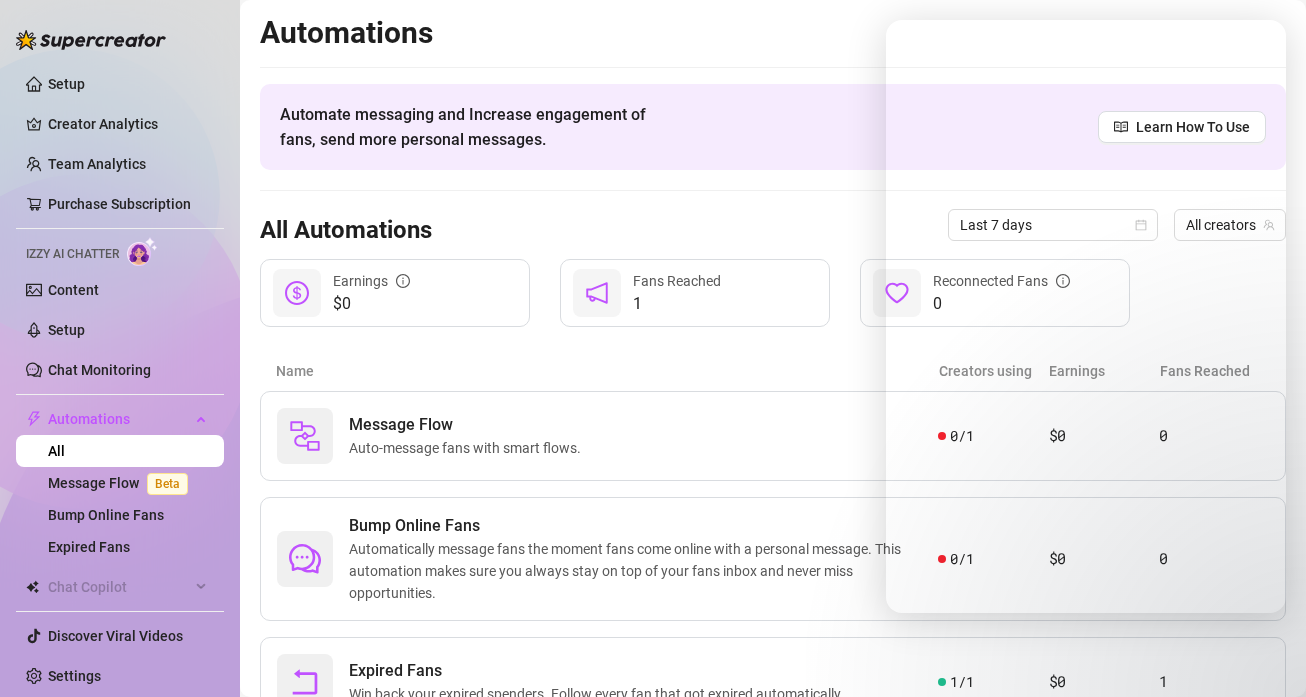 scroll, scrollTop: 0, scrollLeft: 0, axis: both 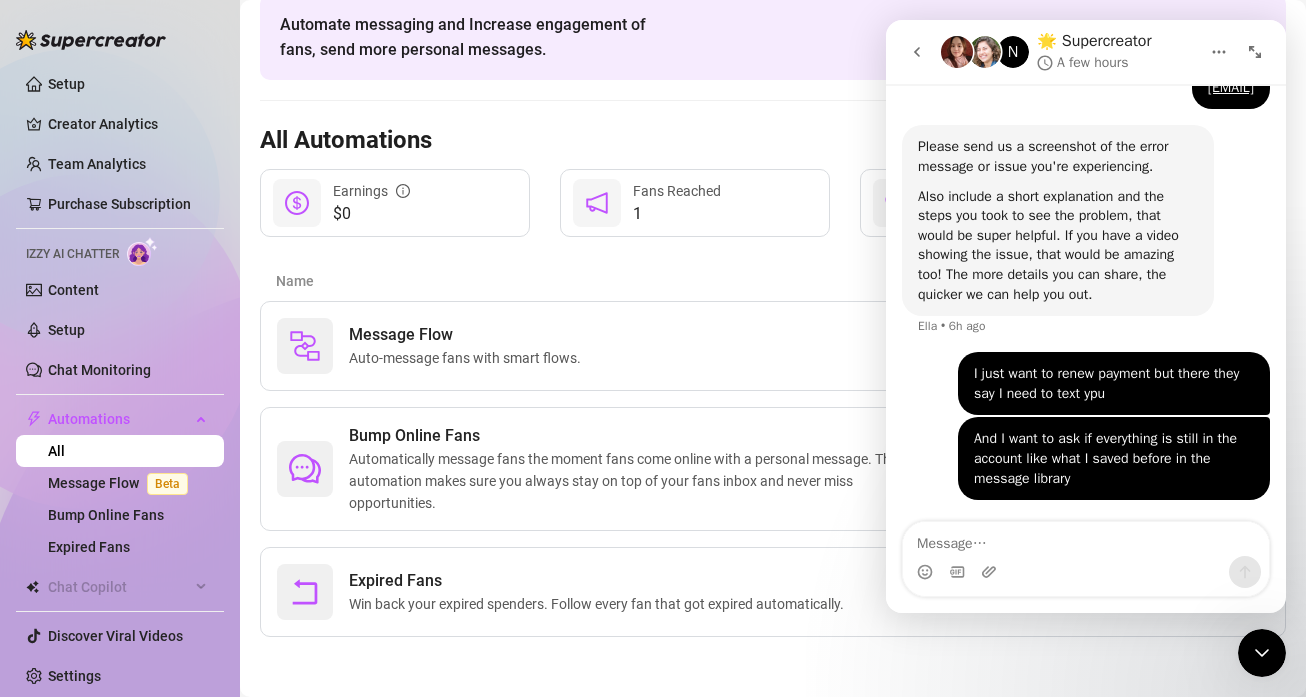click 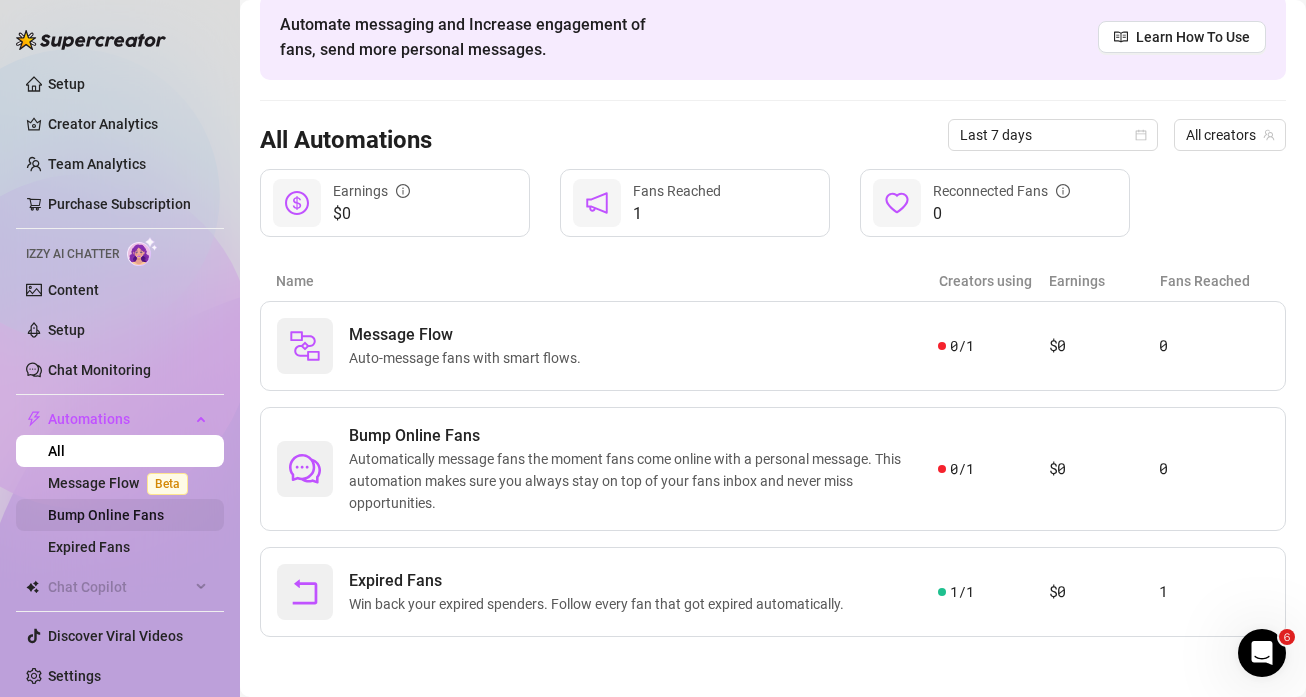 click on "Bump Online Fans" at bounding box center (106, 515) 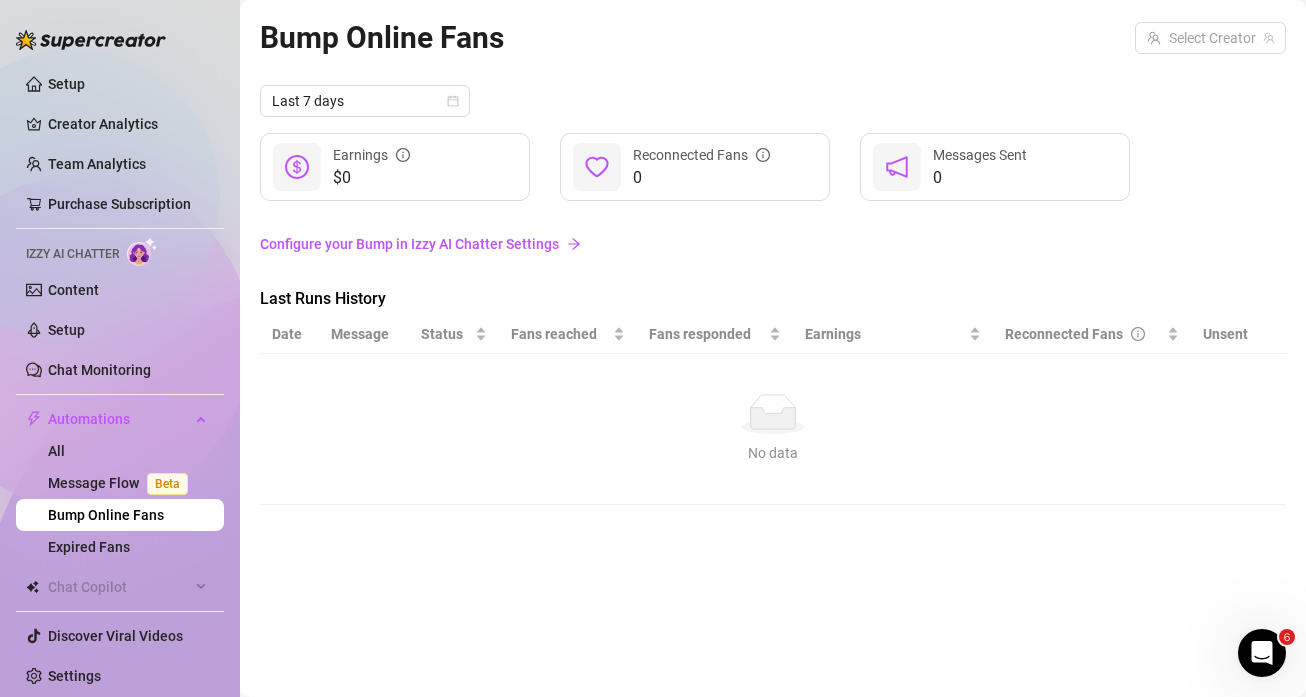 scroll, scrollTop: 0, scrollLeft: 0, axis: both 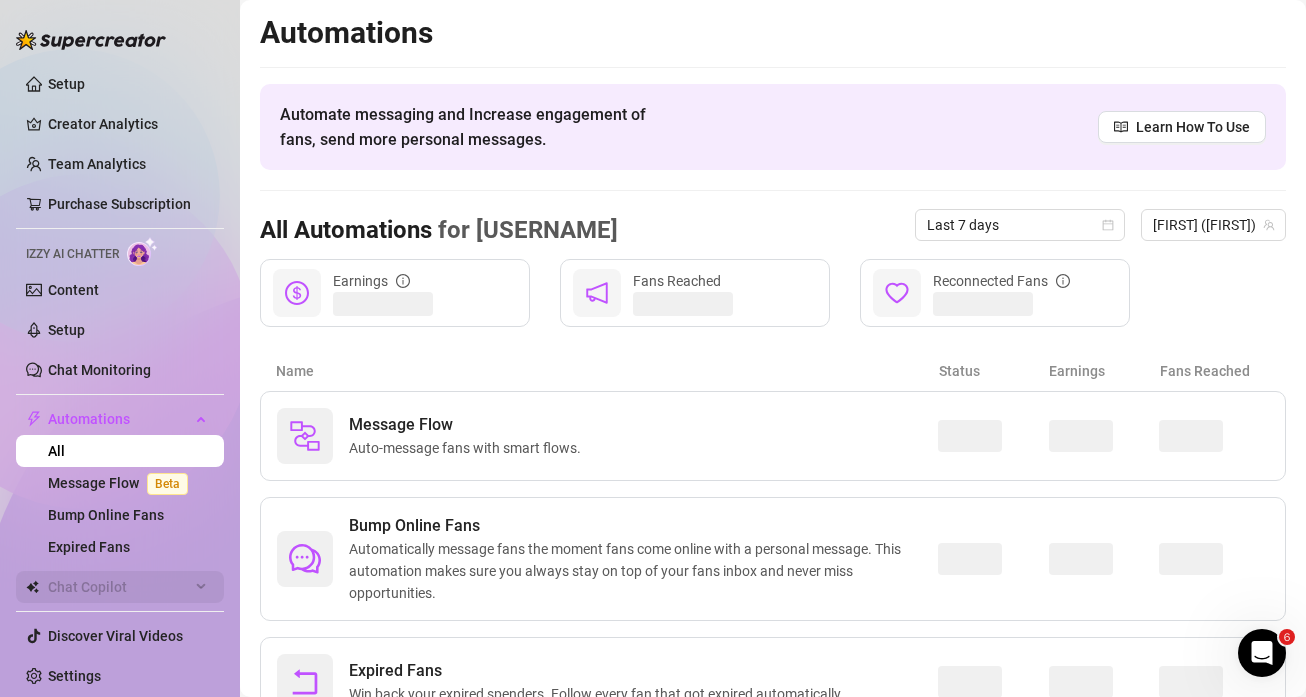 click on "Chat Copilot" at bounding box center [119, 587] 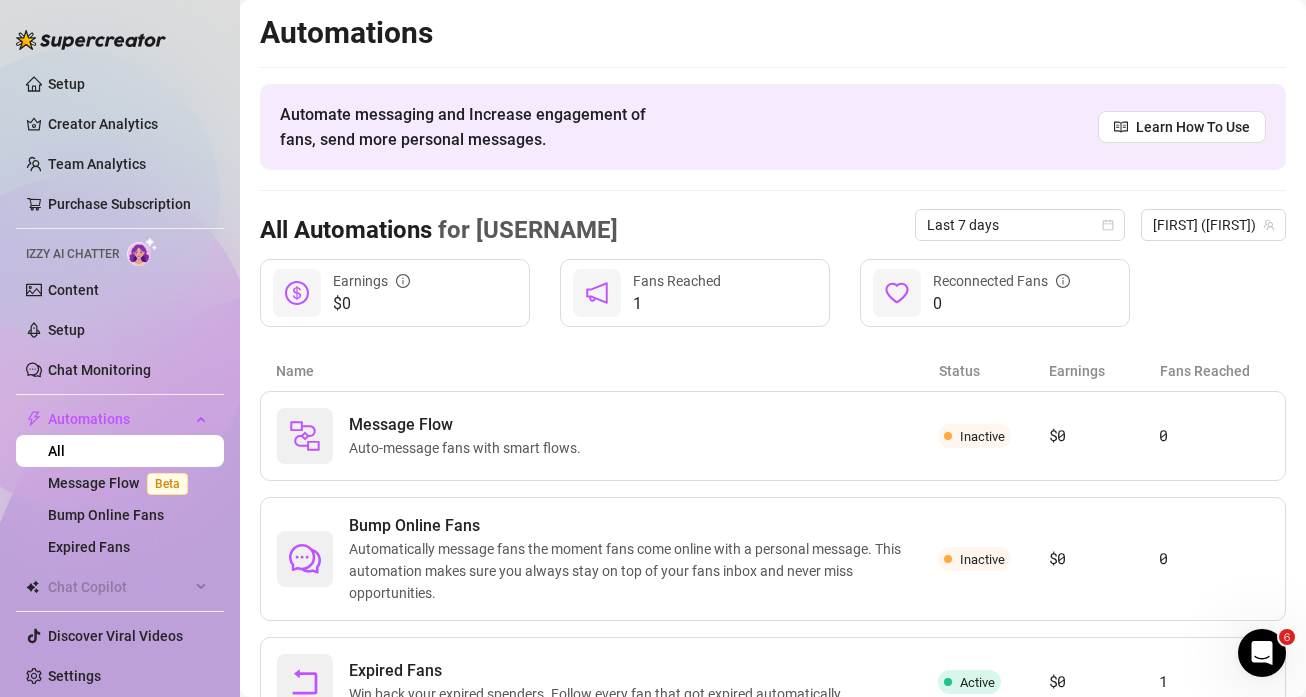 scroll, scrollTop: 90, scrollLeft: 0, axis: vertical 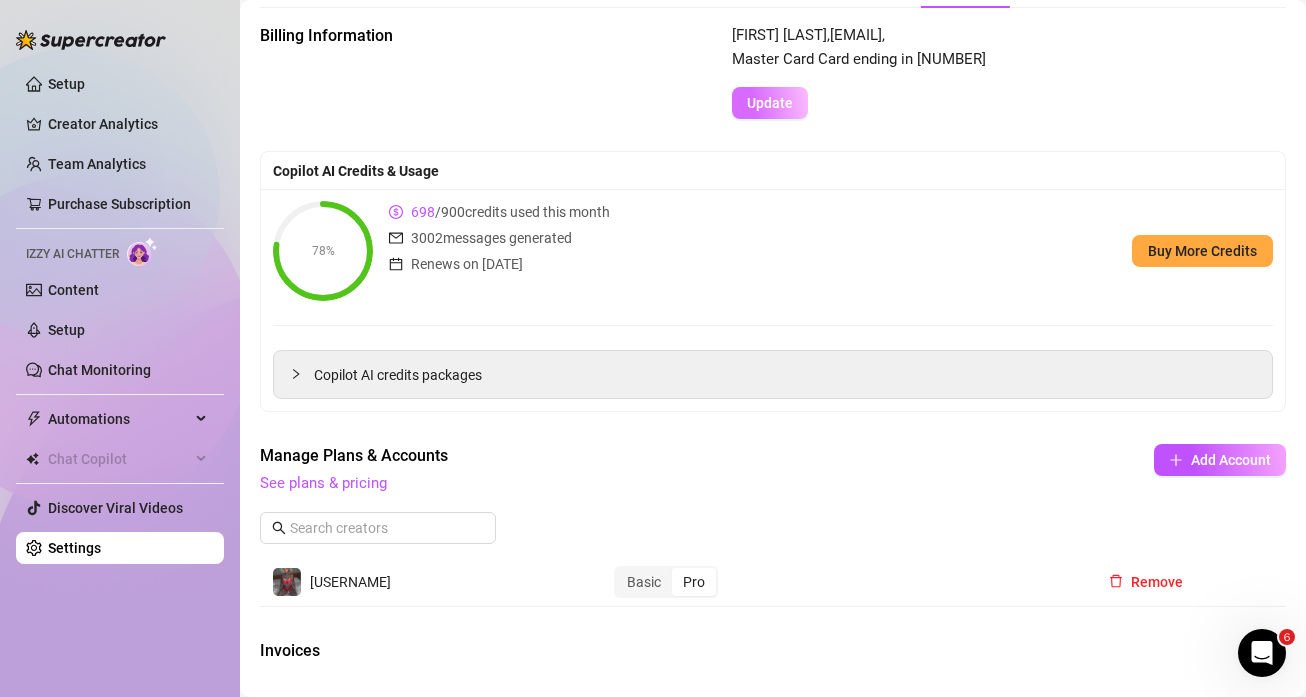 click on "Update" at bounding box center [770, 103] 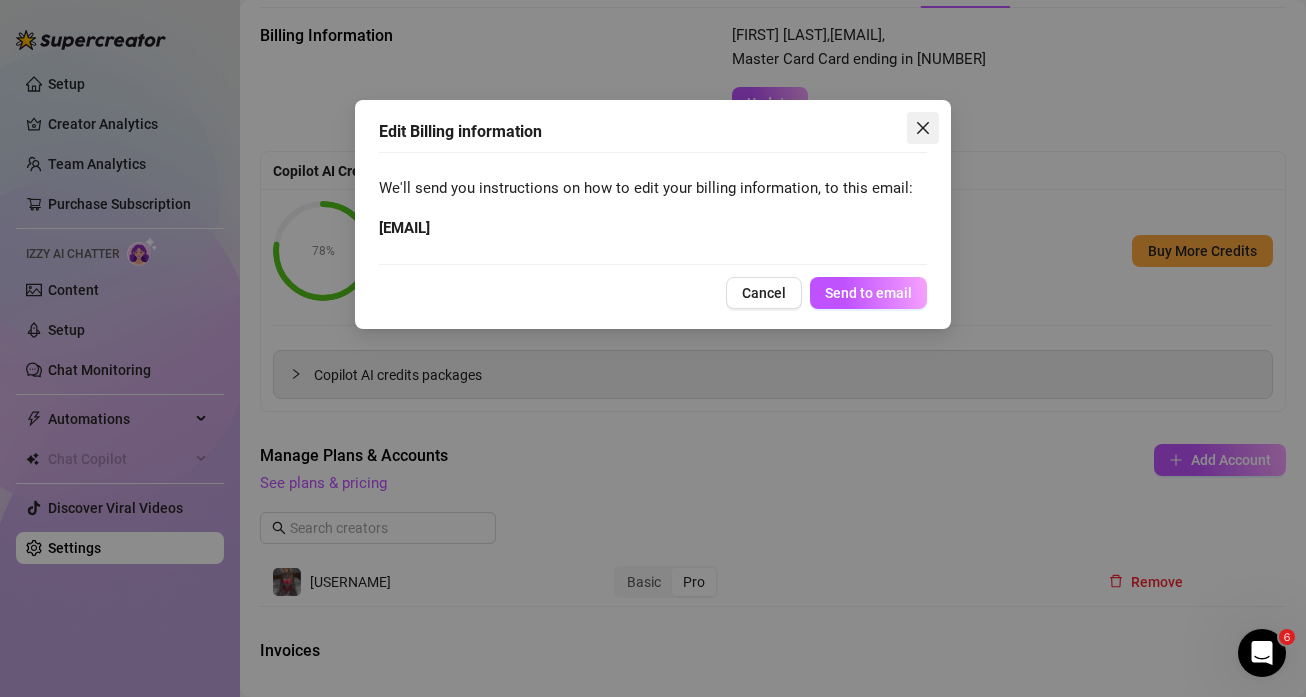 click 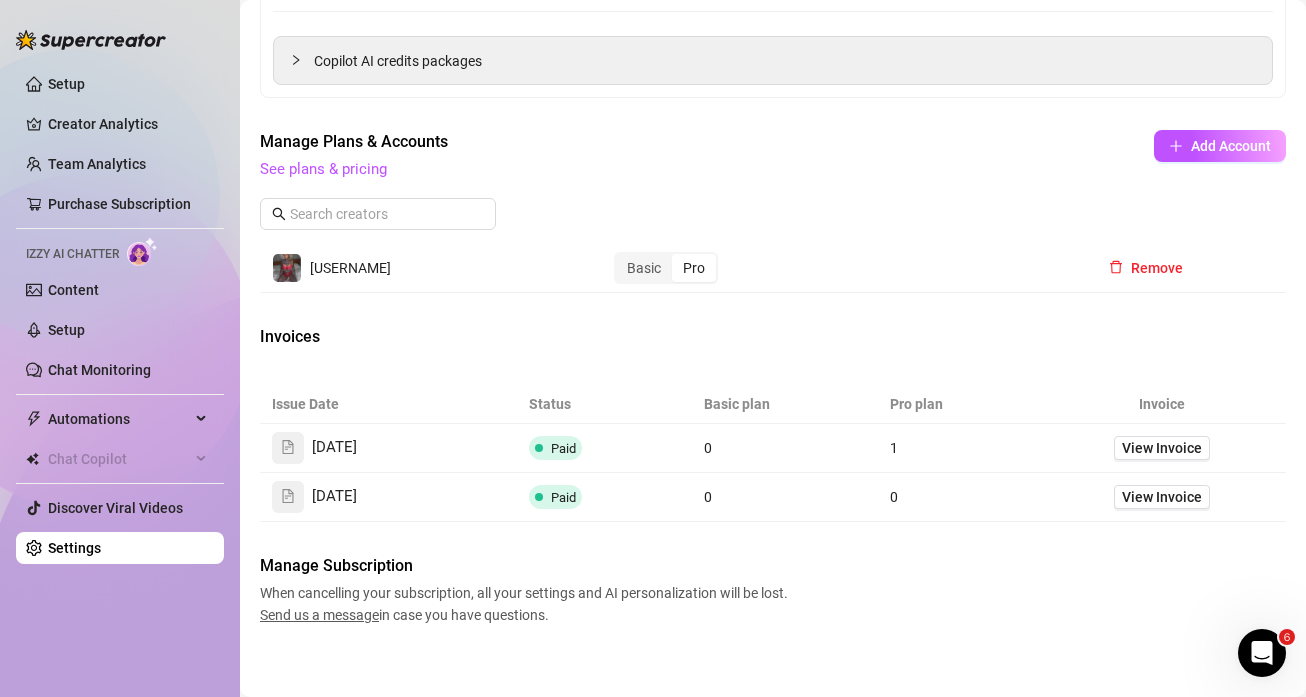 scroll, scrollTop: 417, scrollLeft: 0, axis: vertical 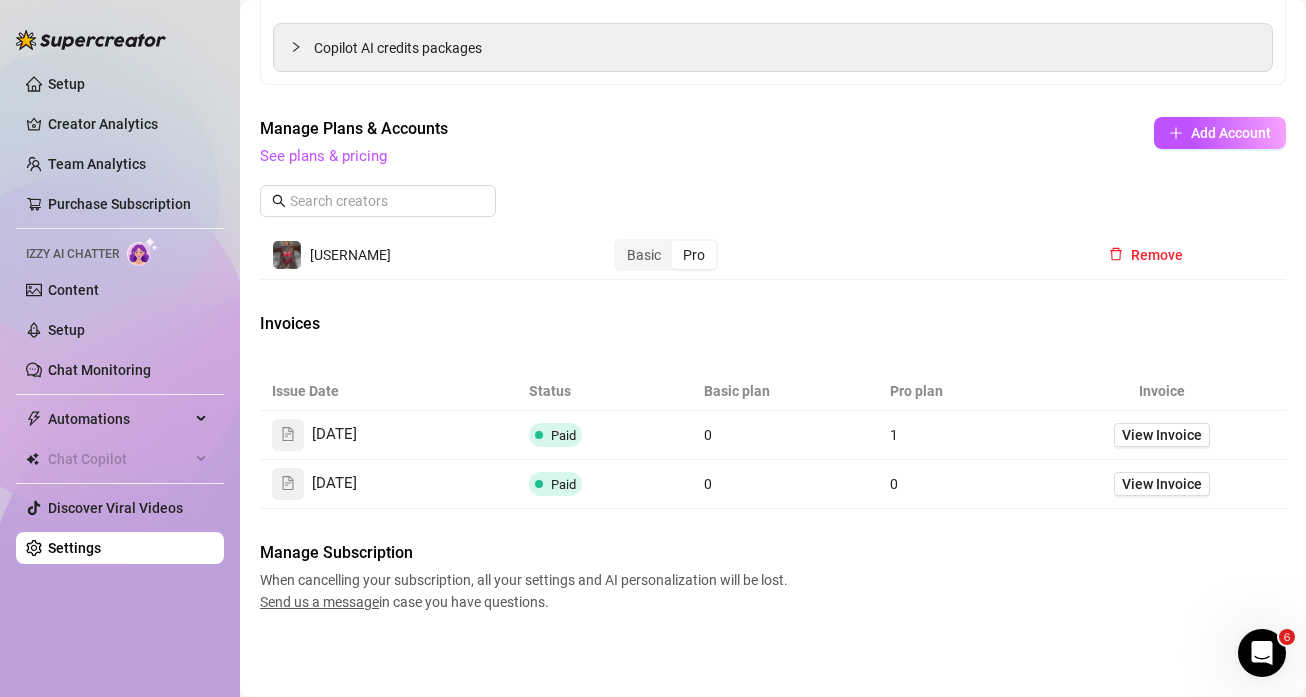 click 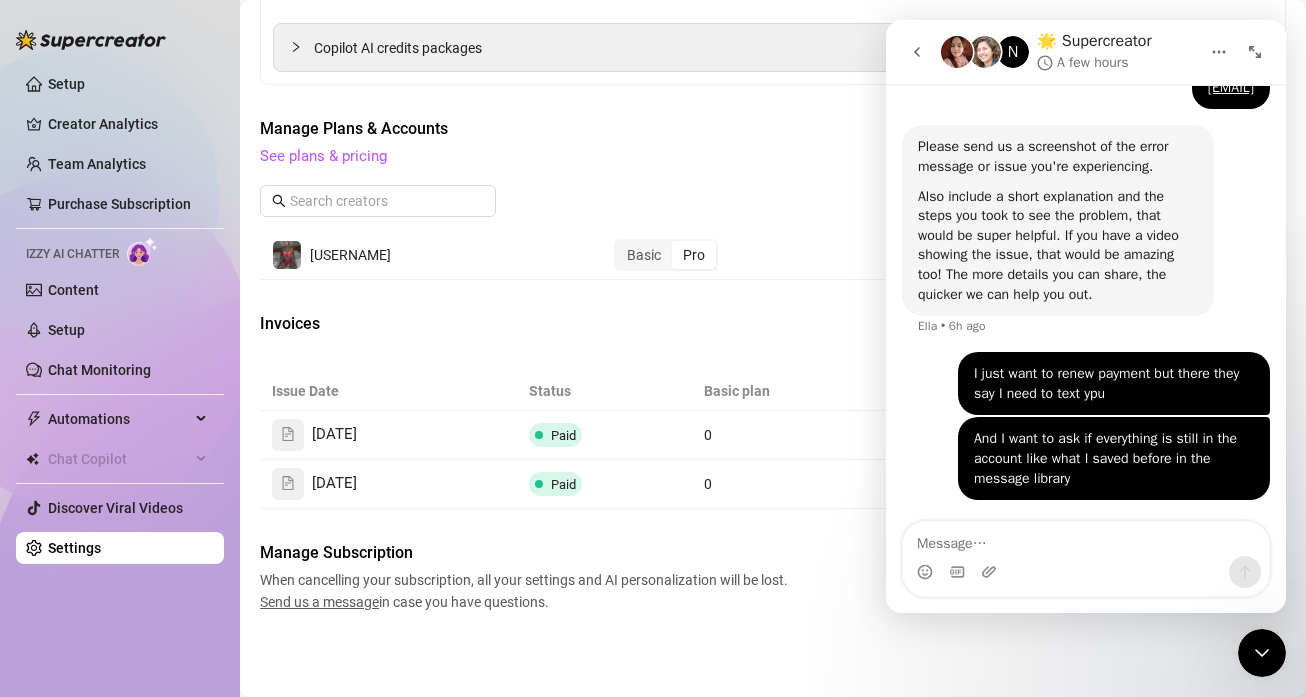 scroll, scrollTop: 1025, scrollLeft: 0, axis: vertical 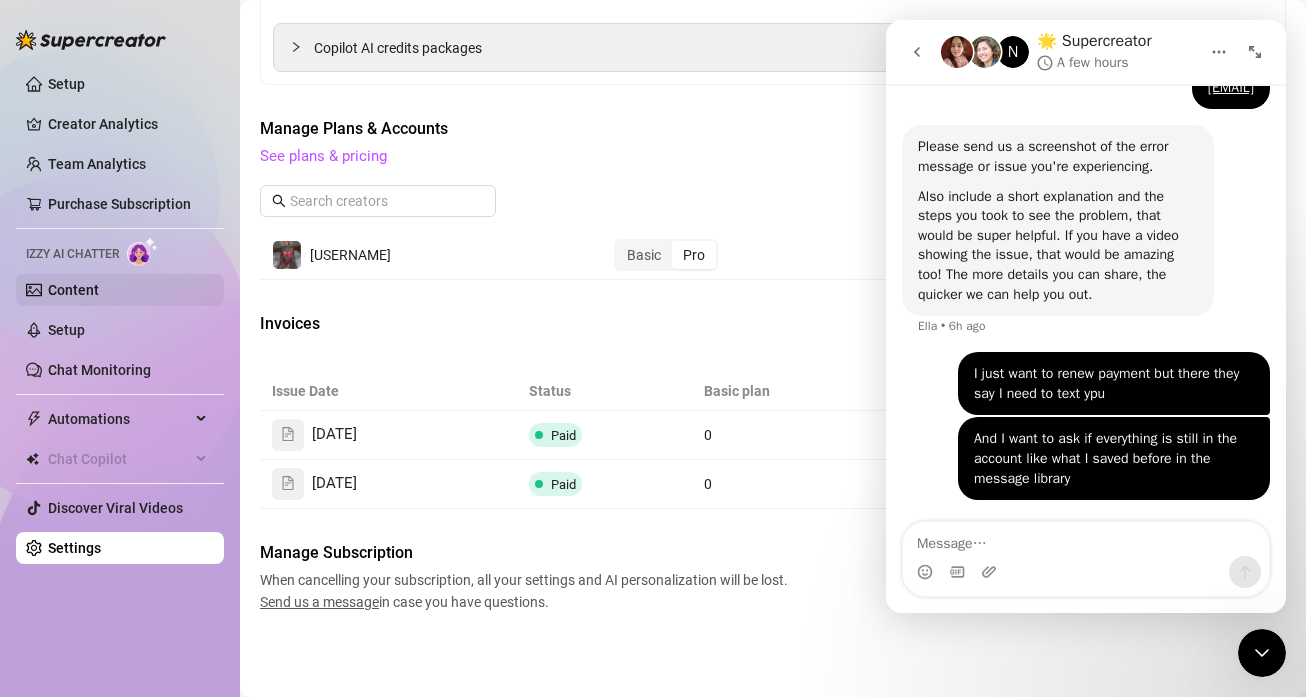 click on "Content" at bounding box center (73, 290) 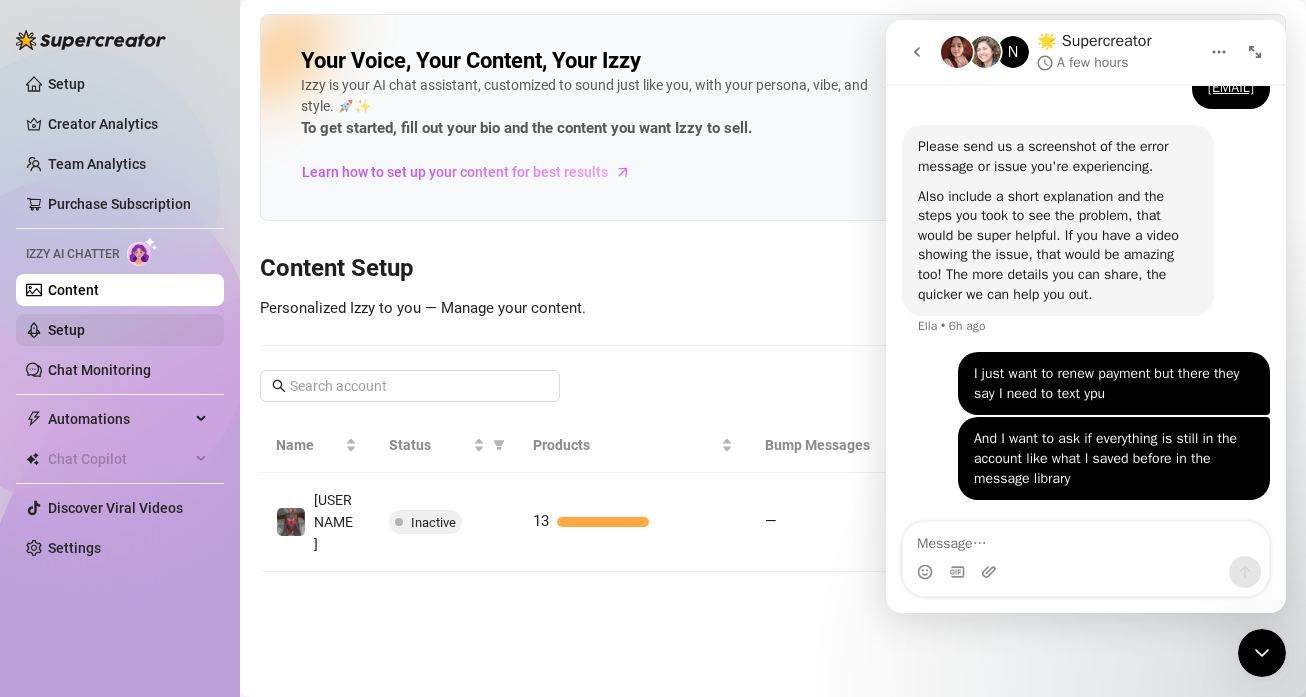 click on "Setup" at bounding box center (66, 330) 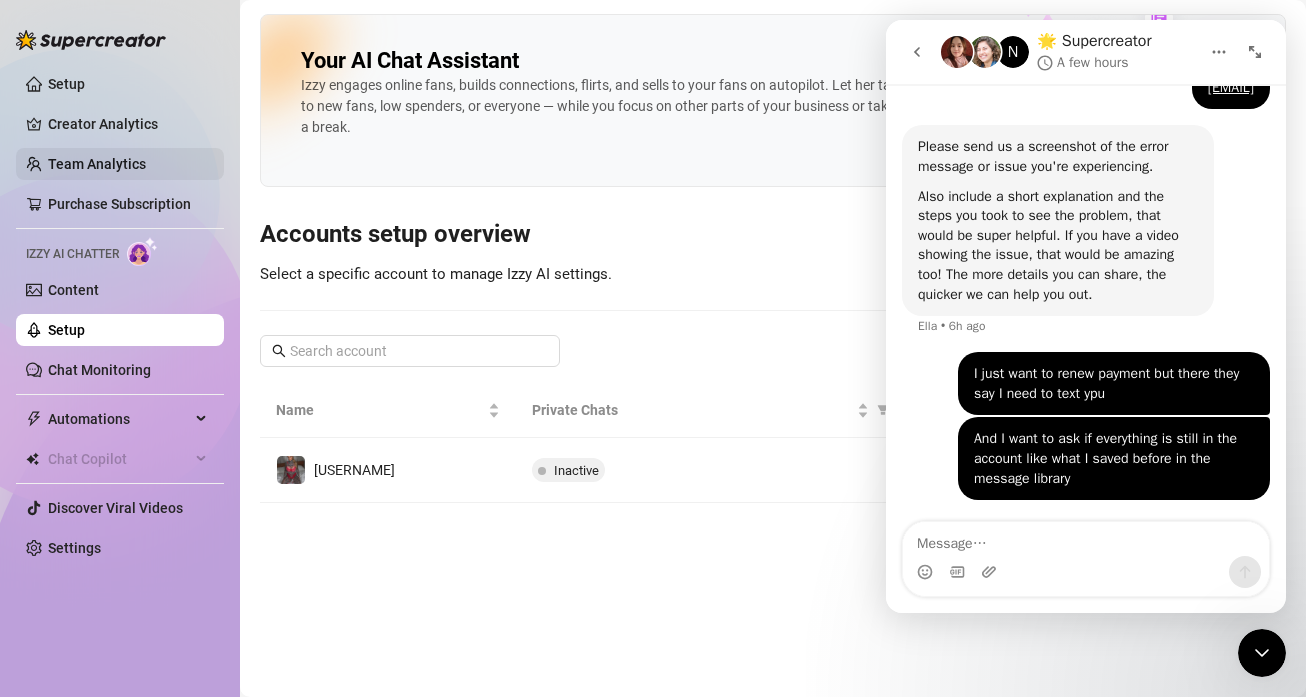 click on "Team Analytics" at bounding box center (97, 164) 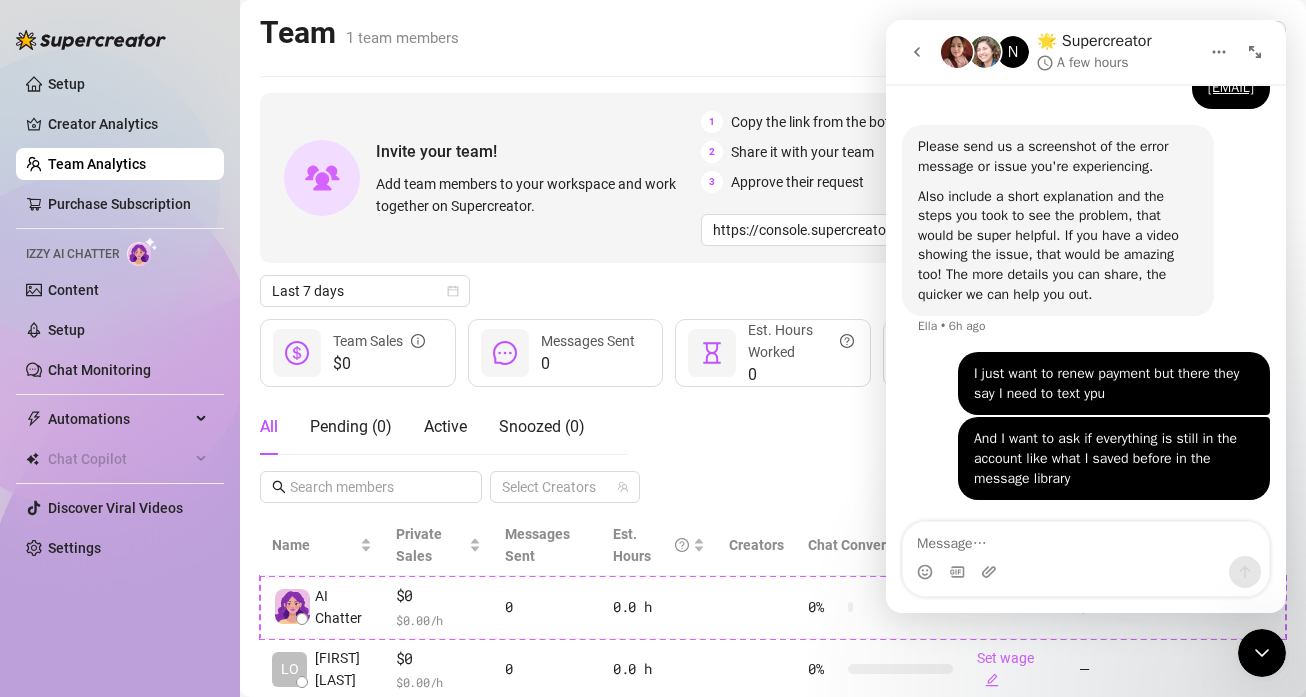 click 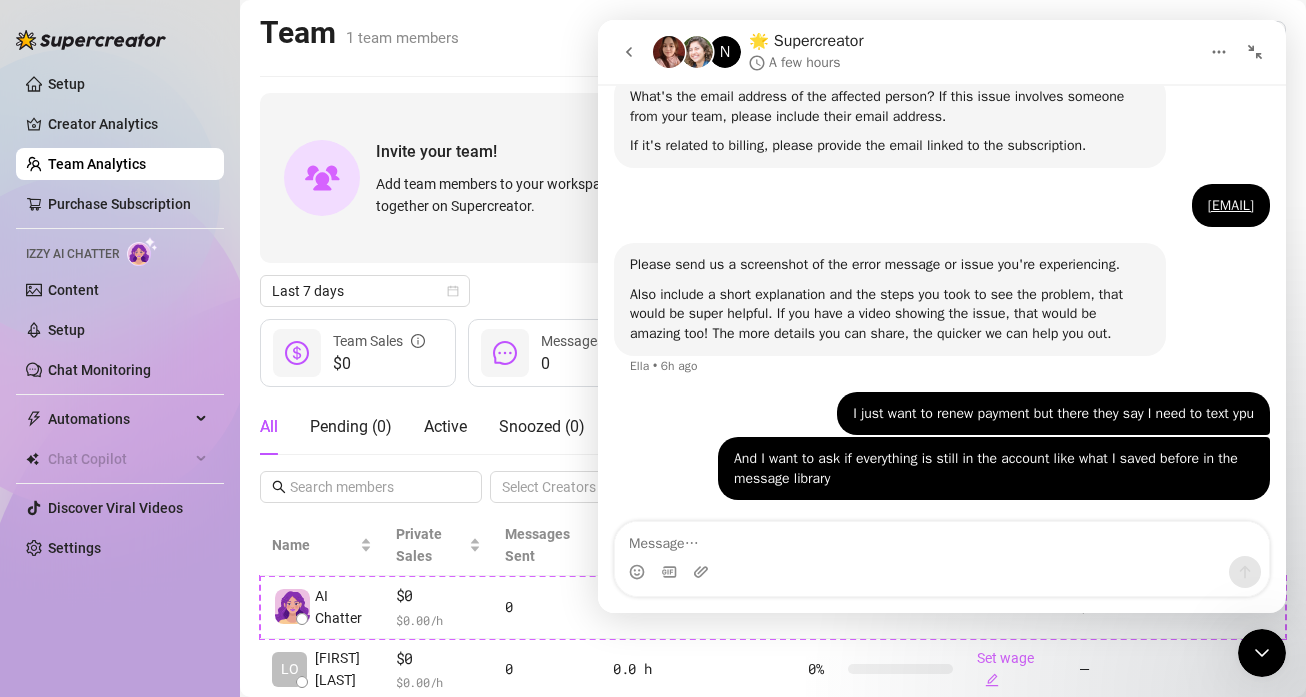 scroll, scrollTop: 711, scrollLeft: 0, axis: vertical 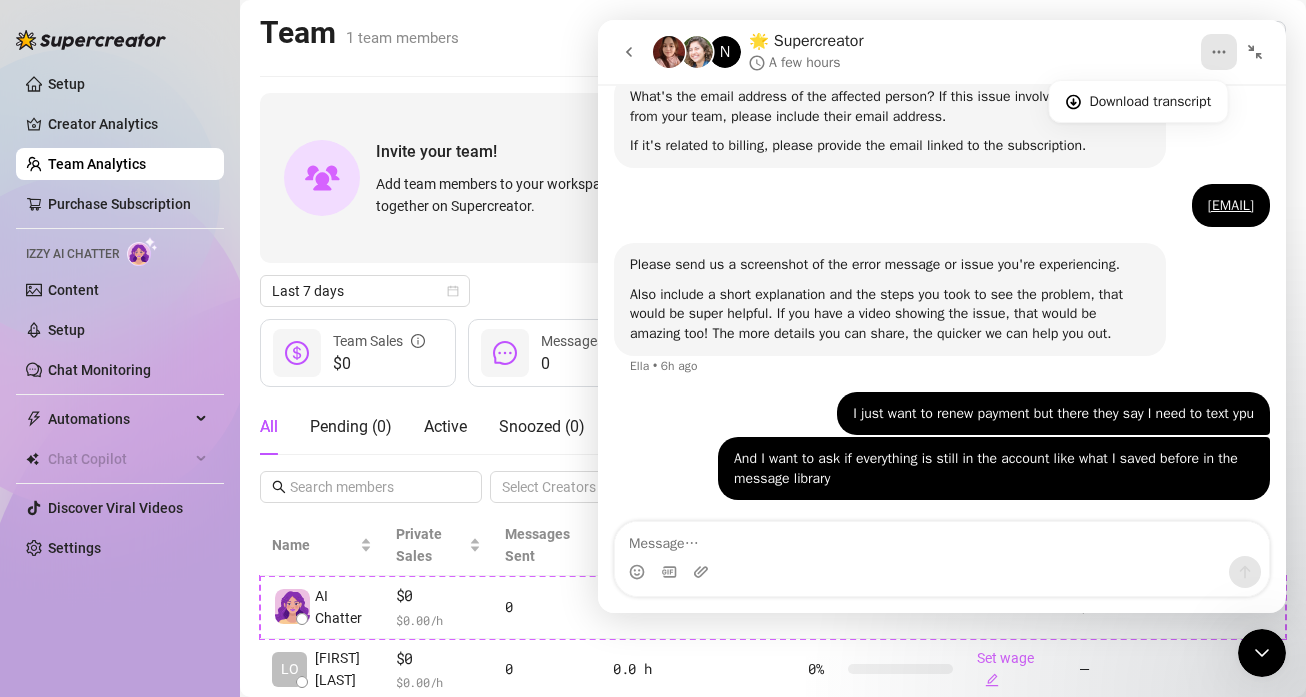 click 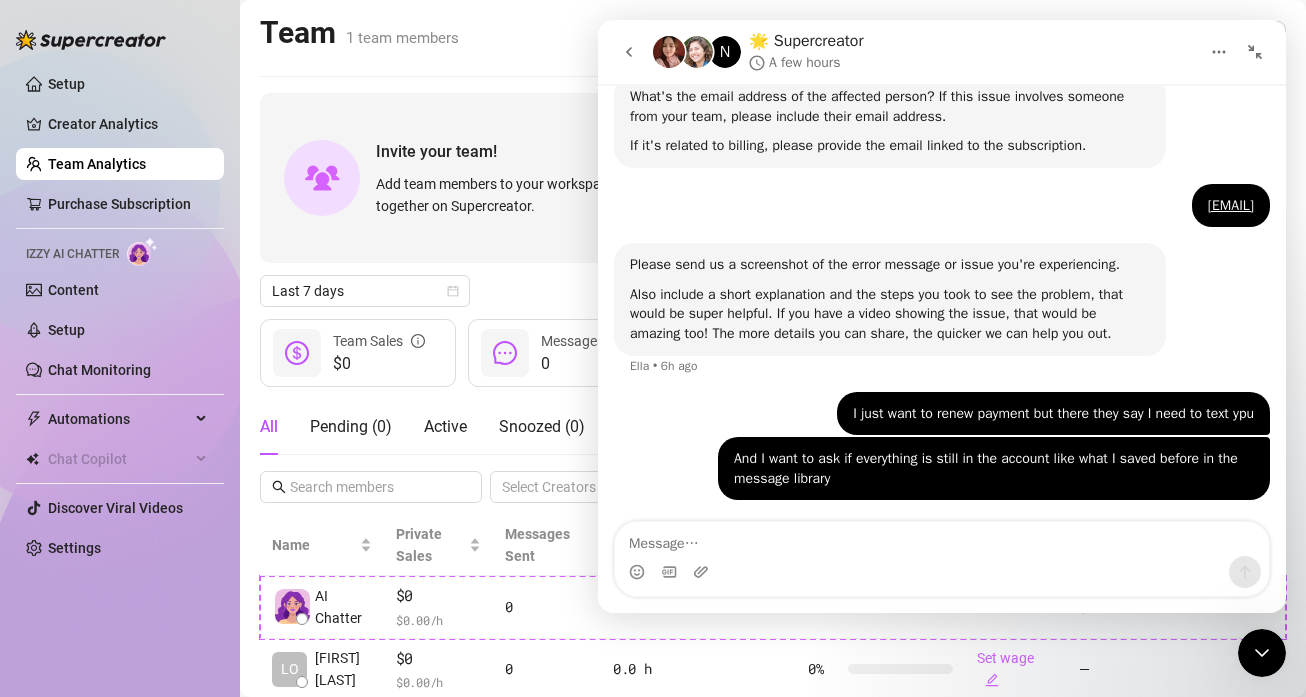 click 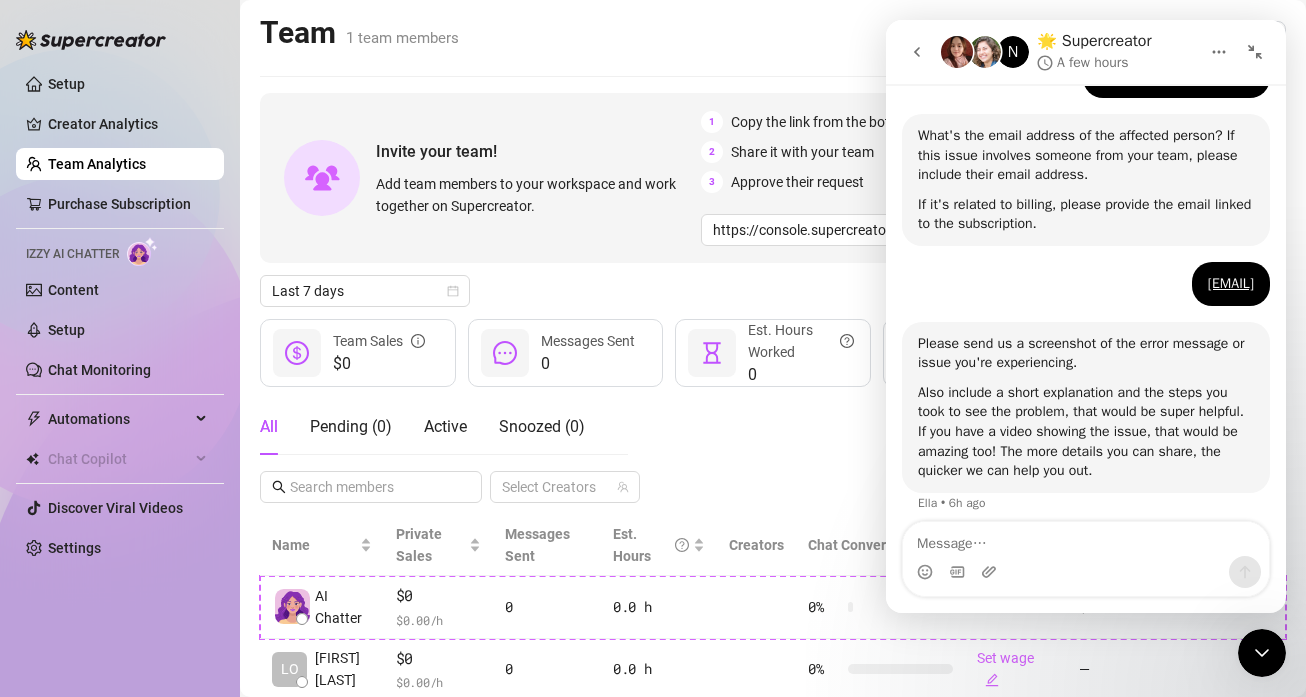 scroll, scrollTop: 1025, scrollLeft: 0, axis: vertical 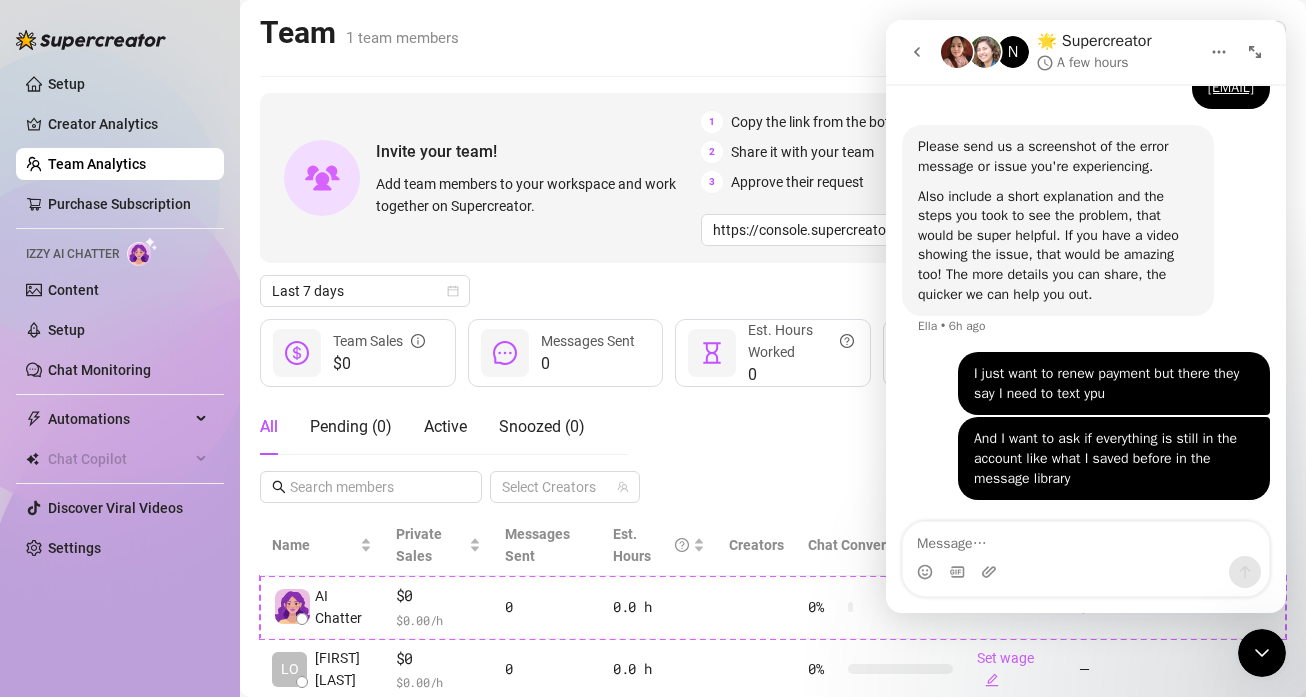 click 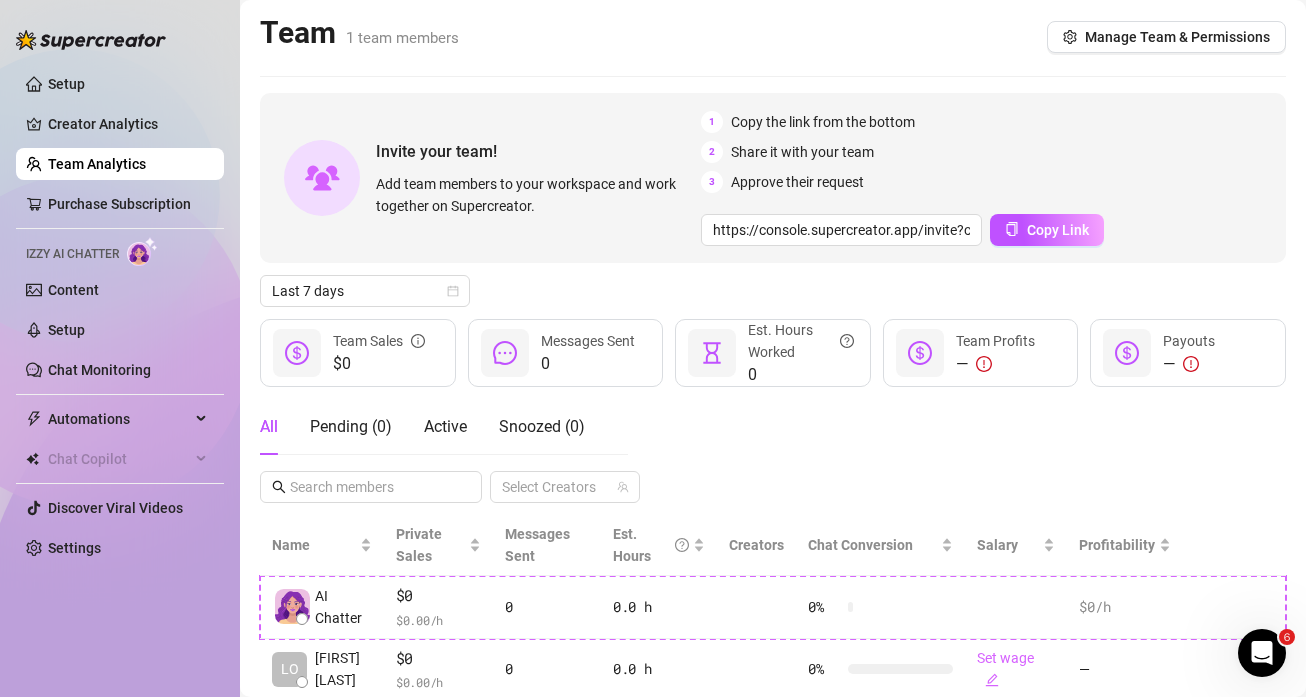 scroll, scrollTop: 64, scrollLeft: 0, axis: vertical 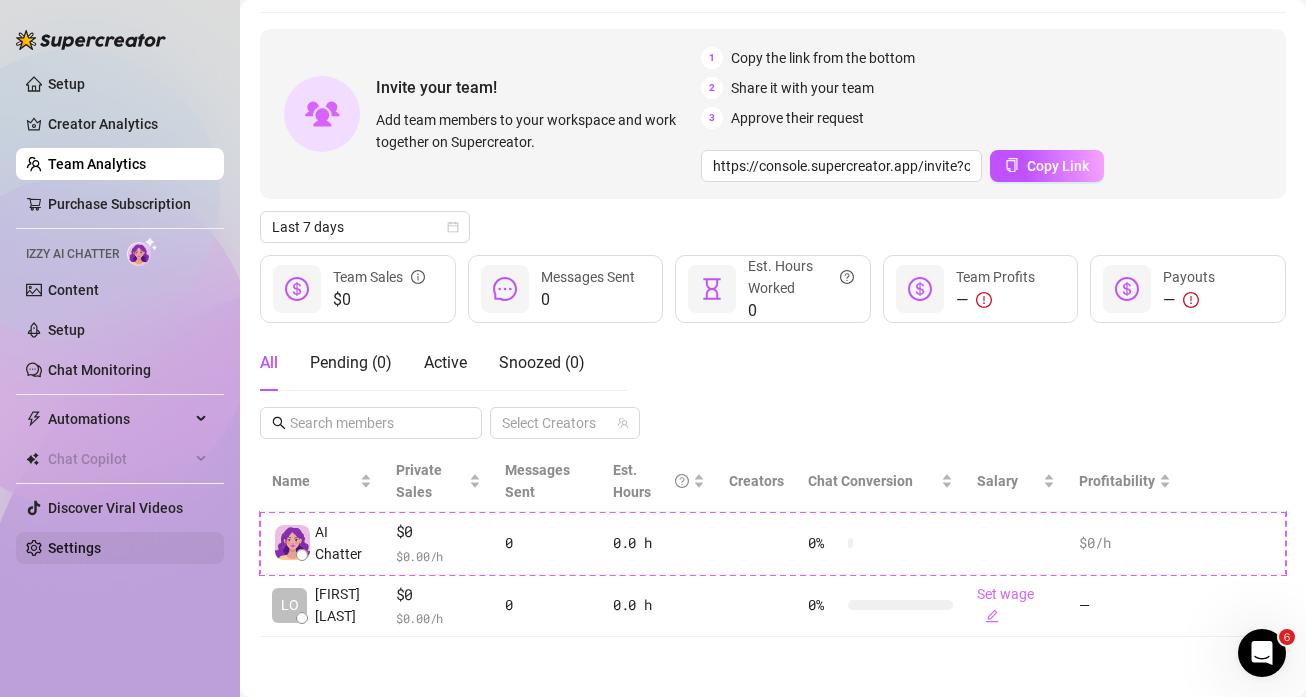 click on "Settings" at bounding box center (74, 548) 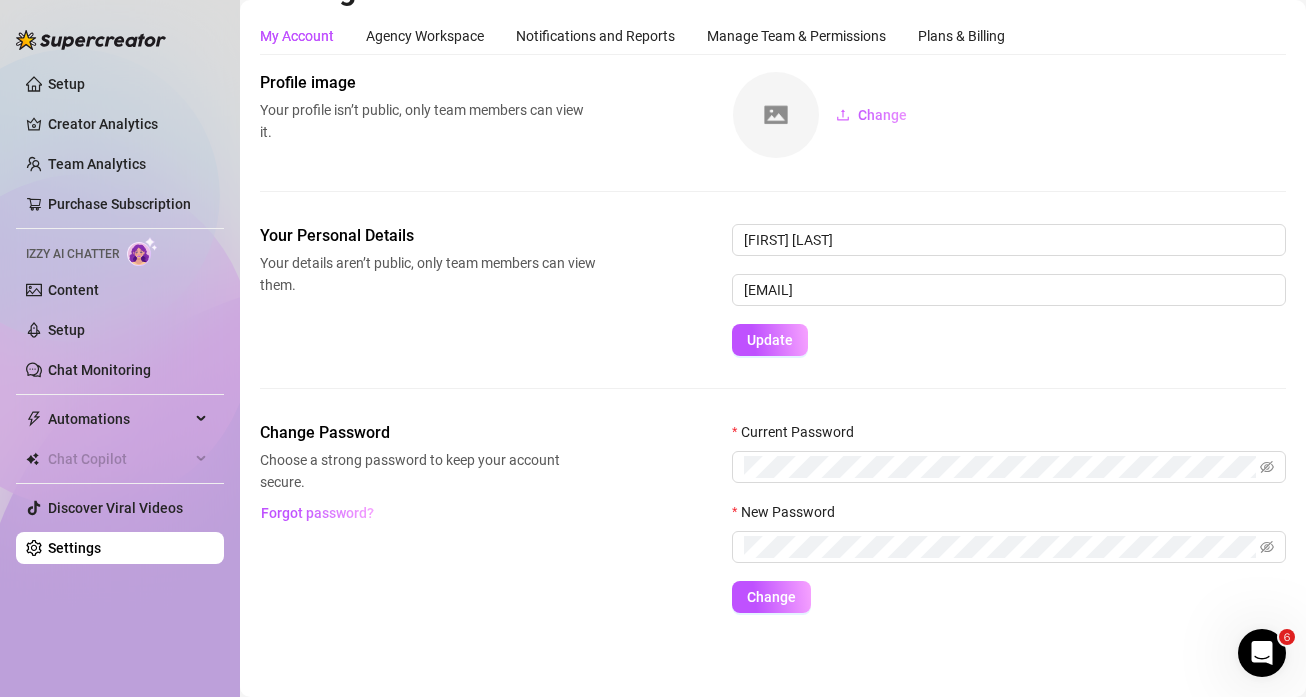 scroll, scrollTop: 44, scrollLeft: 0, axis: vertical 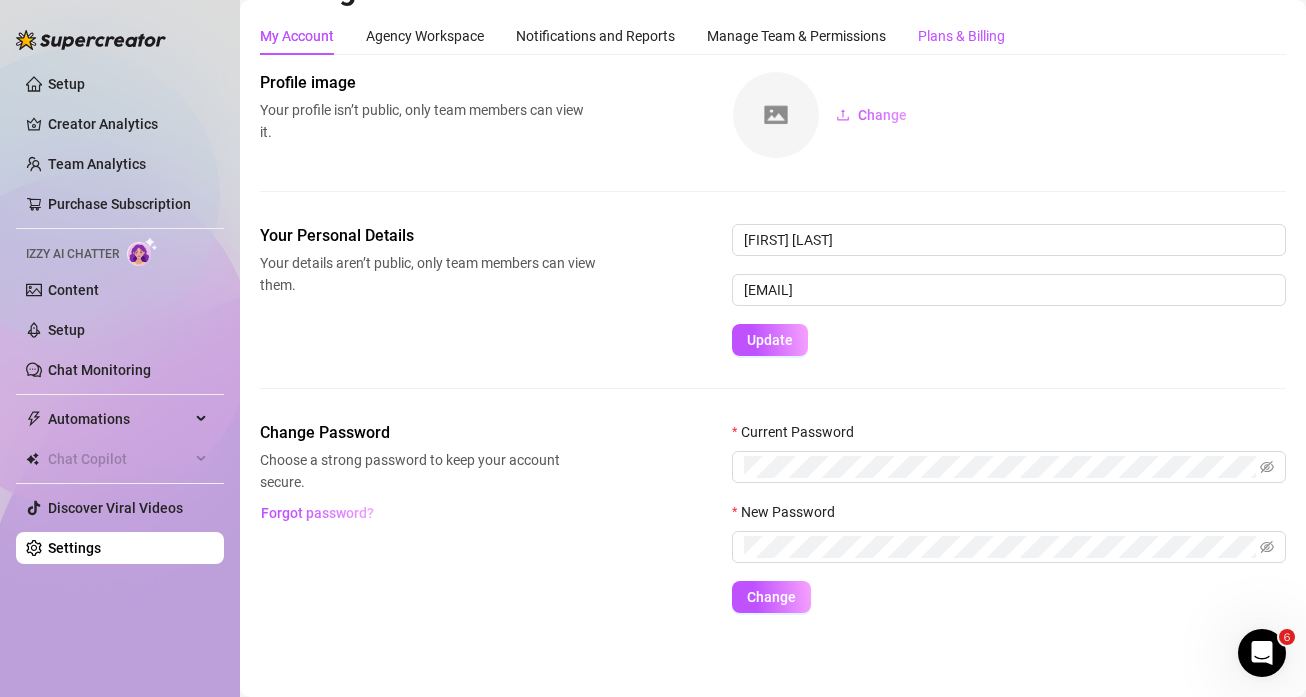 click on "Plans & Billing" at bounding box center (961, 36) 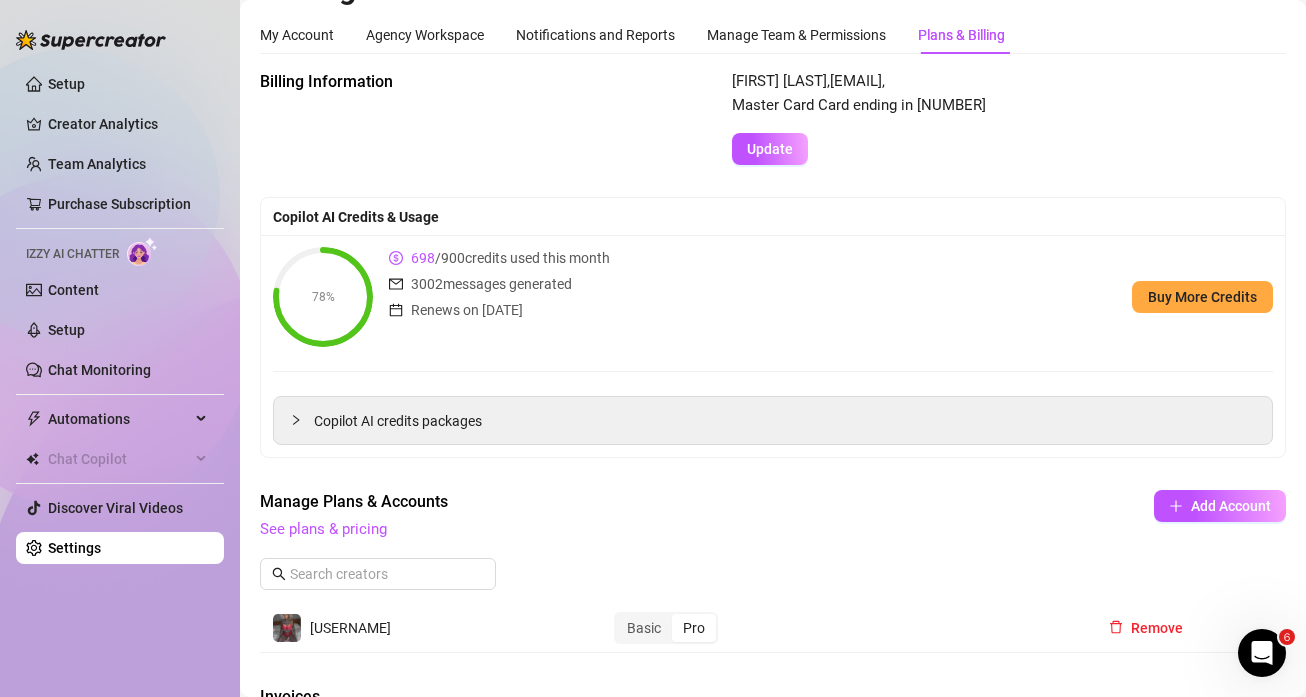 scroll, scrollTop: 0, scrollLeft: 0, axis: both 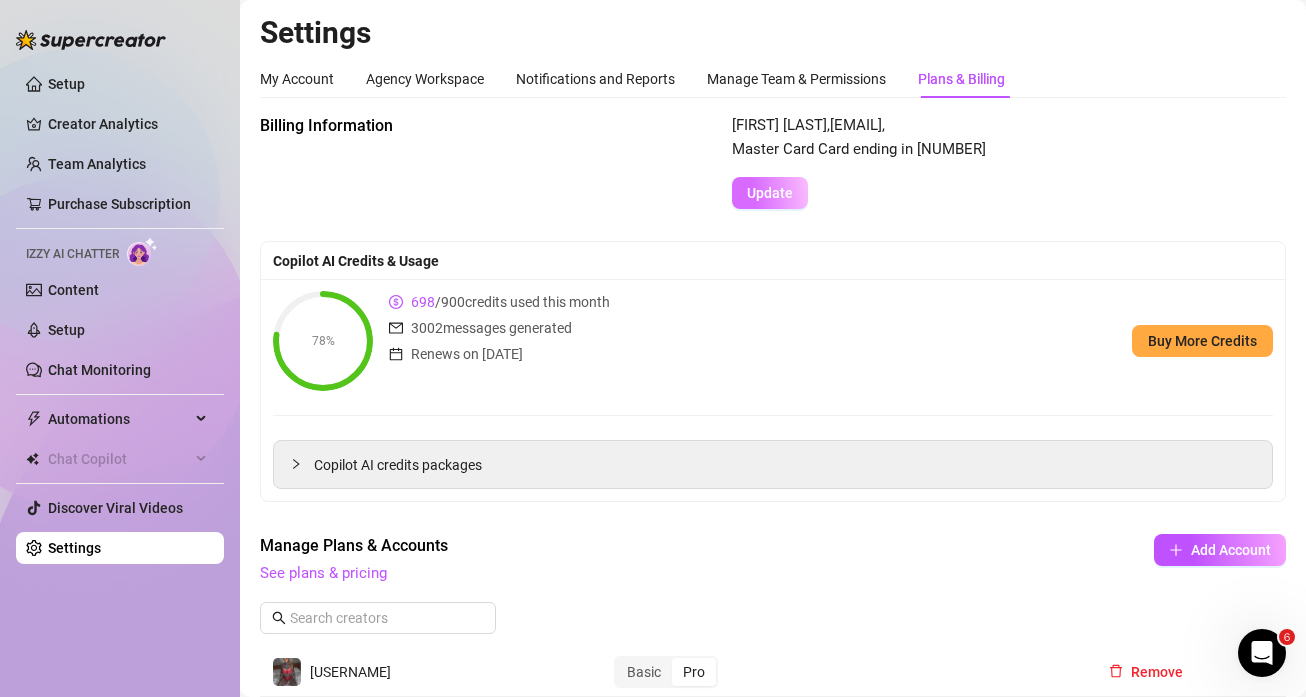 click on "Update" at bounding box center [770, 193] 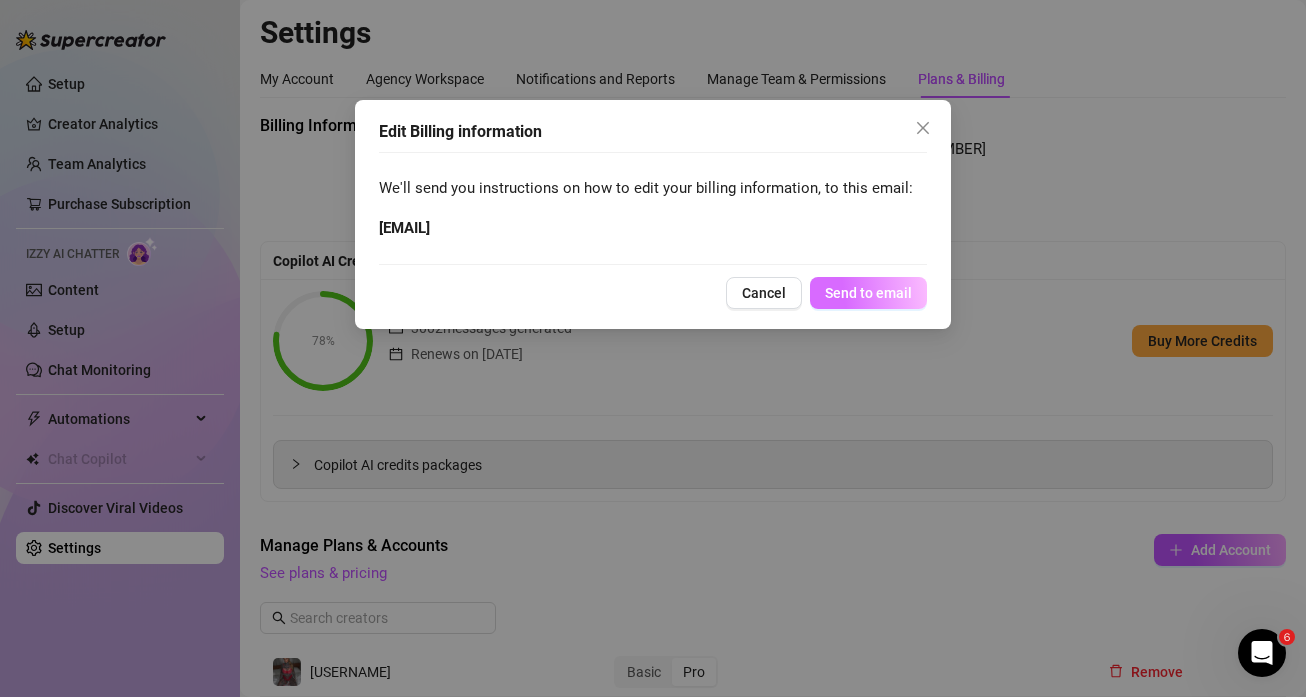 click on "Send to email" at bounding box center (868, 293) 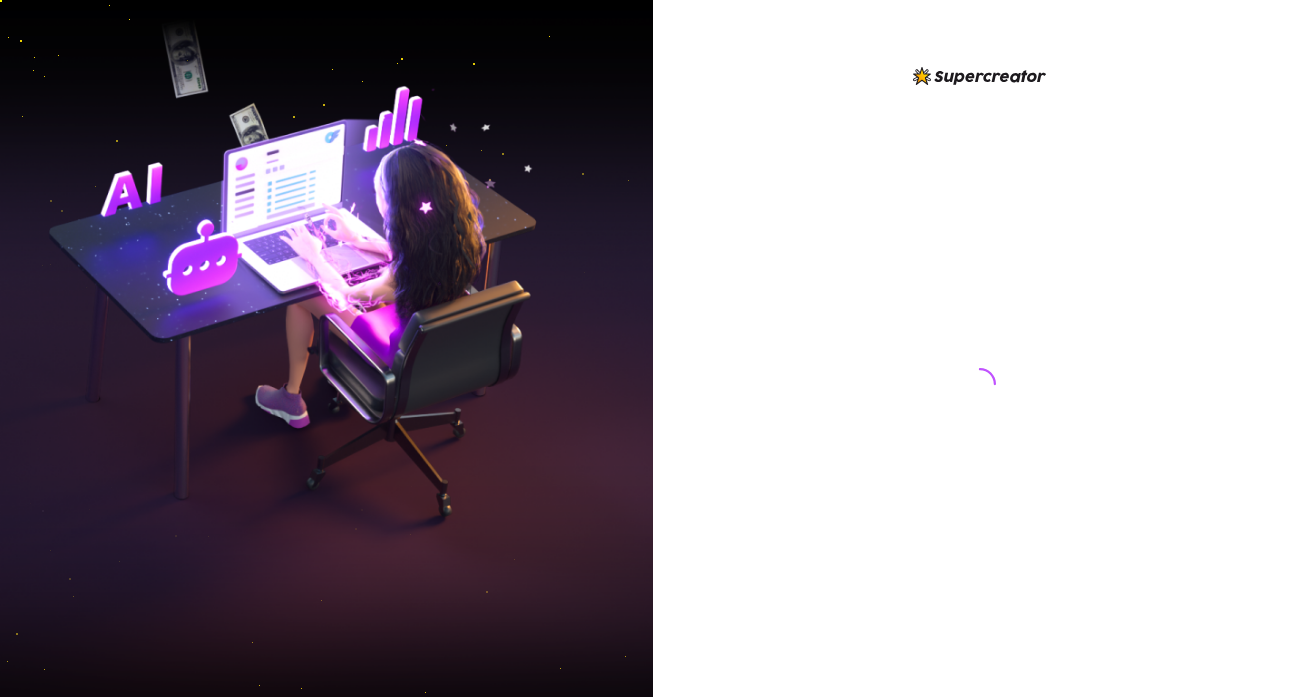 scroll, scrollTop: 0, scrollLeft: 0, axis: both 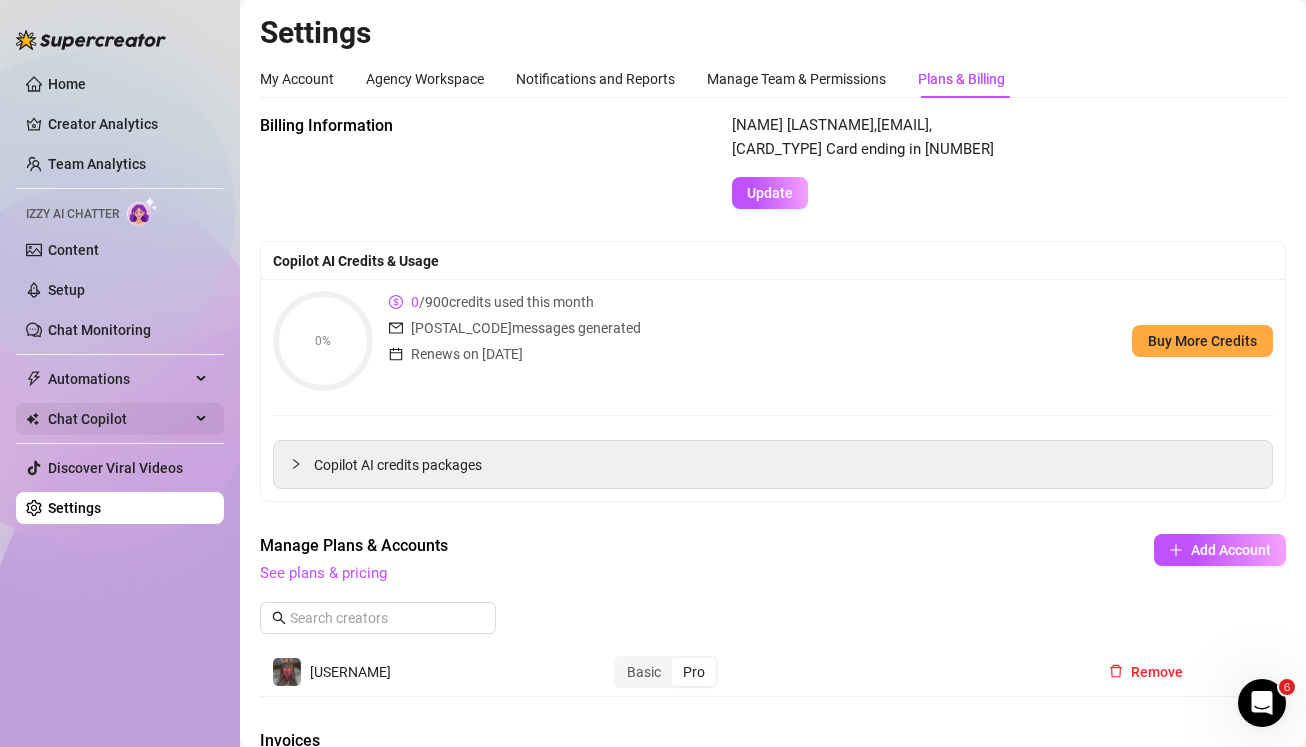 click on "Chat Copilot" at bounding box center [119, 419] 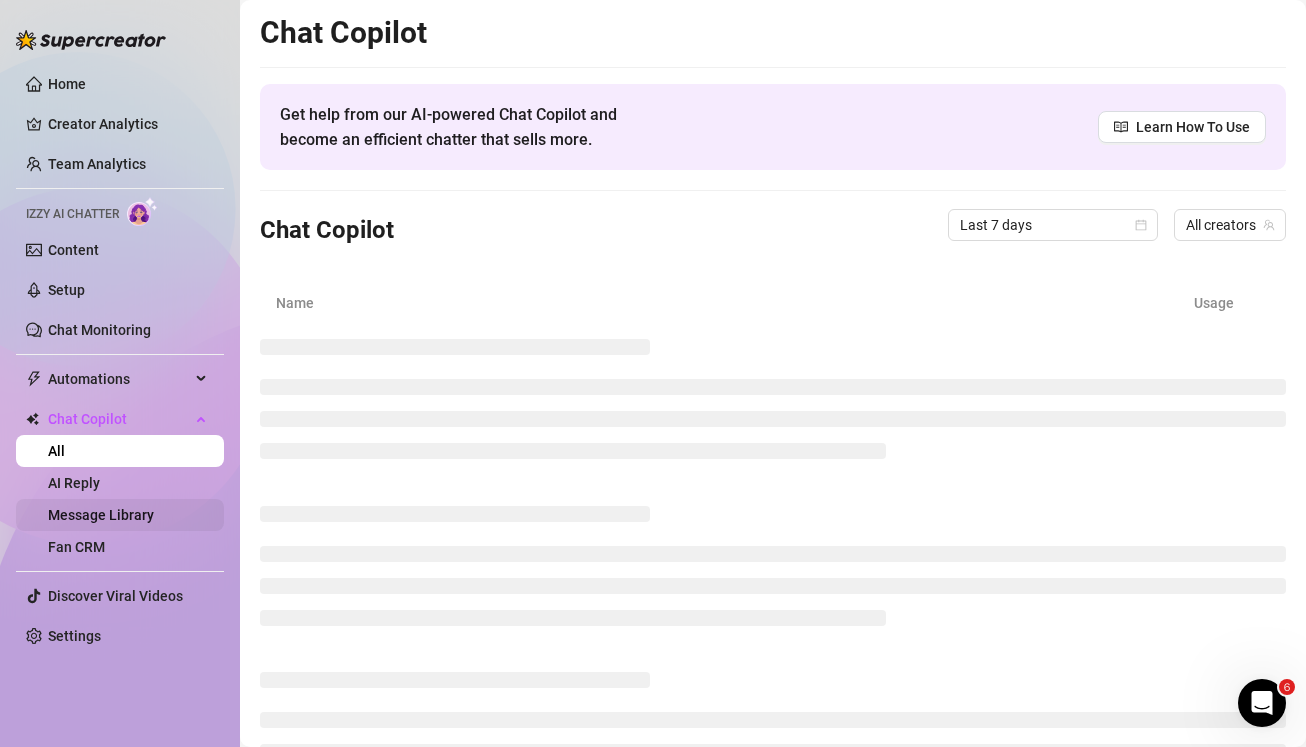 click on "Message Library" at bounding box center [101, 515] 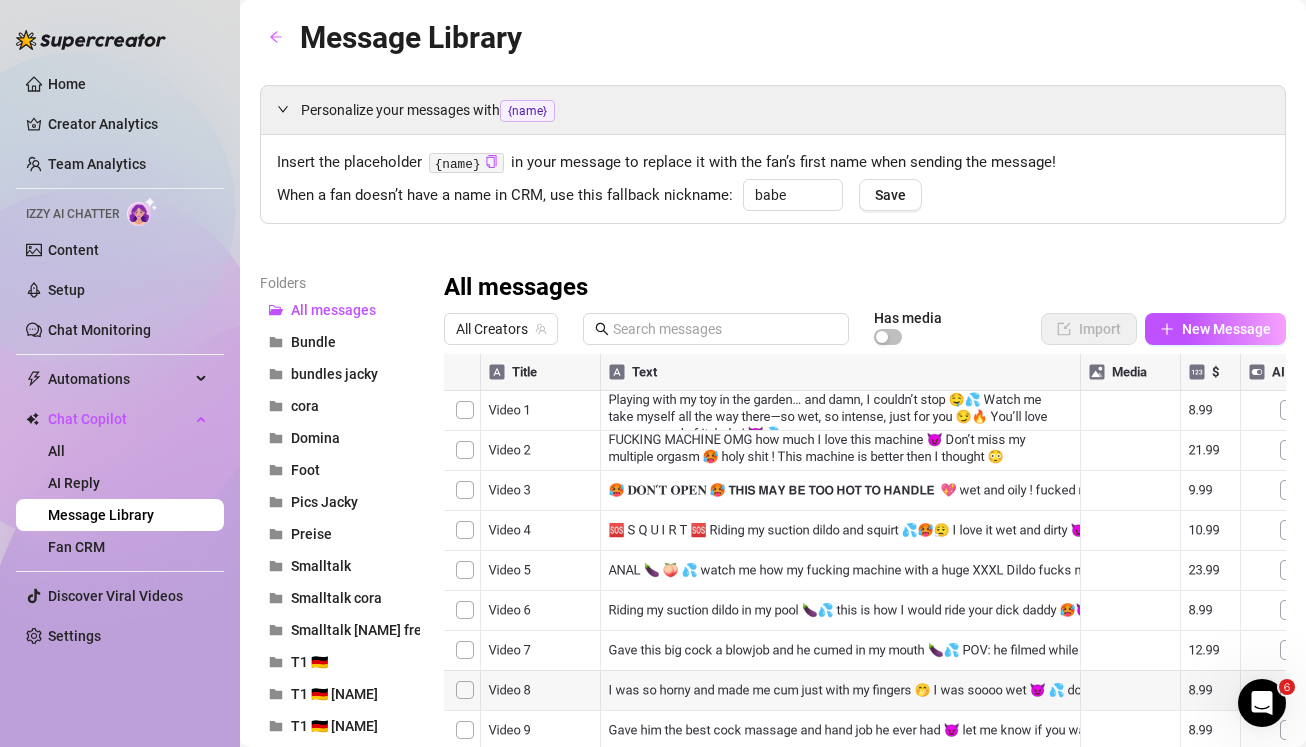 click 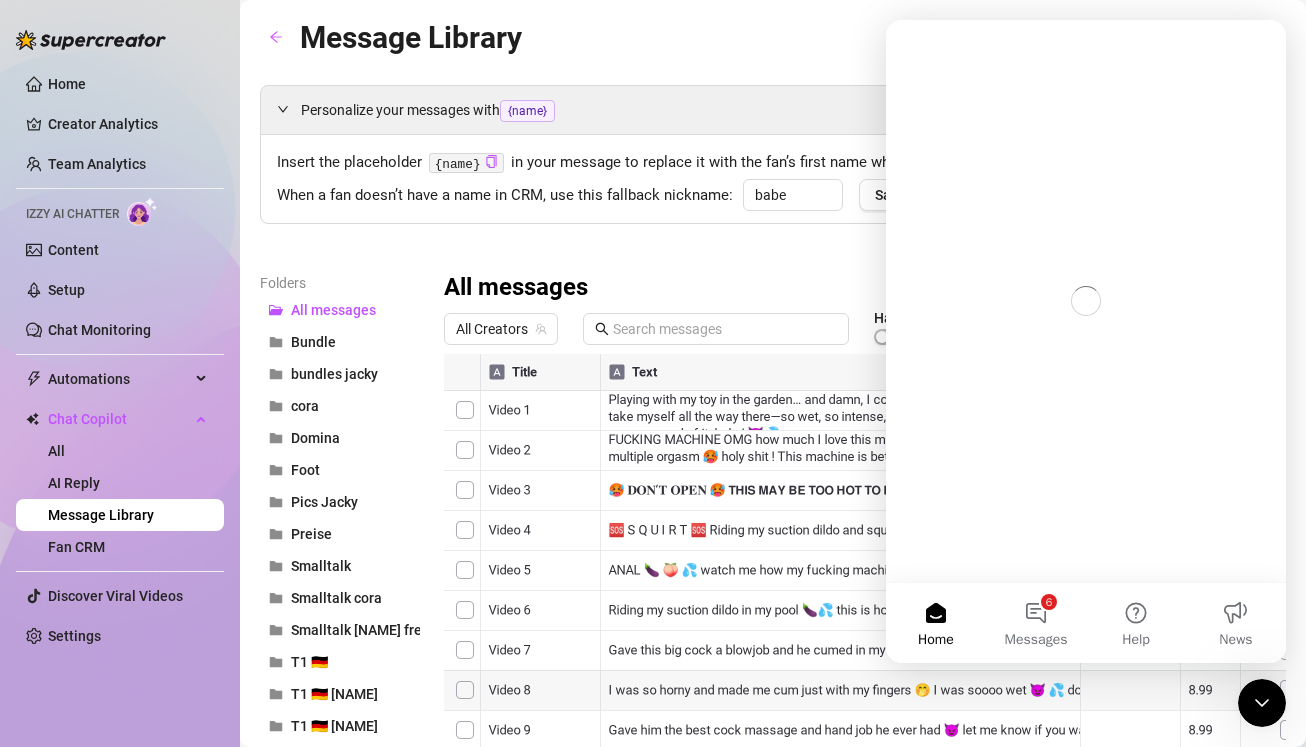 scroll, scrollTop: 0, scrollLeft: 0, axis: both 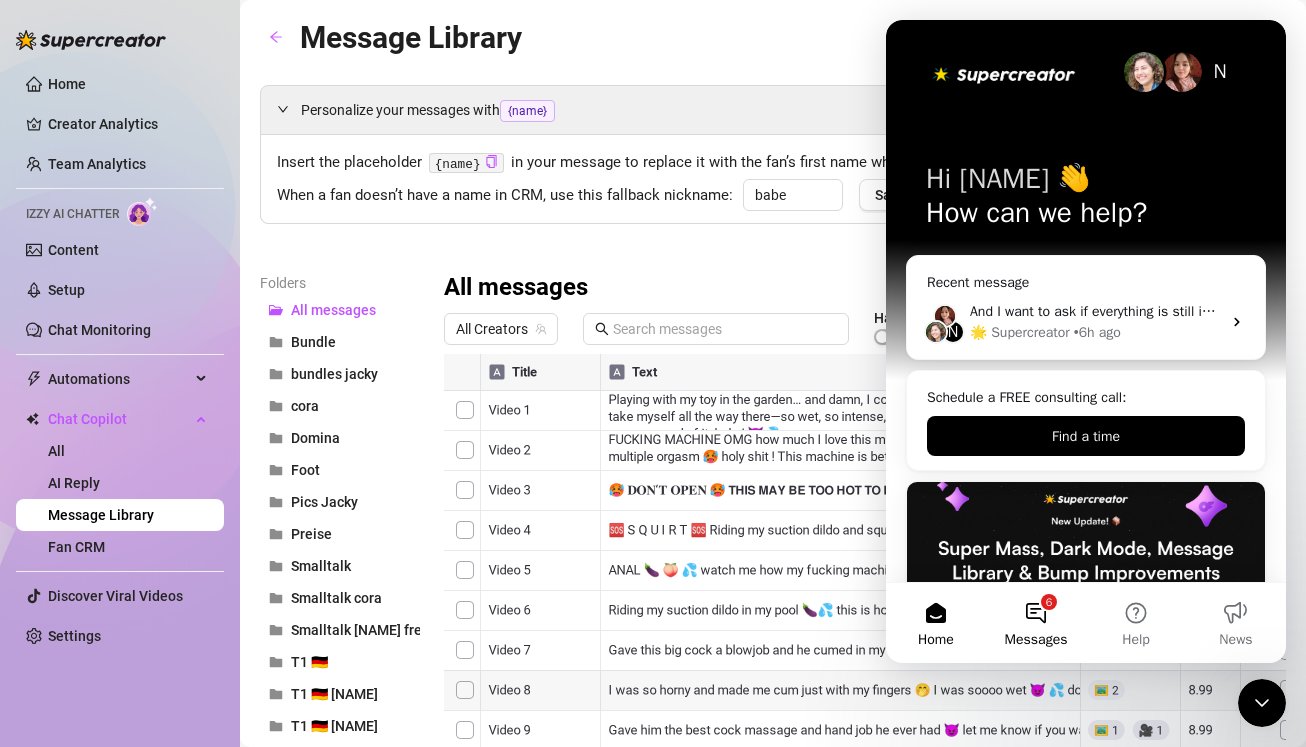 click on "6 Messages" at bounding box center (1036, 623) 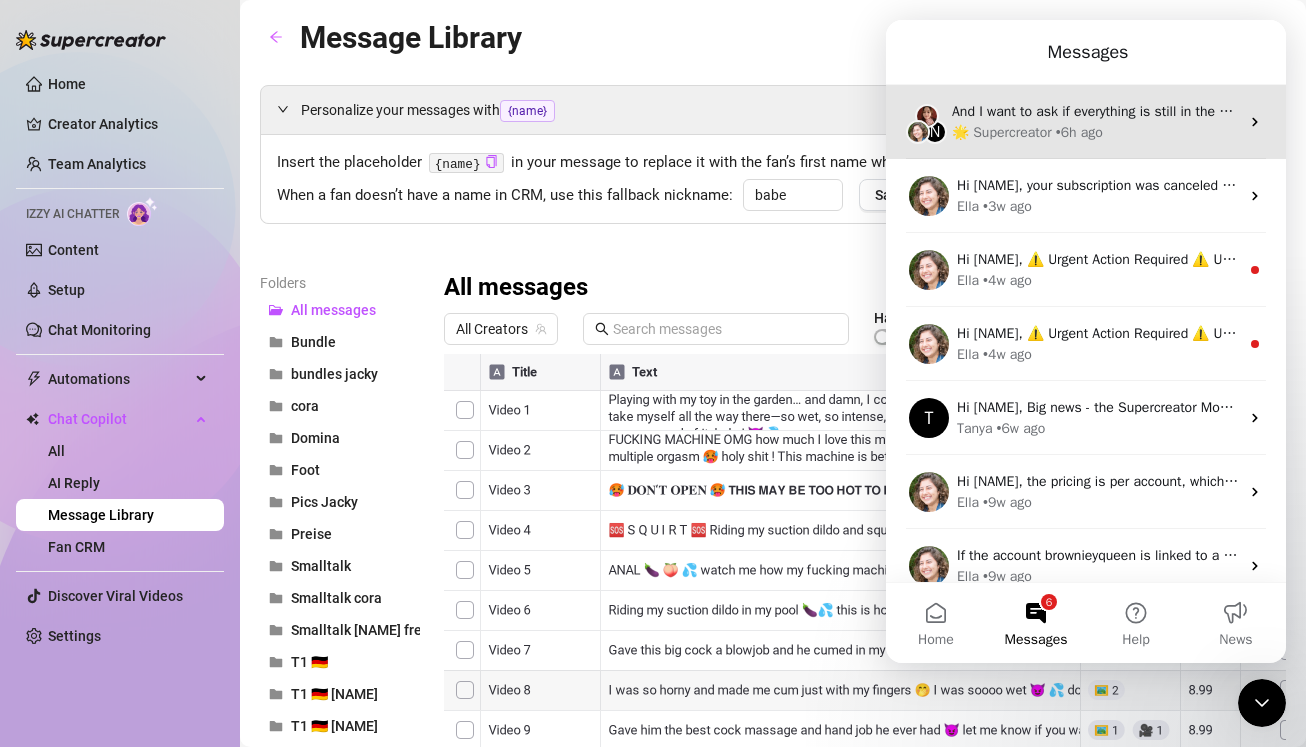 click on "🌟 Supercreator" at bounding box center (1002, 132) 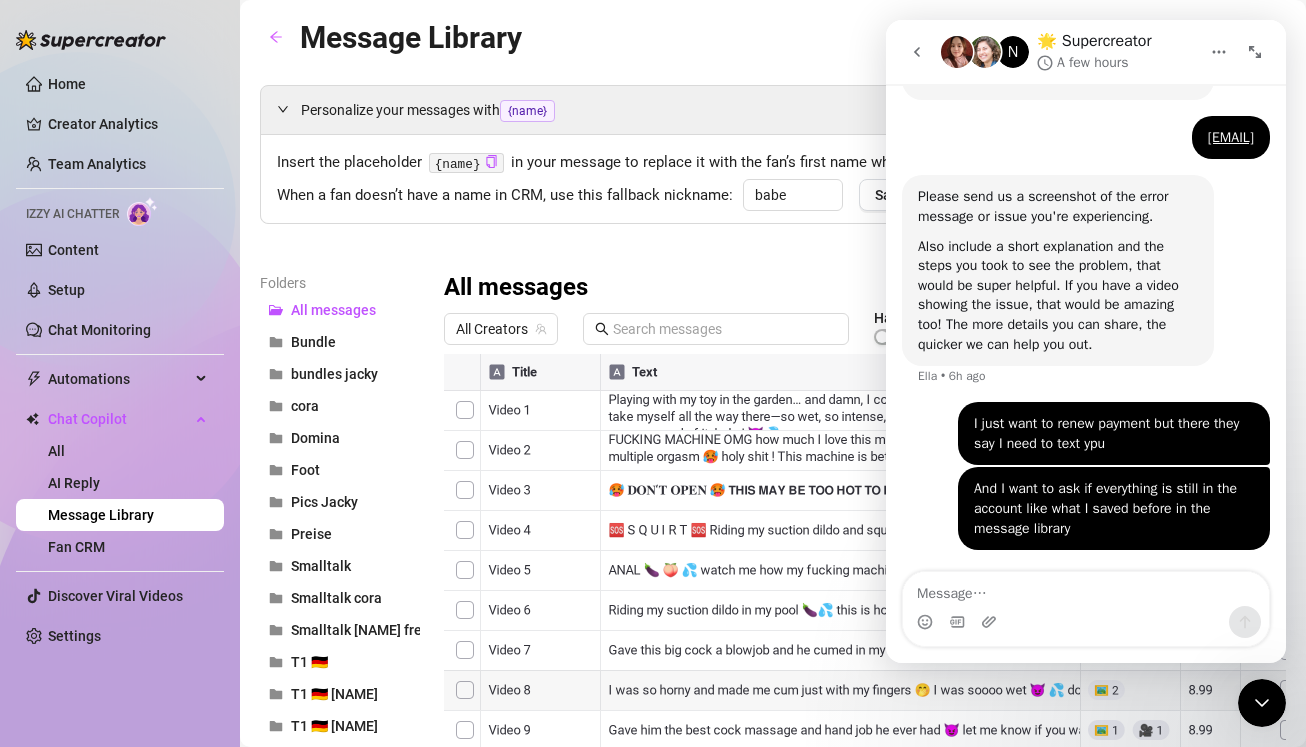 scroll, scrollTop: 975, scrollLeft: 0, axis: vertical 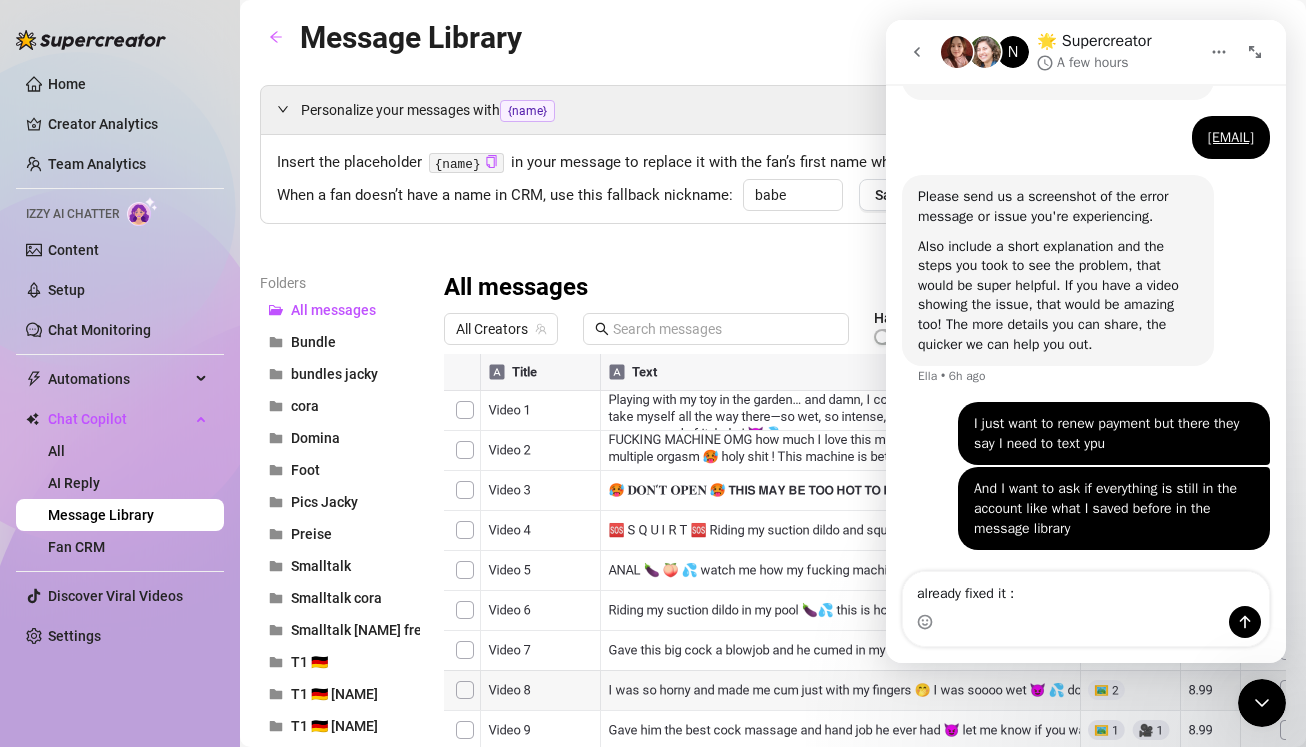 type on "already fixed it :)" 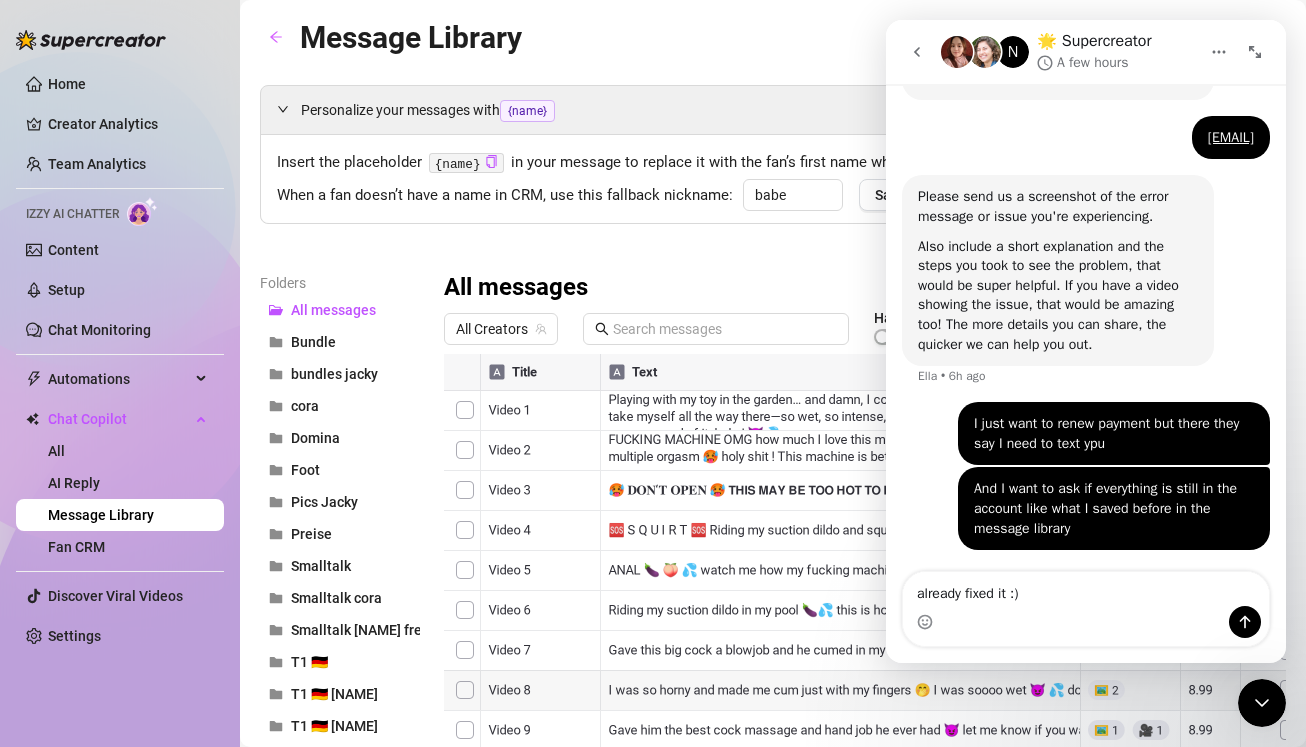 type 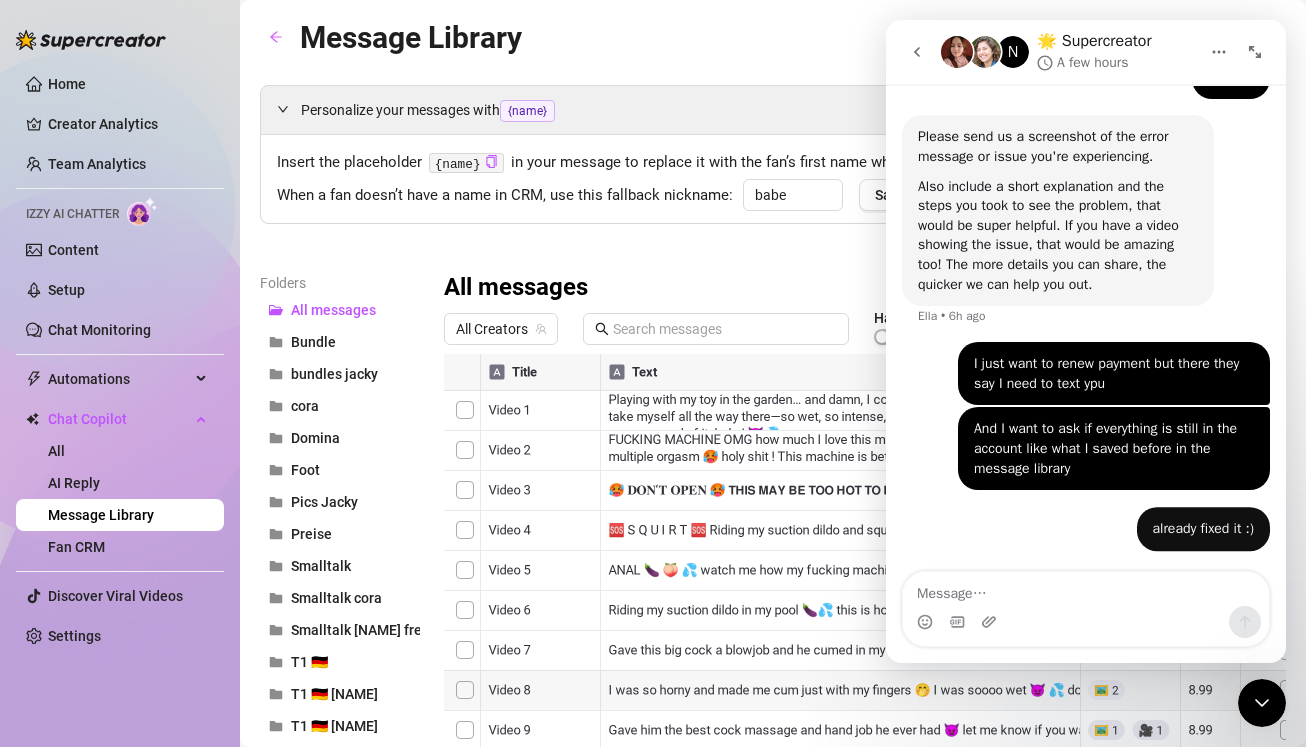scroll, scrollTop: 1034, scrollLeft: 0, axis: vertical 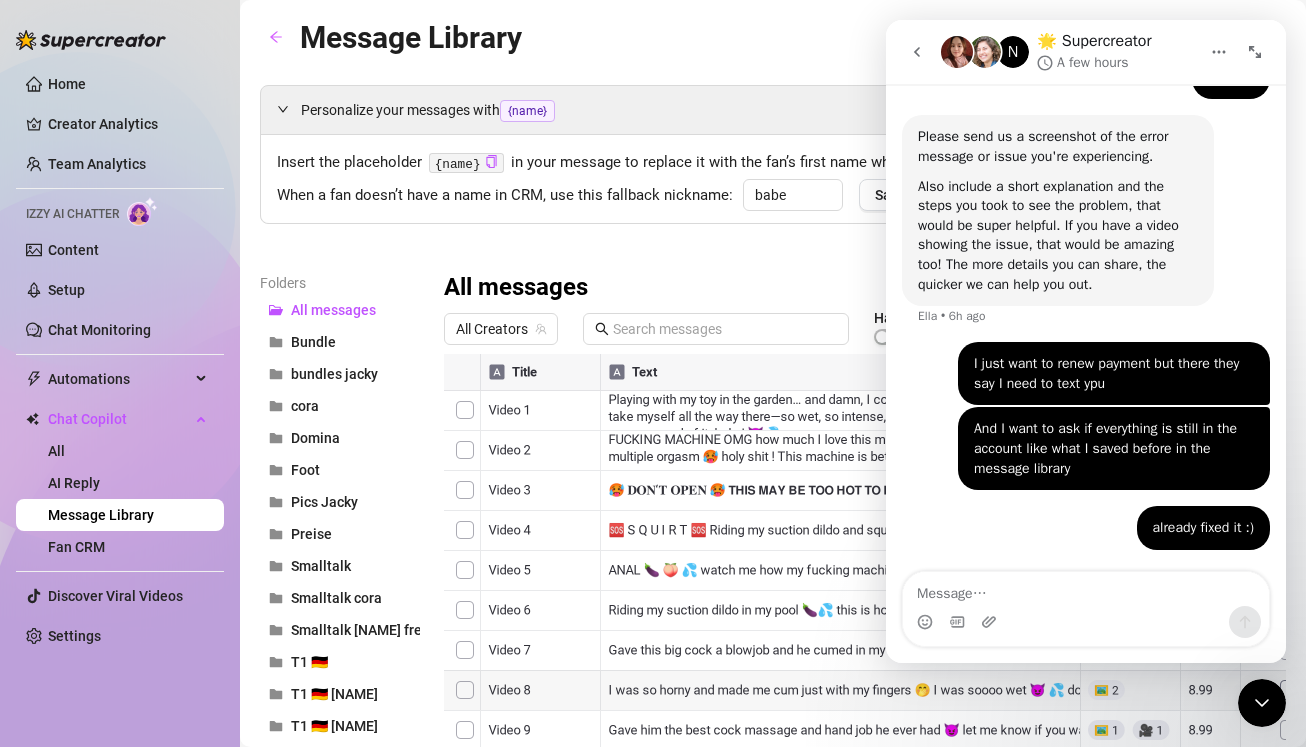 click 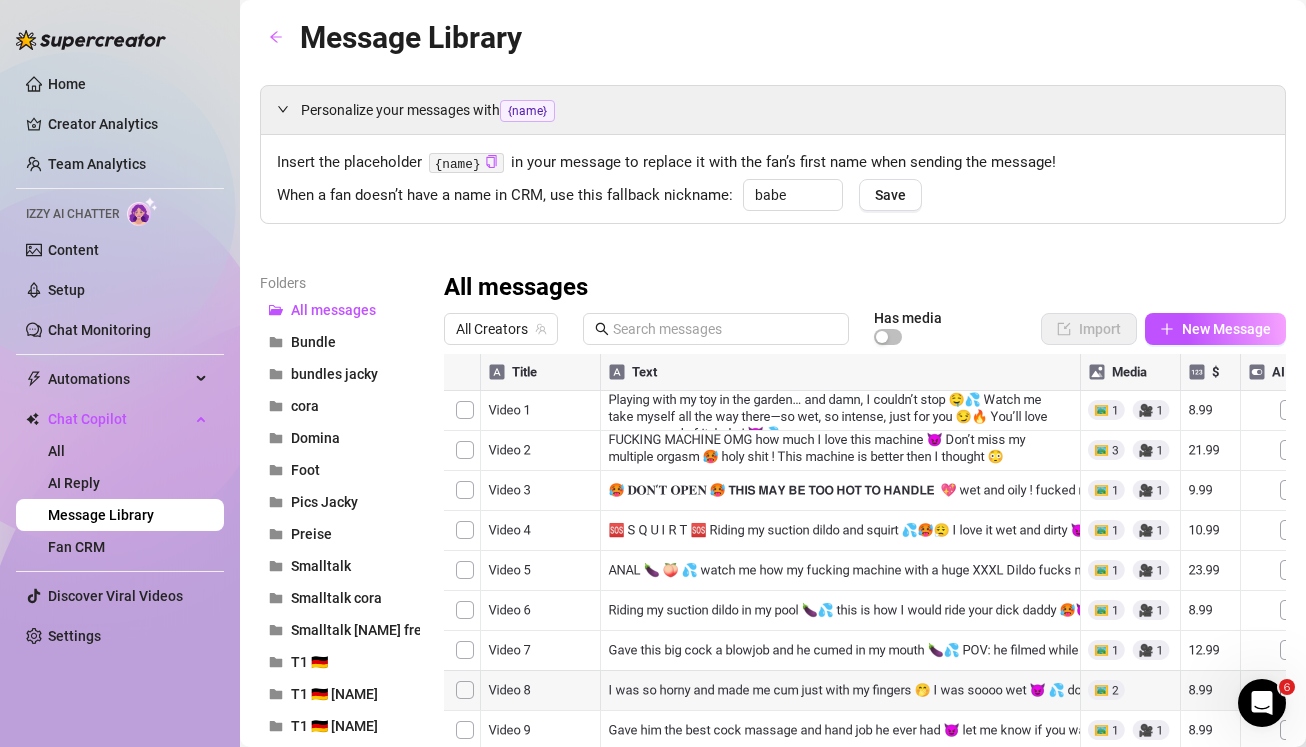 scroll, scrollTop: 0, scrollLeft: 0, axis: both 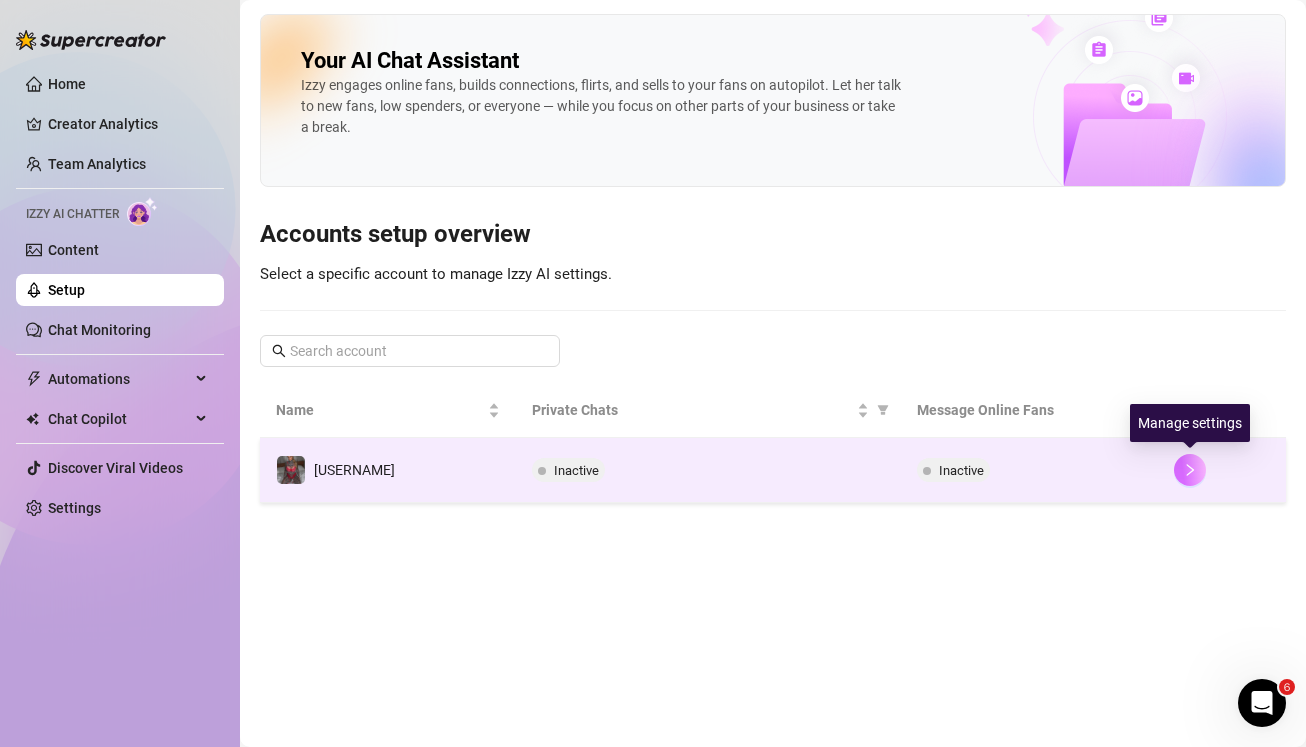 click at bounding box center [1190, 470] 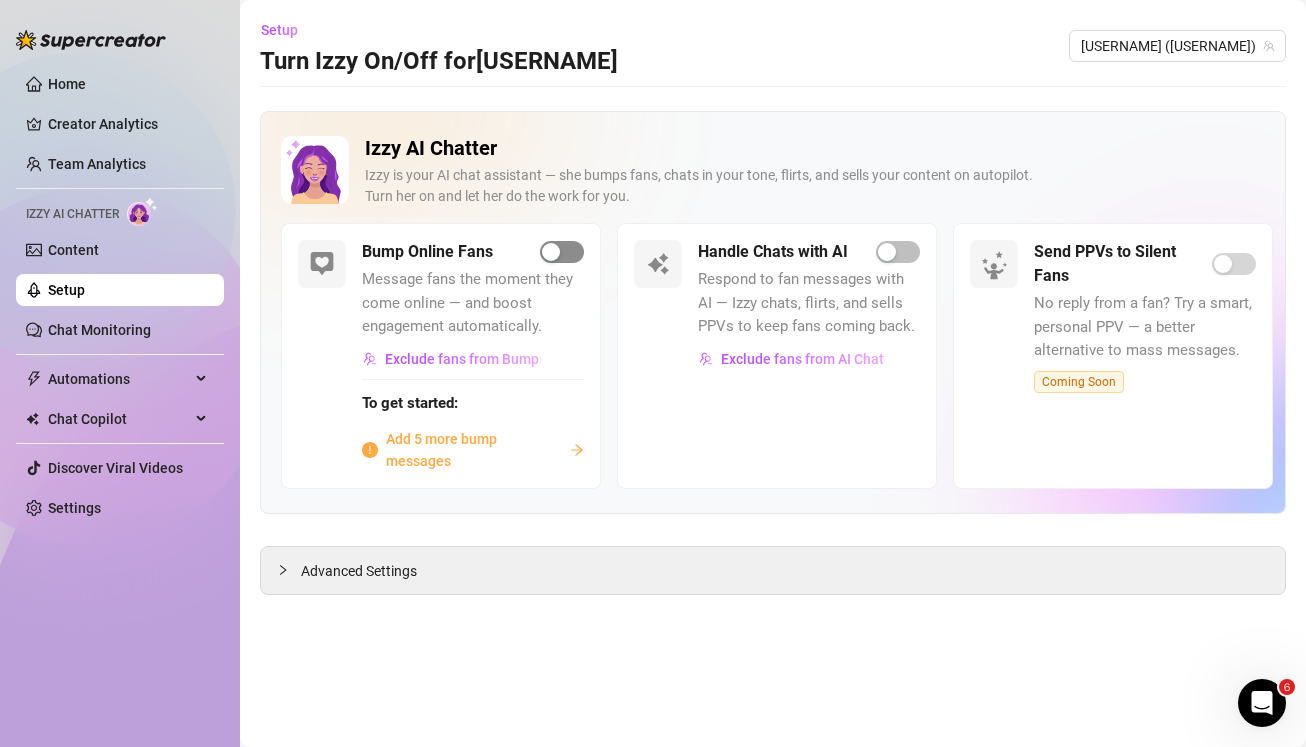 click at bounding box center [551, 252] 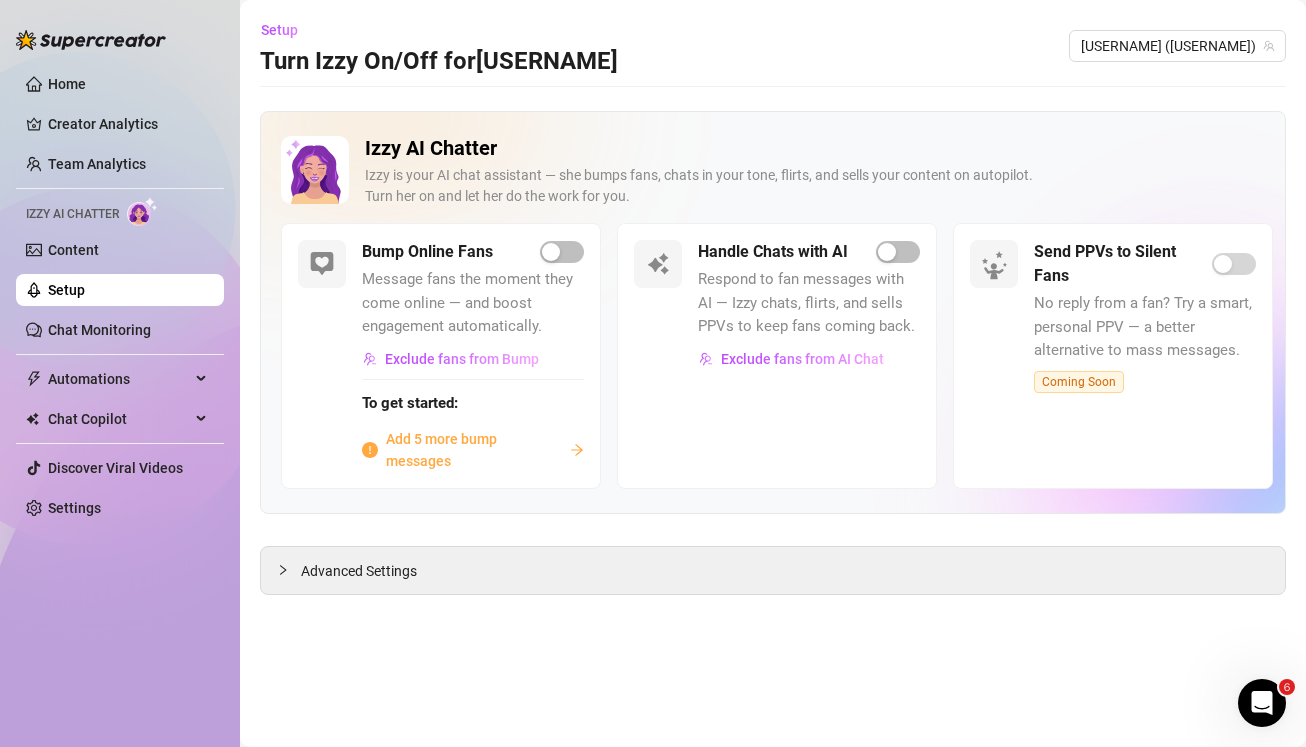 click on "Add 5 more bump messages" at bounding box center [474, 450] 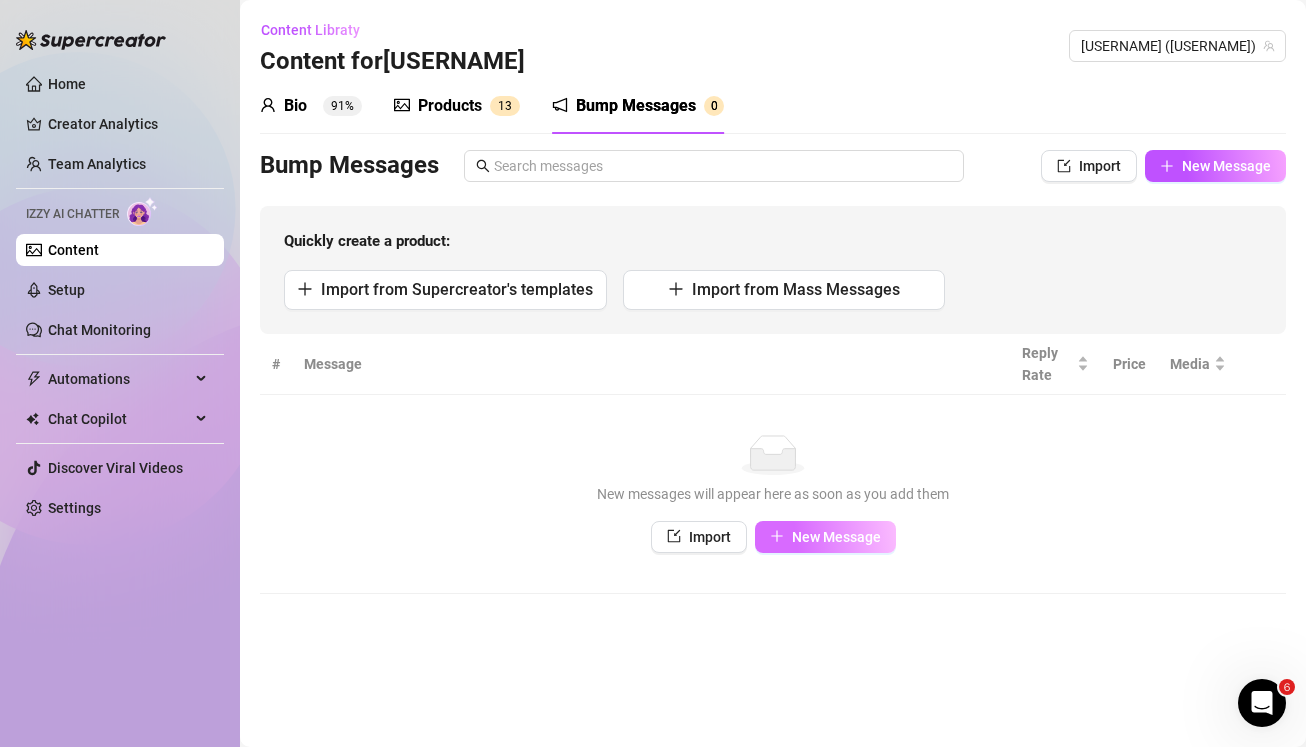 click on "New Message" at bounding box center (836, 537) 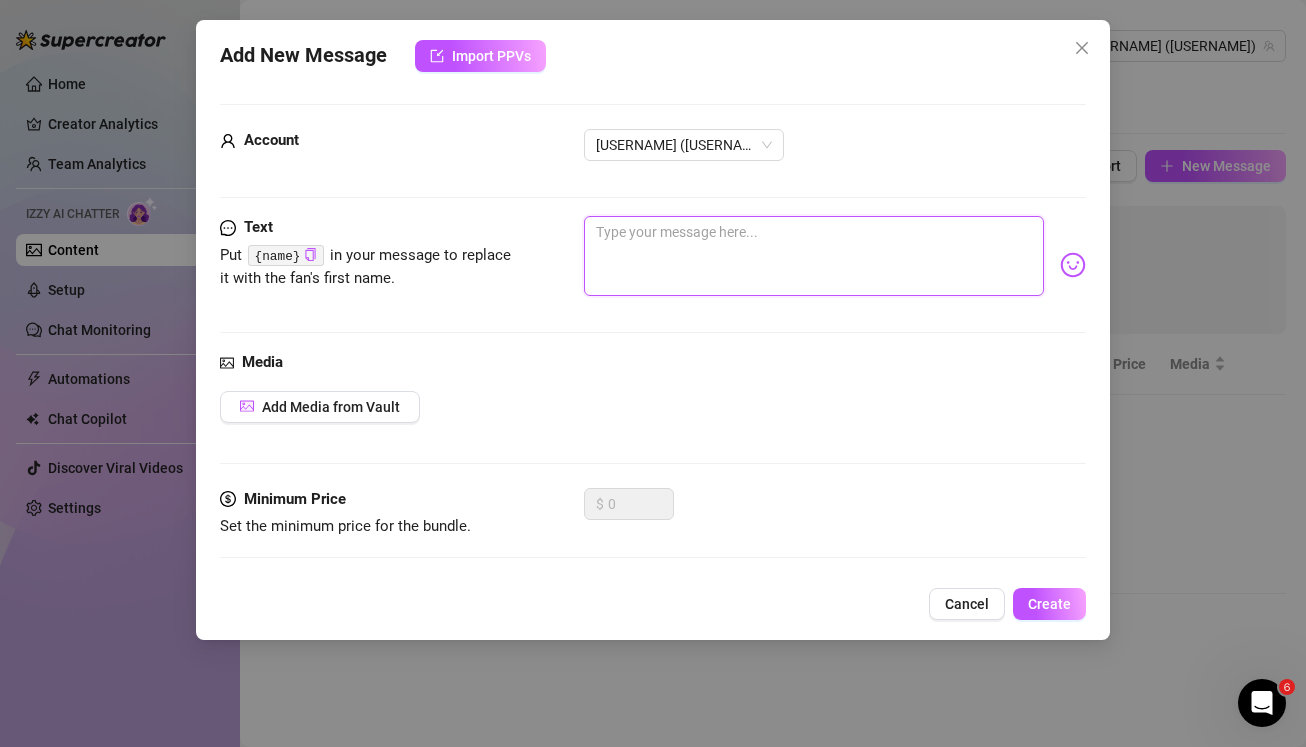 click at bounding box center [814, 256] 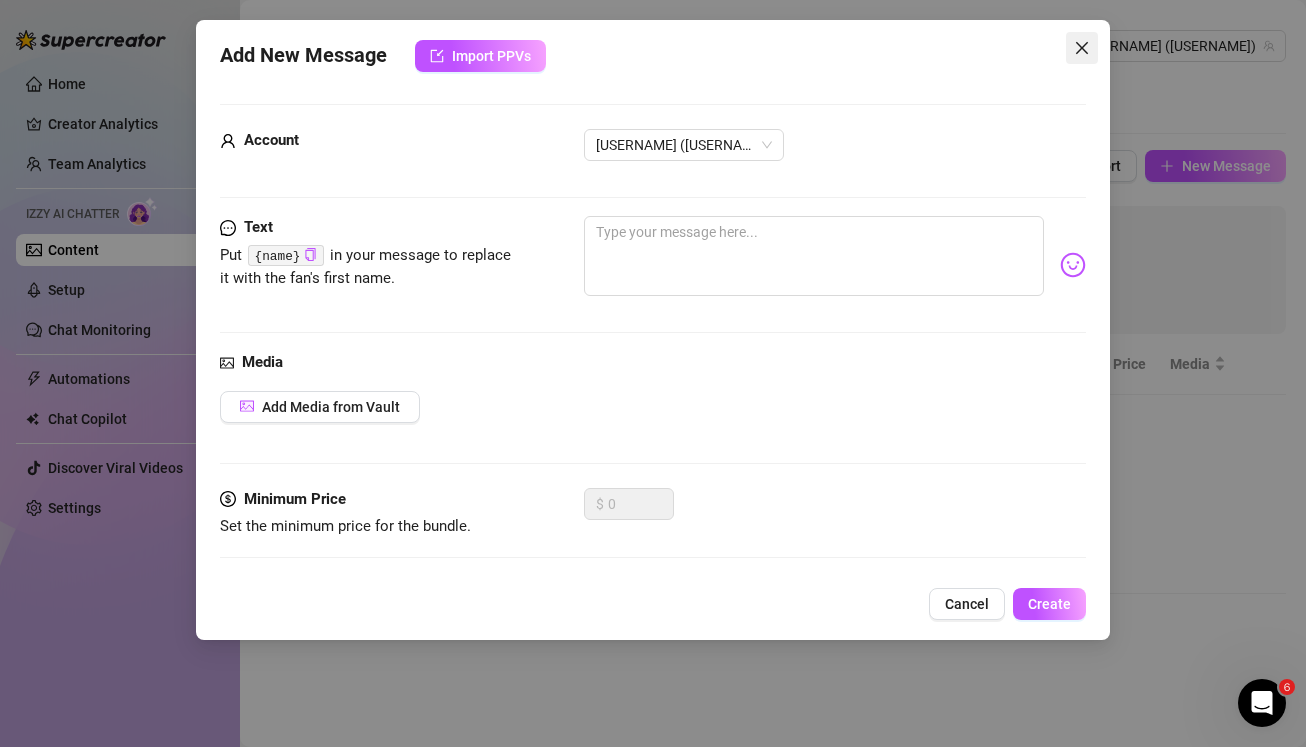click 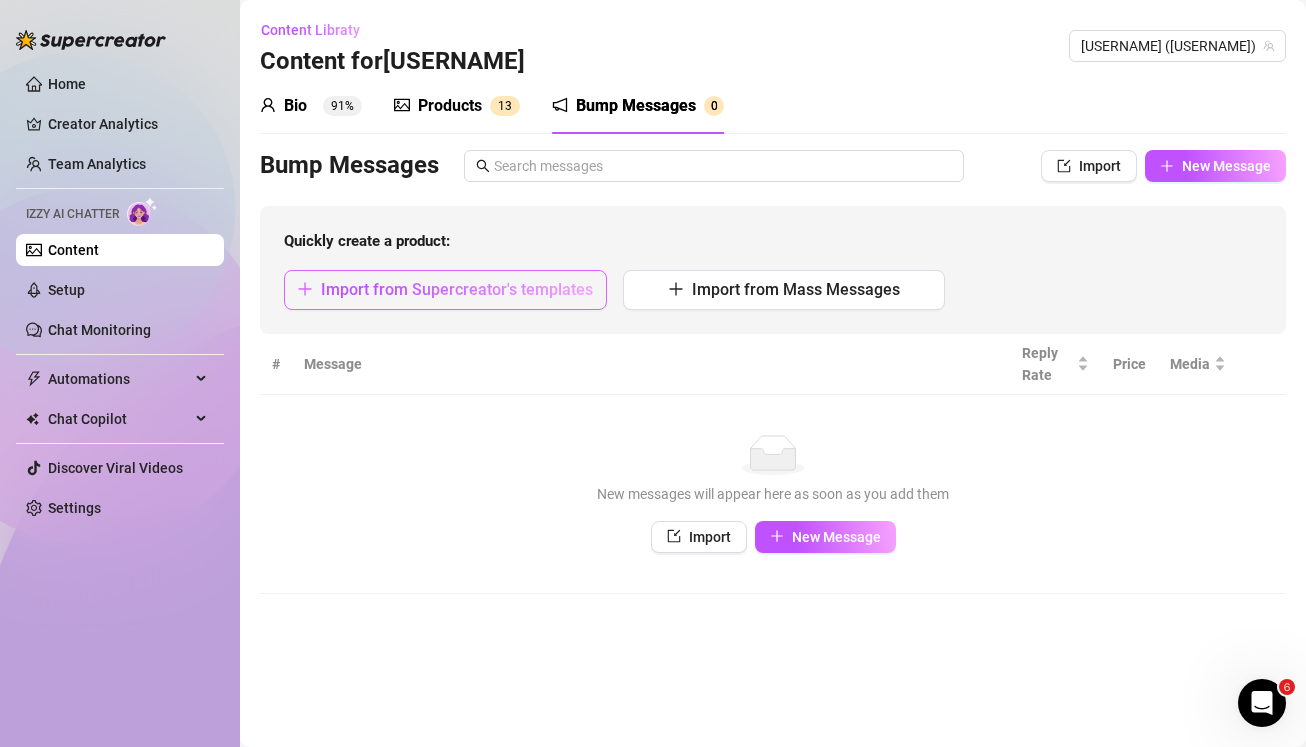 click on "Import from Supercreator's templates" at bounding box center [457, 289] 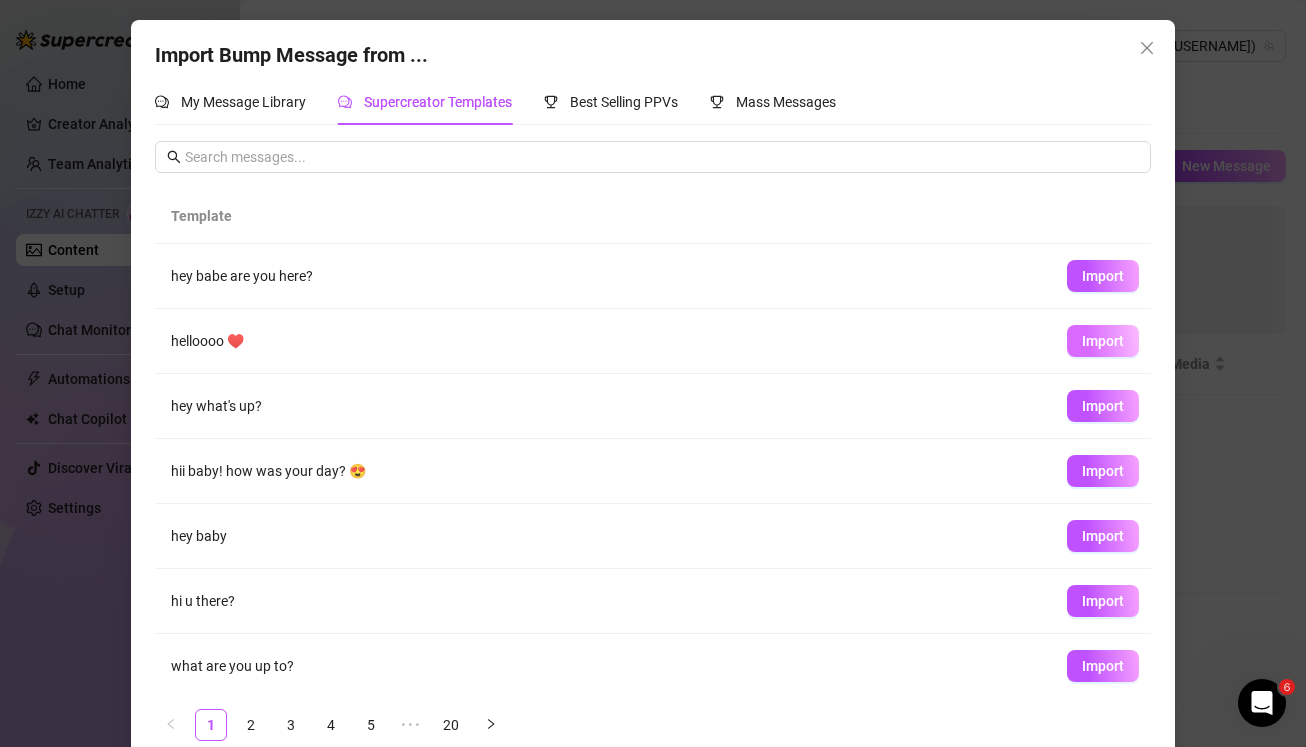 click on "Import" at bounding box center (1103, 341) 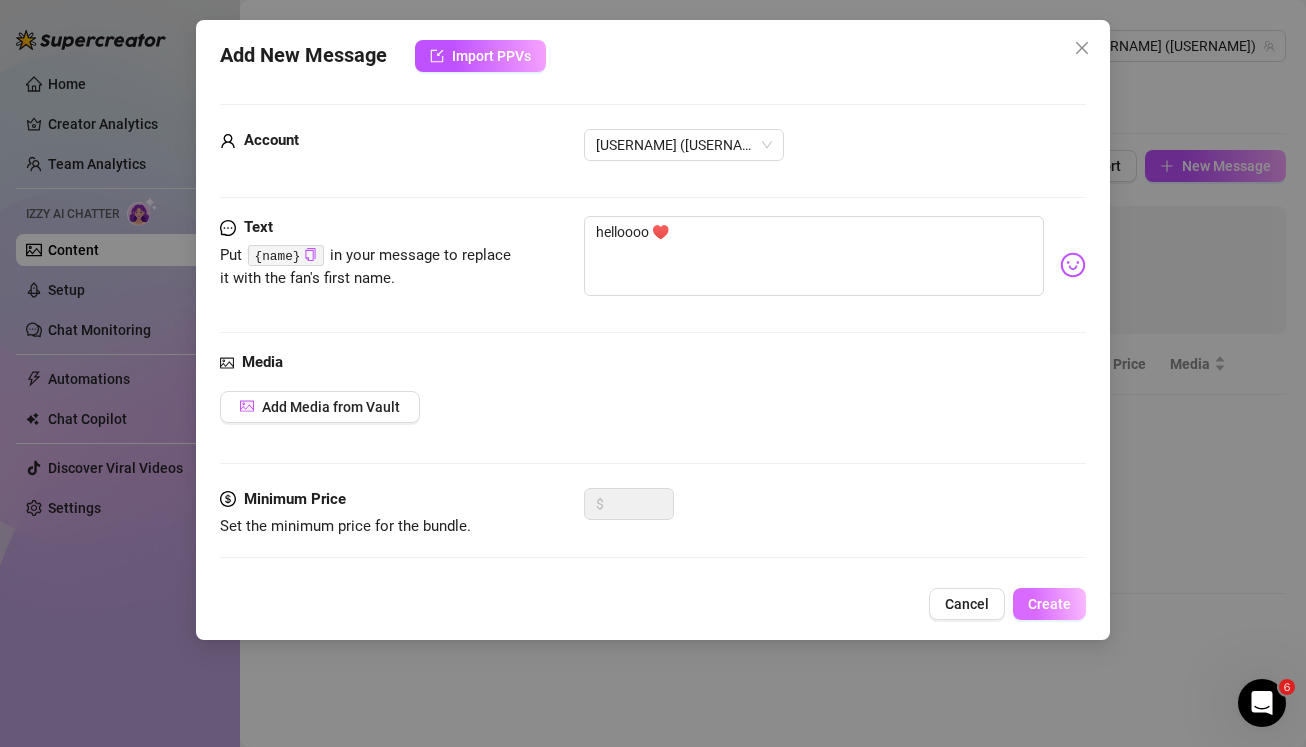 click on "Create" at bounding box center (1049, 604) 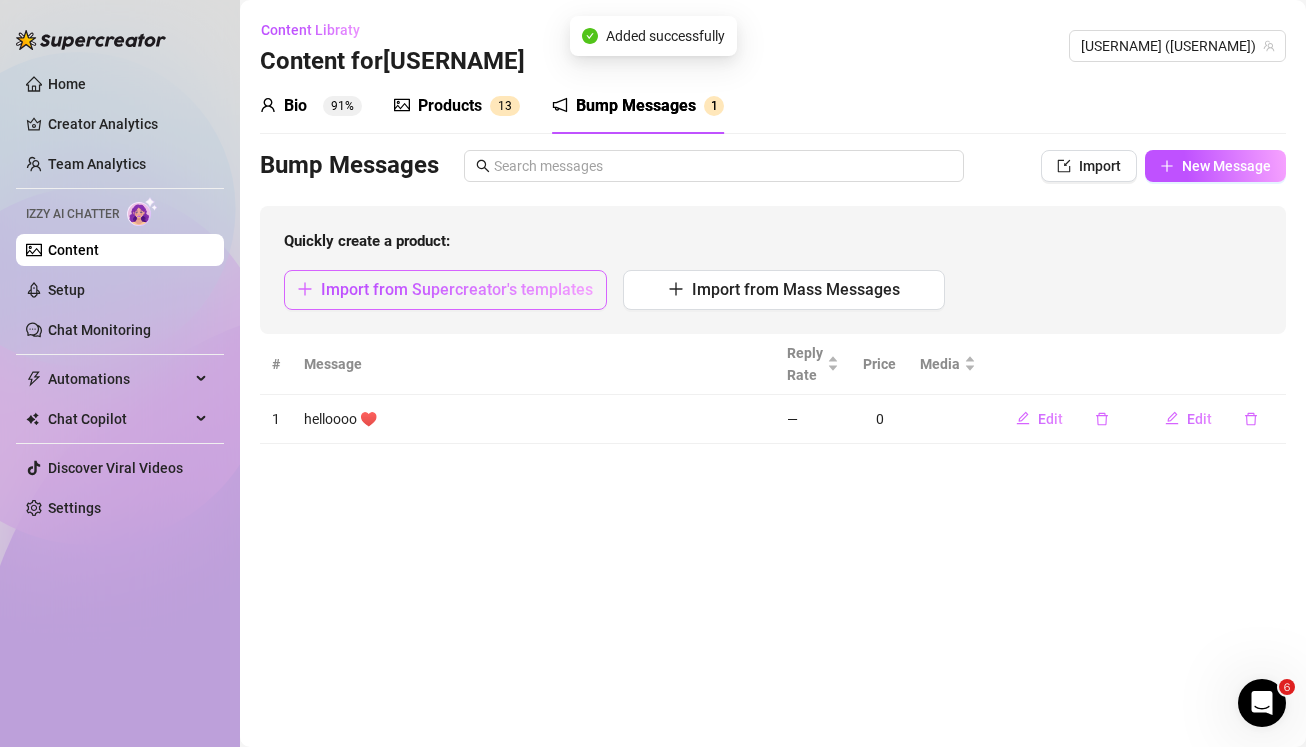 click on "Import from Supercreator's templates" at bounding box center [457, 289] 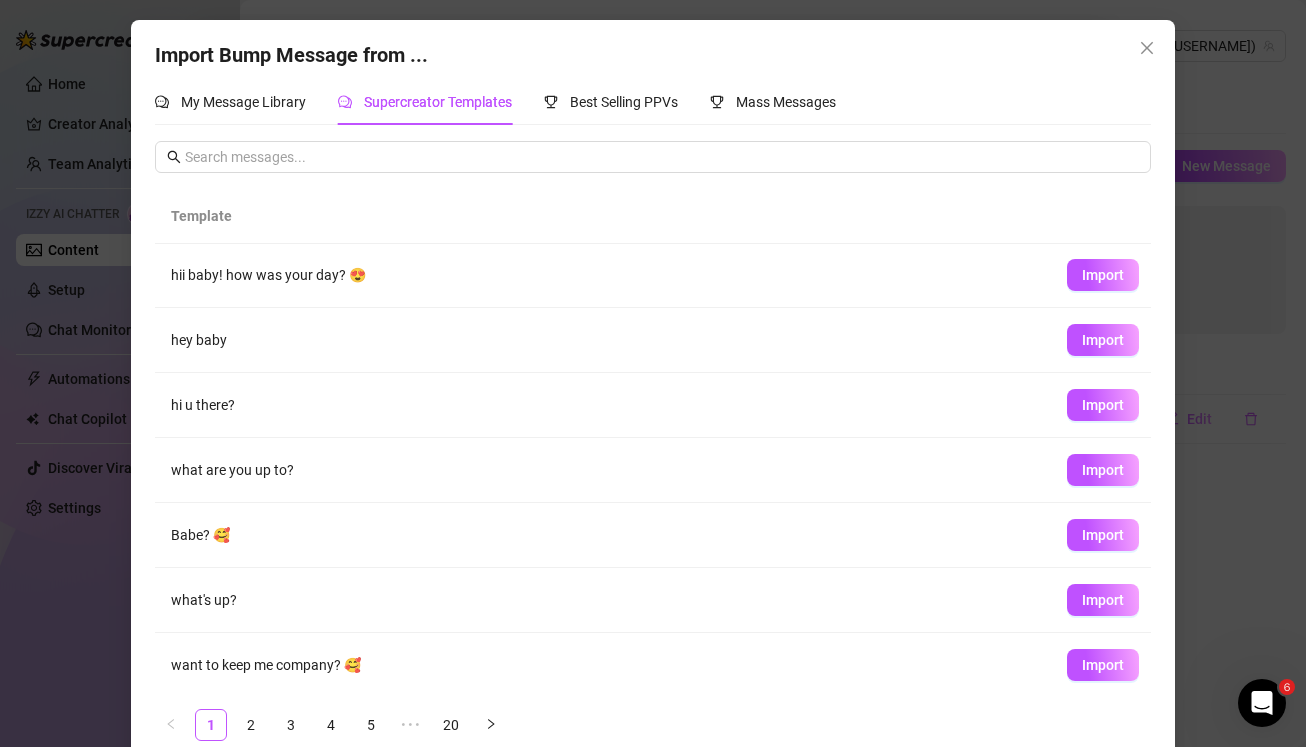 scroll, scrollTop: 202, scrollLeft: 0, axis: vertical 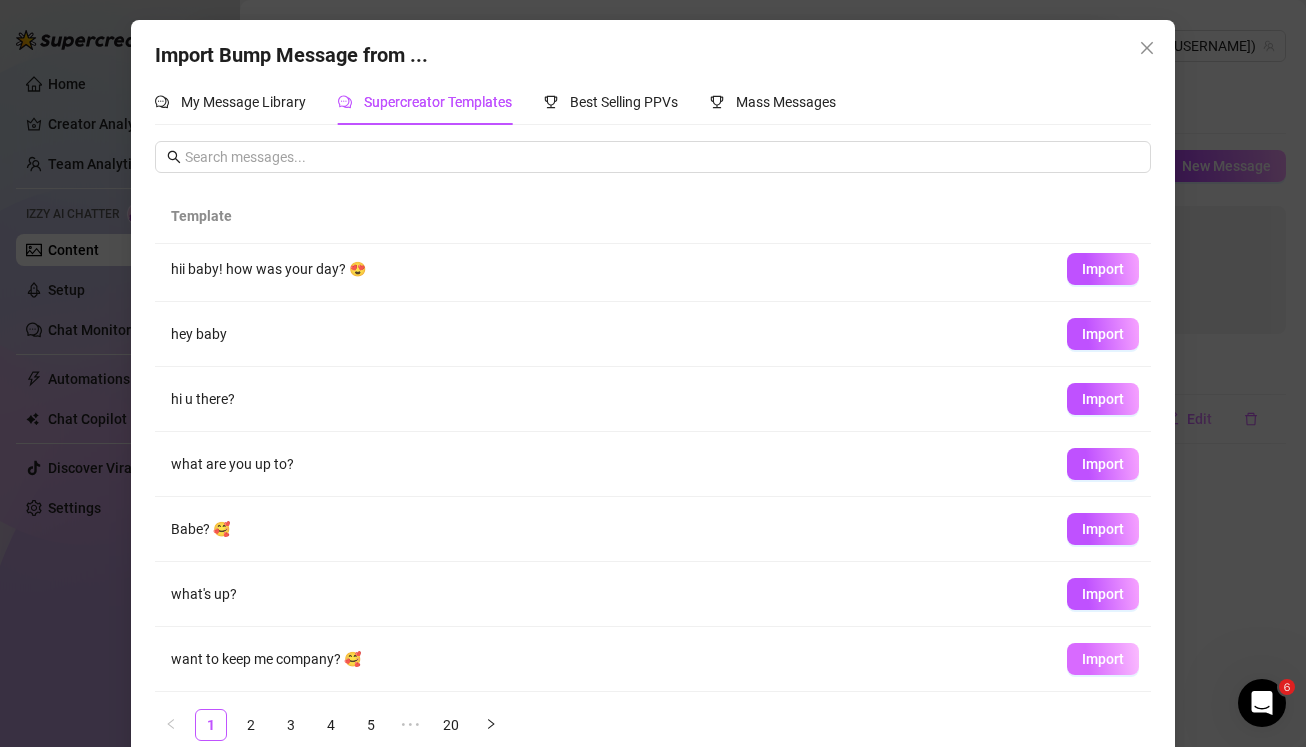 click on "Import" at bounding box center (1103, 659) 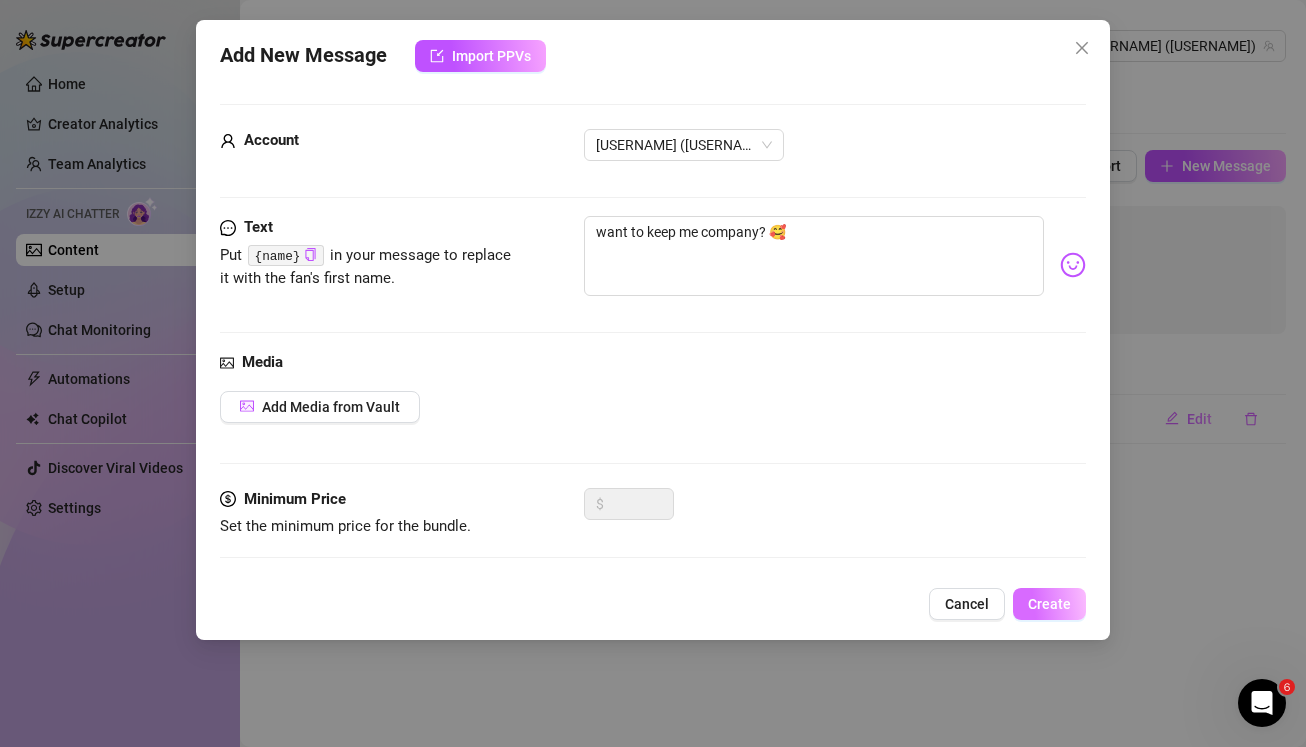 click on "Create" at bounding box center [1049, 604] 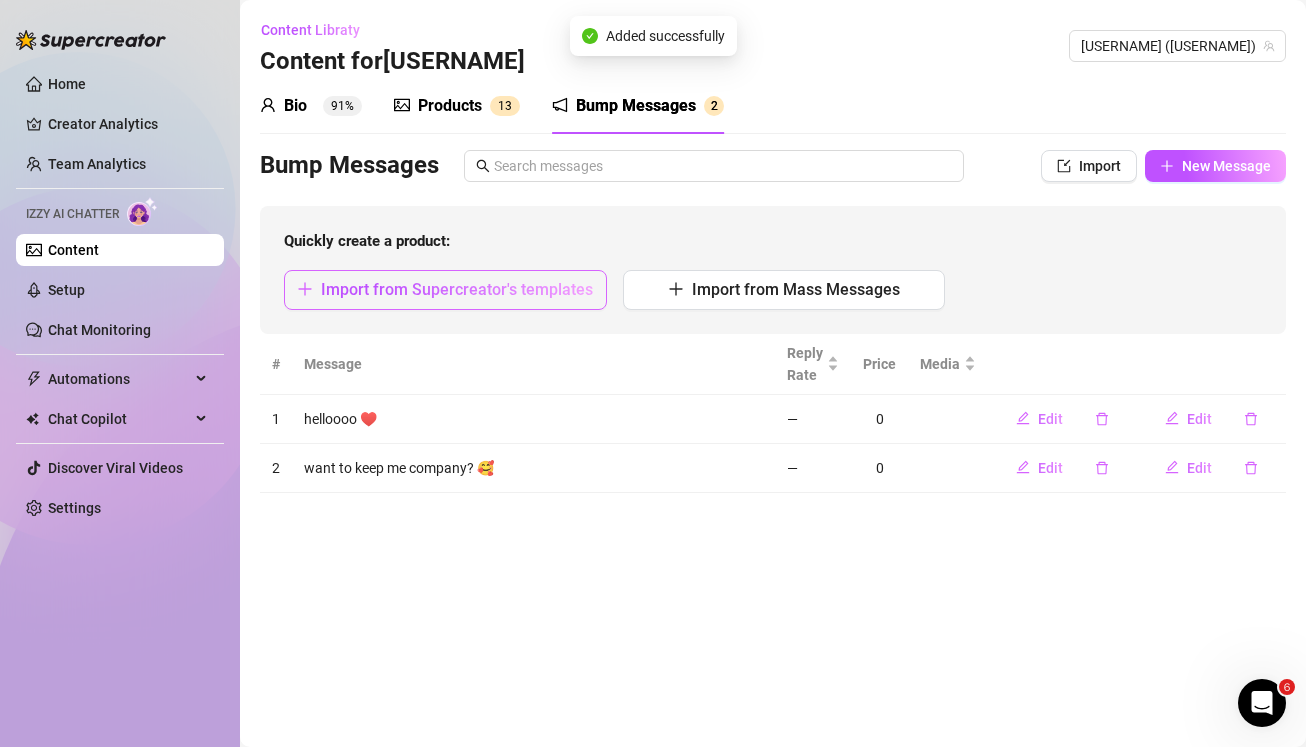 click on "Import from Supercreator's templates" at bounding box center (457, 289) 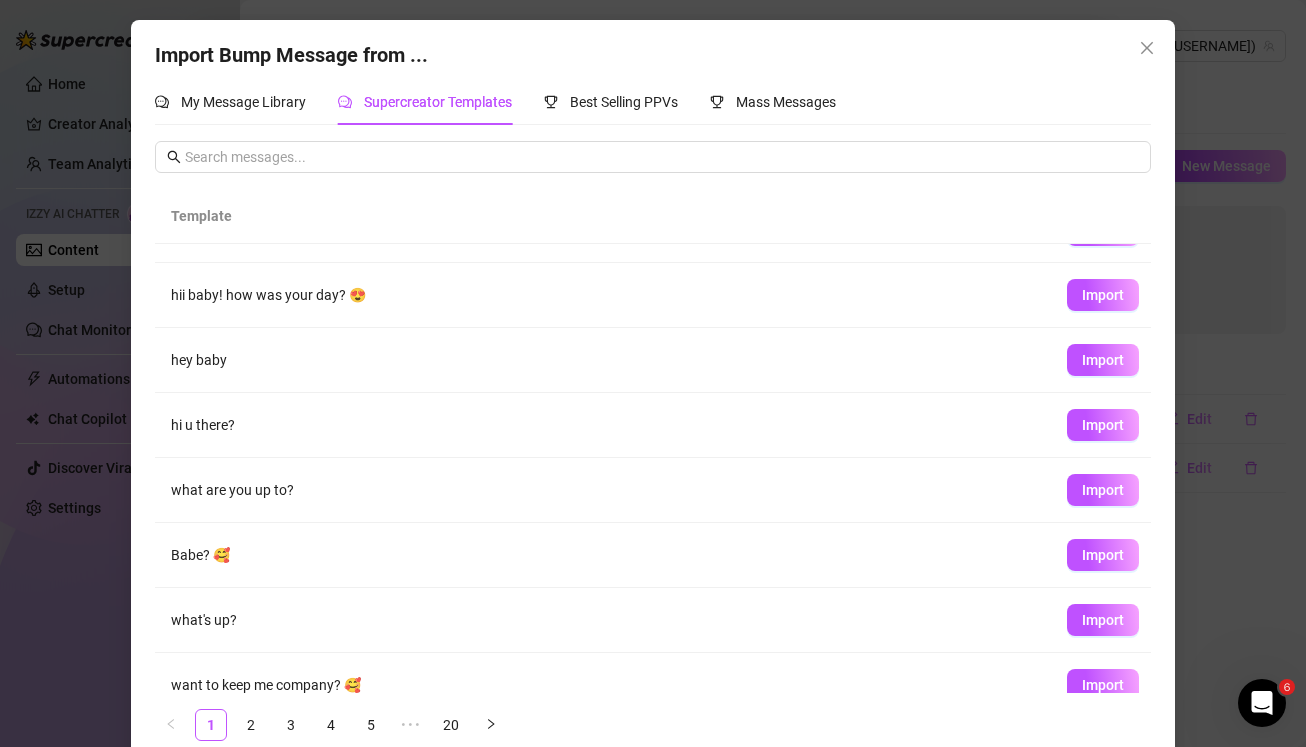scroll, scrollTop: 202, scrollLeft: 0, axis: vertical 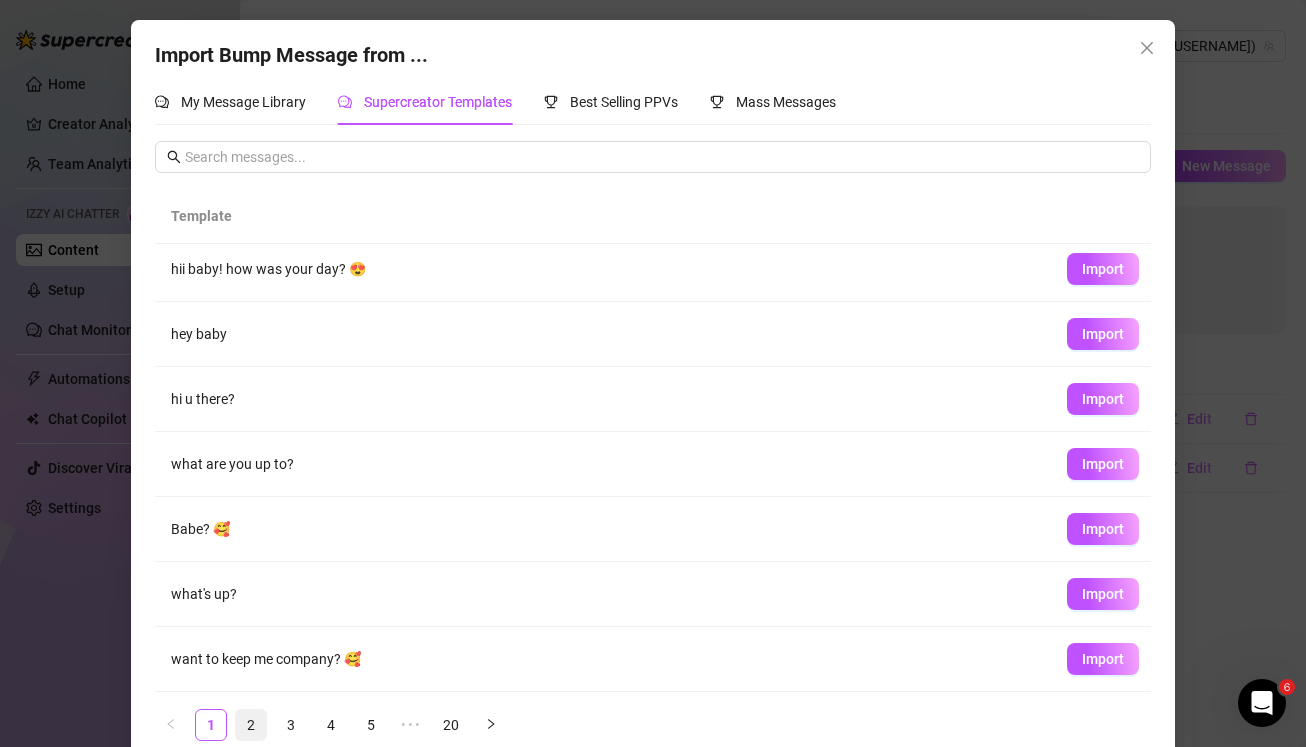 click on "2" at bounding box center (251, 725) 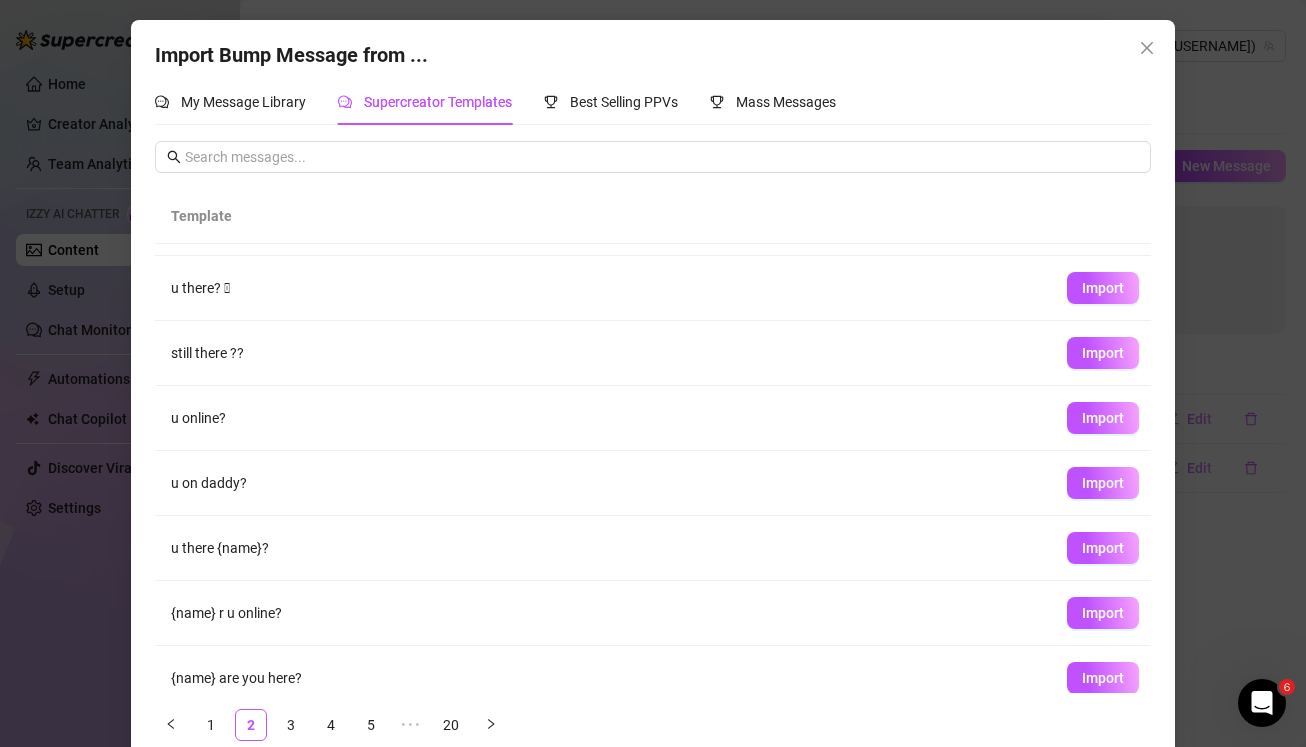 scroll, scrollTop: 202, scrollLeft: 0, axis: vertical 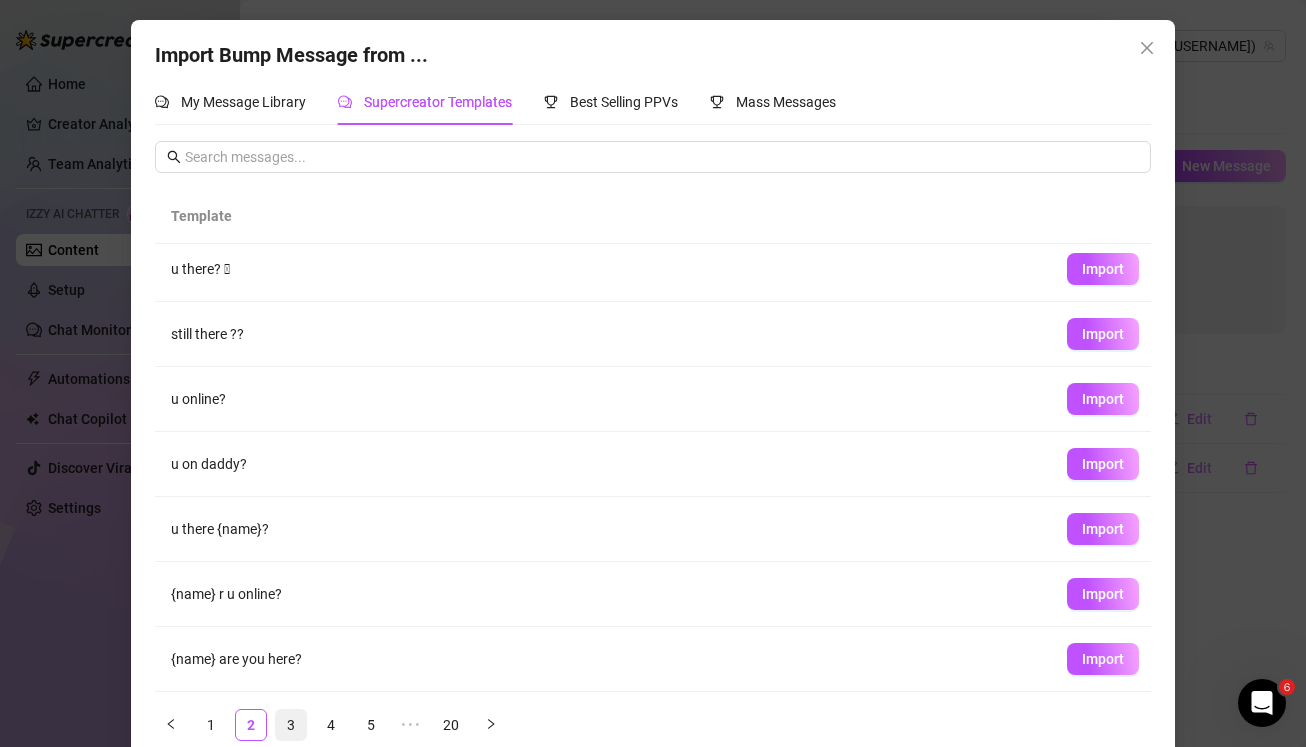 click on "3" at bounding box center (291, 725) 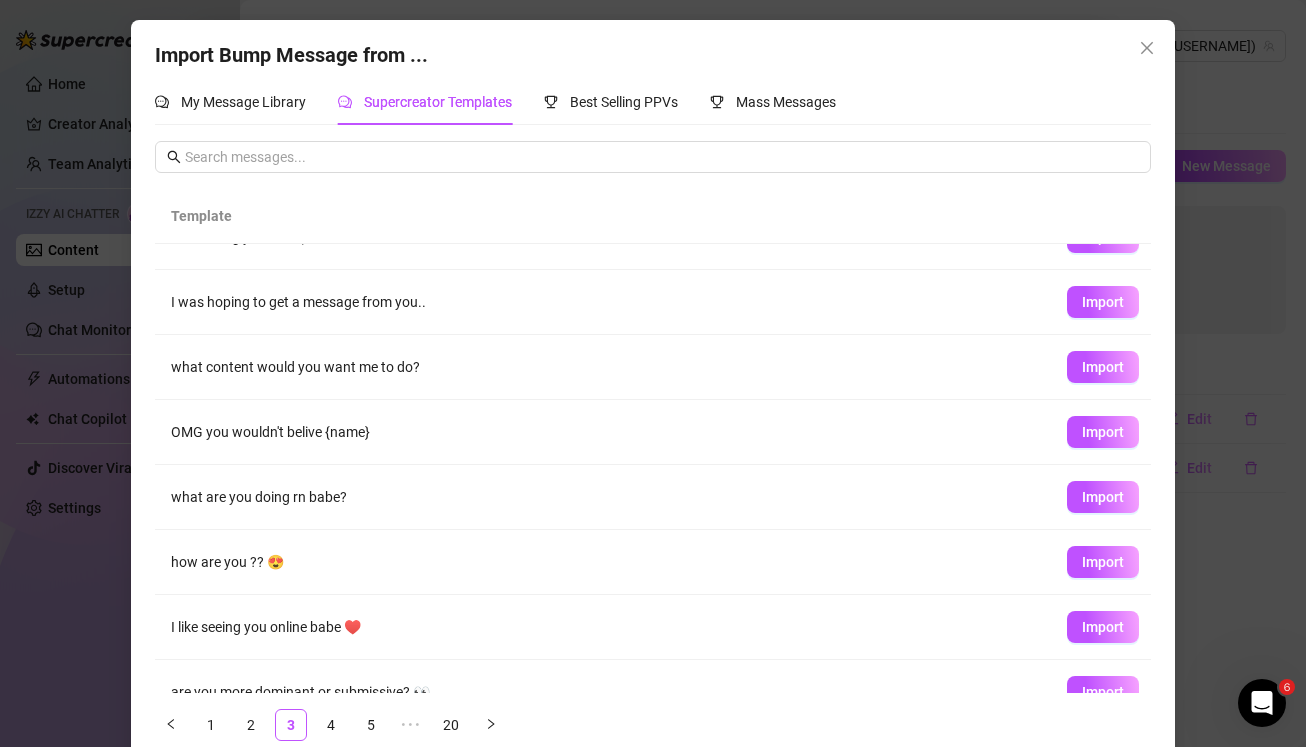scroll, scrollTop: 188, scrollLeft: 0, axis: vertical 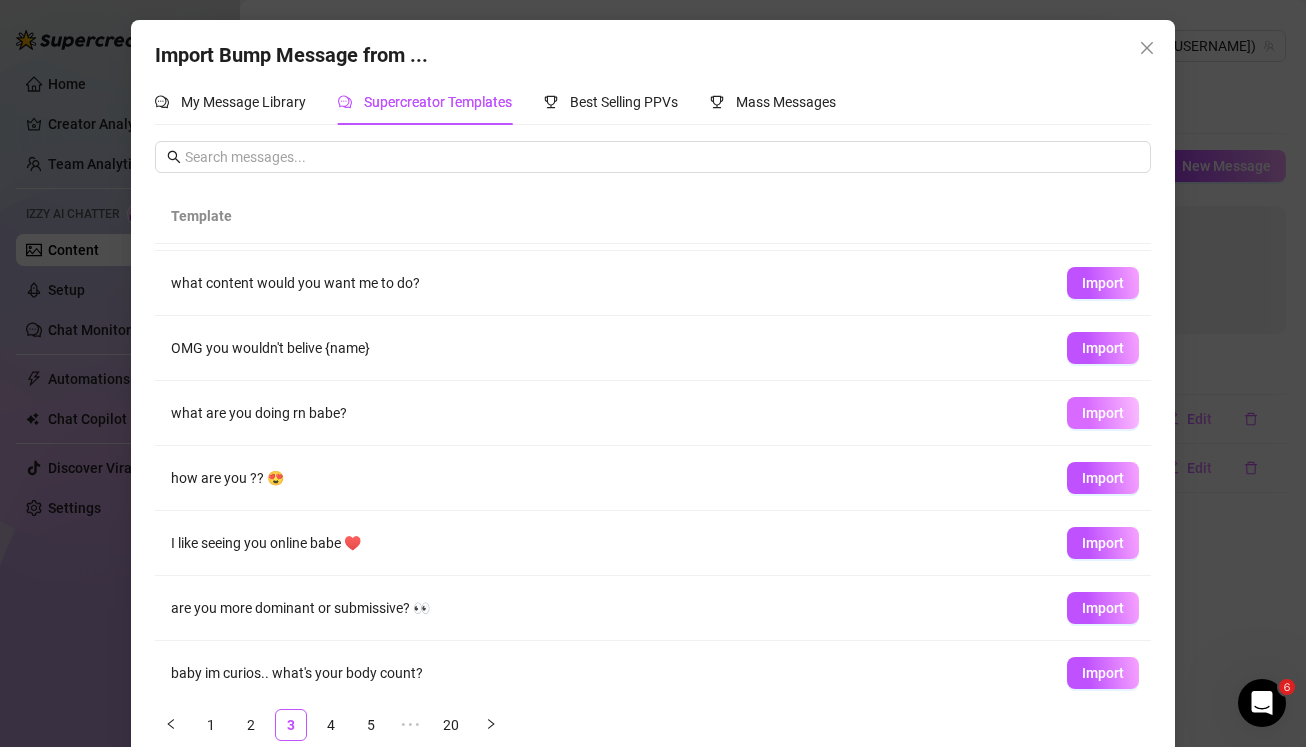 click on "Import" at bounding box center [1103, 413] 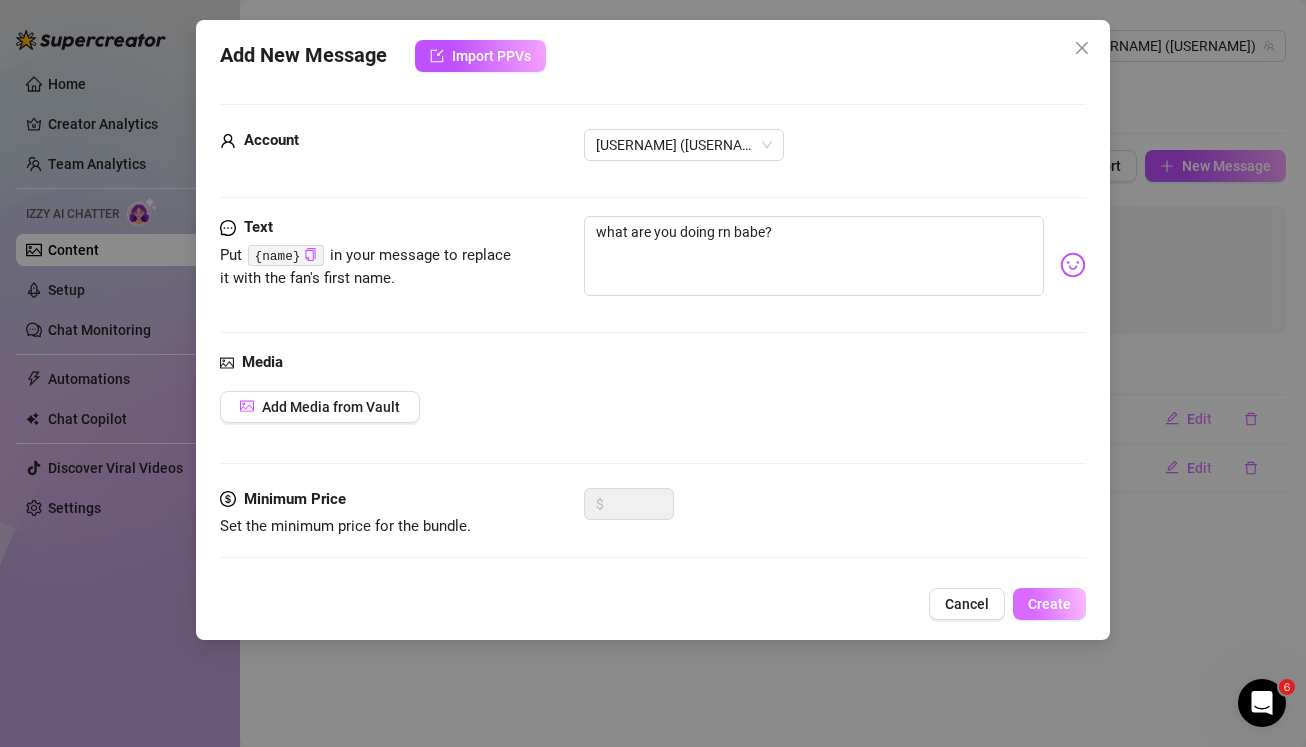 click on "Create" at bounding box center (1049, 604) 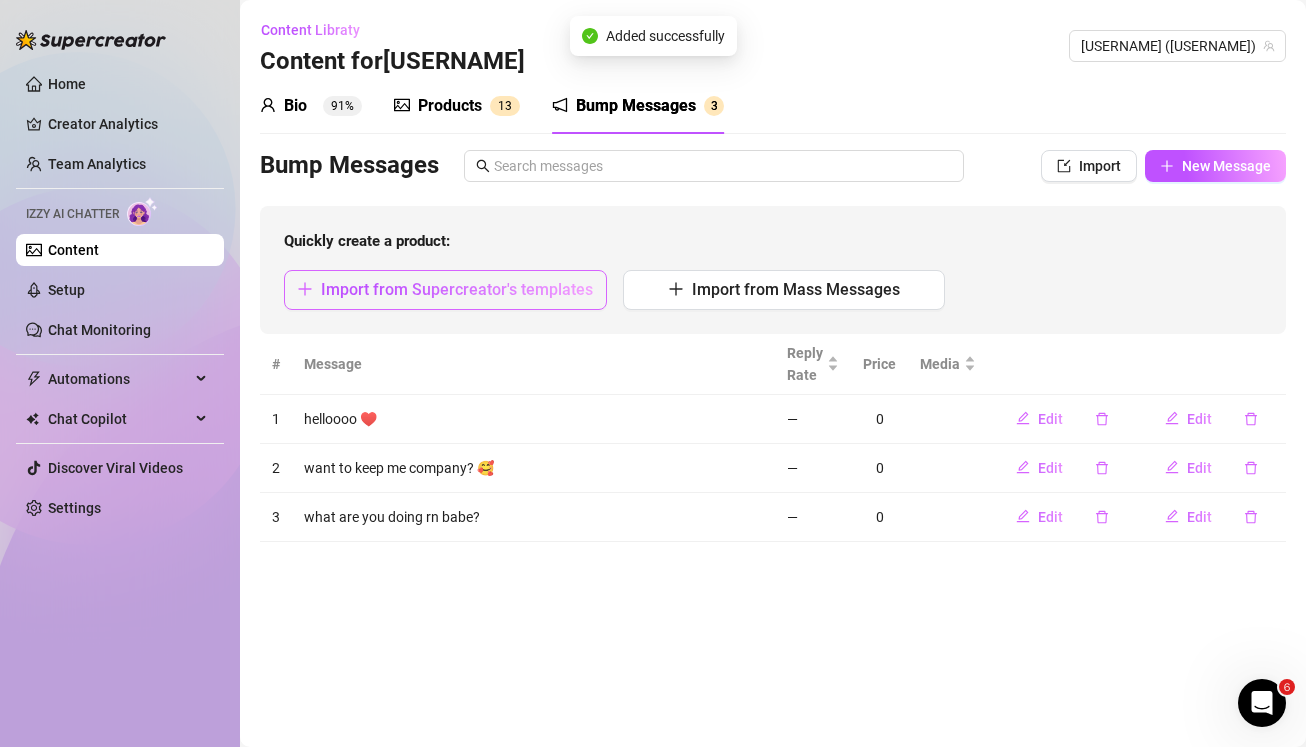 click on "Import from Supercreator's templates" at bounding box center (457, 289) 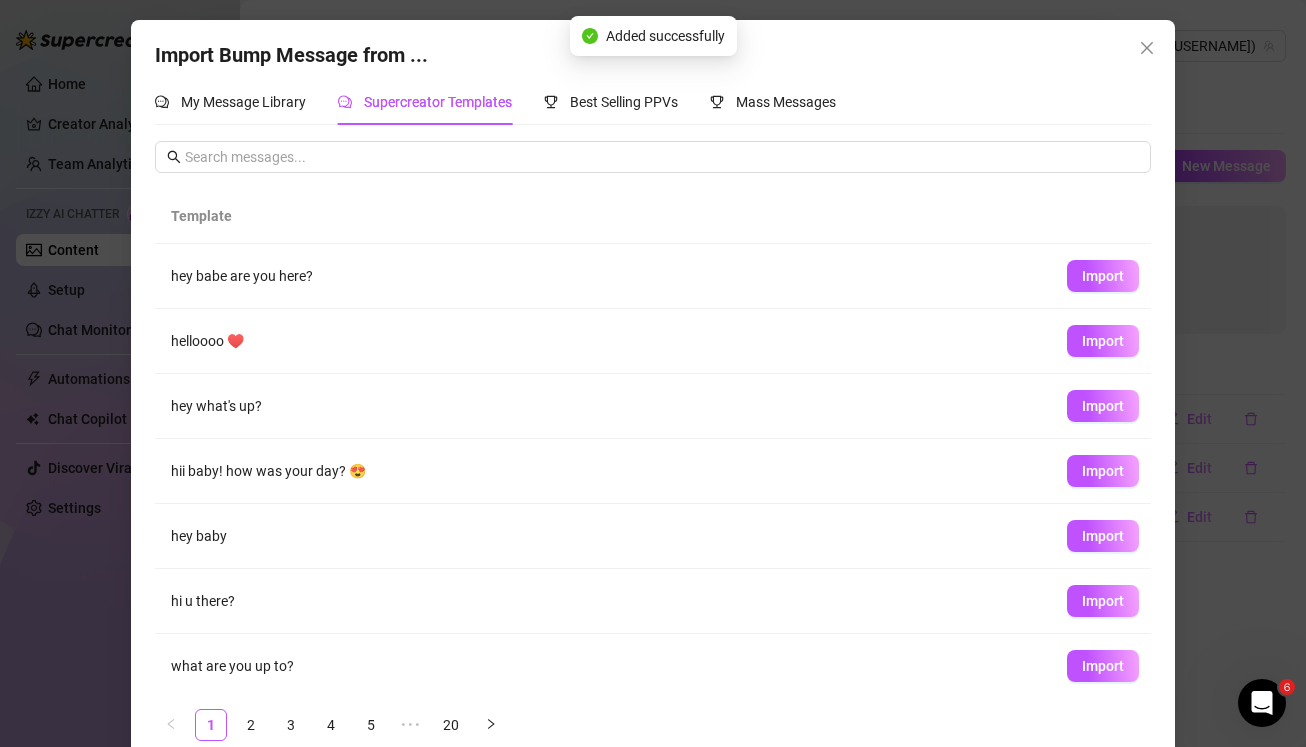 scroll, scrollTop: 17, scrollLeft: 0, axis: vertical 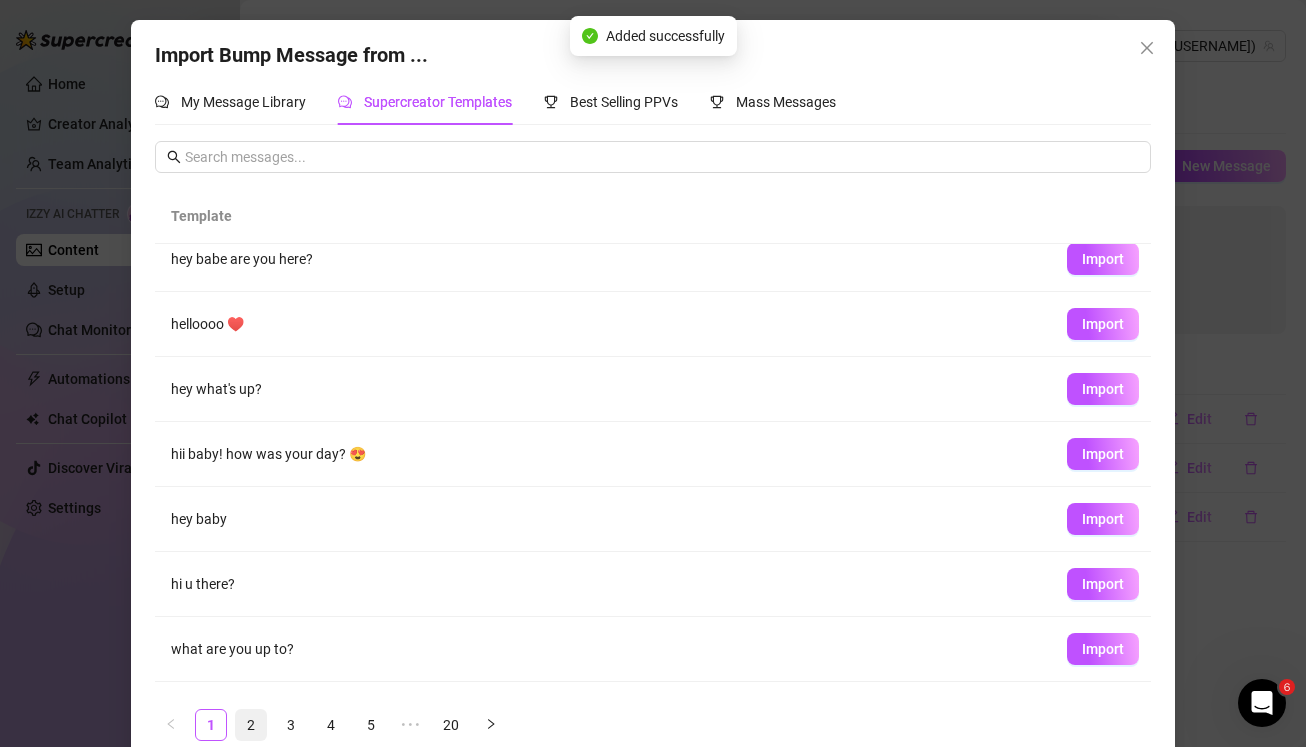 click on "2" at bounding box center (251, 725) 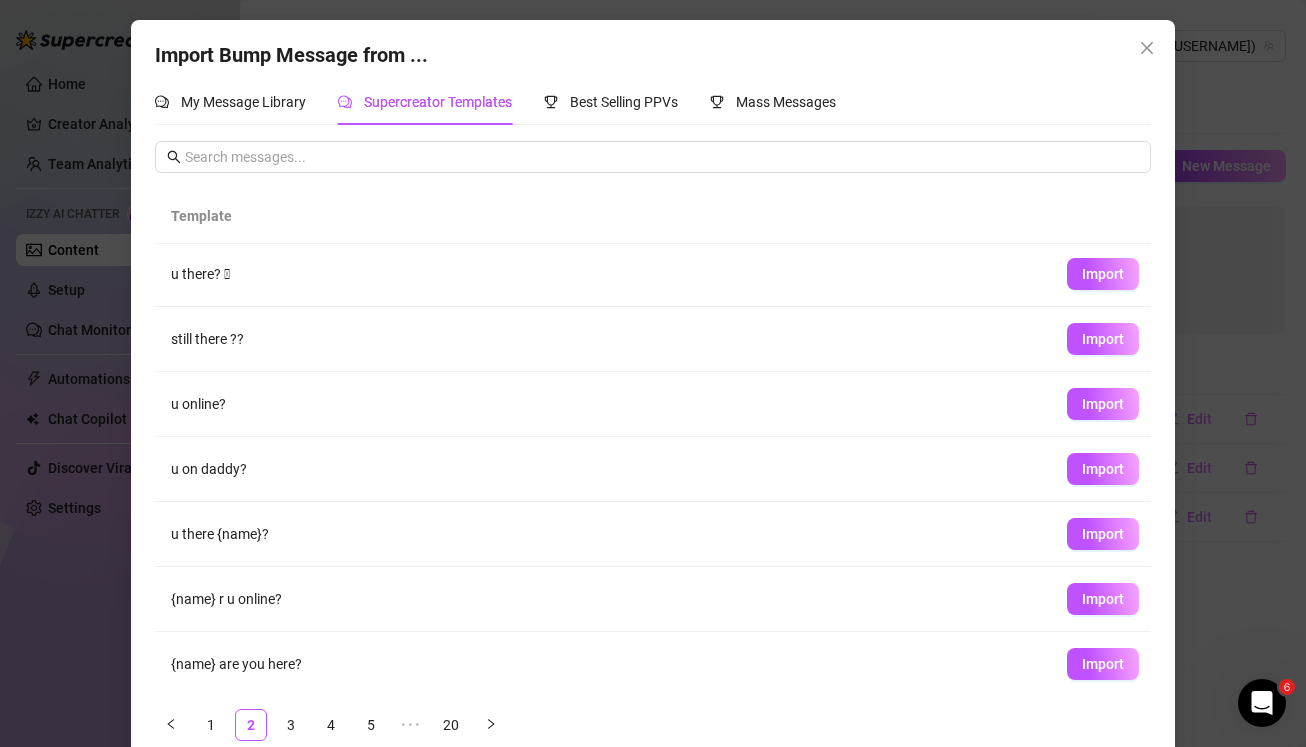 scroll, scrollTop: 202, scrollLeft: 0, axis: vertical 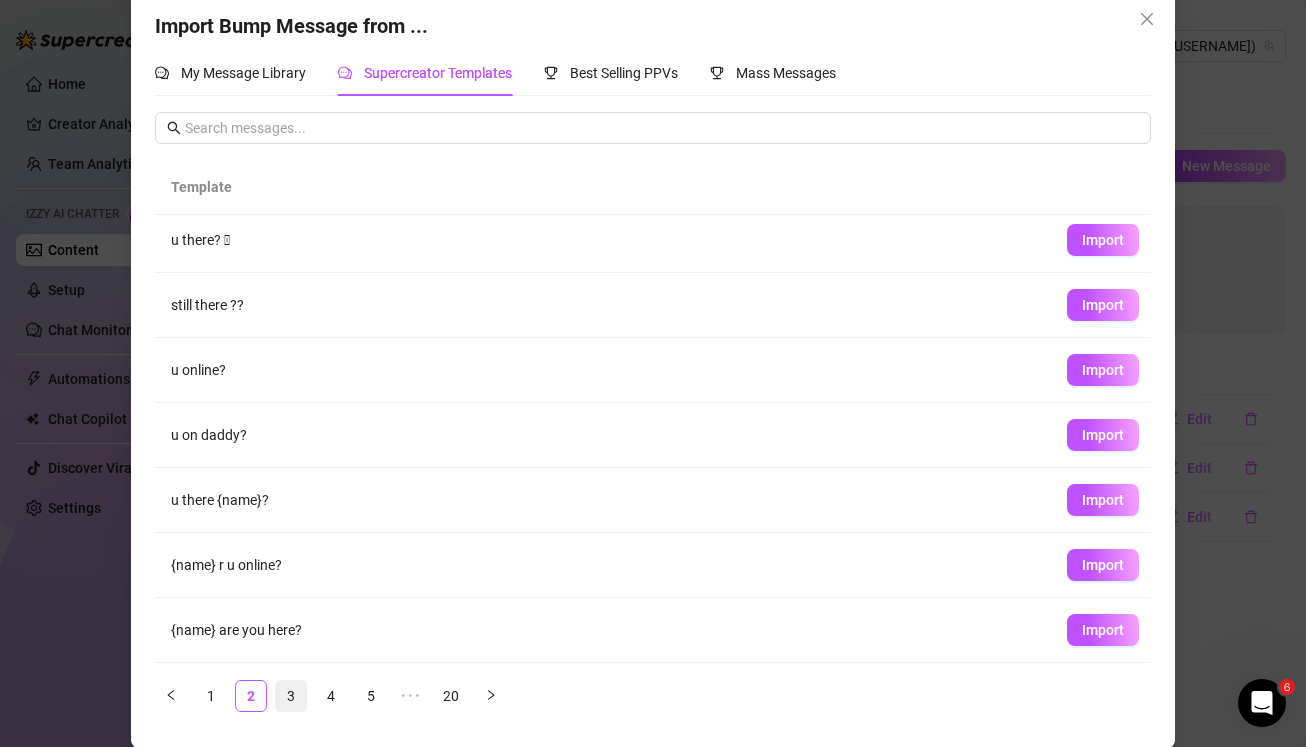 click on "3" at bounding box center (291, 696) 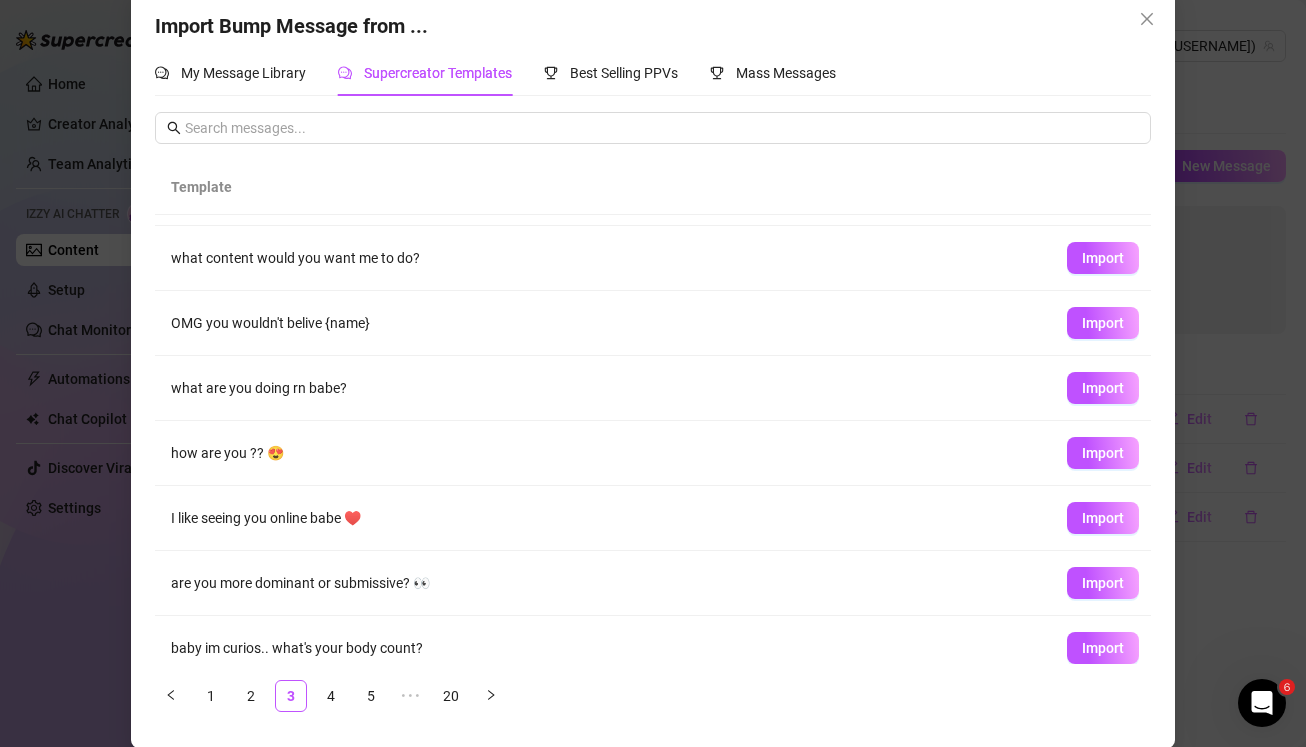 scroll, scrollTop: 202, scrollLeft: 0, axis: vertical 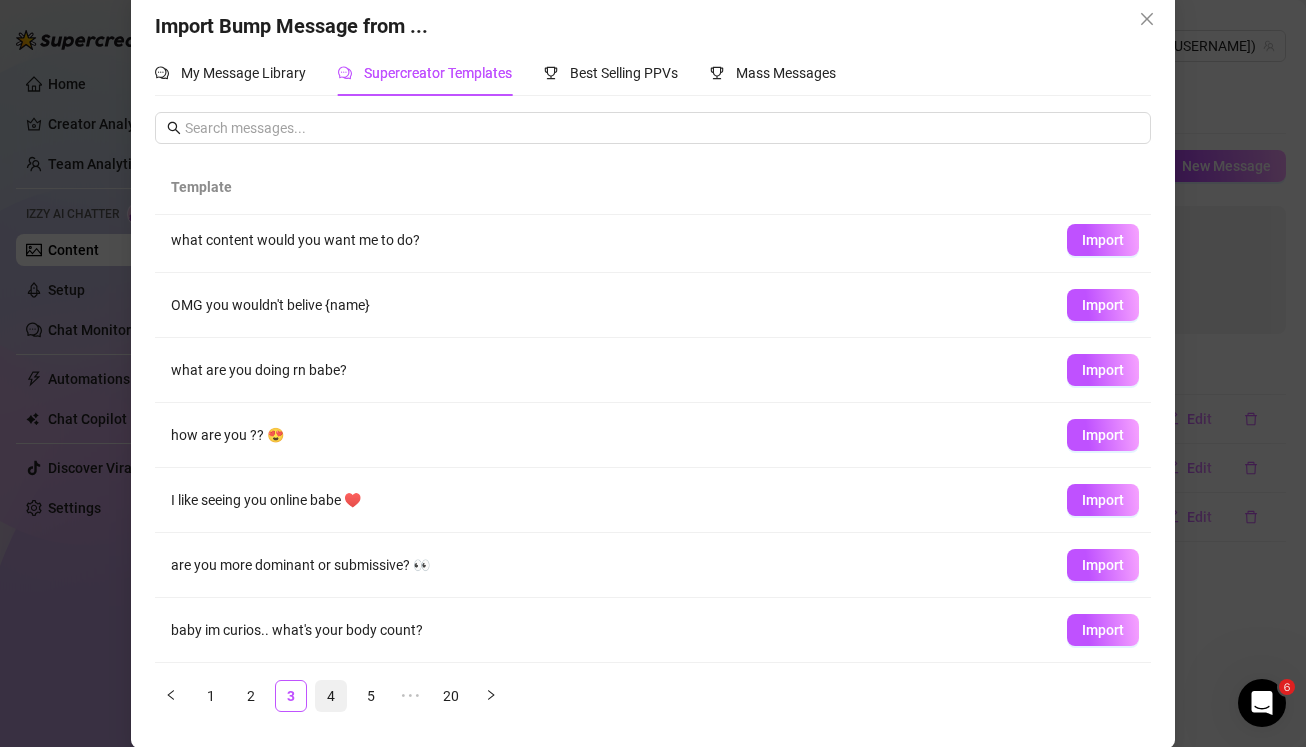 click on "4" at bounding box center [331, 696] 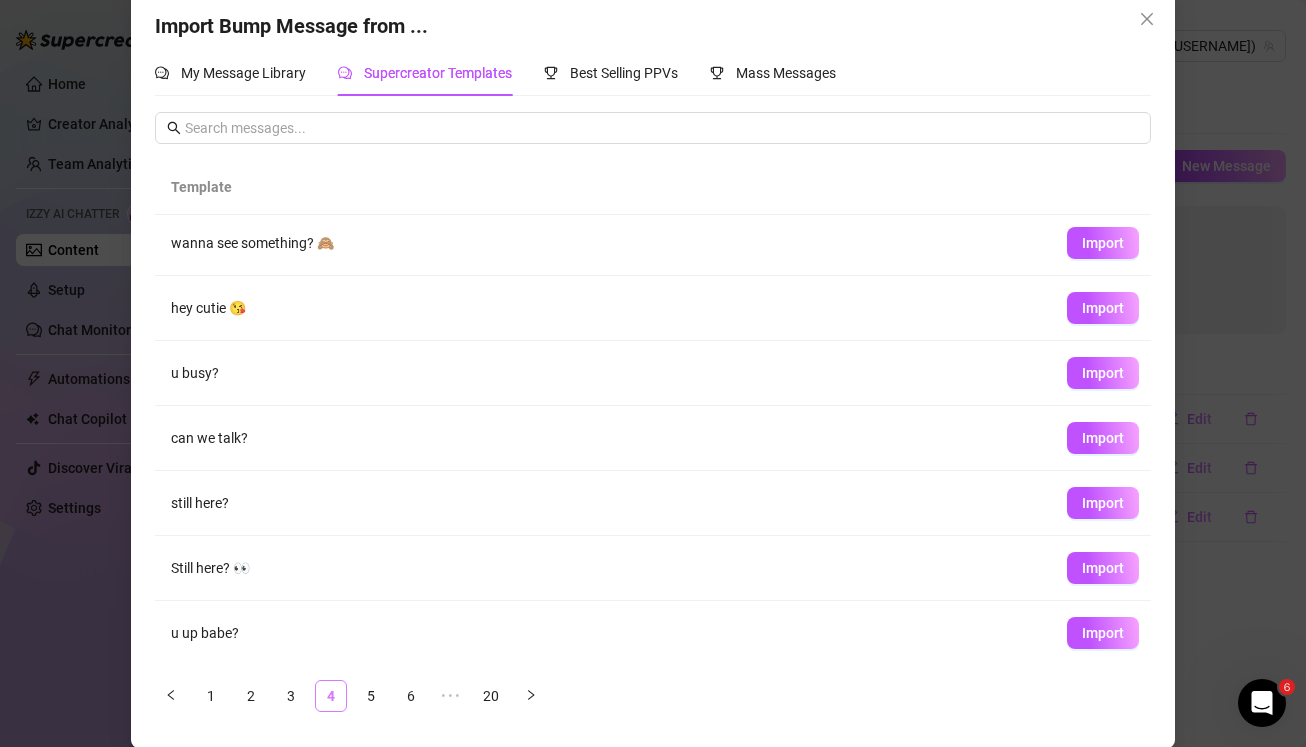 scroll, scrollTop: 0, scrollLeft: 0, axis: both 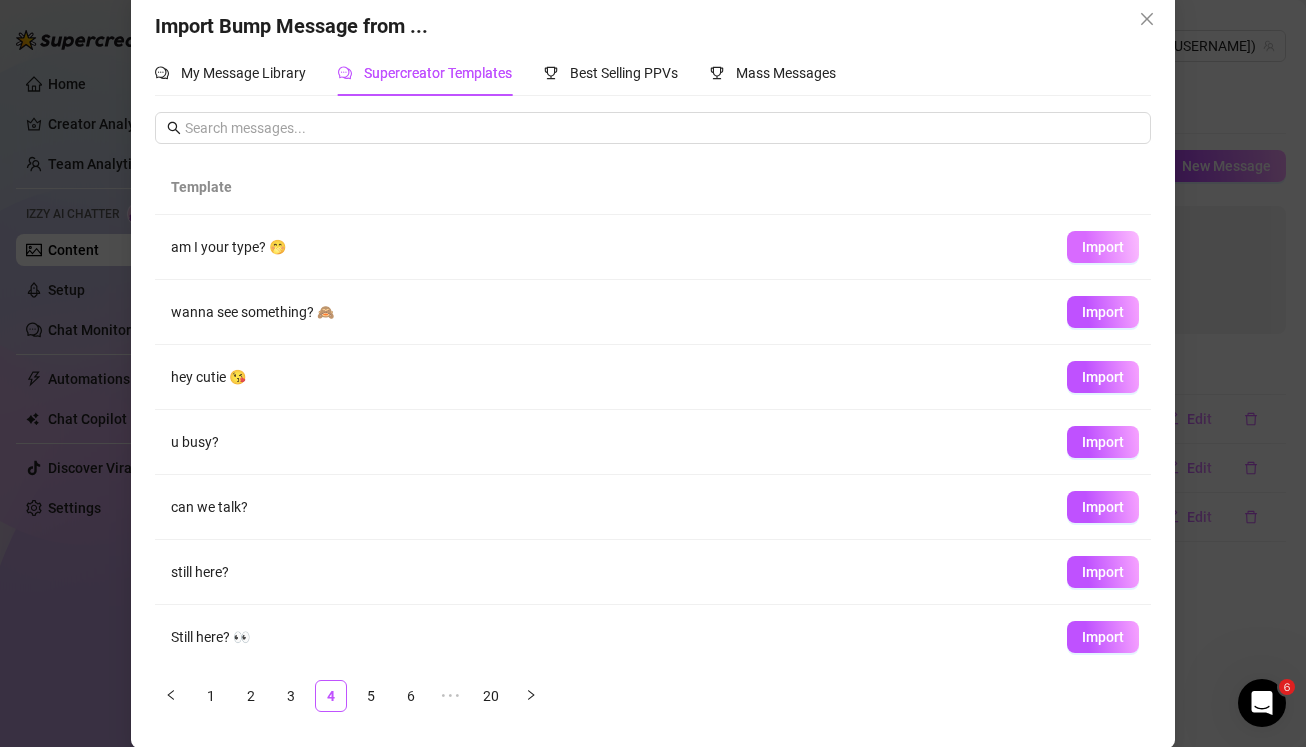 click on "Import" at bounding box center [1103, 247] 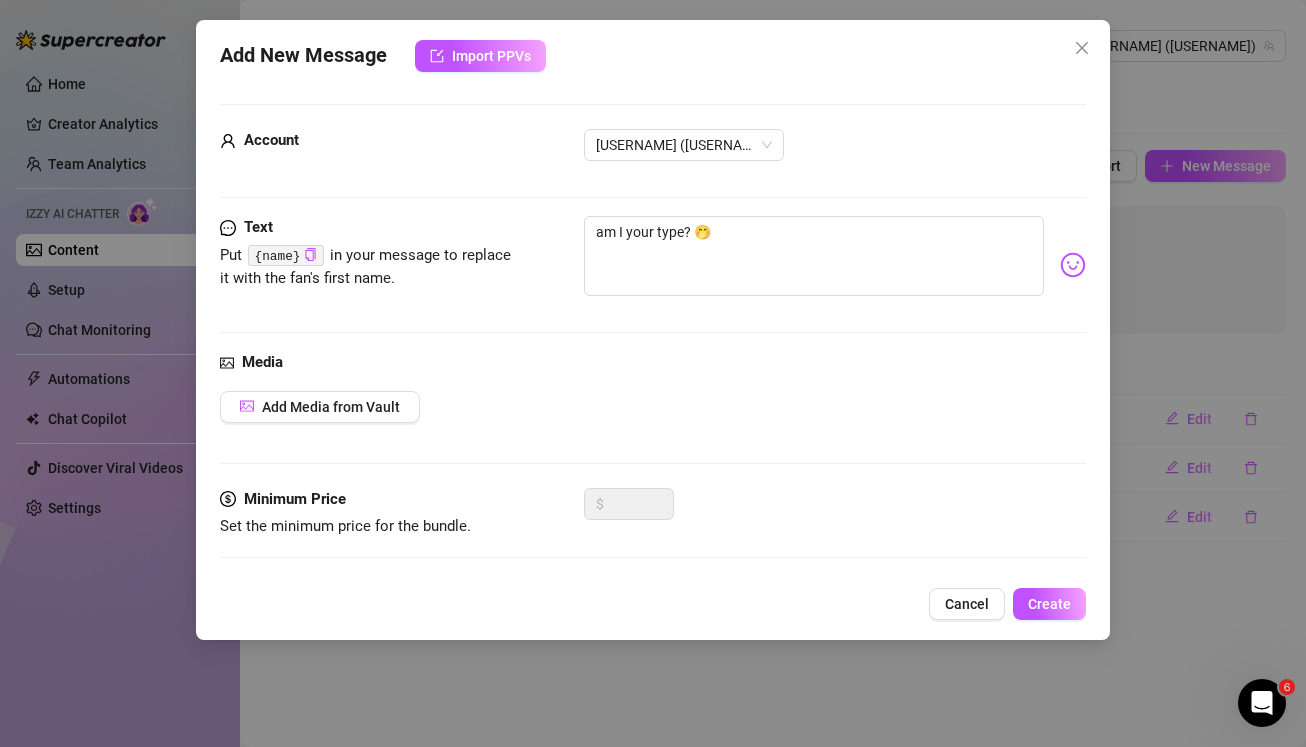 scroll, scrollTop: 9, scrollLeft: 0, axis: vertical 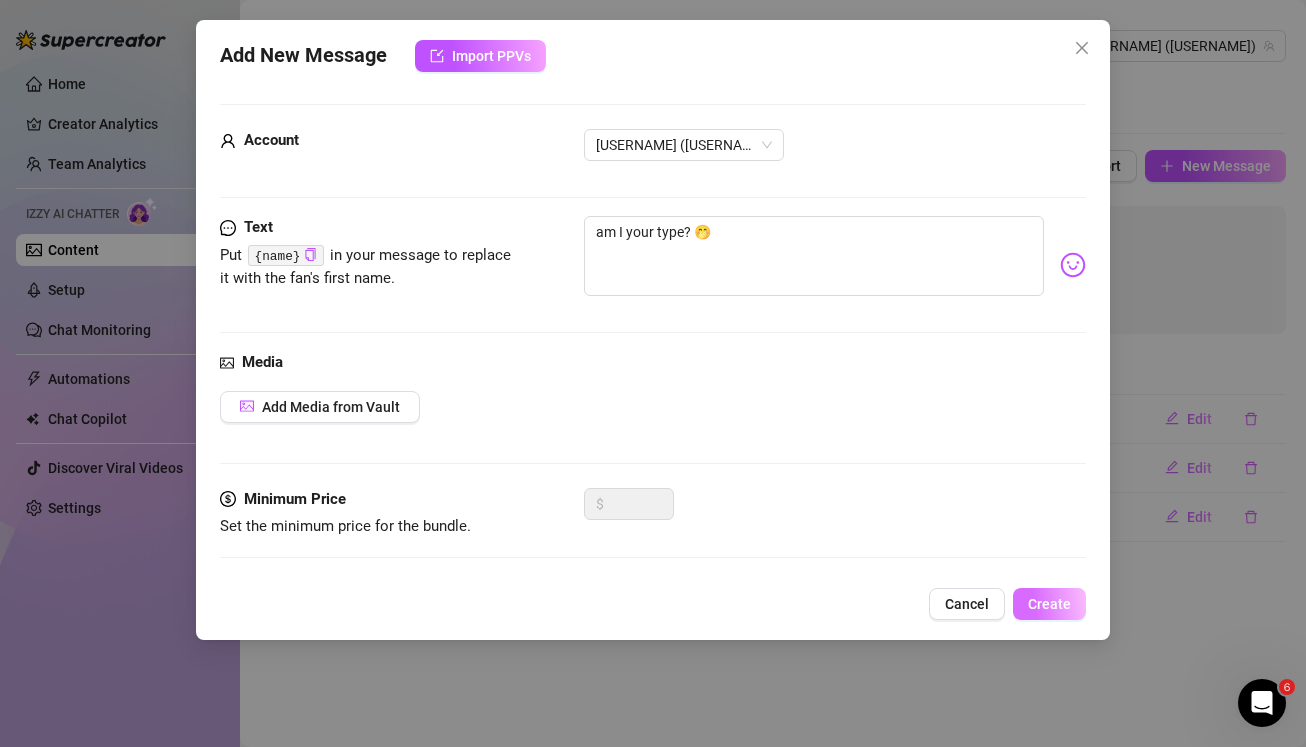 click on "Create" at bounding box center [1049, 604] 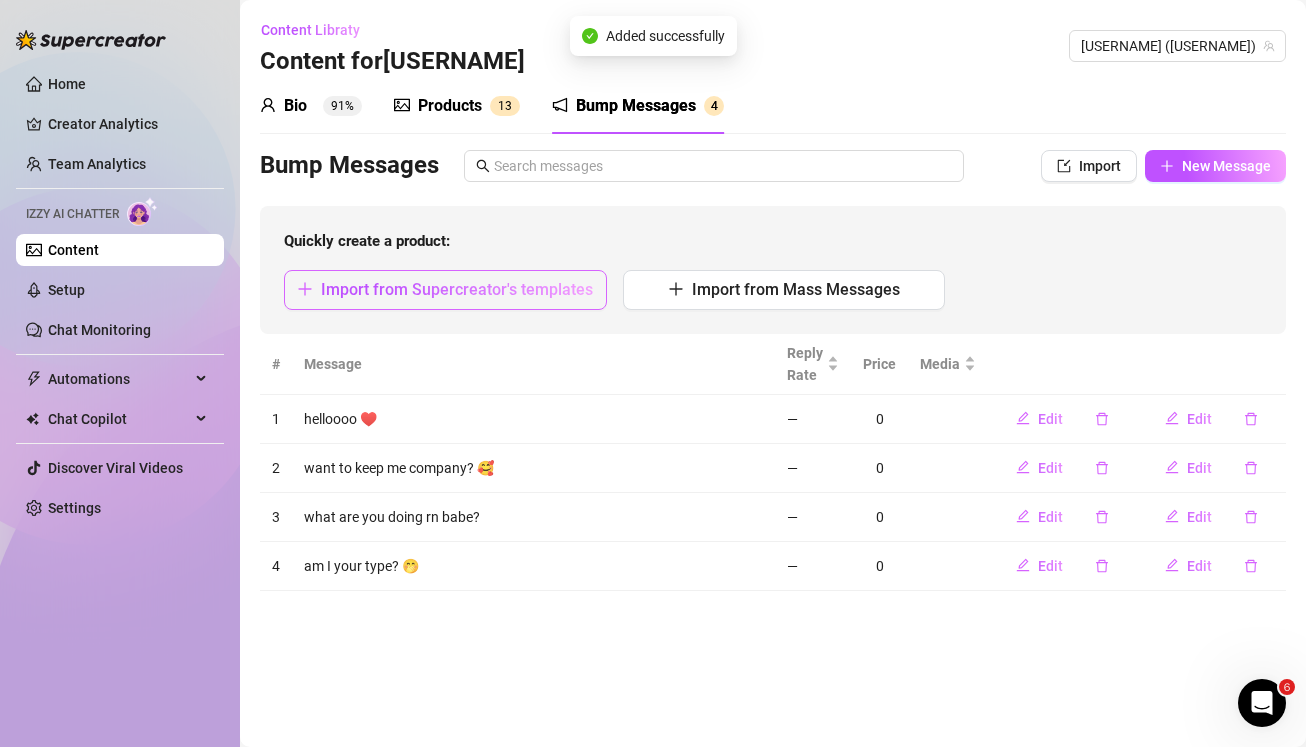 click on "Import from Supercreator's templates" at bounding box center [457, 289] 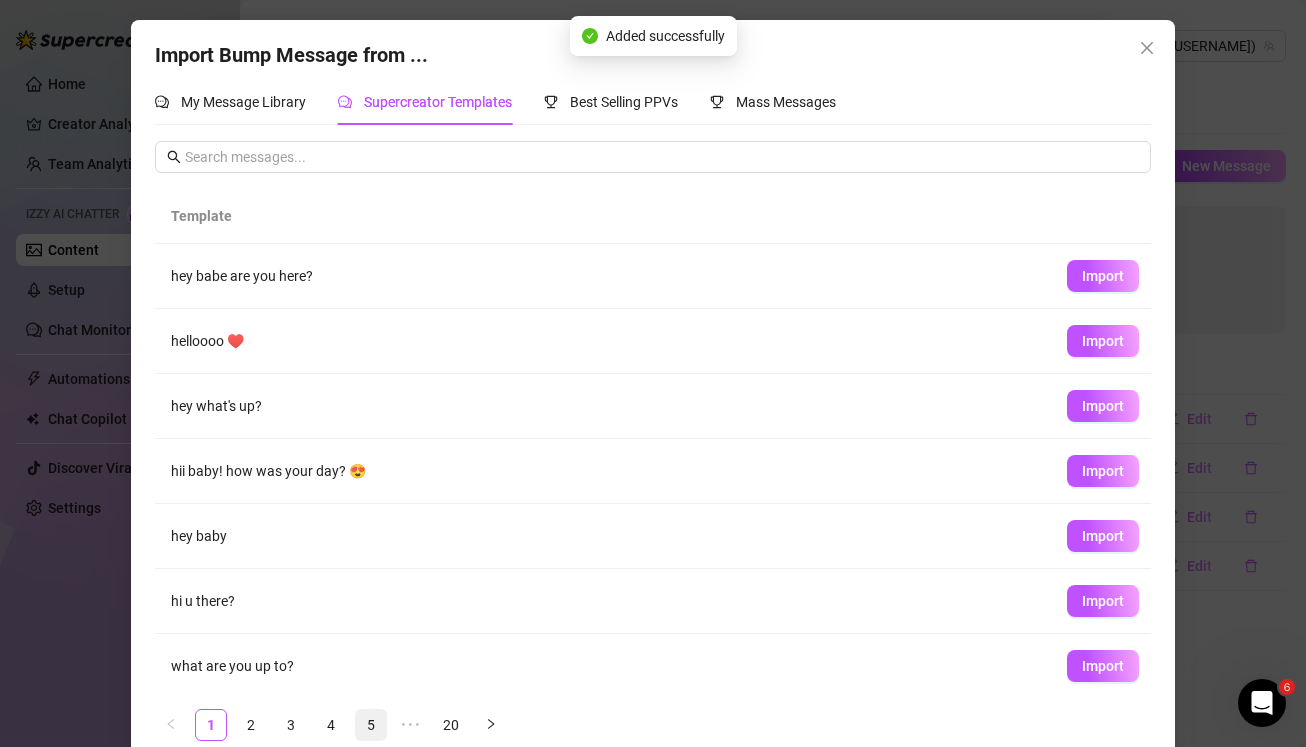 click on "5" at bounding box center (371, 725) 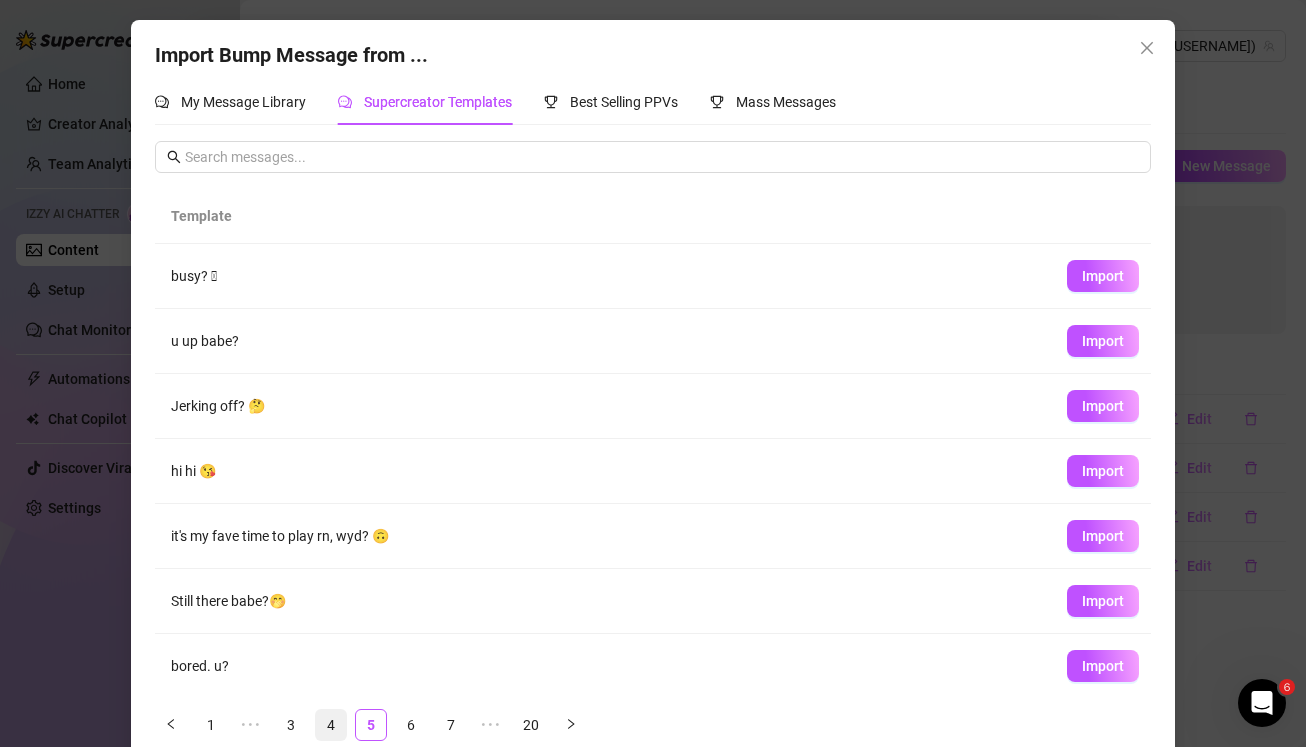 click on "4" at bounding box center [331, 725] 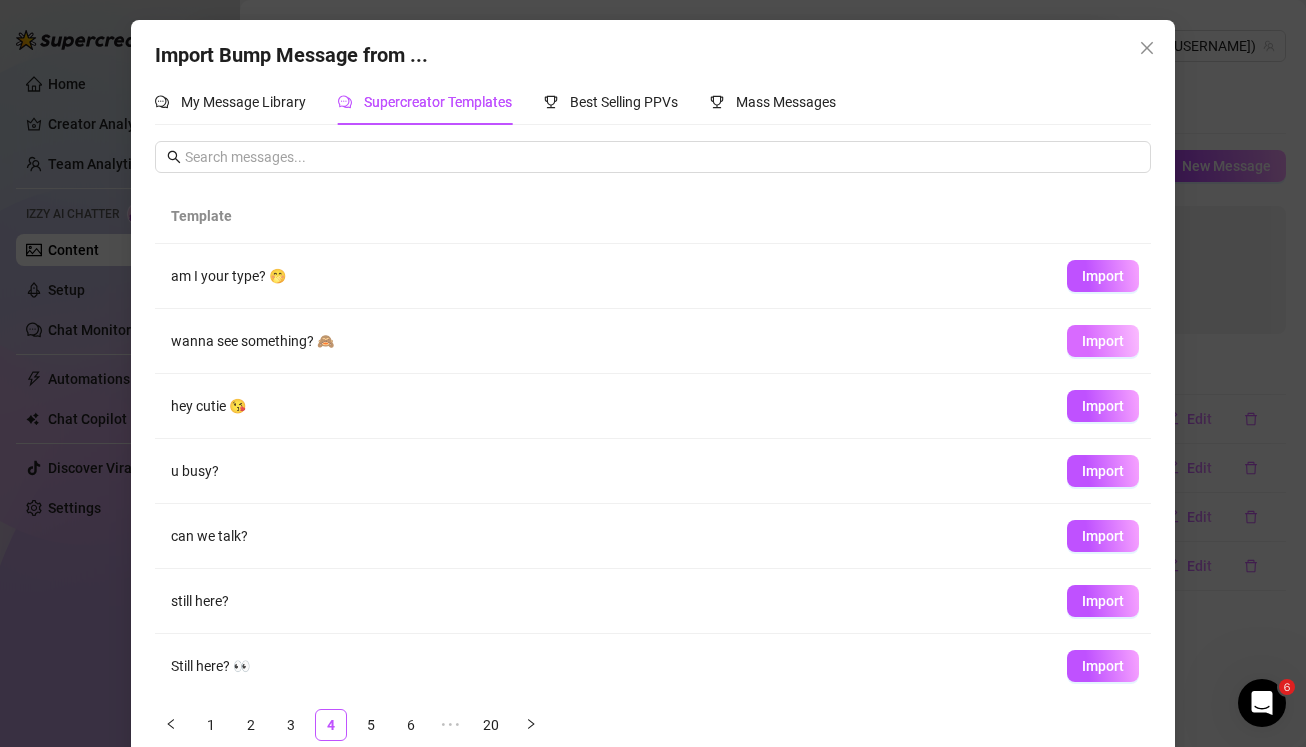 click on "Import" at bounding box center (1103, 341) 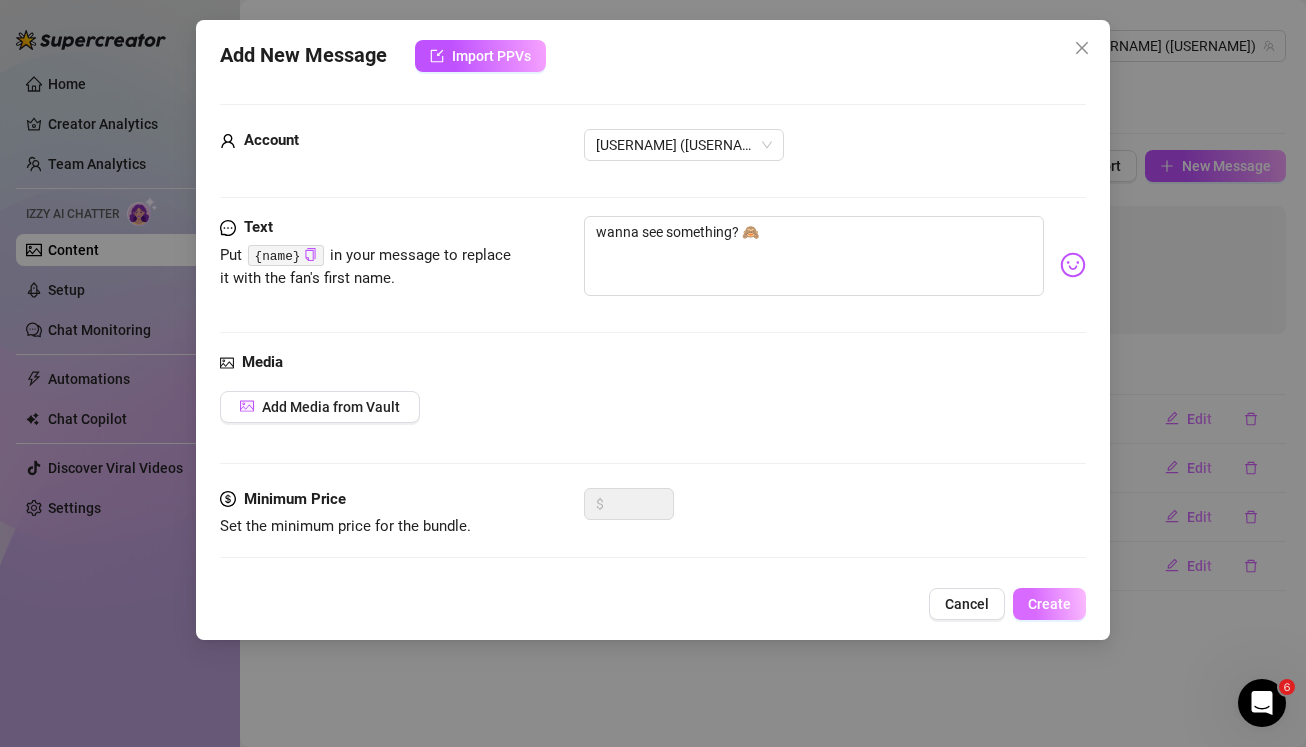 click on "Create" at bounding box center [1049, 604] 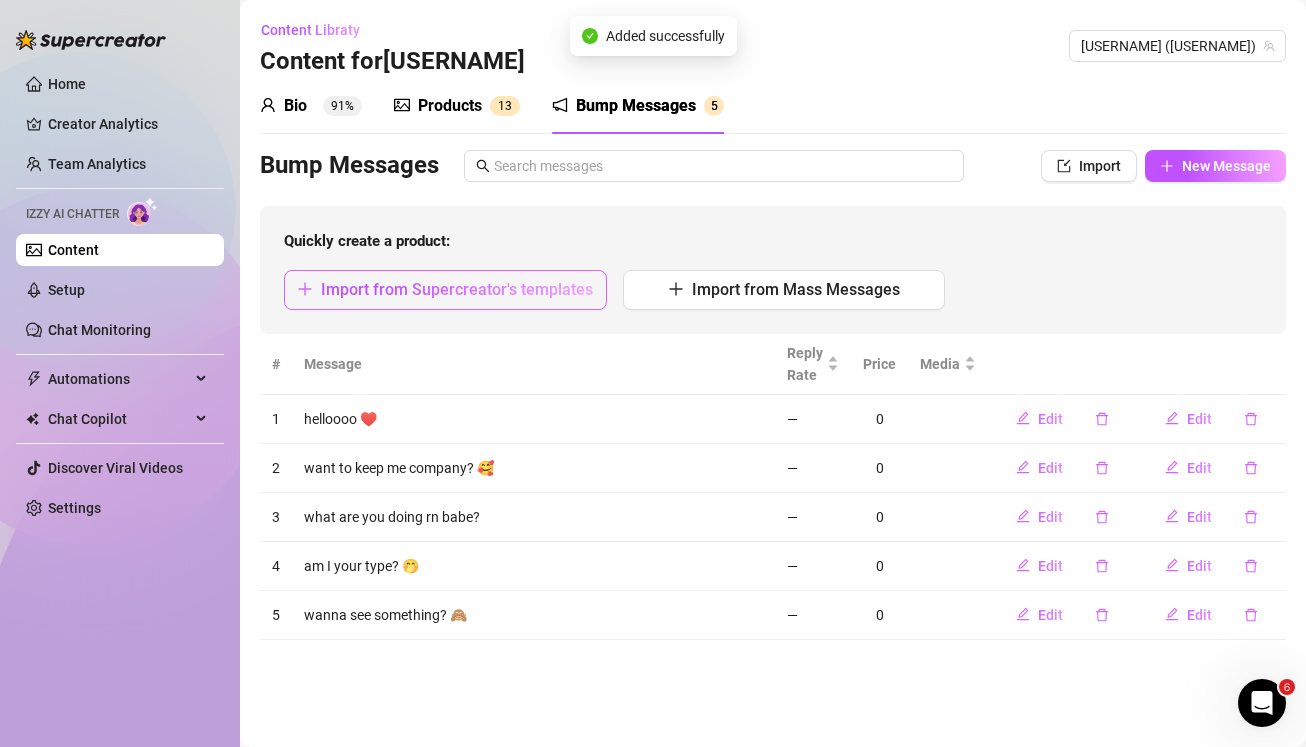 click on "Import from Supercreator's templates" at bounding box center (457, 289) 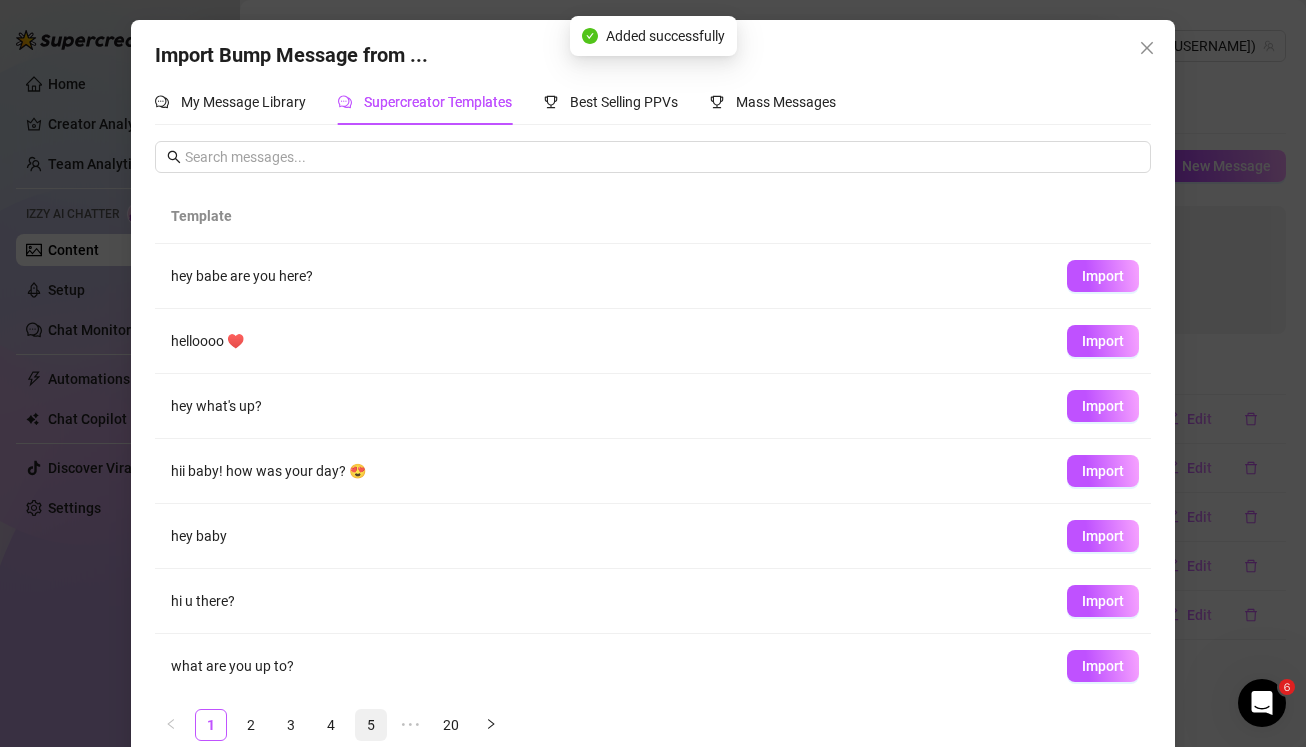 click on "5" at bounding box center [371, 725] 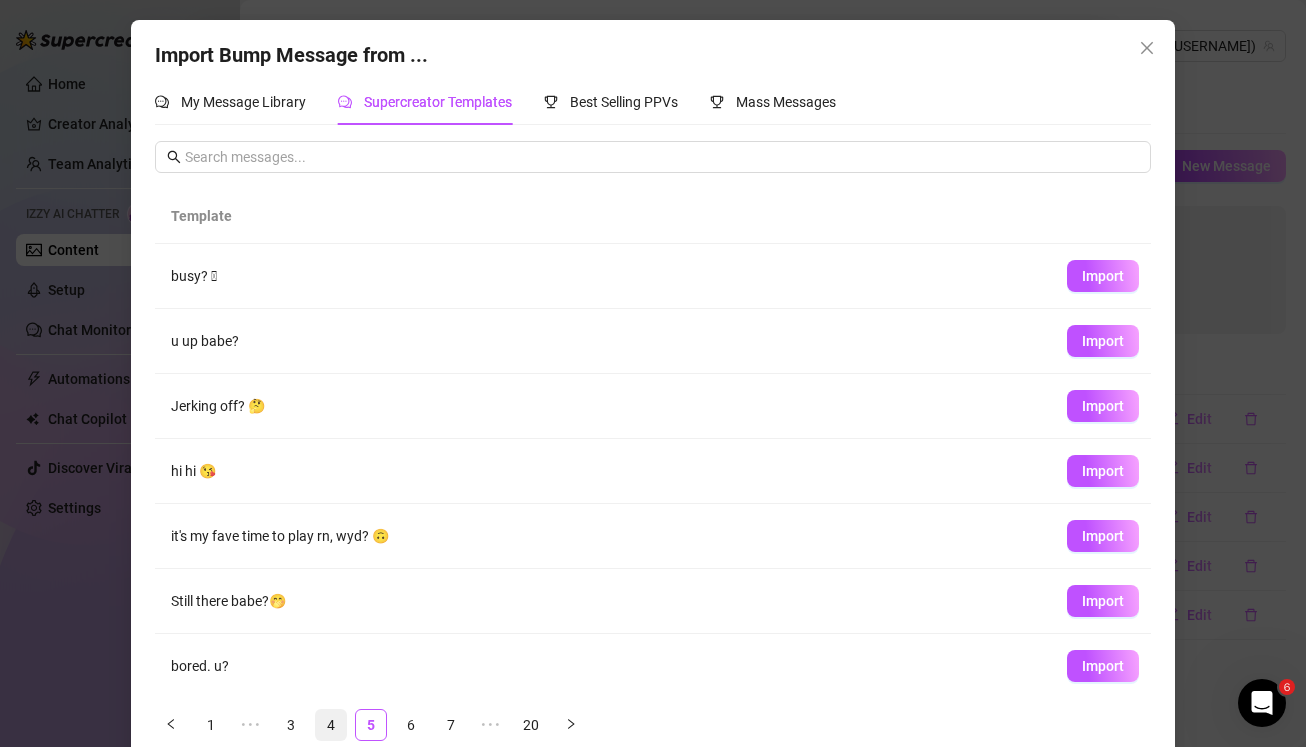 click on "4" at bounding box center [331, 725] 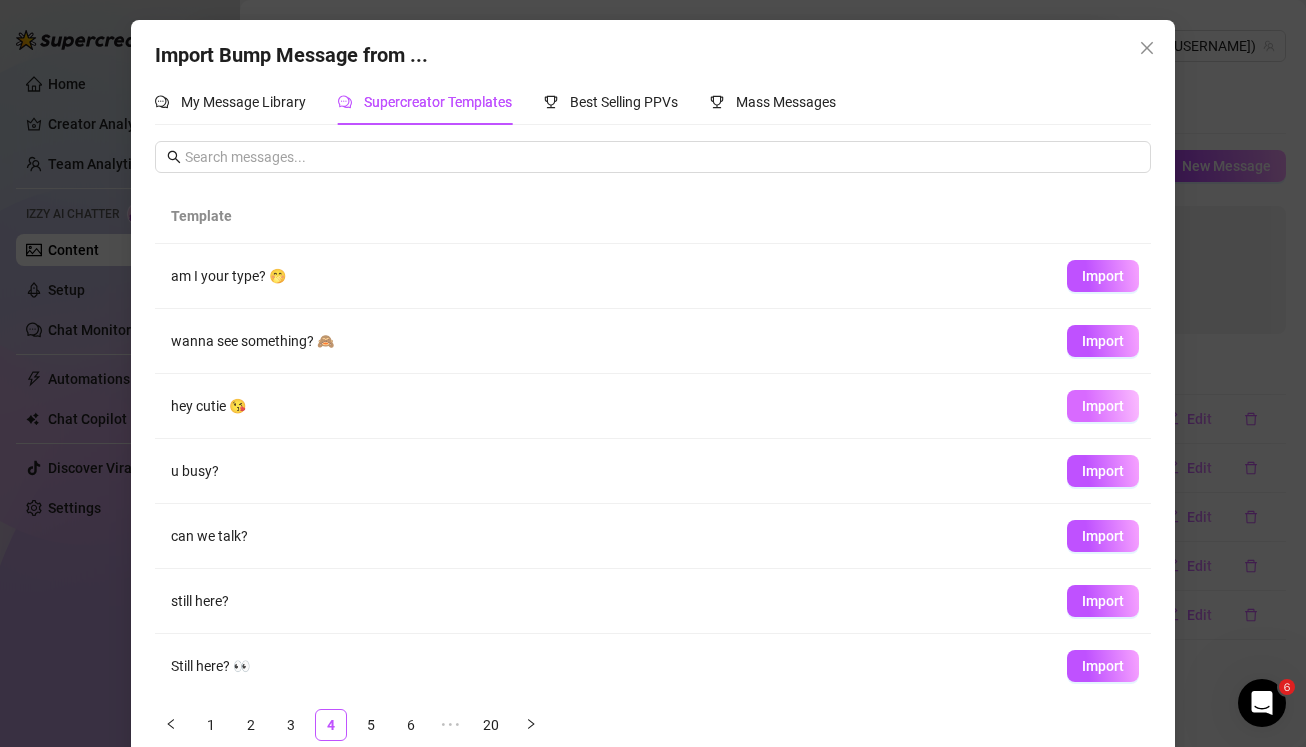 click on "Import" at bounding box center (1103, 406) 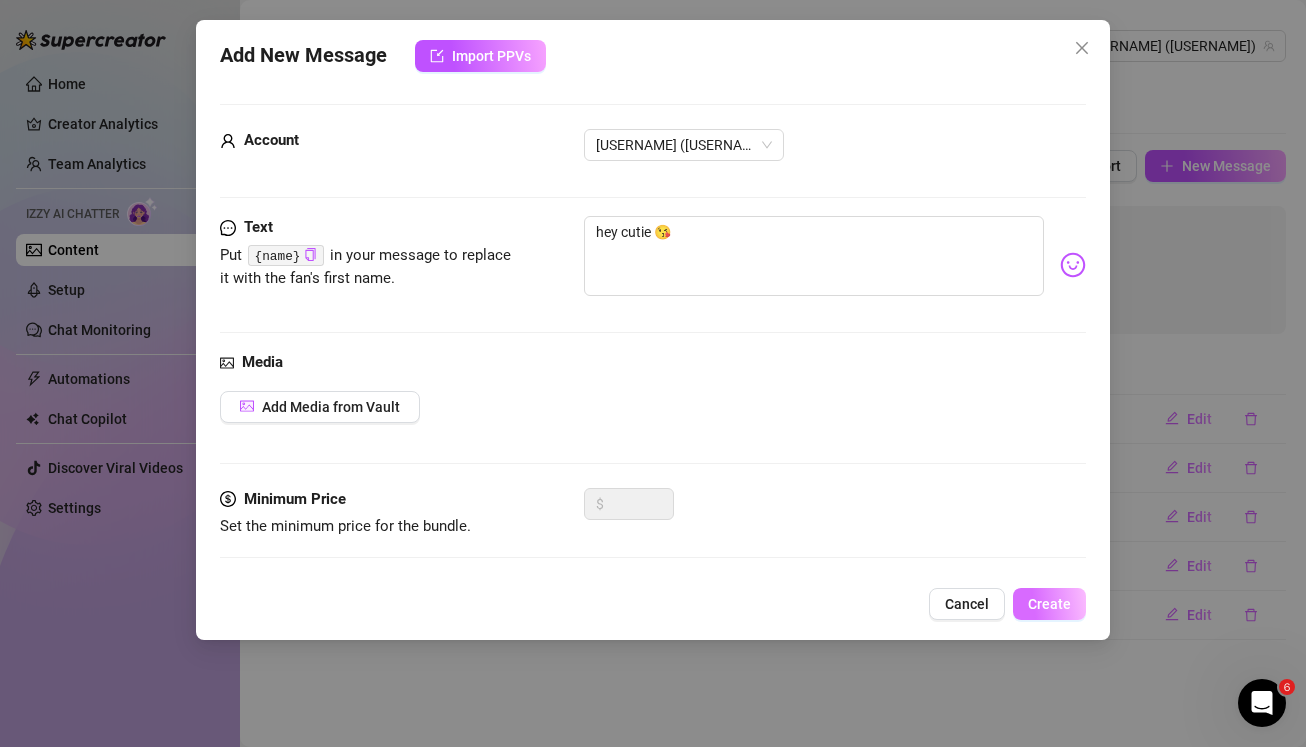 click on "Create" at bounding box center (1049, 604) 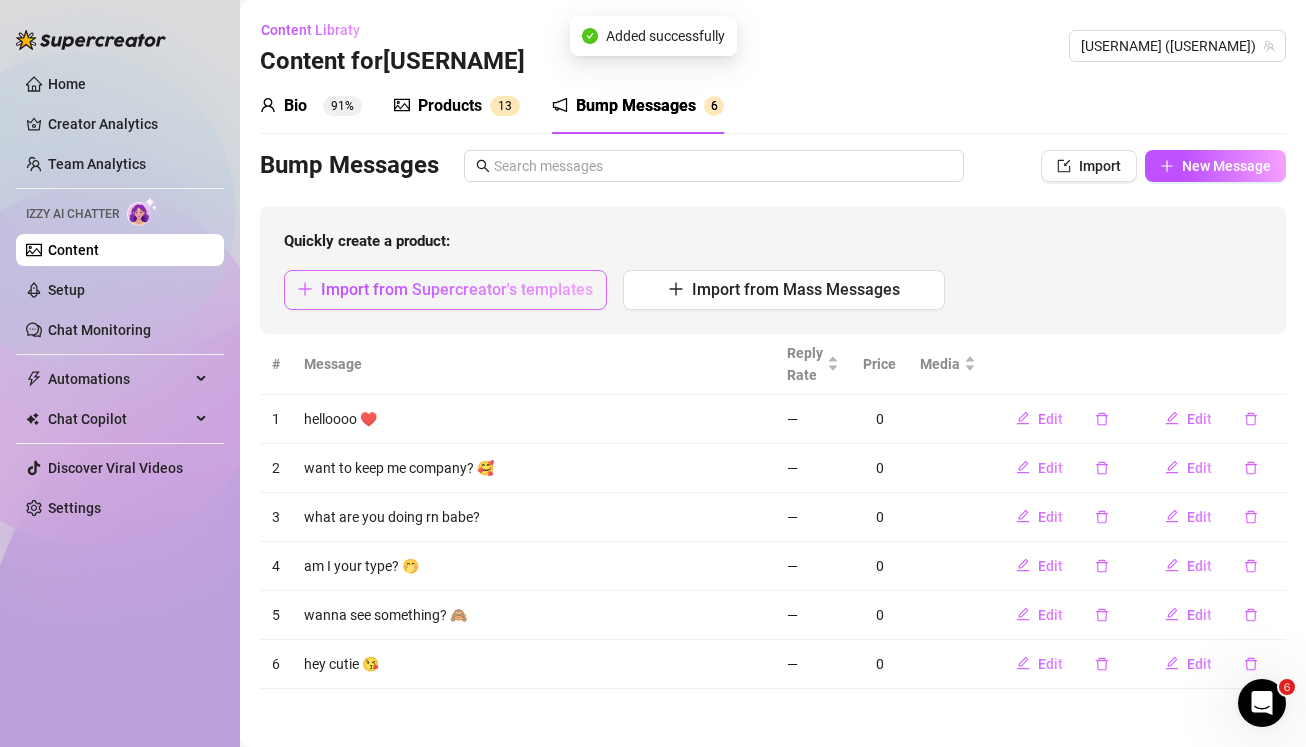 click on "Import from Supercreator's templates" at bounding box center (457, 289) 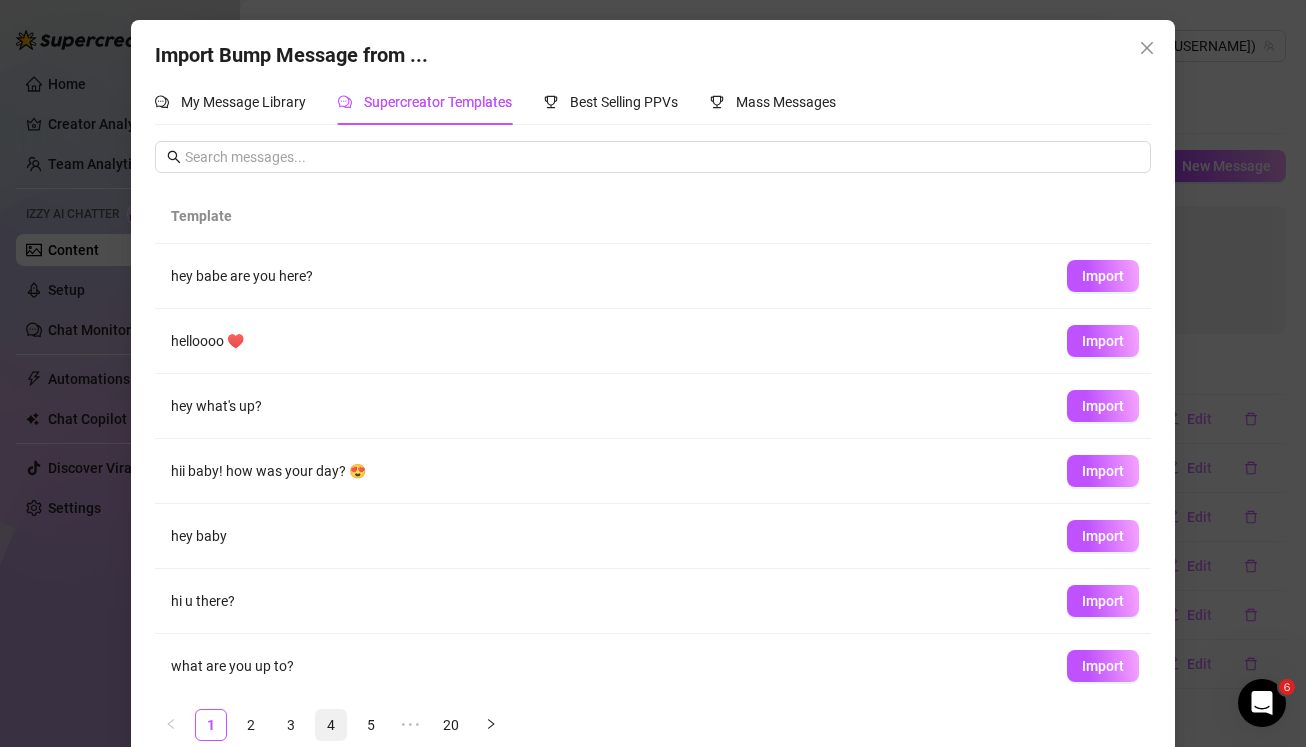 click on "4" at bounding box center [331, 725] 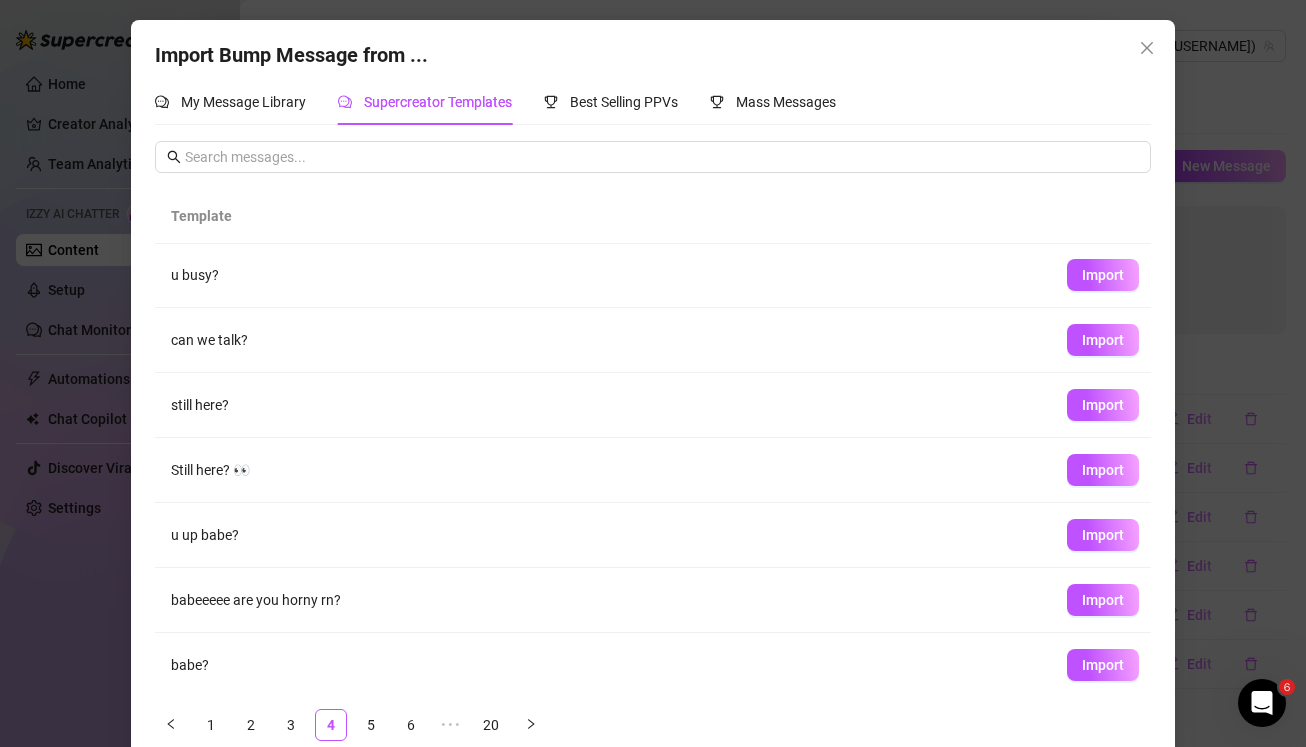 scroll, scrollTop: 202, scrollLeft: 0, axis: vertical 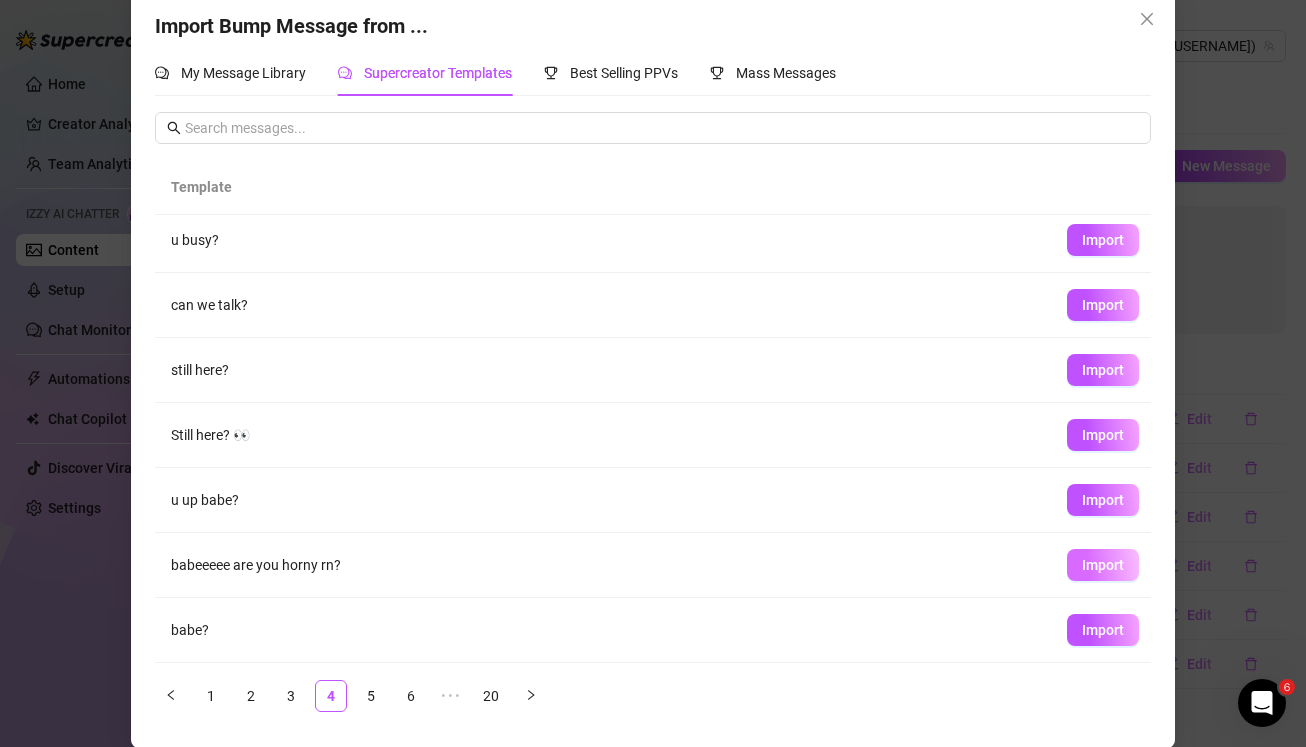 click on "Import" at bounding box center [1103, 565] 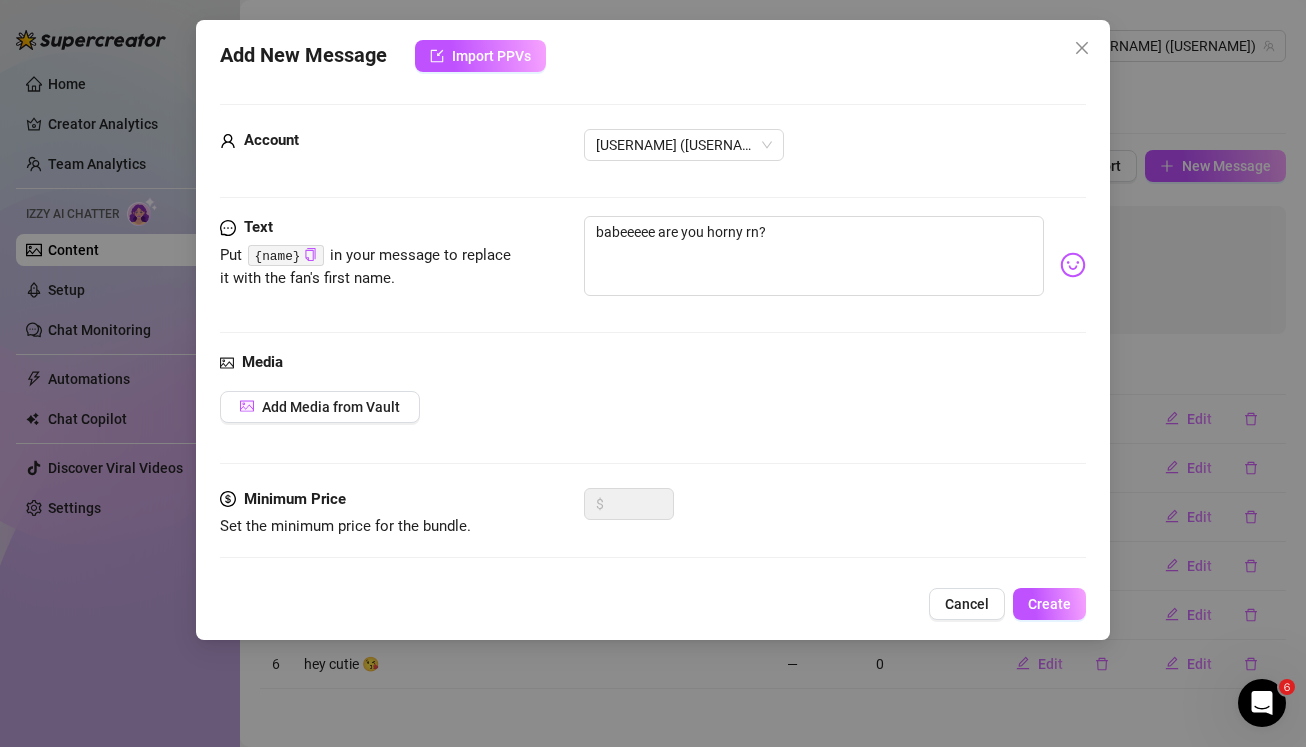 scroll, scrollTop: 9, scrollLeft: 0, axis: vertical 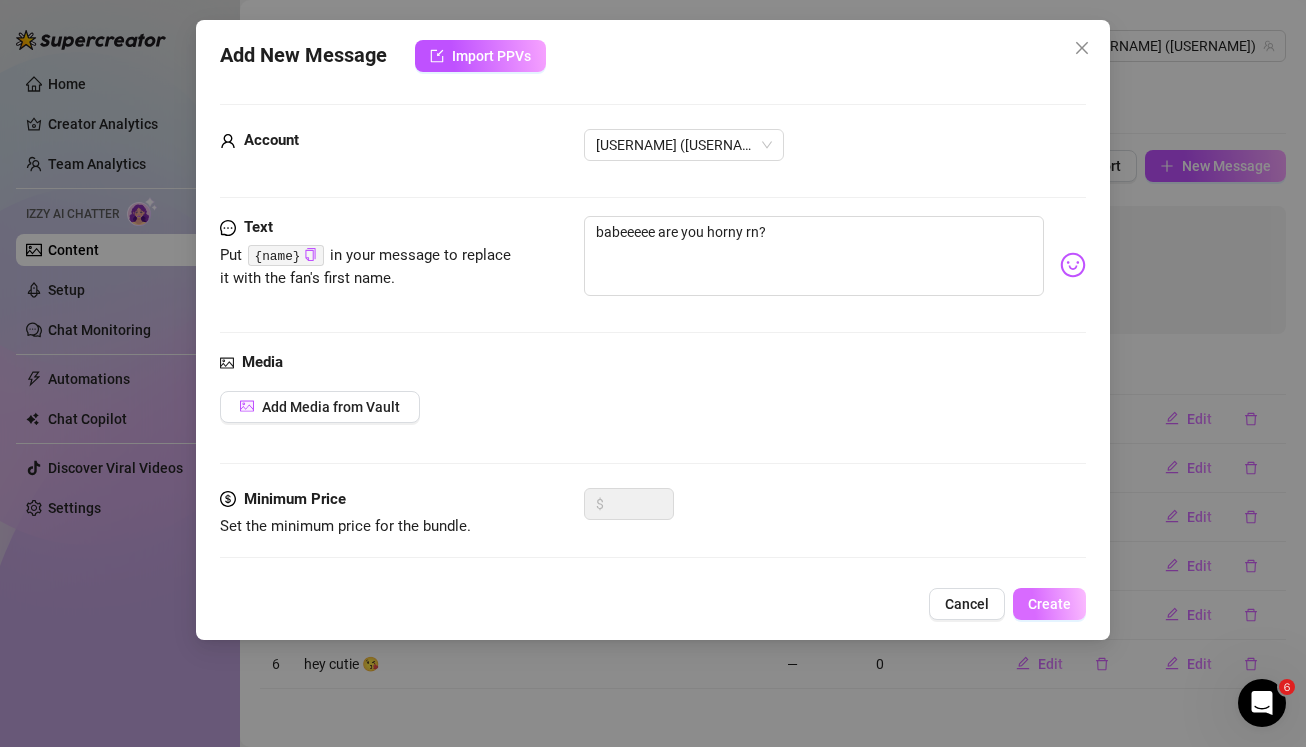 click on "Create" at bounding box center (1049, 604) 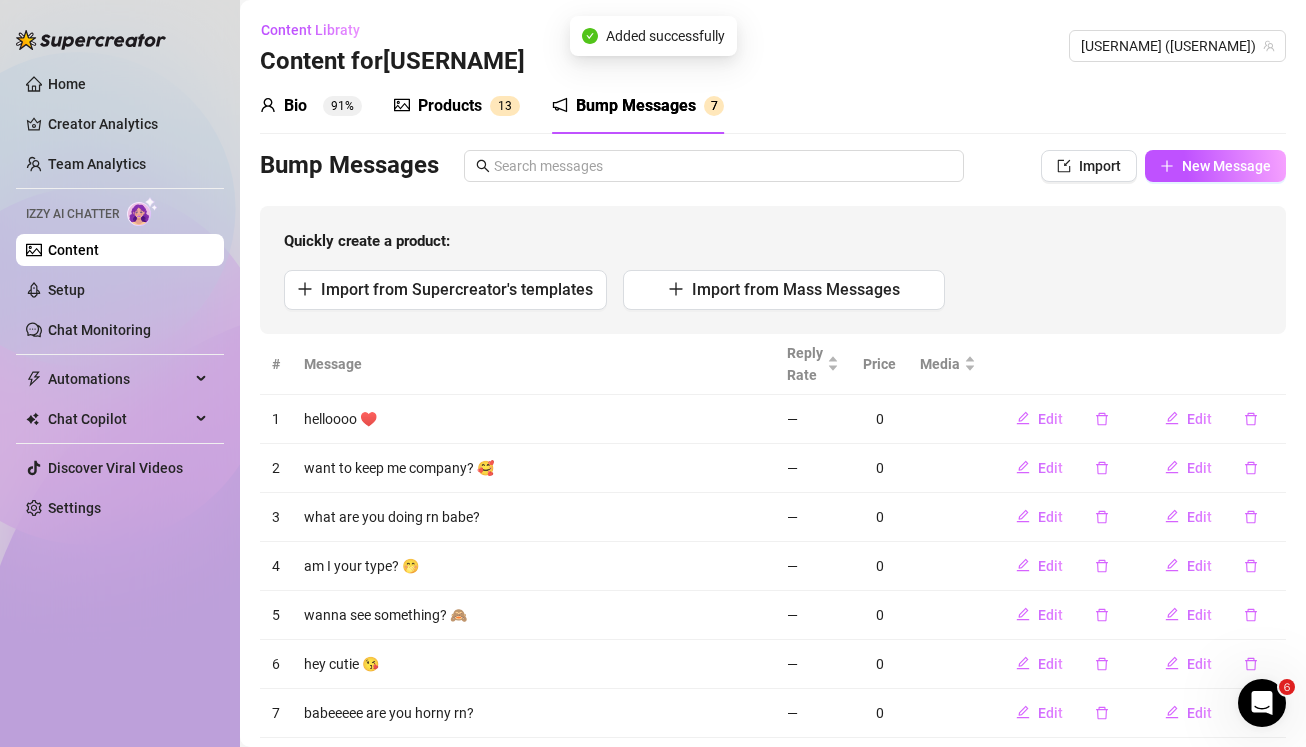 scroll, scrollTop: 50, scrollLeft: 0, axis: vertical 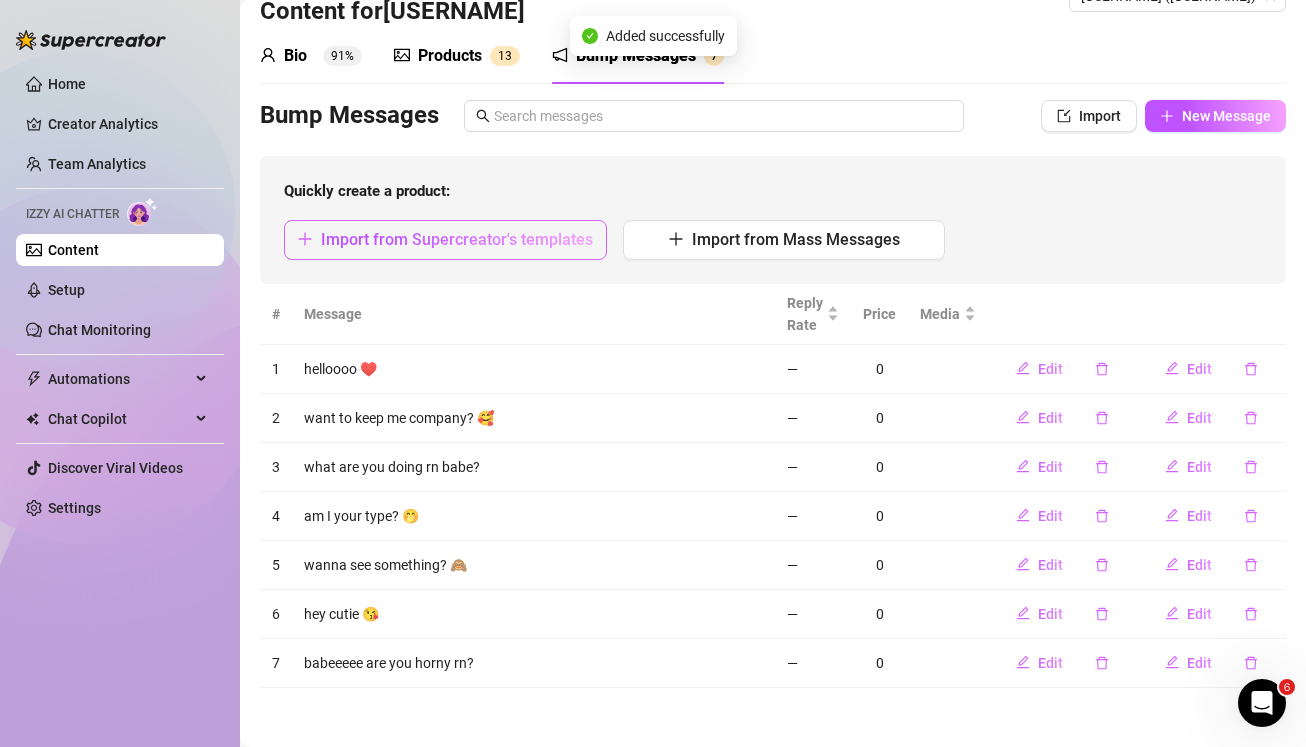 click on "Import from Supercreator's templates" at bounding box center [457, 239] 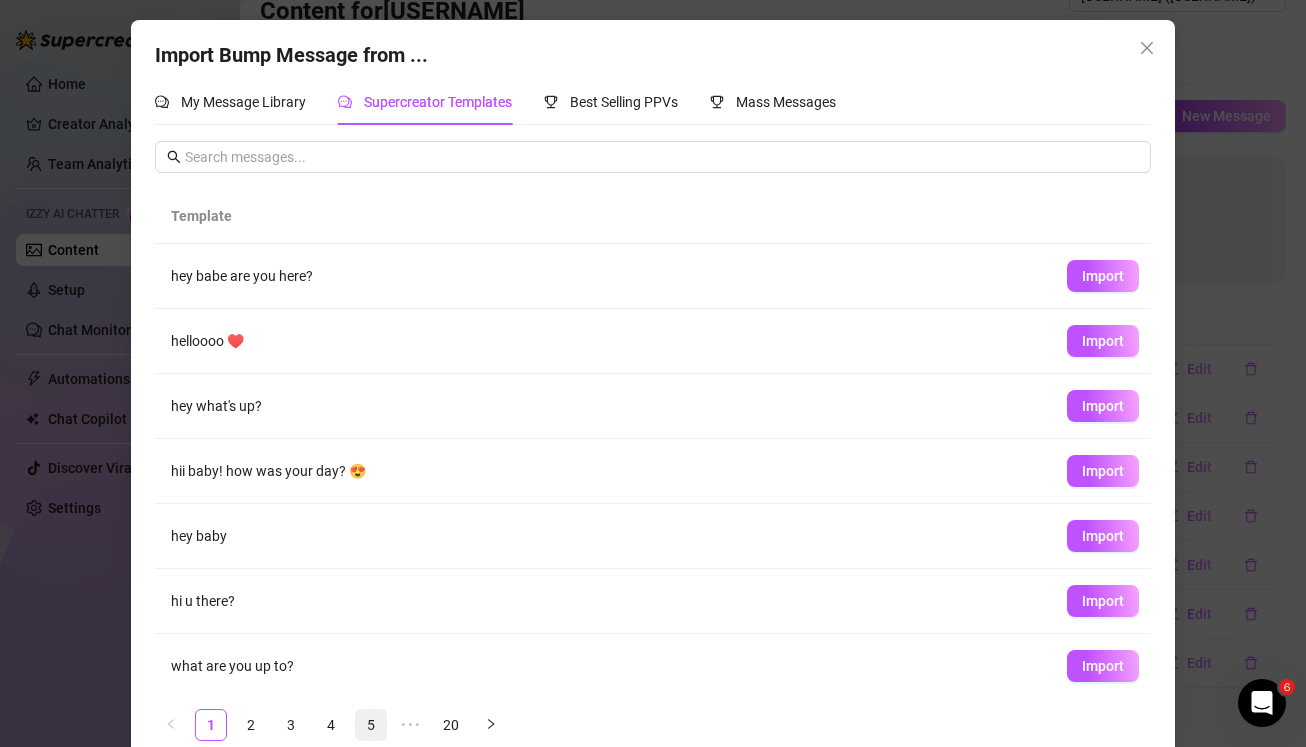 click on "5" at bounding box center [371, 725] 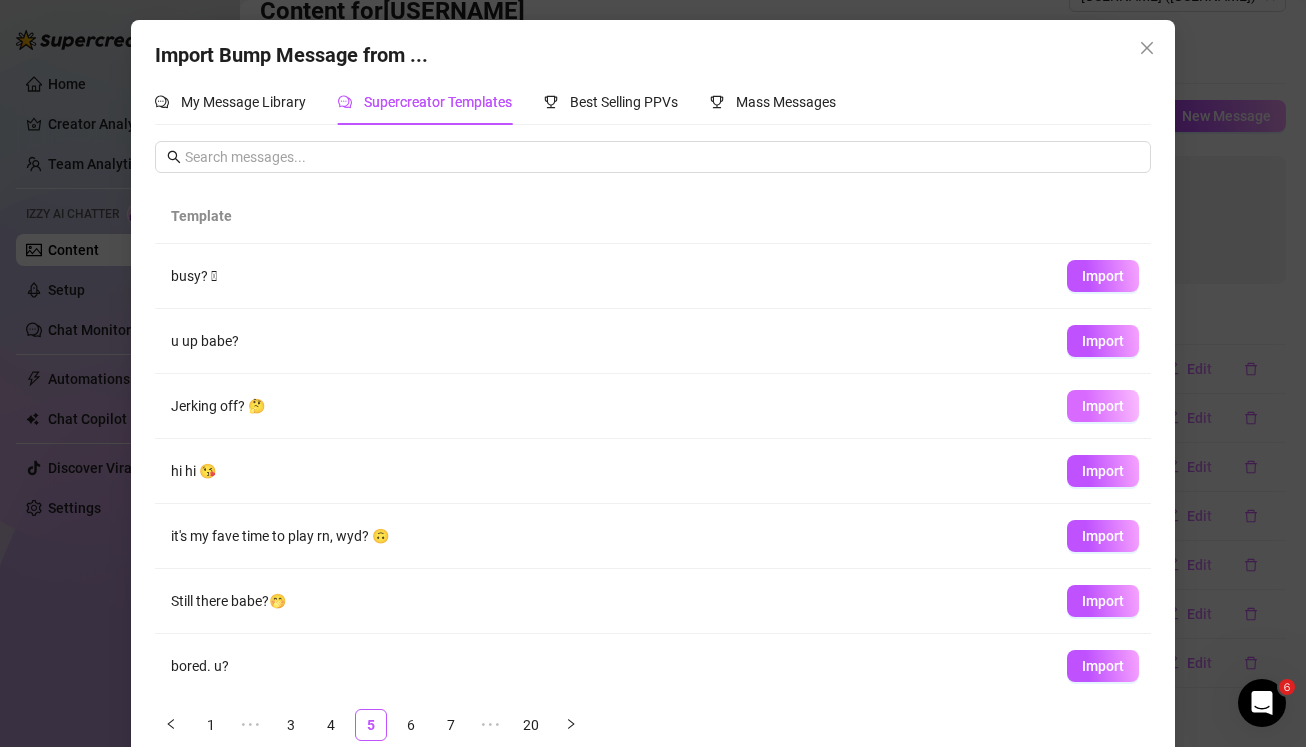 click on "Import" at bounding box center [1103, 406] 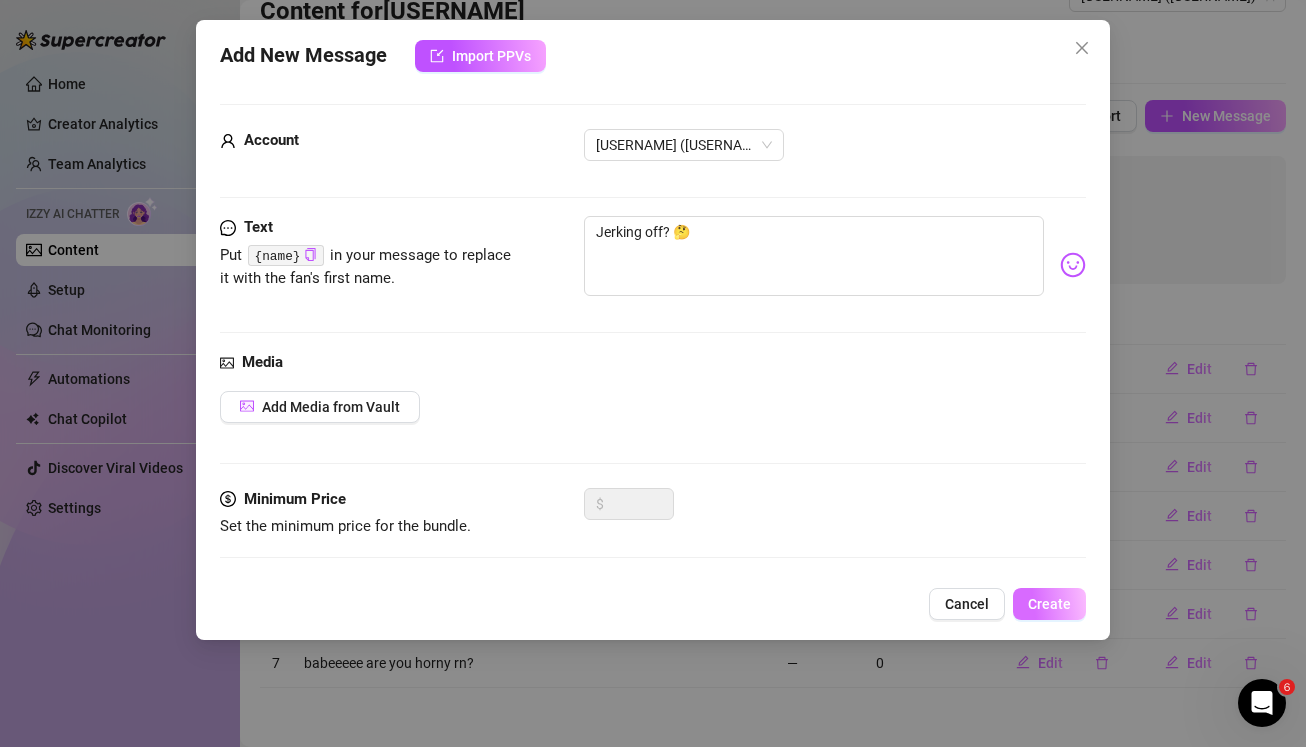 click on "Create" at bounding box center (1049, 604) 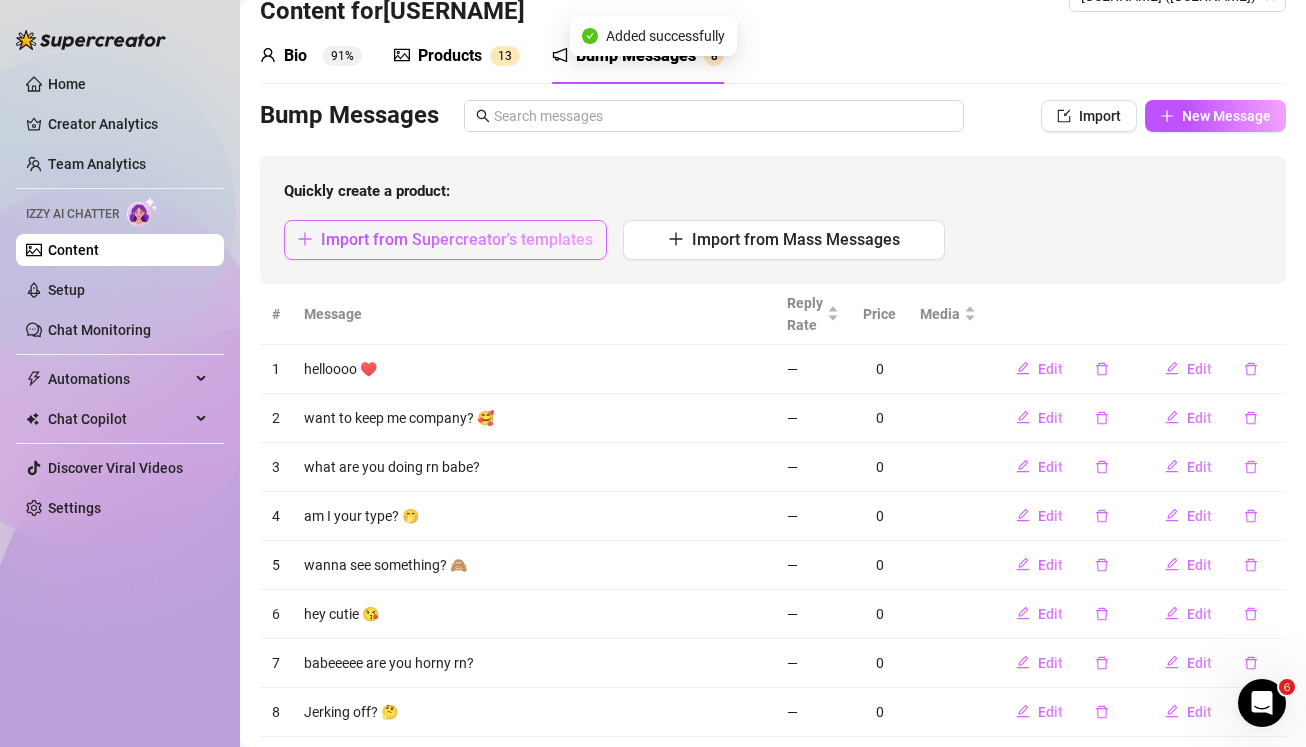 click on "Import from Supercreator's templates" at bounding box center [457, 239] 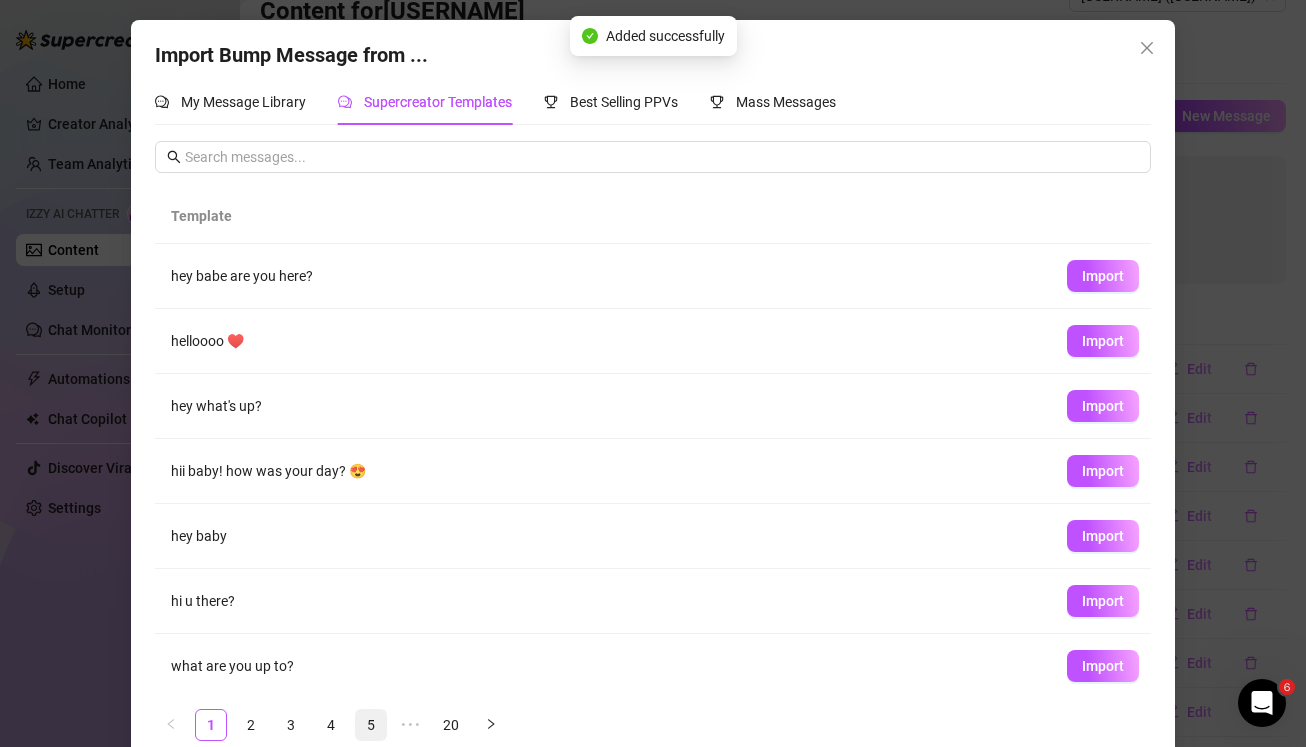 click on "5" at bounding box center (371, 725) 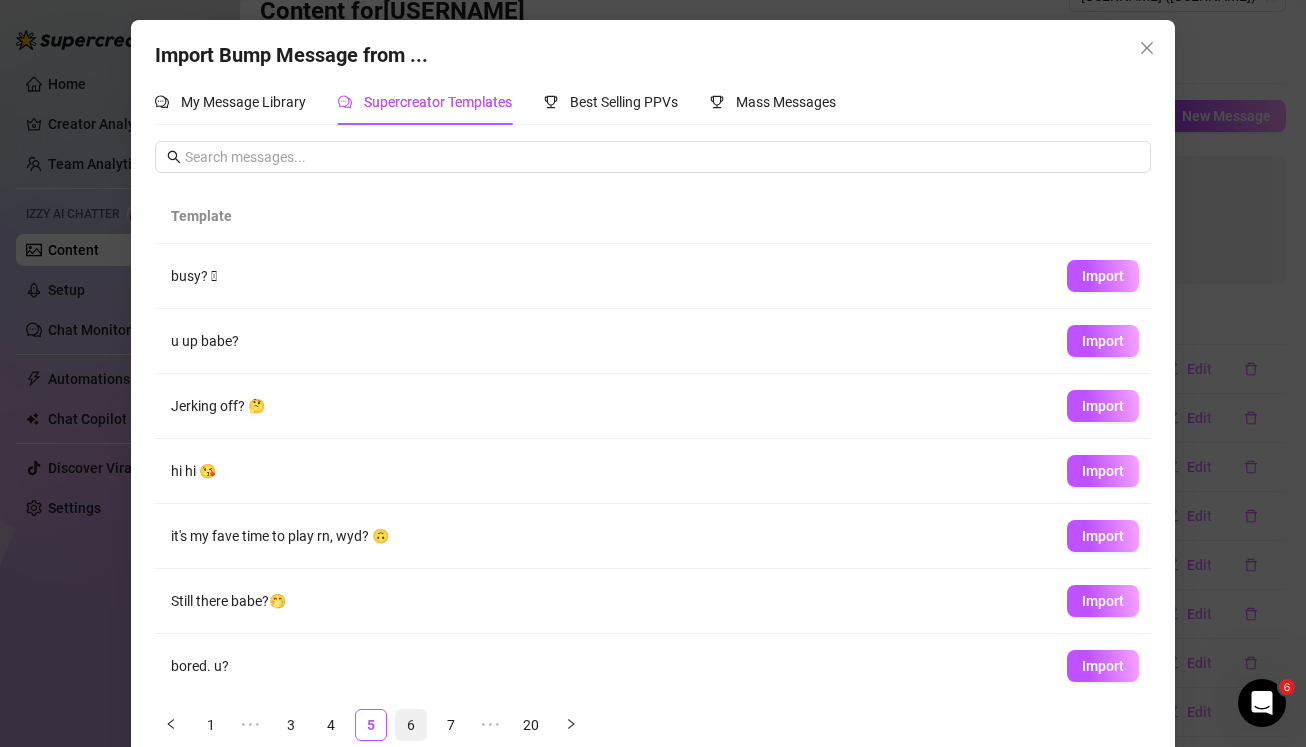 click on "6" at bounding box center [411, 725] 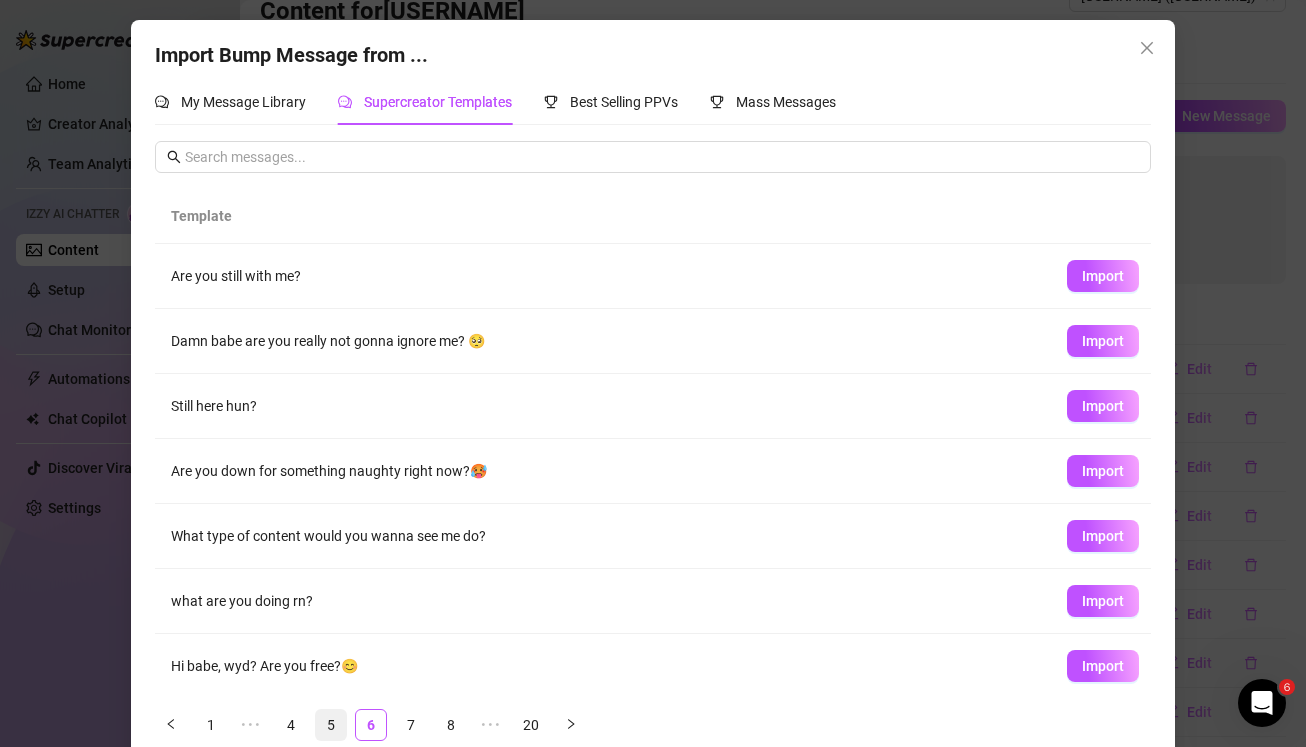click on "5" at bounding box center (331, 725) 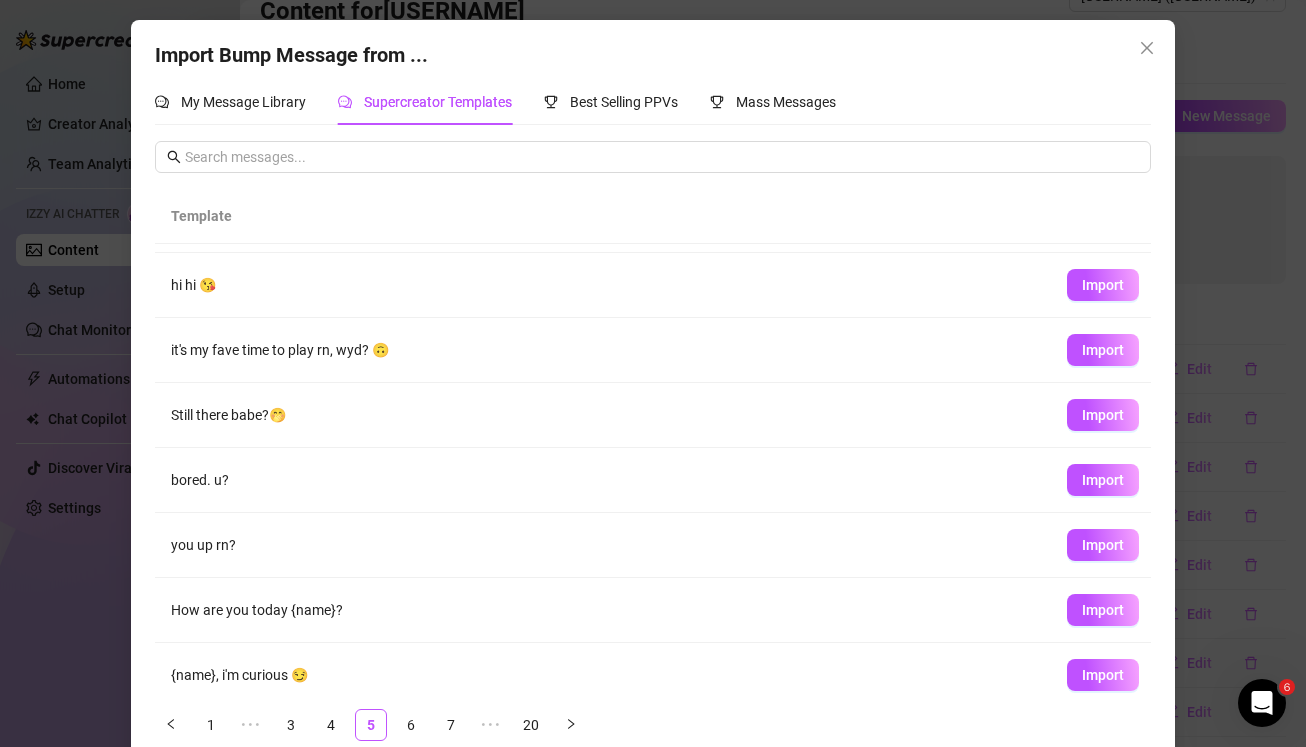 scroll, scrollTop: 202, scrollLeft: 0, axis: vertical 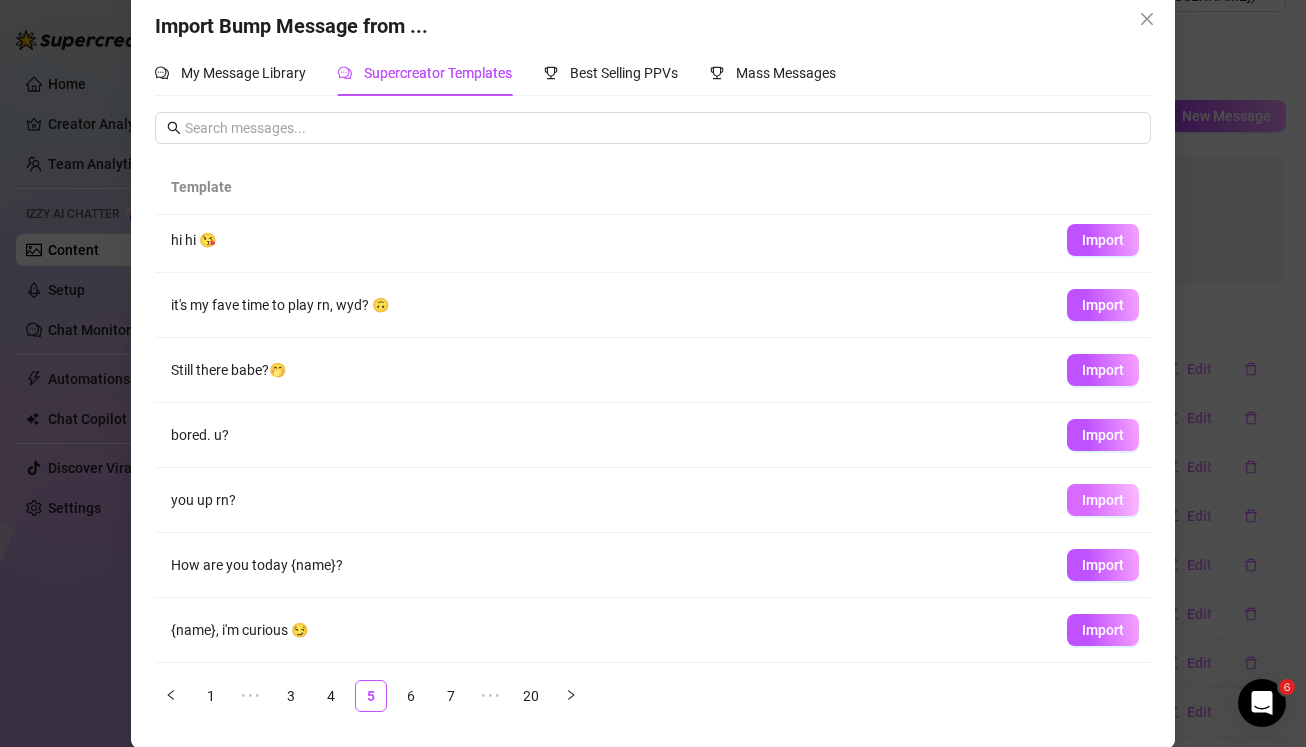 click on "Import" at bounding box center [1103, 500] 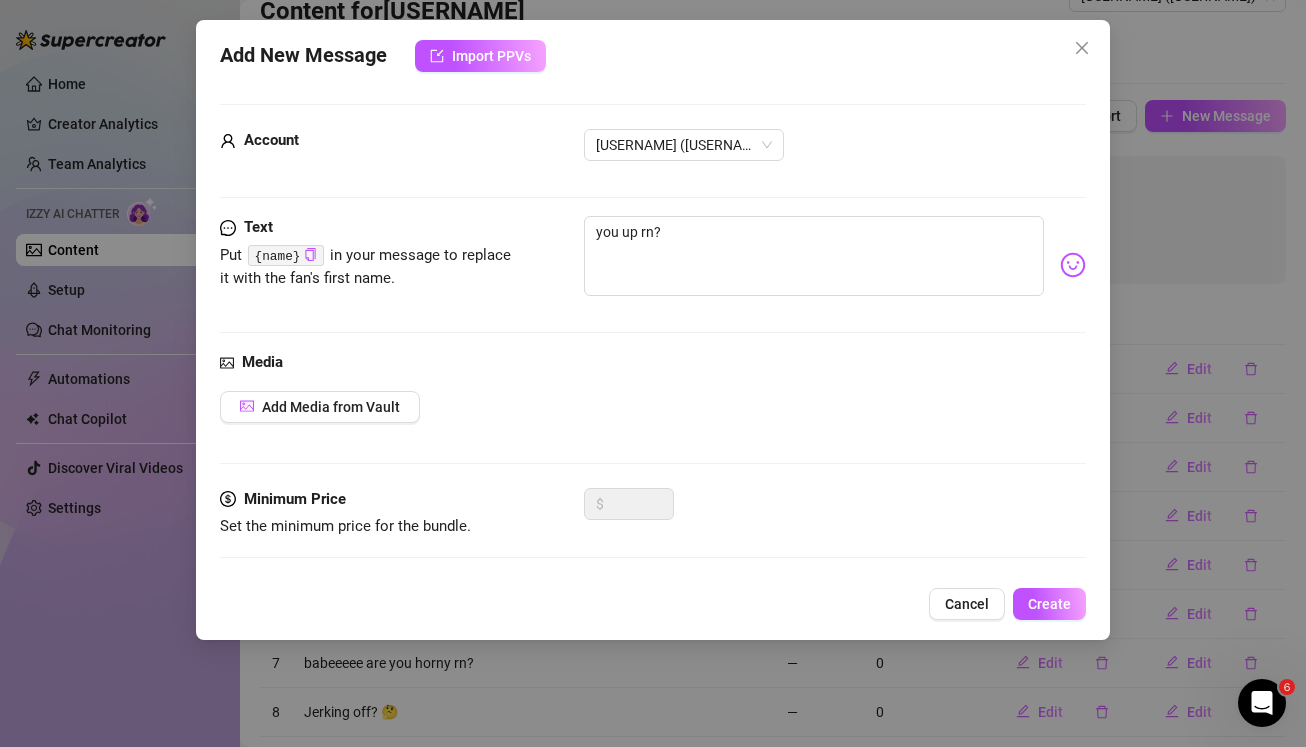 scroll, scrollTop: 9, scrollLeft: 0, axis: vertical 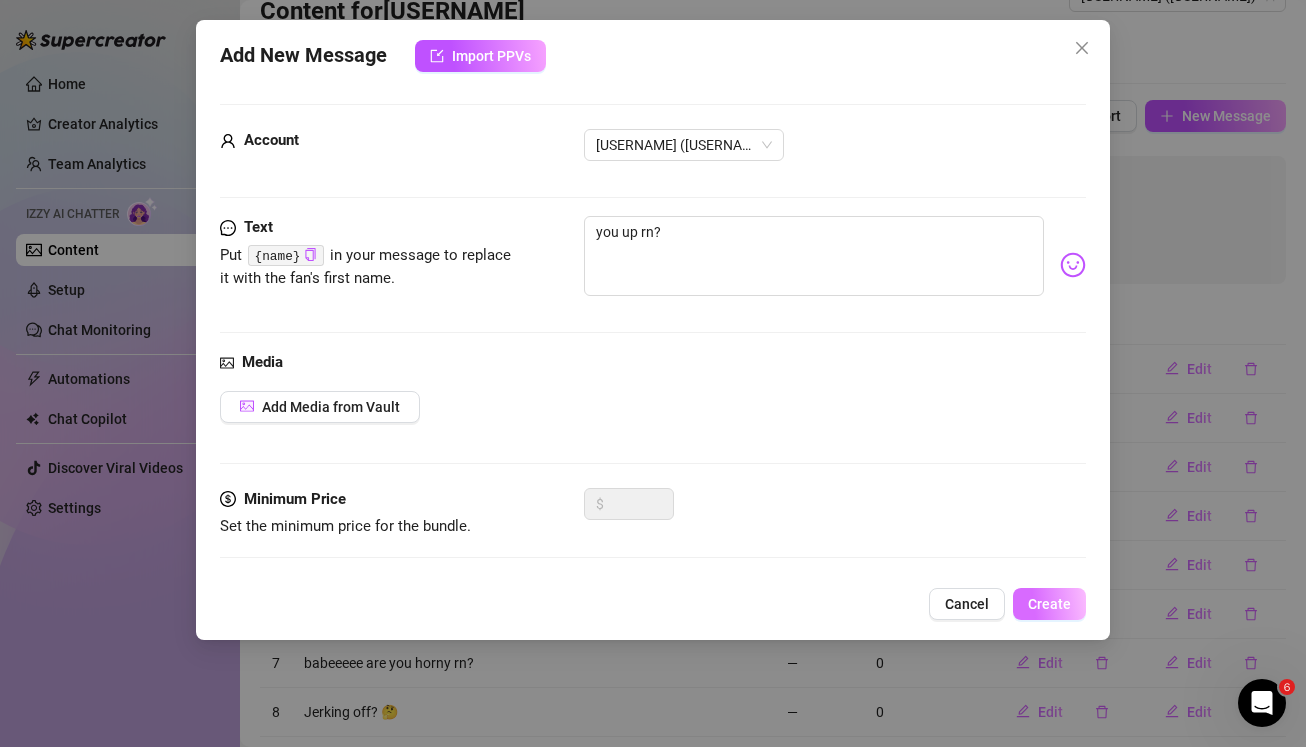 click on "Create" at bounding box center (1049, 604) 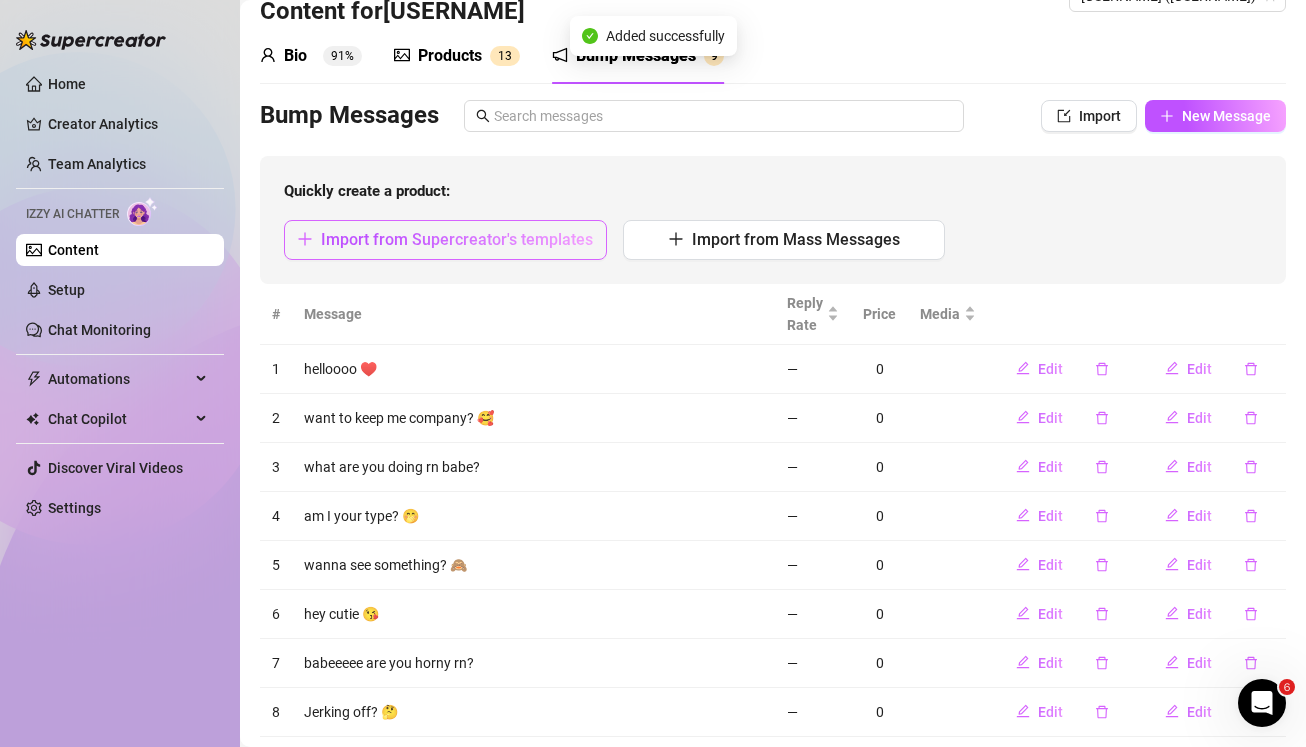 click on "Import from Supercreator's templates" at bounding box center [457, 239] 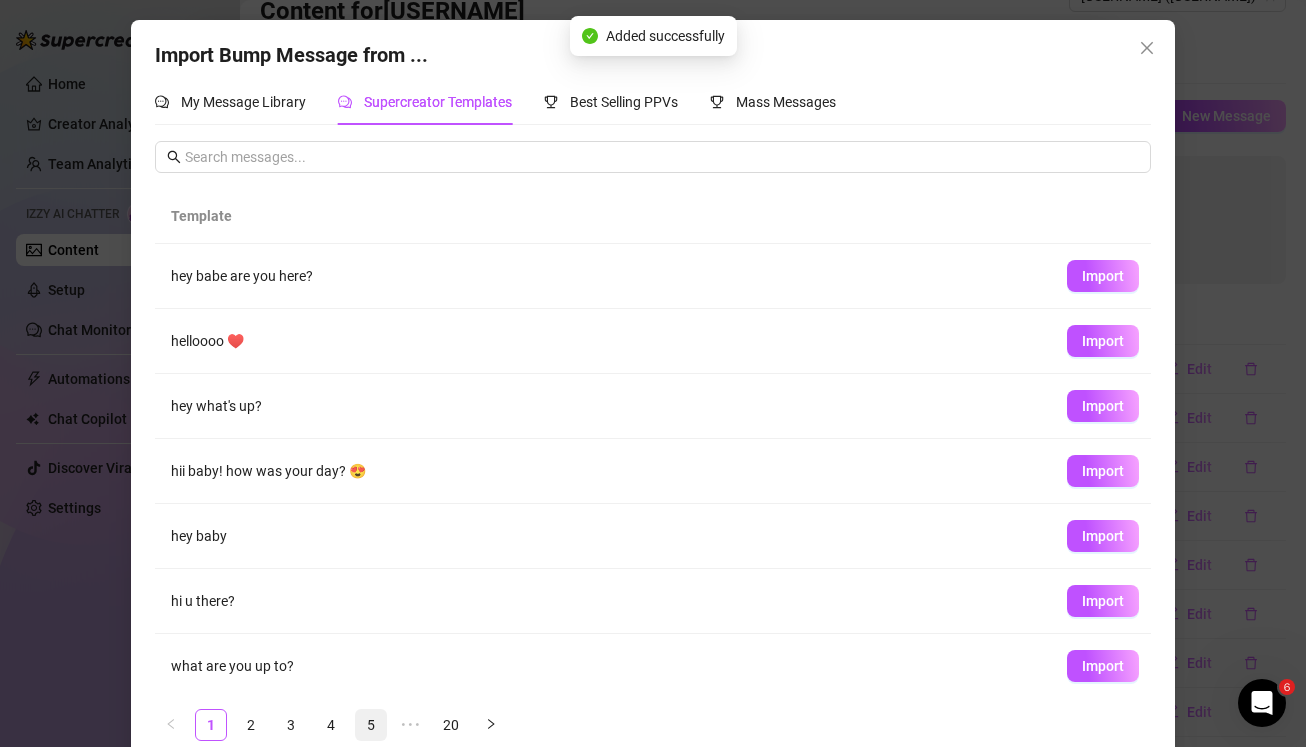 click on "5" at bounding box center (371, 725) 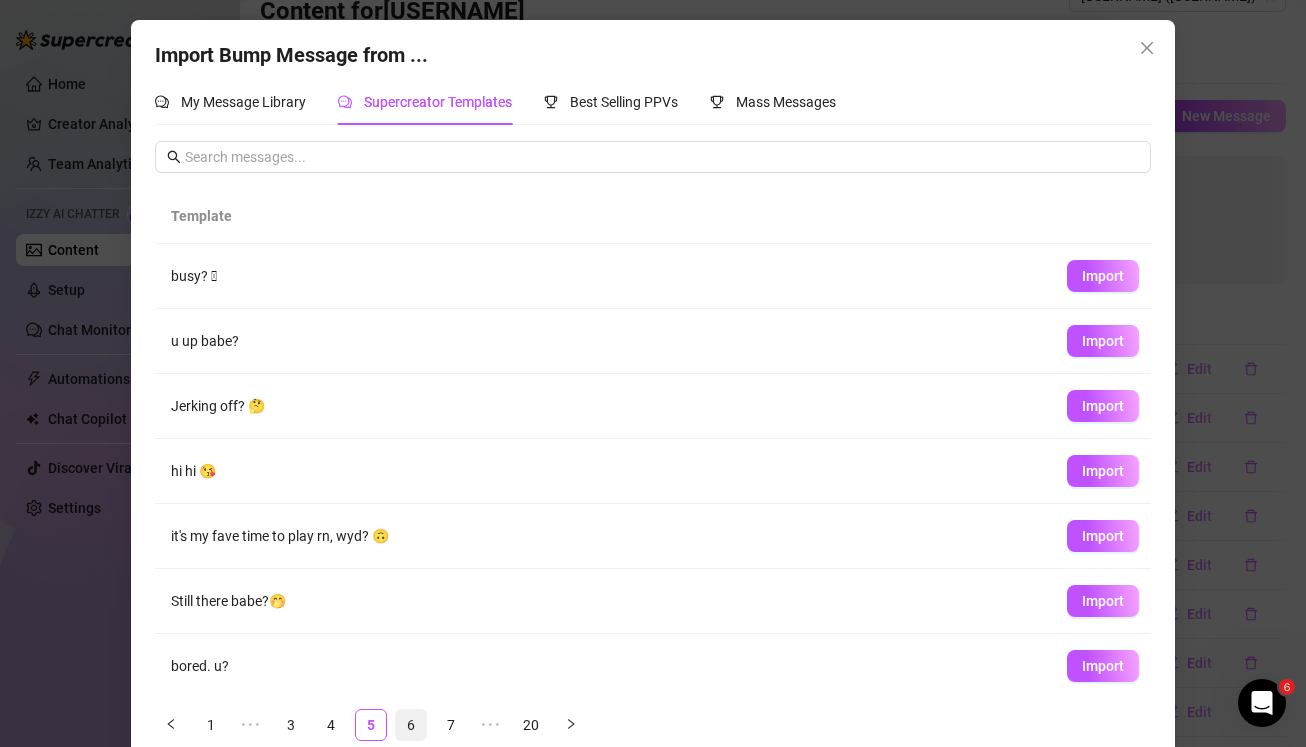 click on "6" at bounding box center [411, 725] 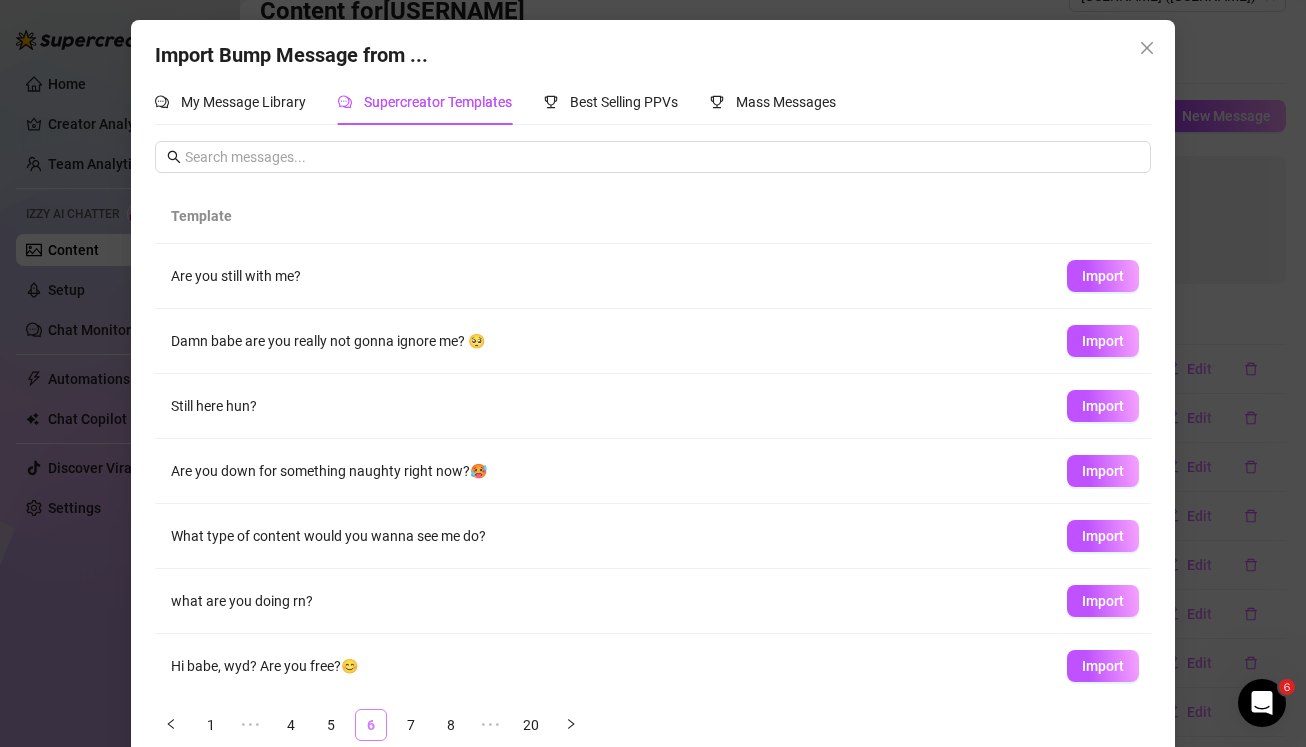 click on "6" at bounding box center (371, 725) 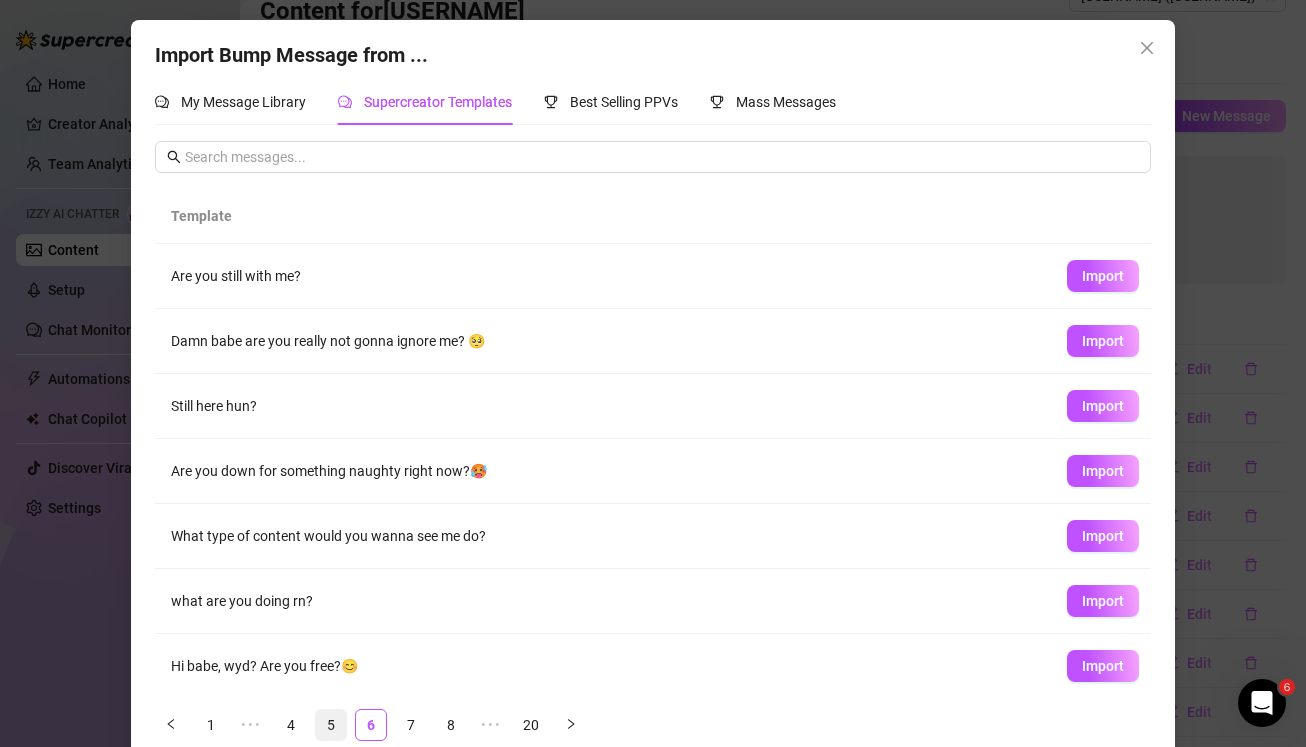 click on "5" at bounding box center [331, 725] 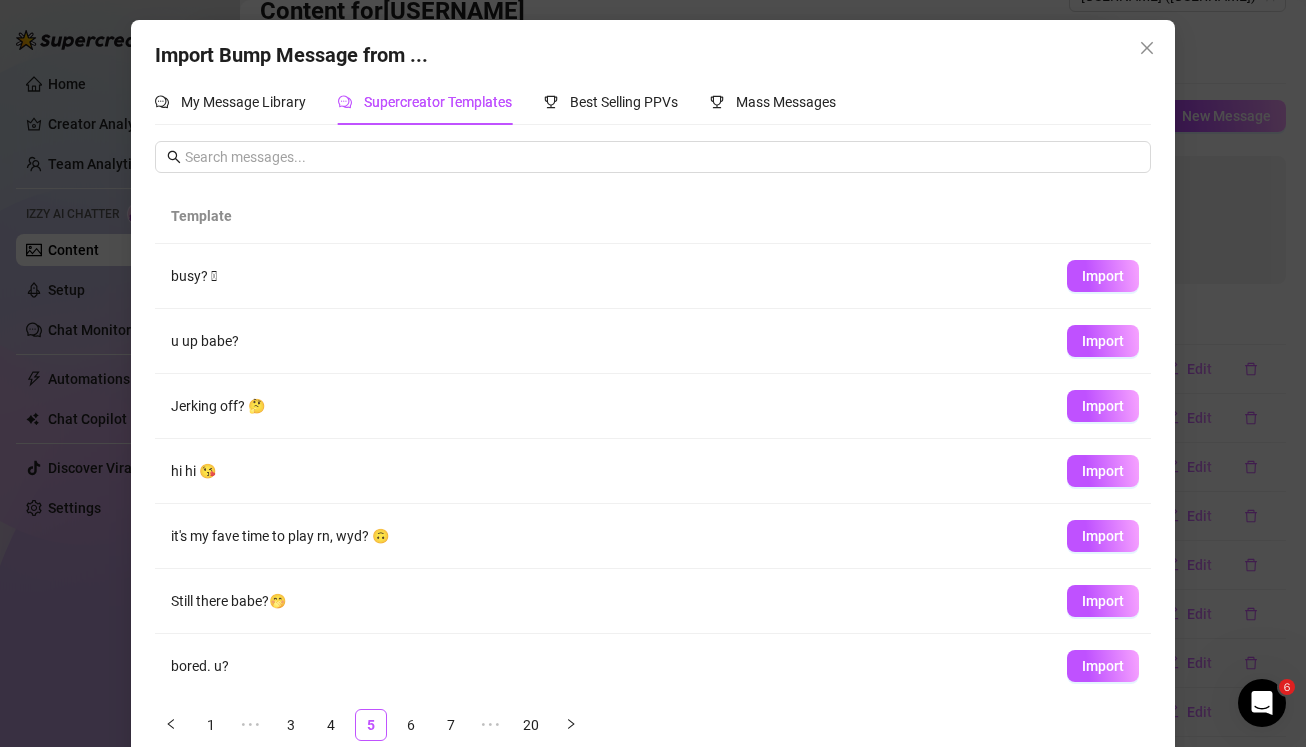 scroll, scrollTop: 202, scrollLeft: 0, axis: vertical 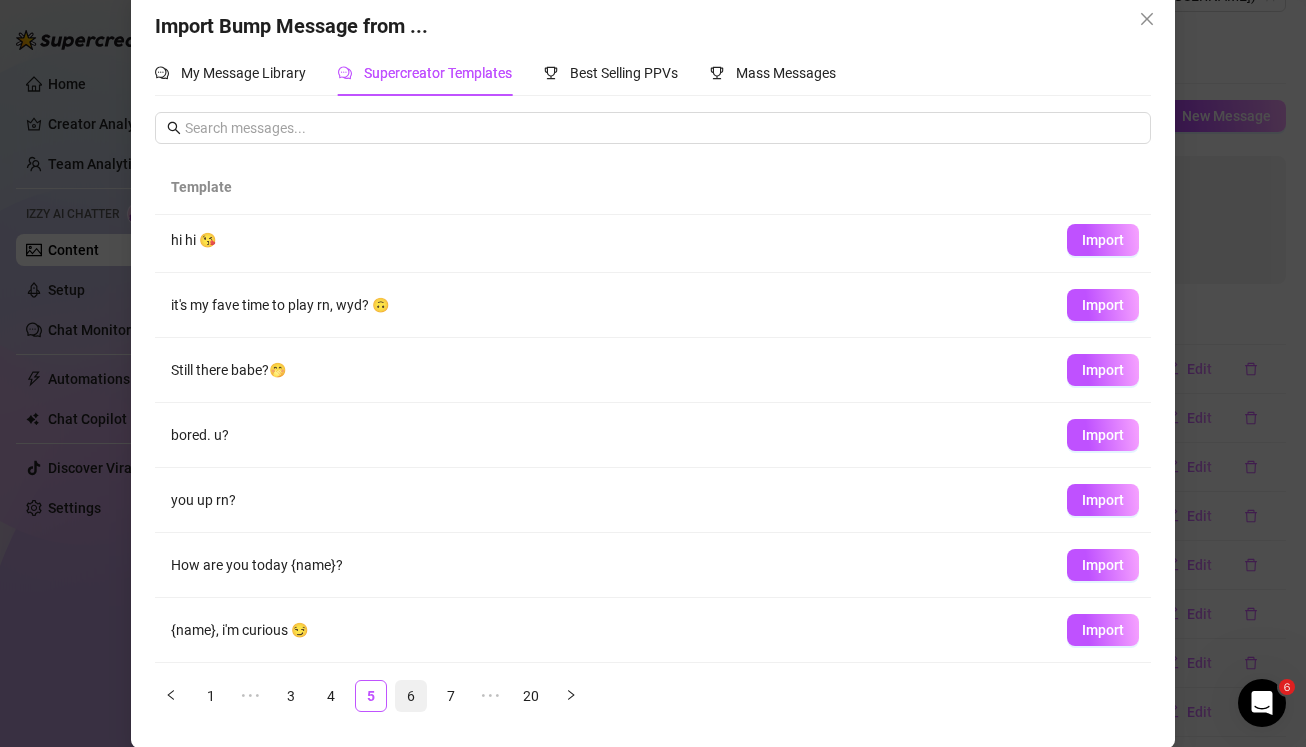 click on "6" at bounding box center (411, 696) 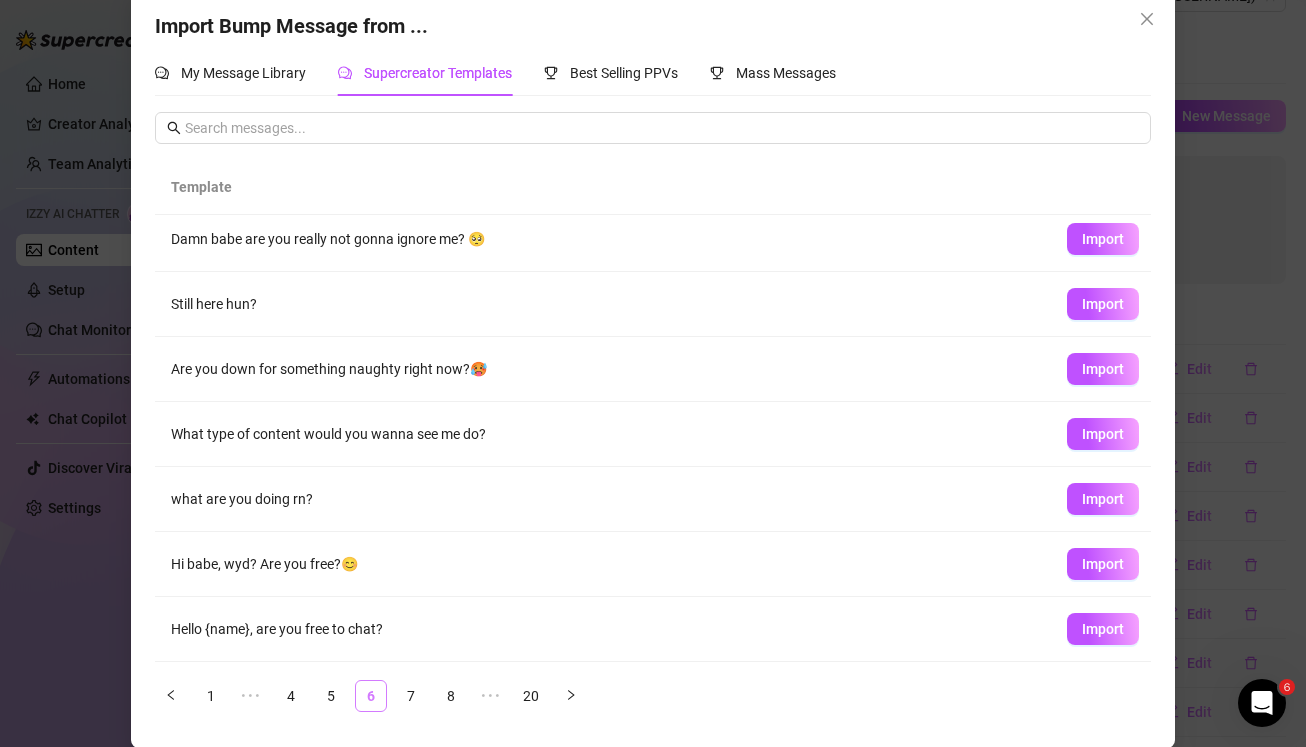 scroll, scrollTop: 0, scrollLeft: 0, axis: both 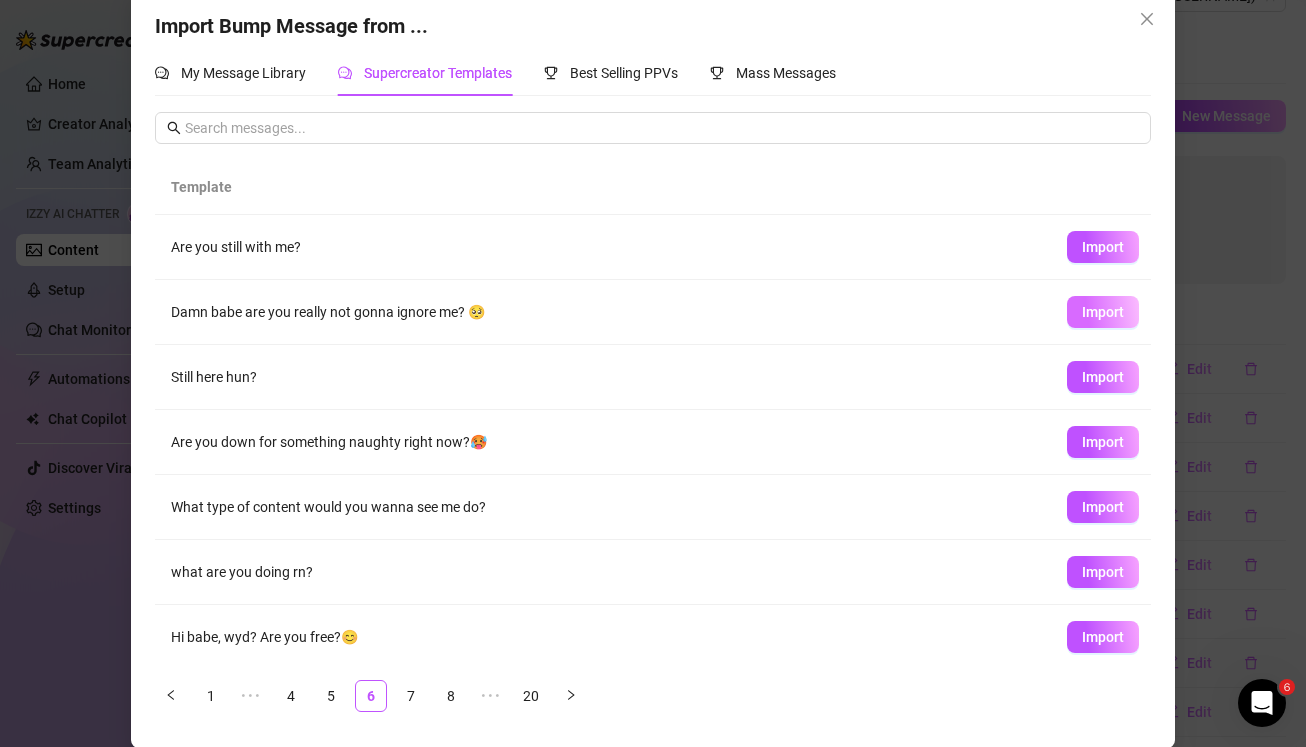 click on "Import" at bounding box center [1103, 312] 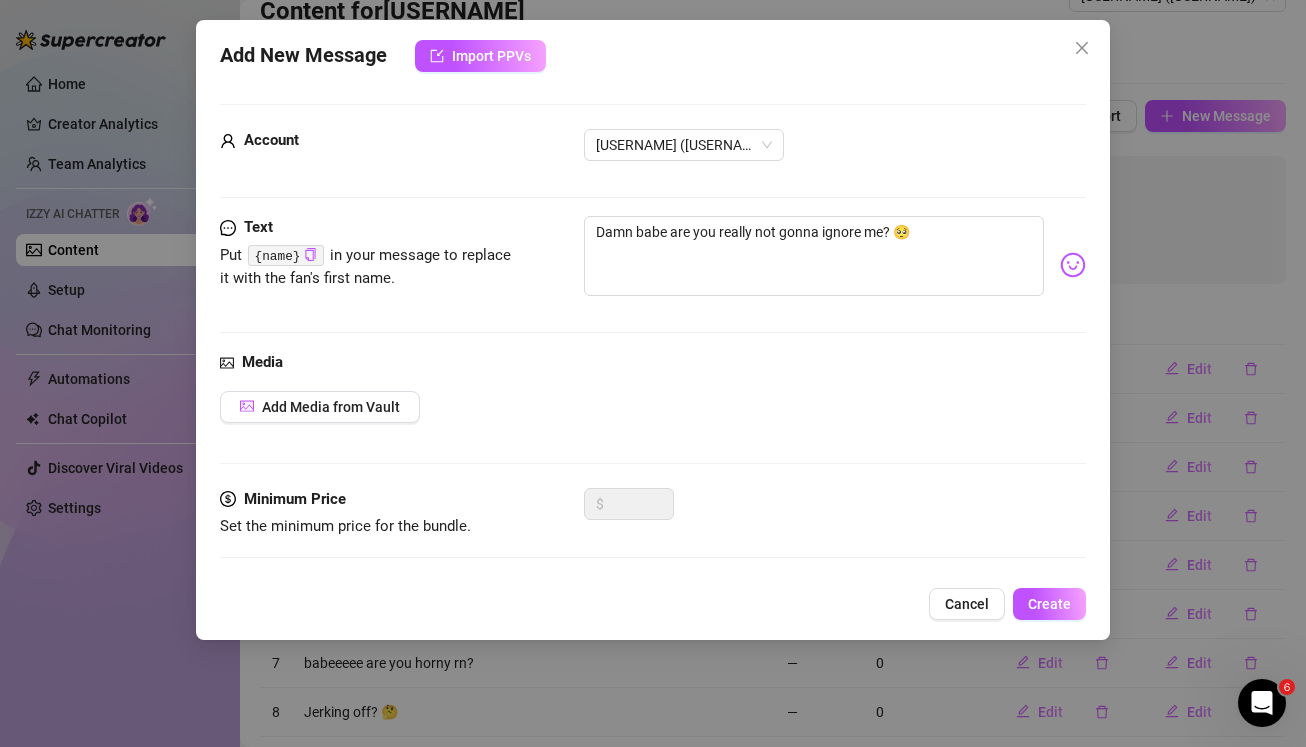 scroll, scrollTop: 9, scrollLeft: 0, axis: vertical 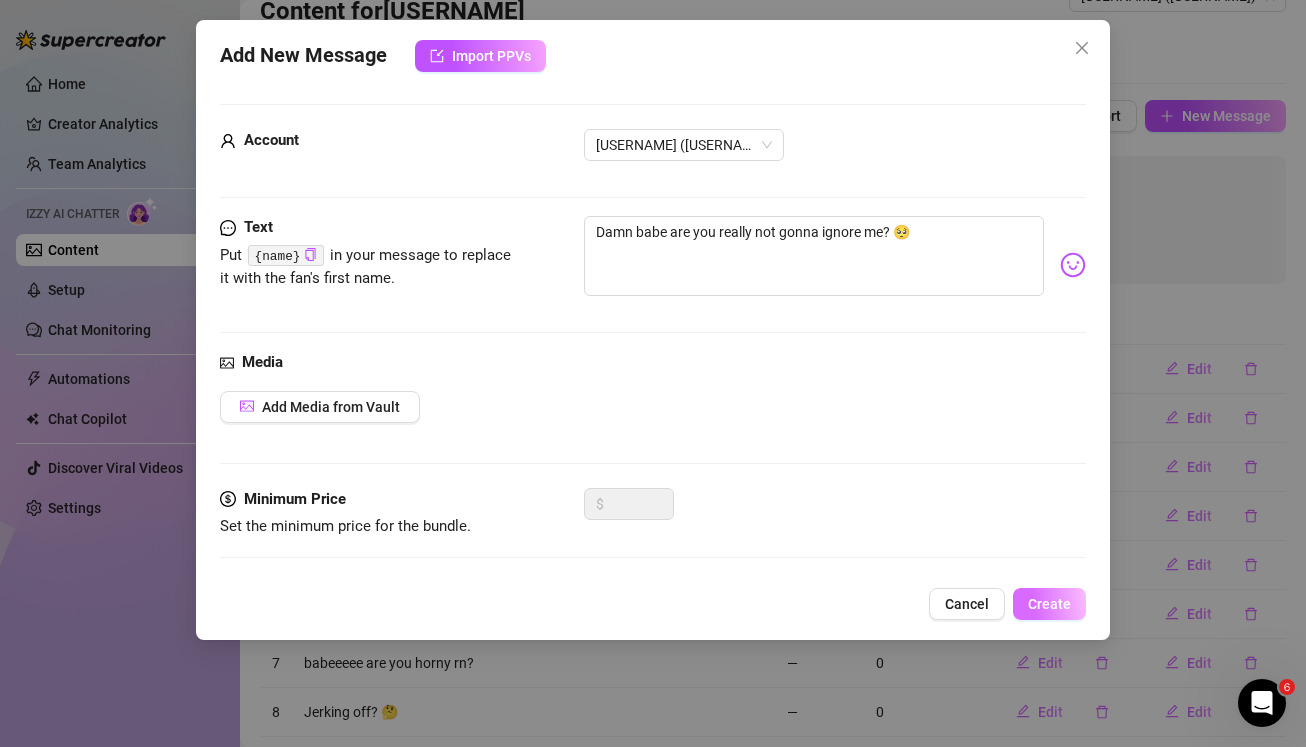 click on "Create" at bounding box center (1049, 604) 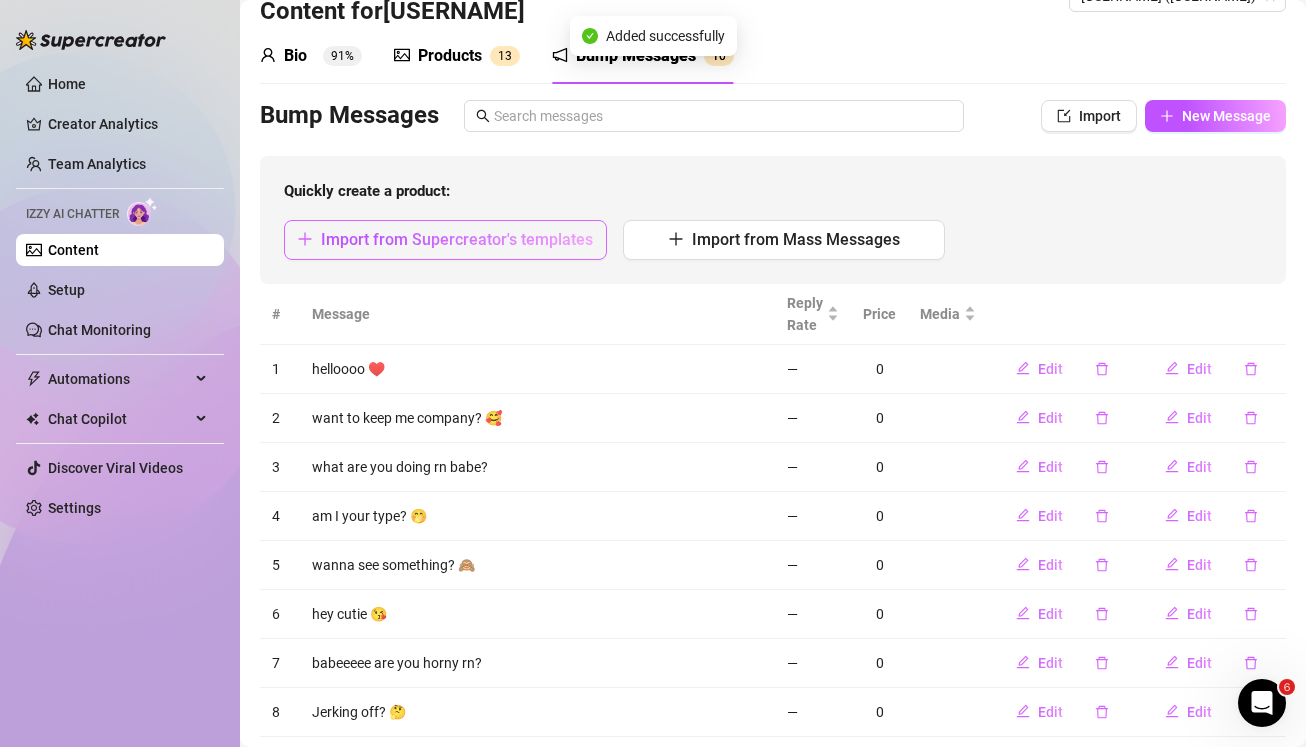 click on "Import from Supercreator's templates" at bounding box center [457, 239] 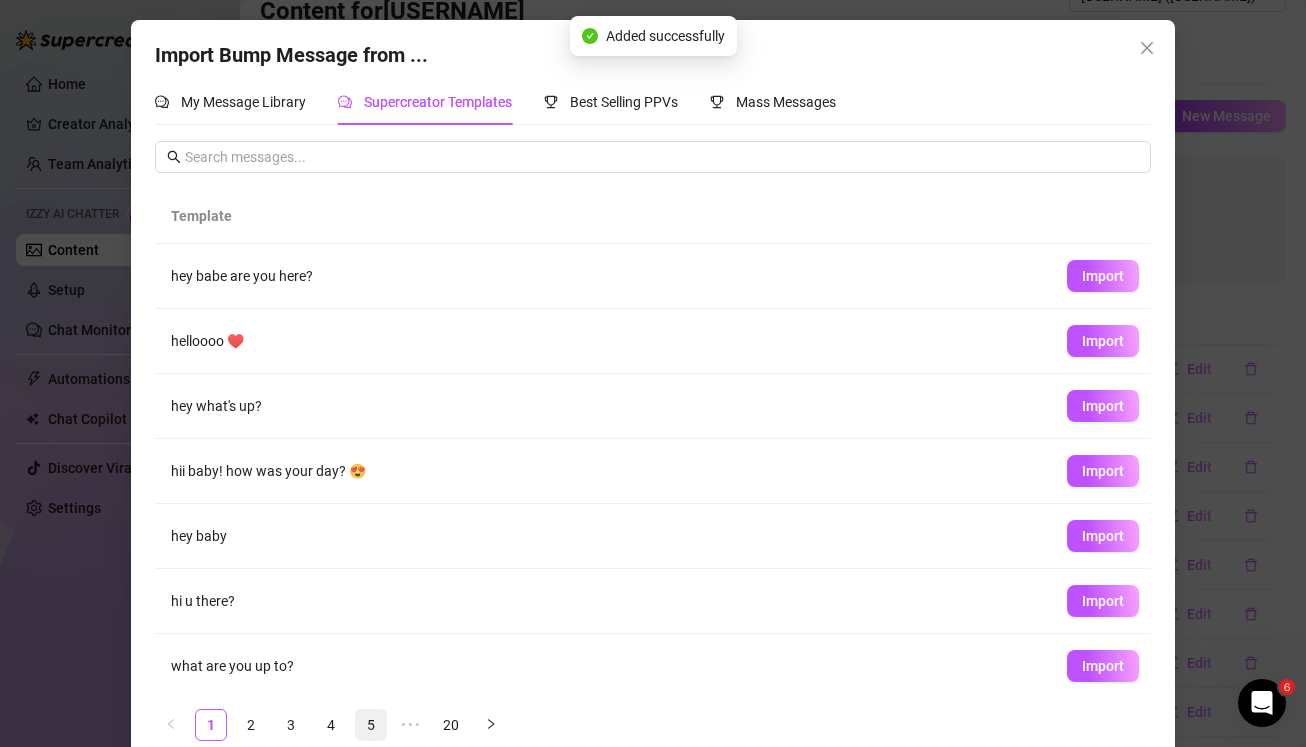 click on "5" at bounding box center [371, 725] 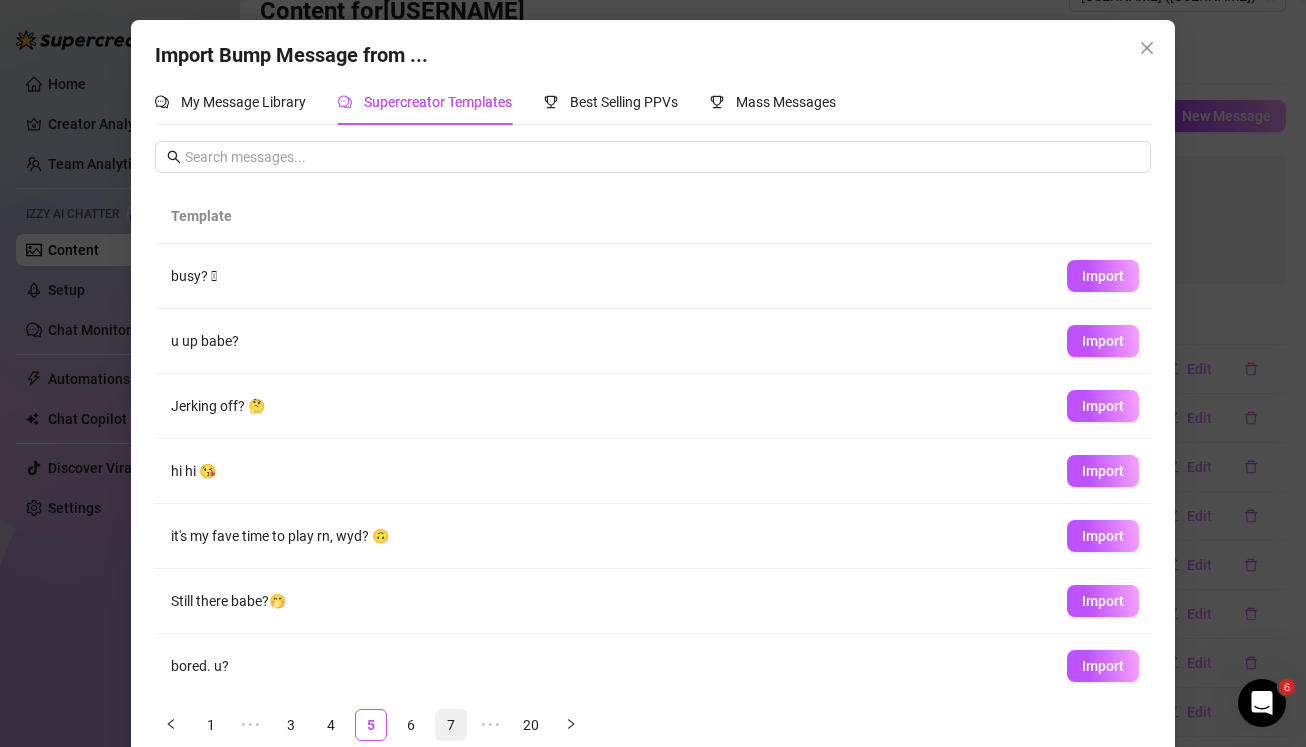 click on "7" at bounding box center (451, 725) 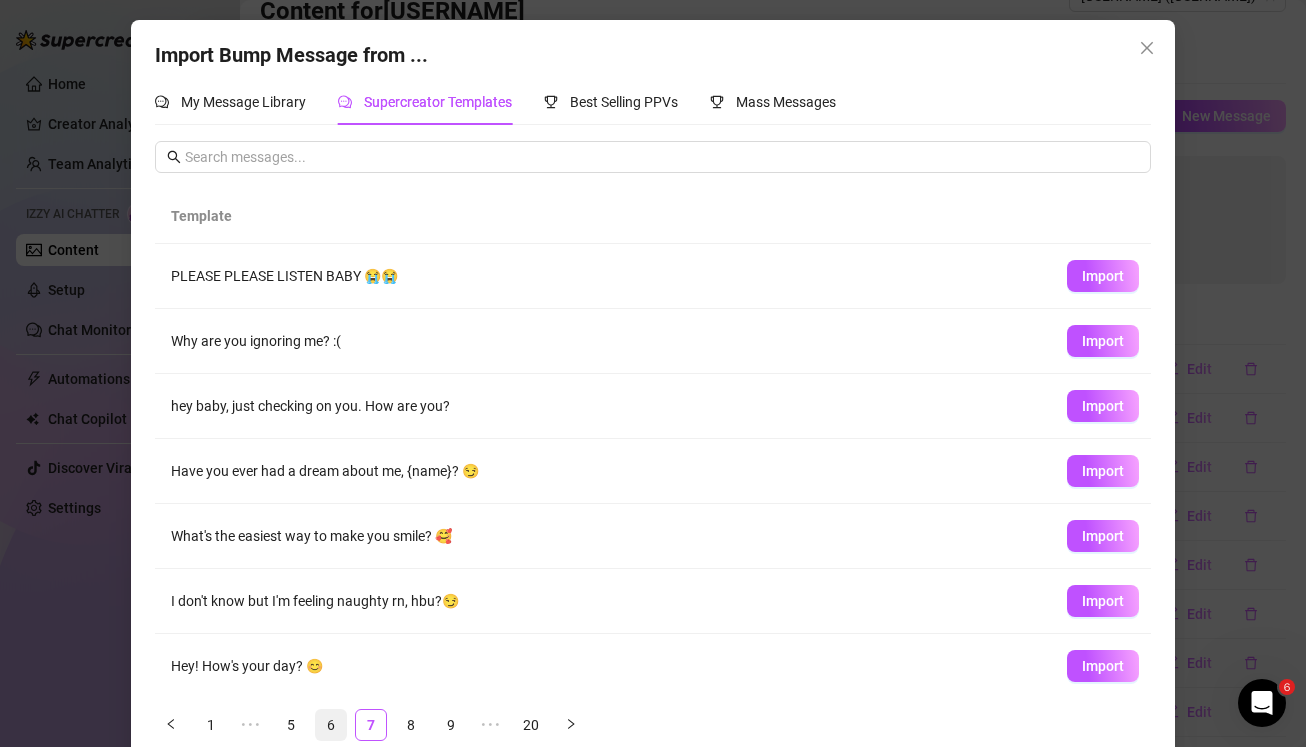 click on "6" at bounding box center (331, 725) 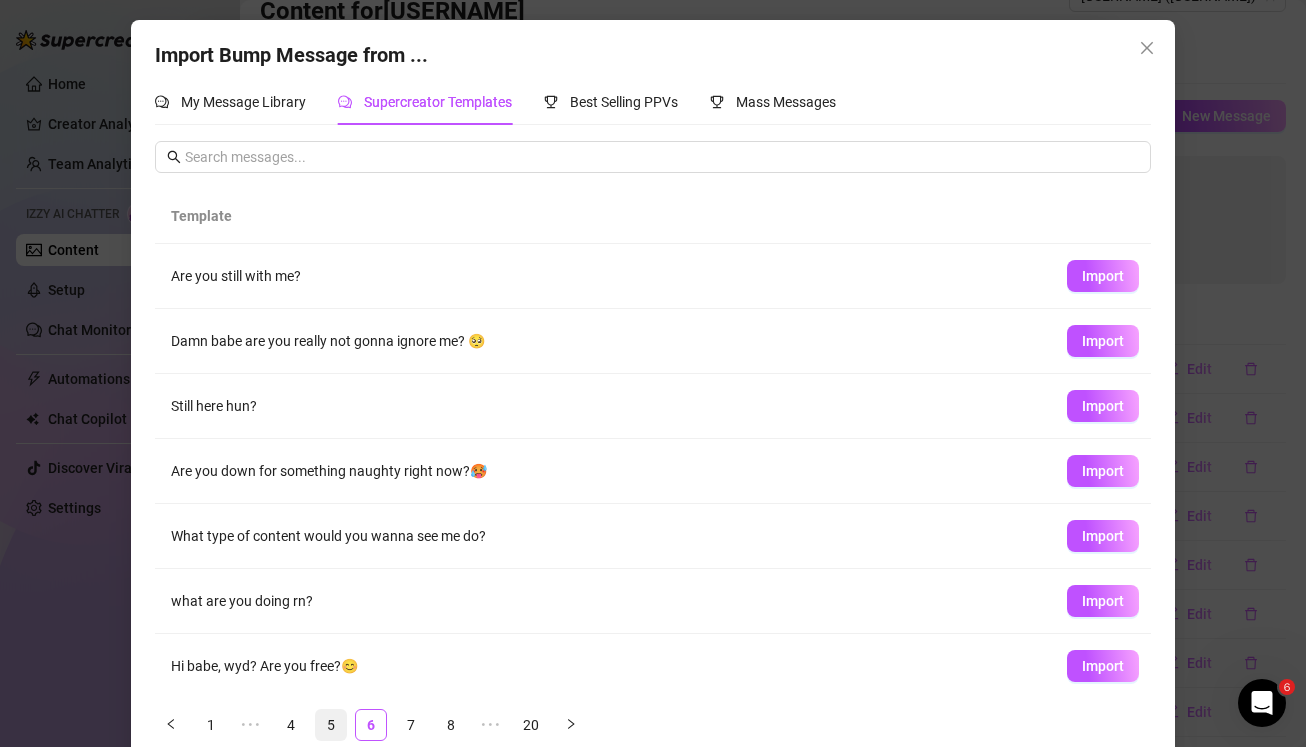 click on "5" at bounding box center (331, 725) 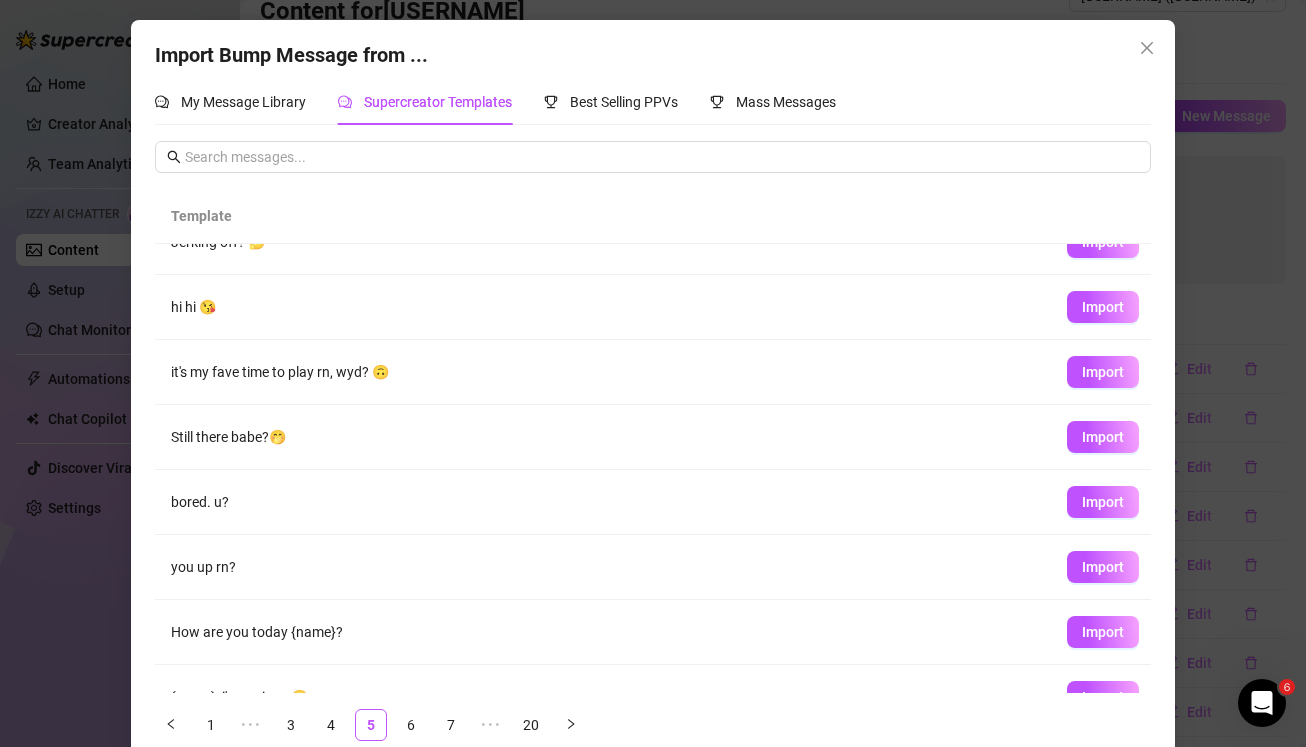 scroll, scrollTop: 202, scrollLeft: 0, axis: vertical 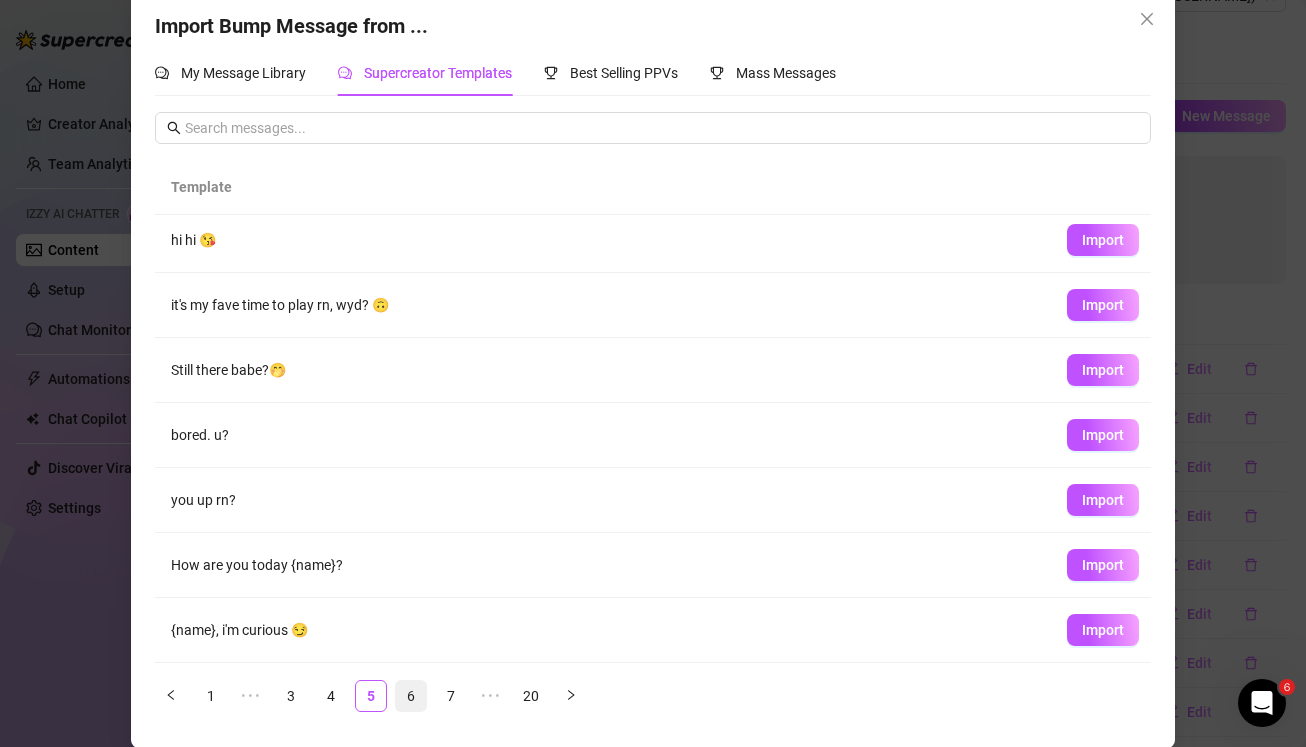 click on "6" at bounding box center [411, 696] 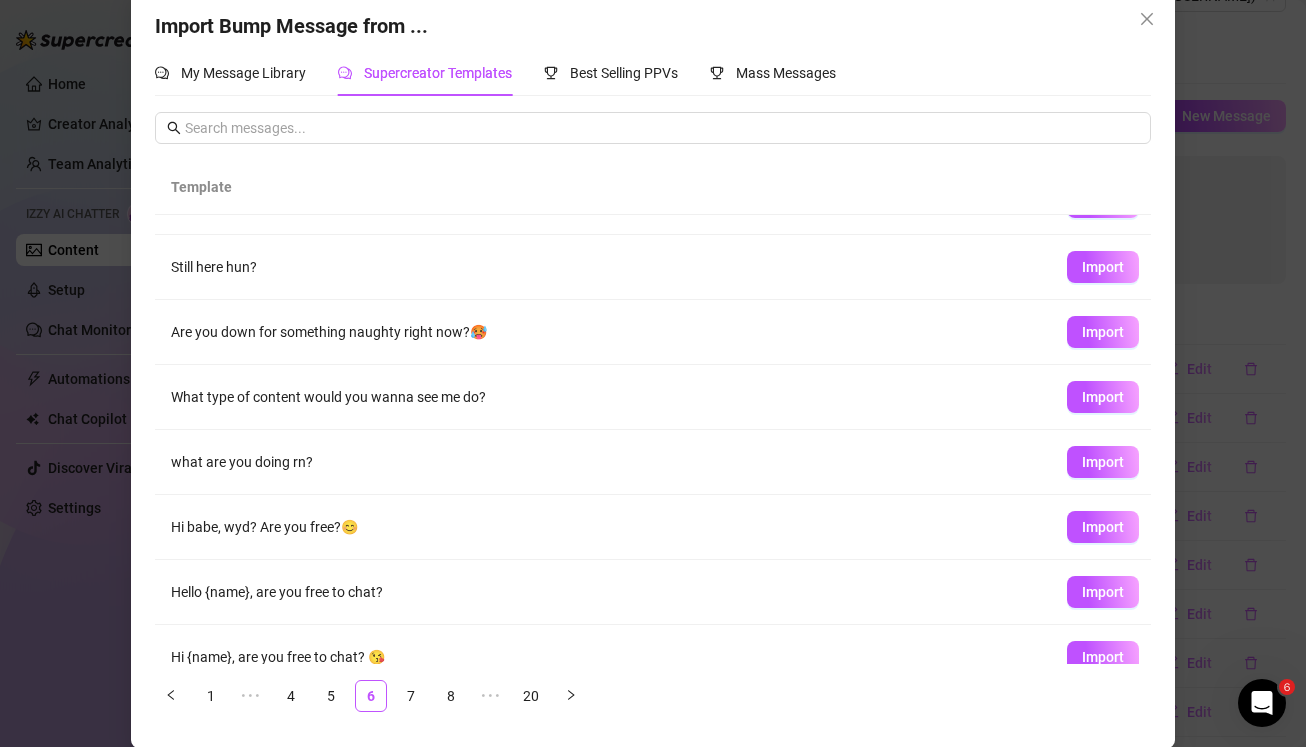 scroll, scrollTop: 111, scrollLeft: 0, axis: vertical 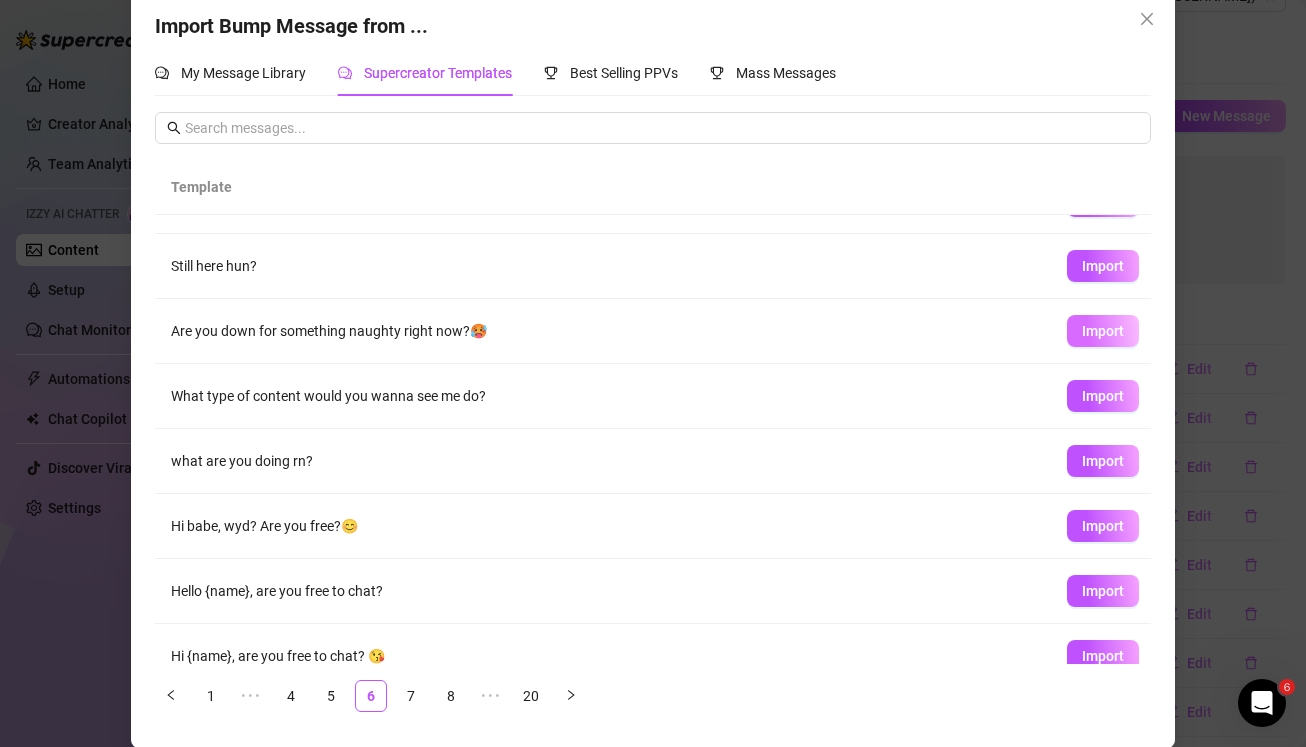click on "Import" at bounding box center [1103, 331] 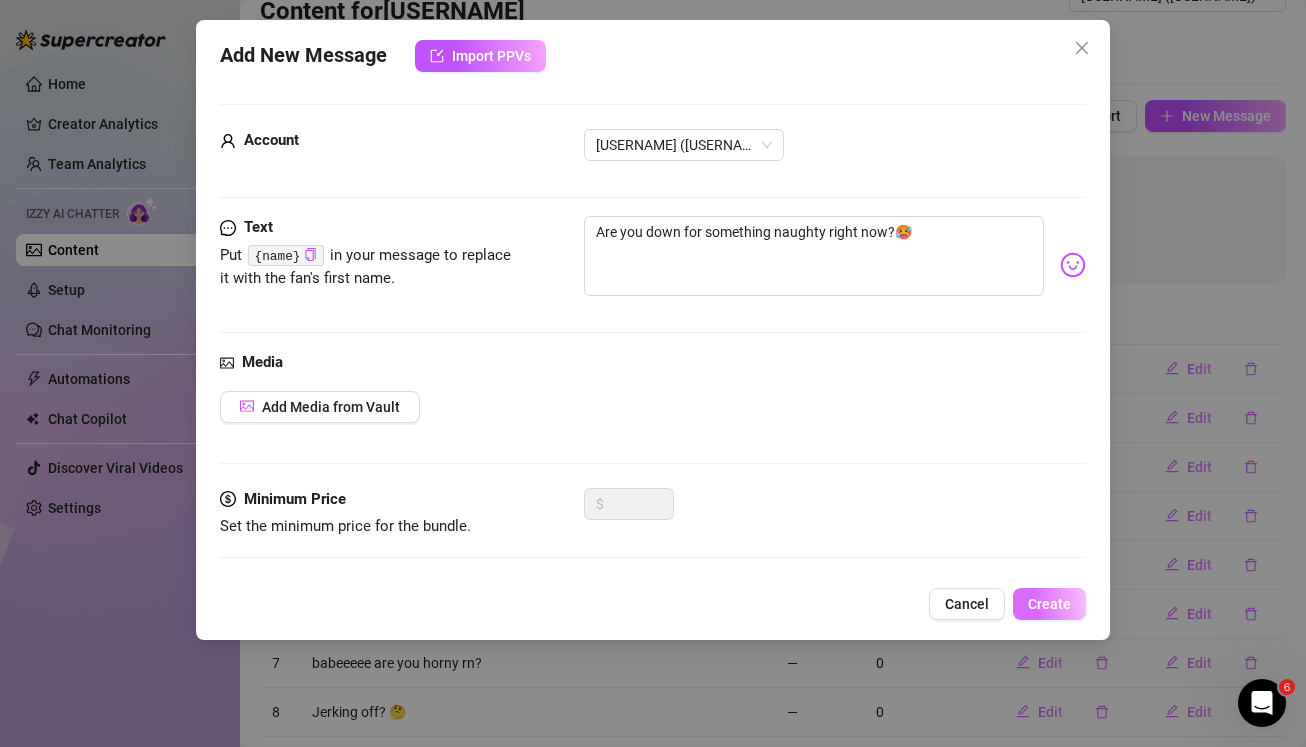 click on "Create" at bounding box center [1049, 604] 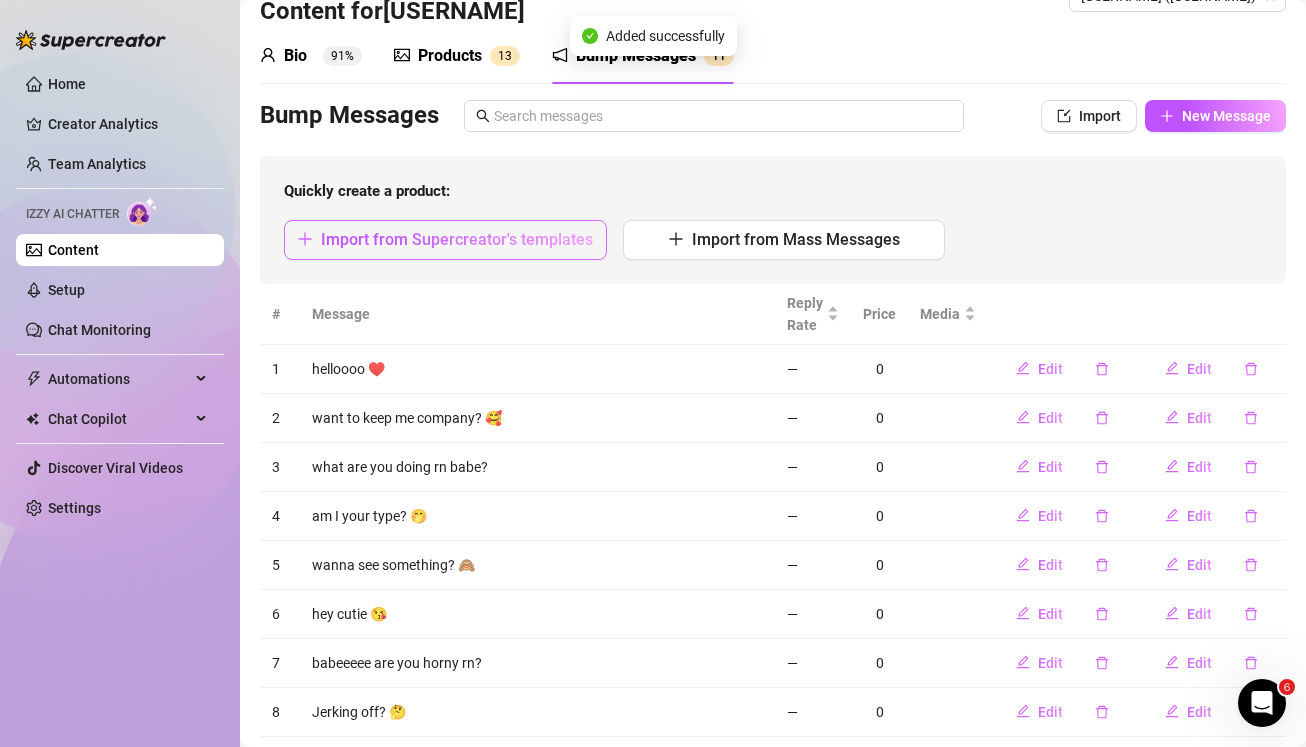 click on "Import from Supercreator's templates" at bounding box center (445, 240) 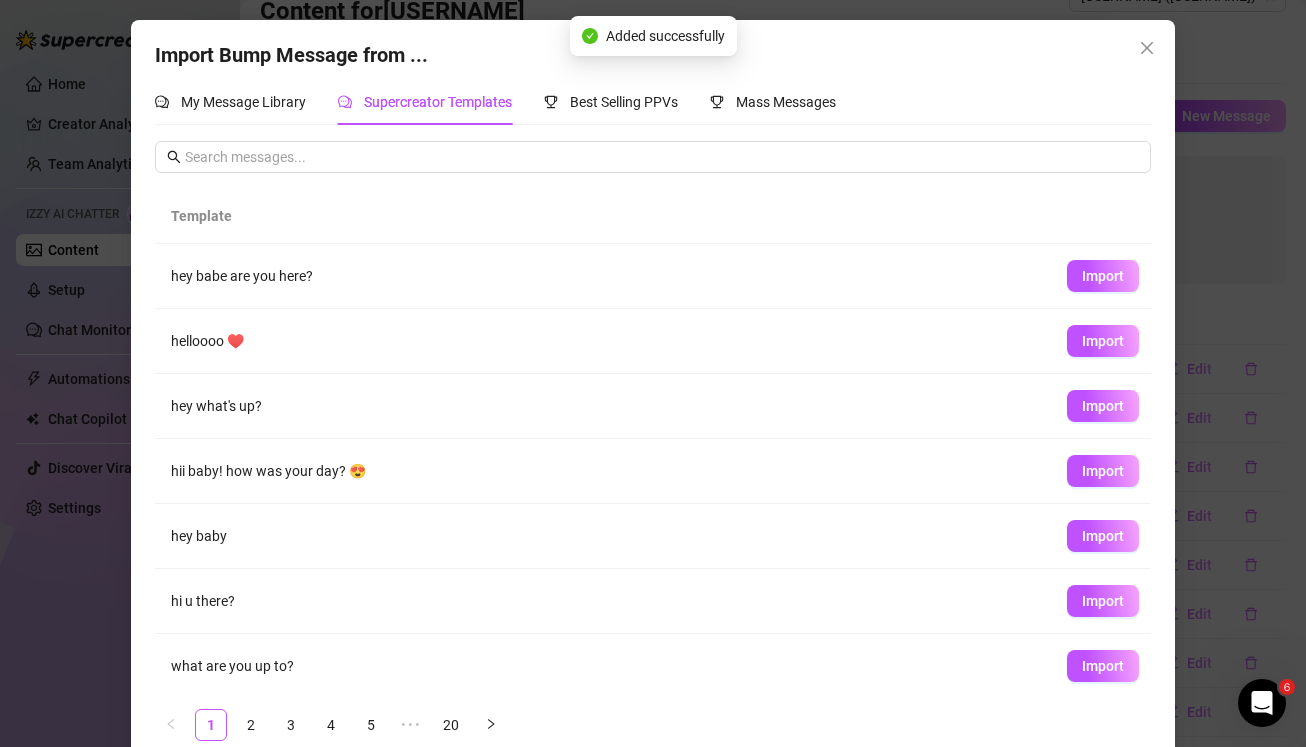 scroll, scrollTop: 202, scrollLeft: 0, axis: vertical 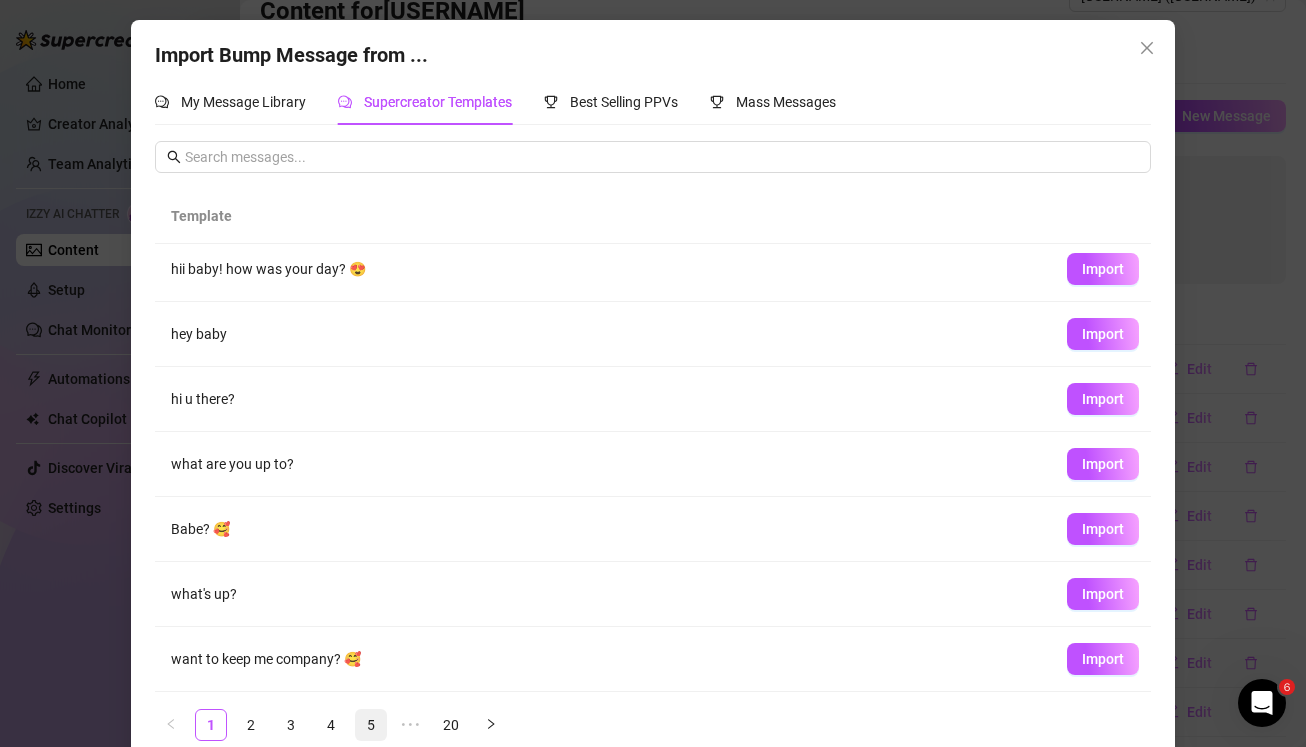 click on "5" at bounding box center [371, 725] 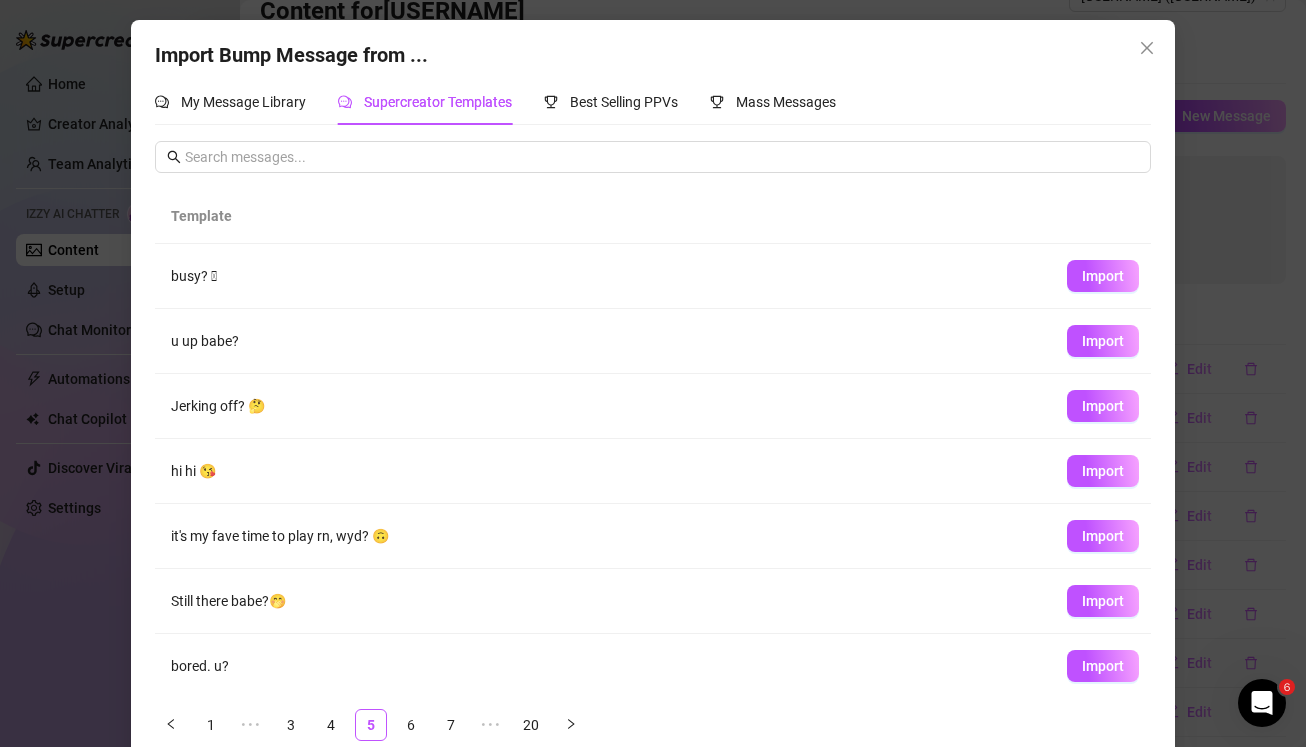 scroll, scrollTop: 202, scrollLeft: 0, axis: vertical 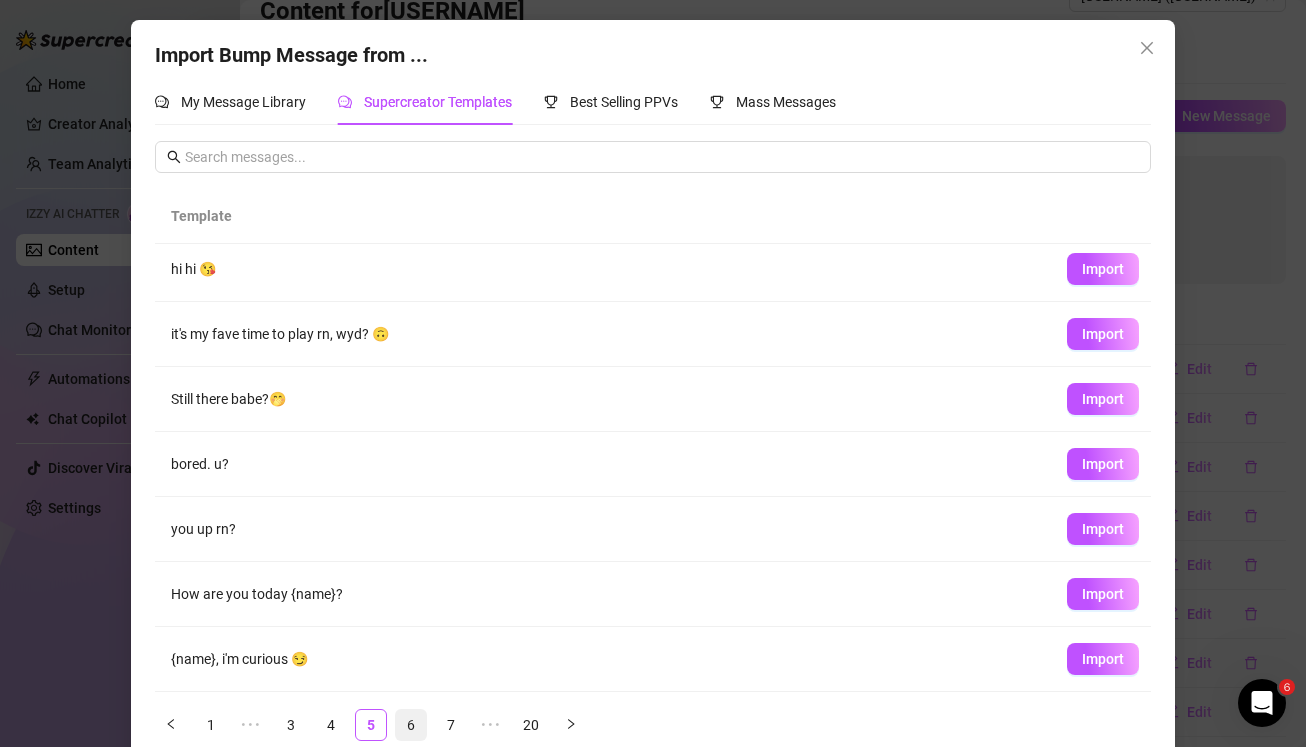 click on "6" at bounding box center [411, 725] 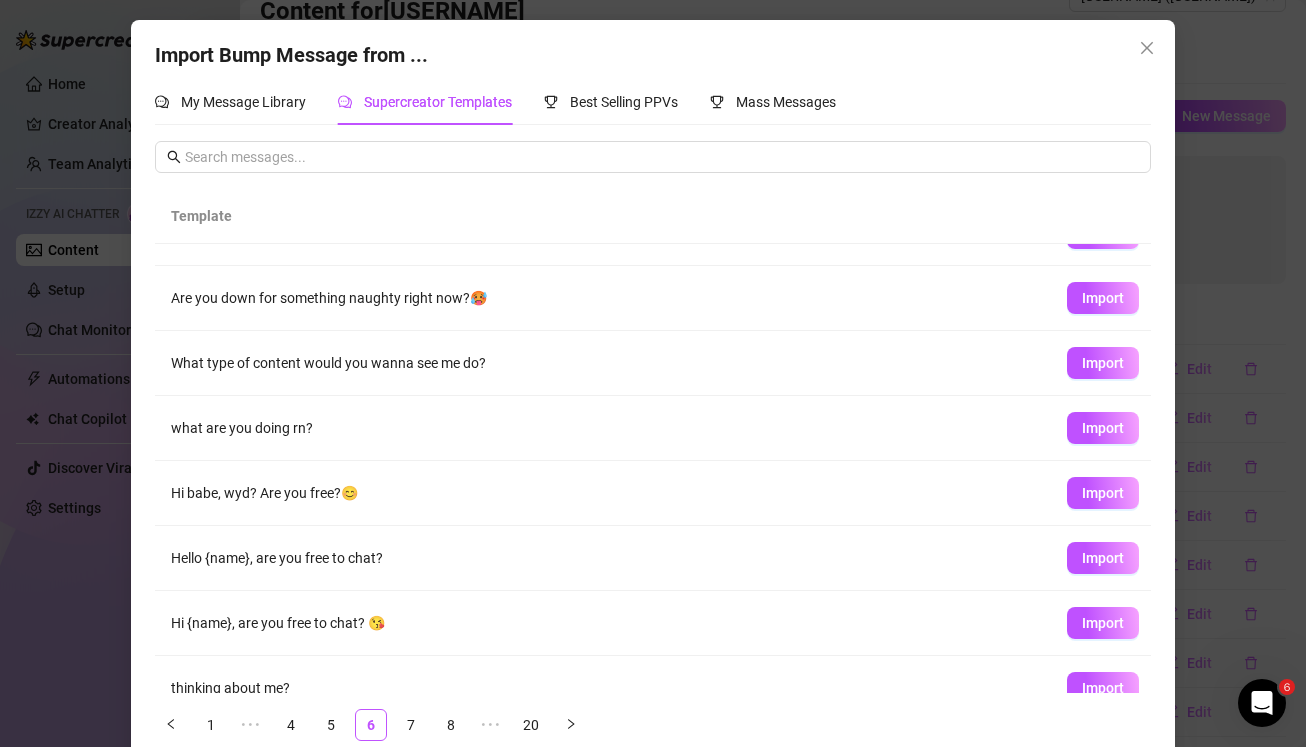 scroll, scrollTop: 202, scrollLeft: 0, axis: vertical 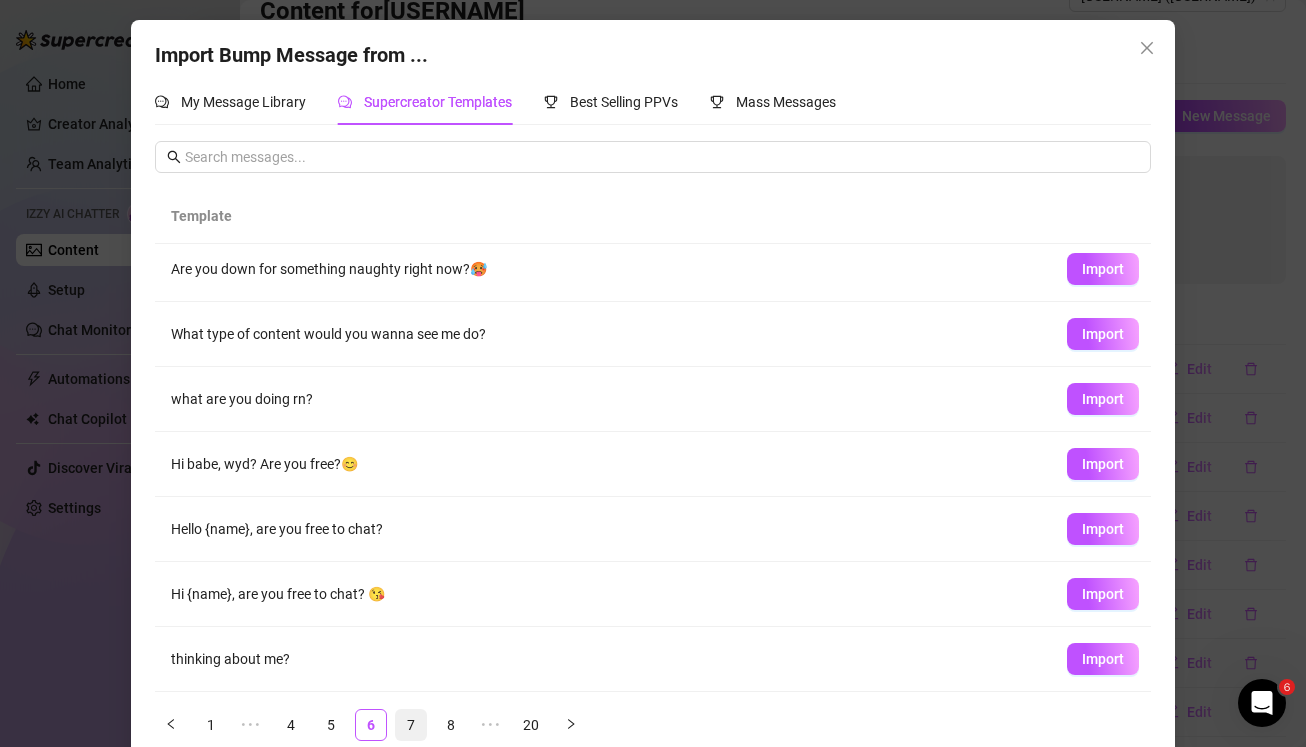click on "7" at bounding box center [411, 725] 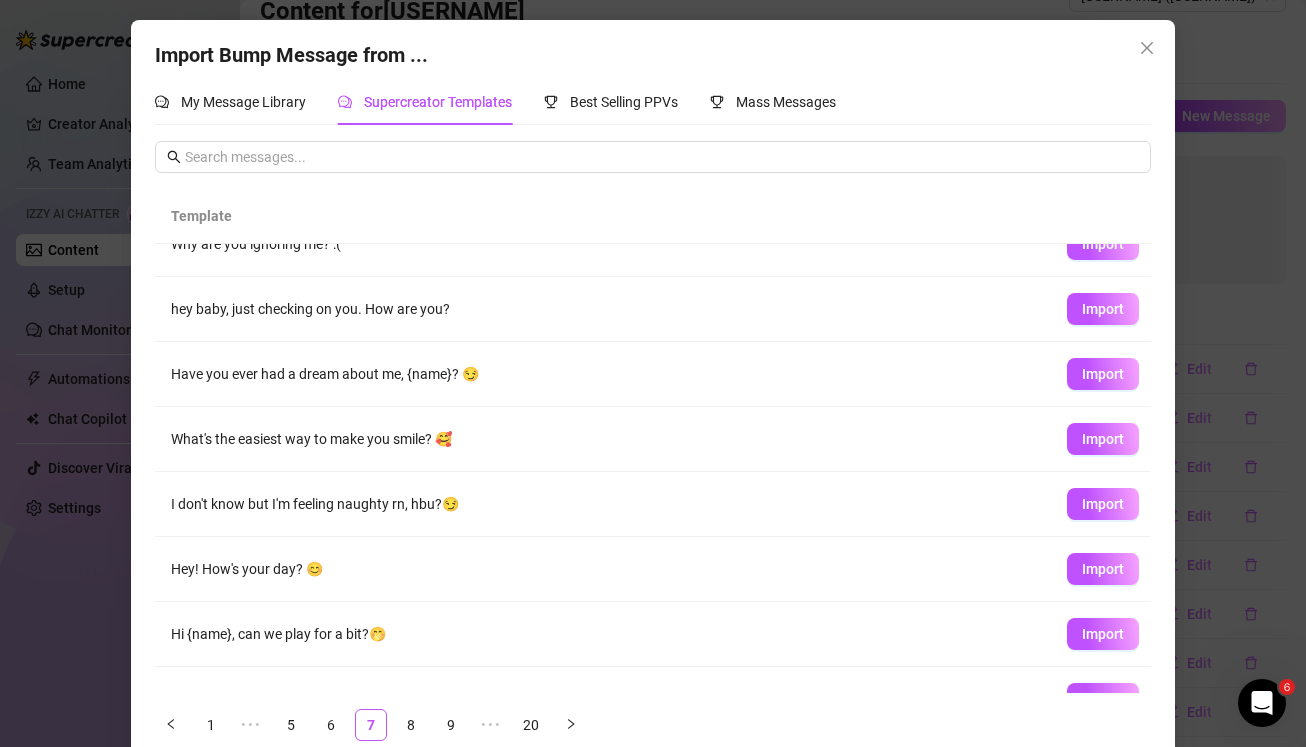scroll, scrollTop: 106, scrollLeft: 0, axis: vertical 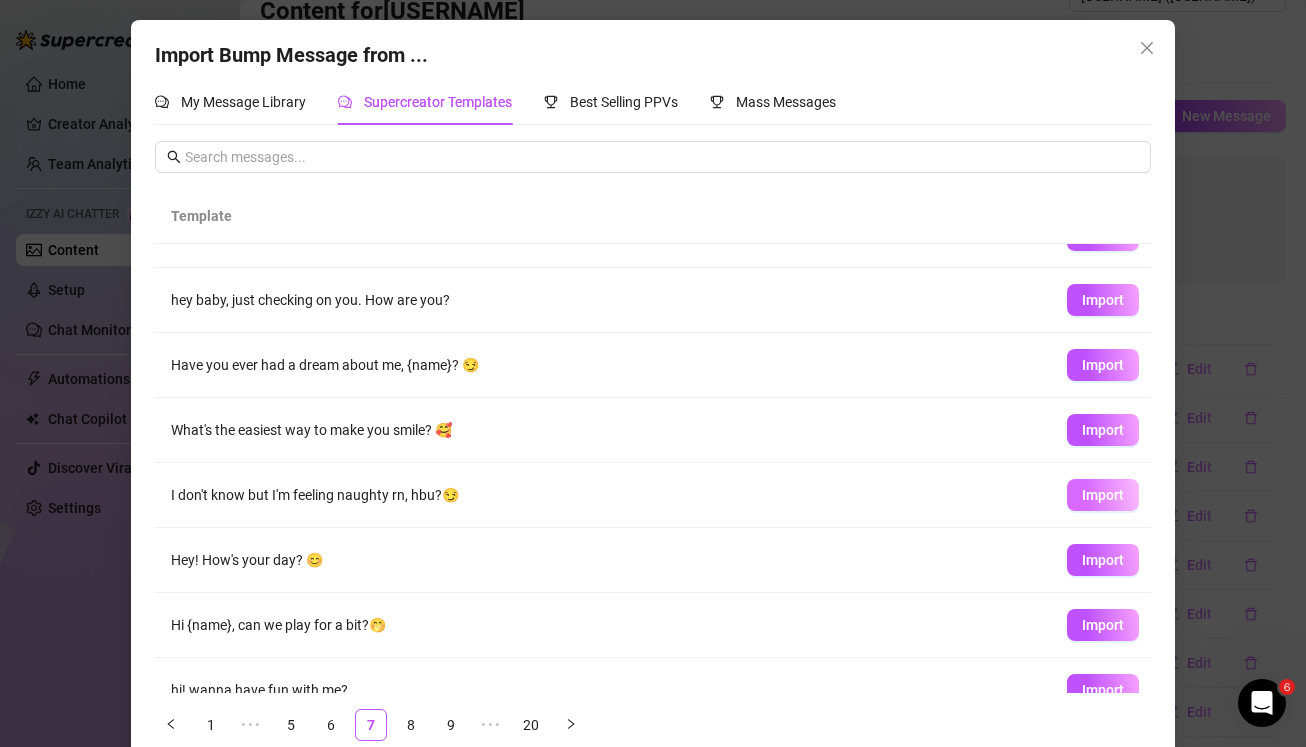 click on "Import" at bounding box center (1103, 495) 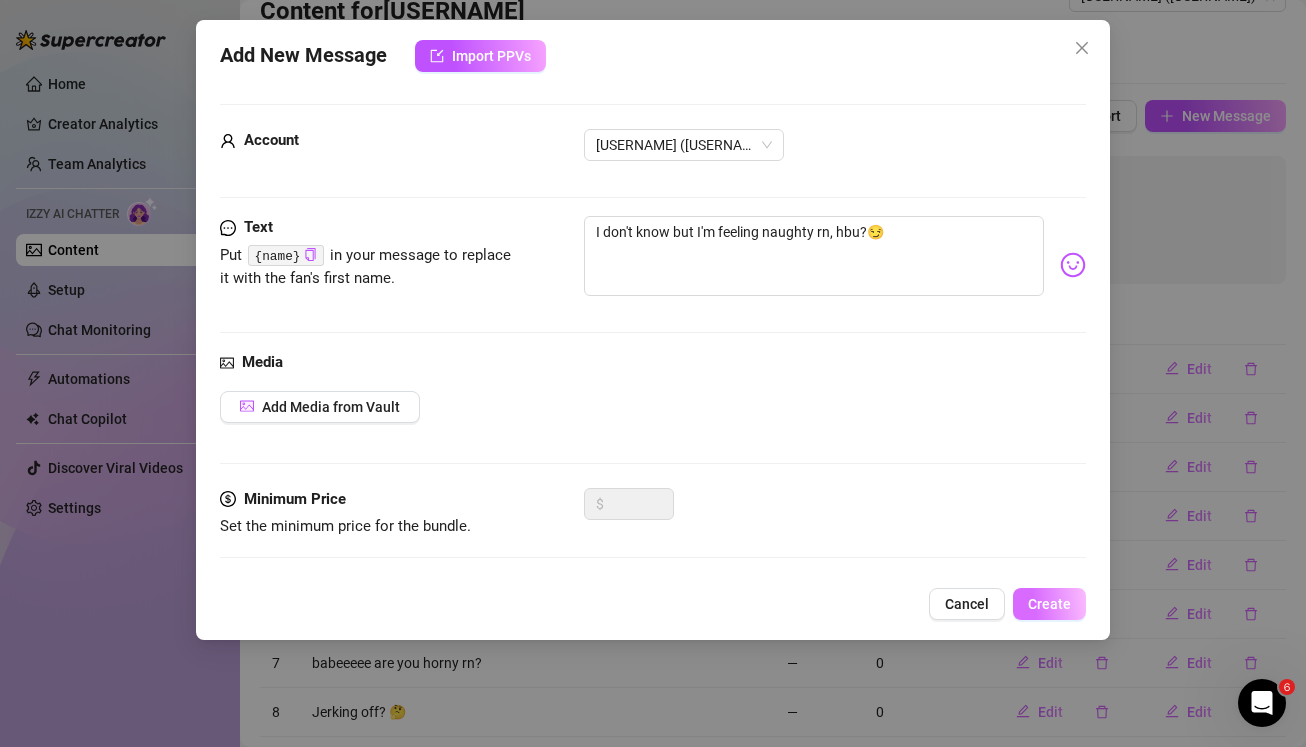 click on "Create" at bounding box center [1049, 604] 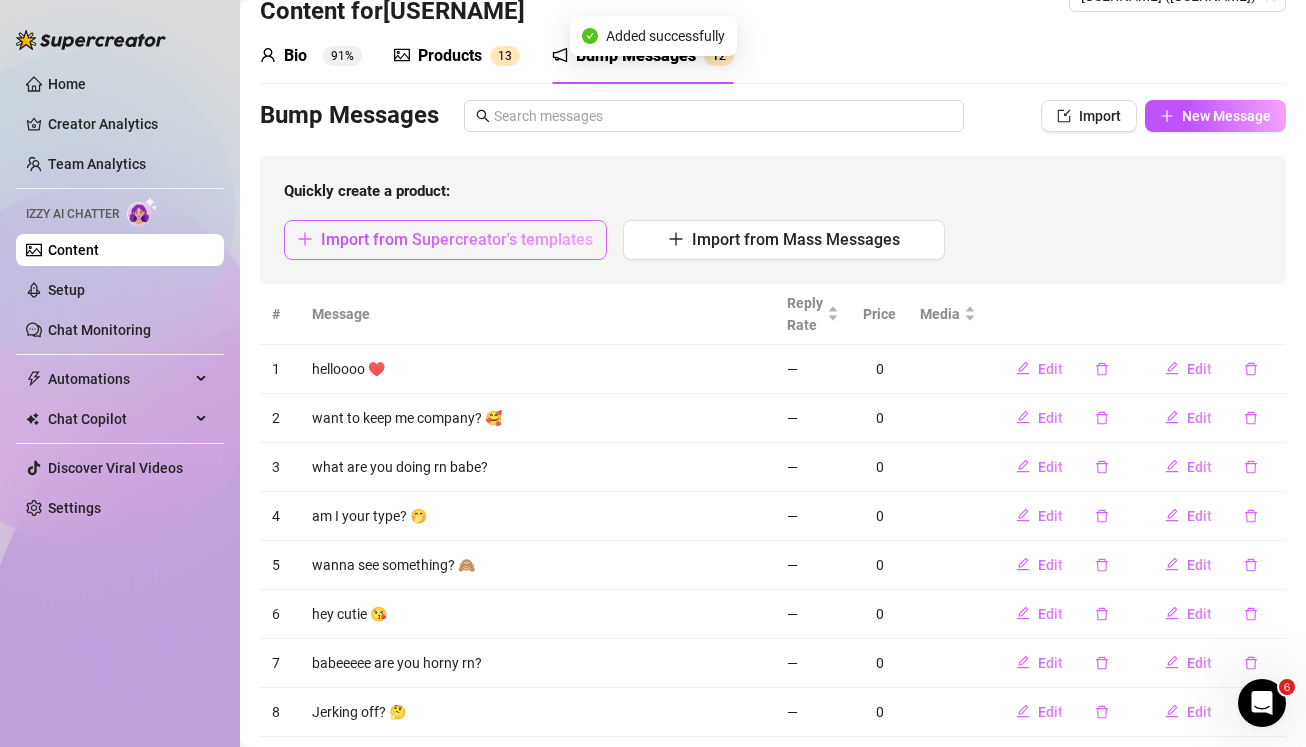 click on "Import from Supercreator's templates" at bounding box center [457, 239] 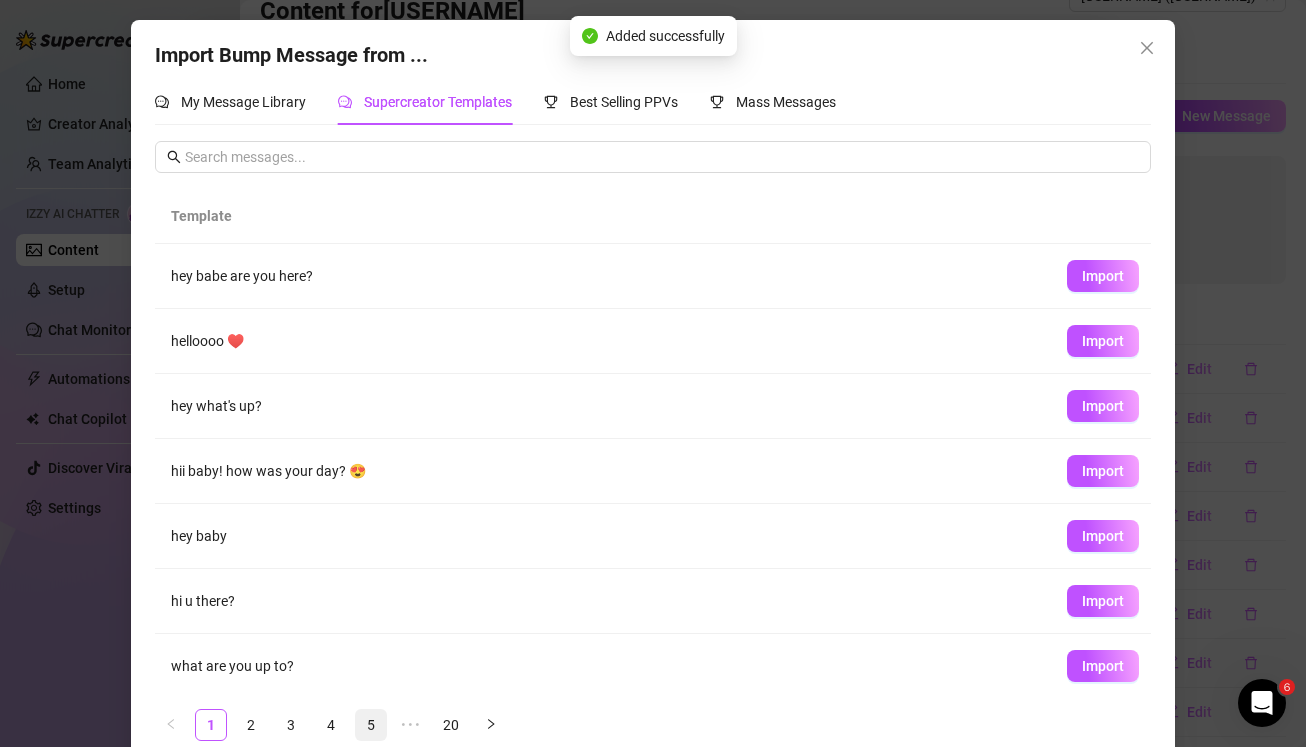 click on "5" at bounding box center (371, 725) 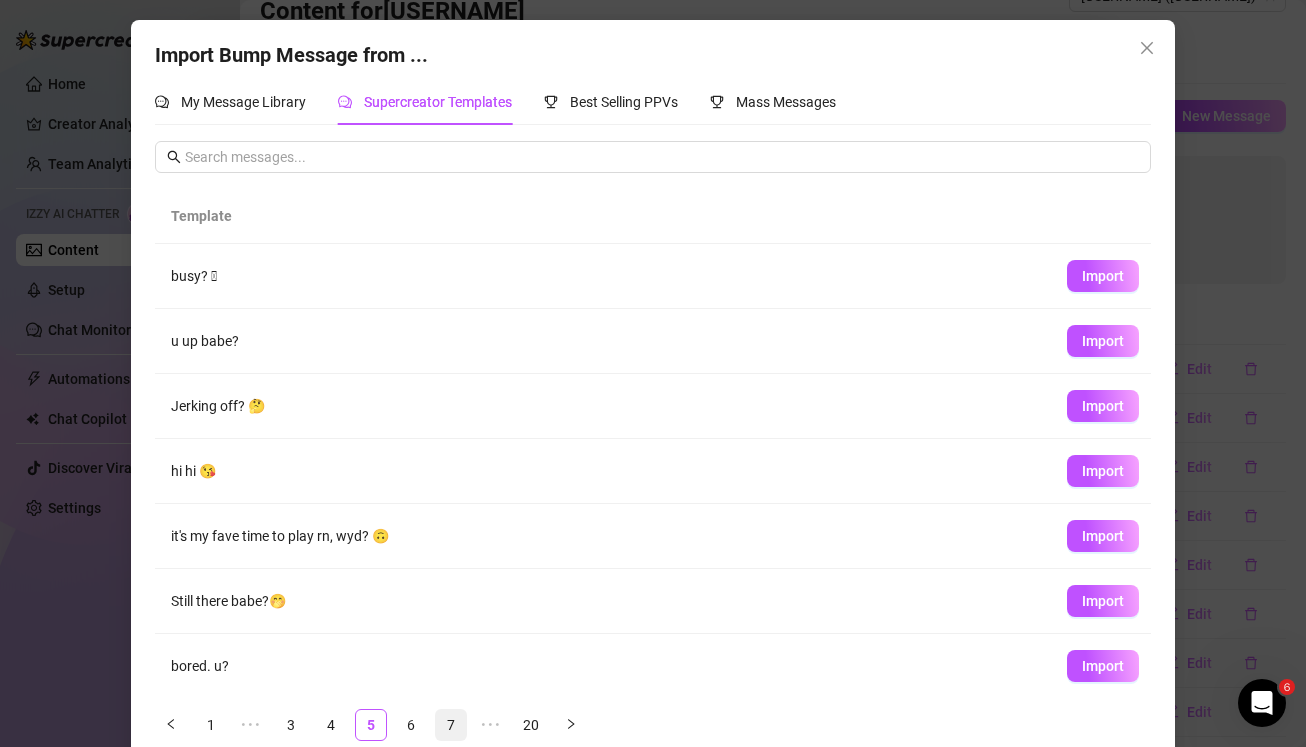 click on "7" at bounding box center (451, 725) 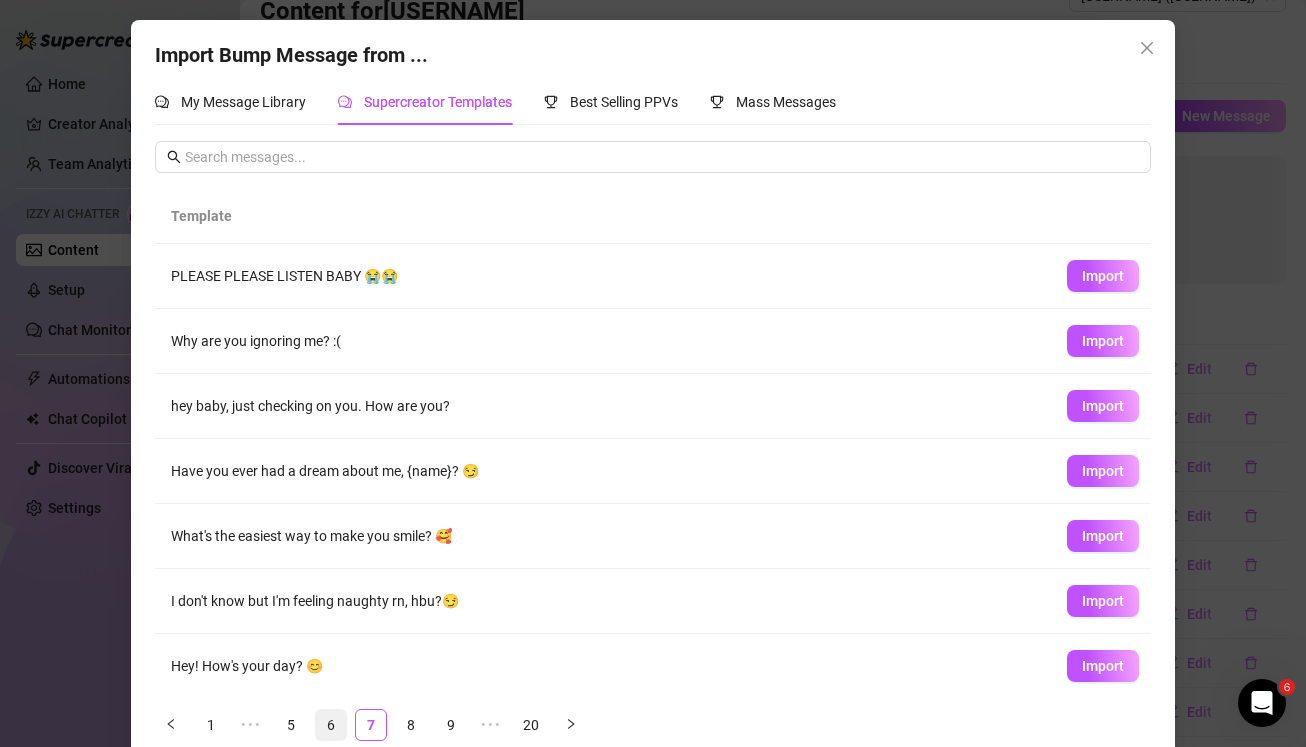 click on "6" at bounding box center (331, 725) 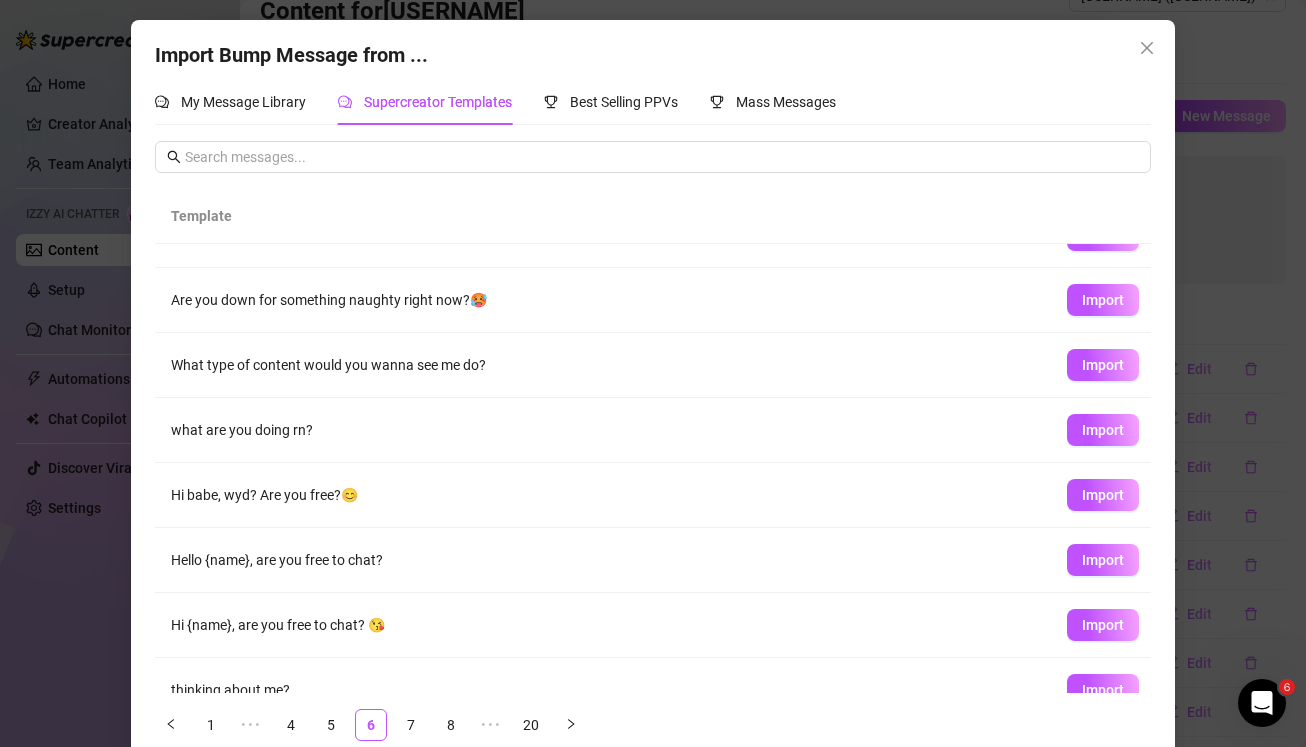 scroll, scrollTop: 202, scrollLeft: 0, axis: vertical 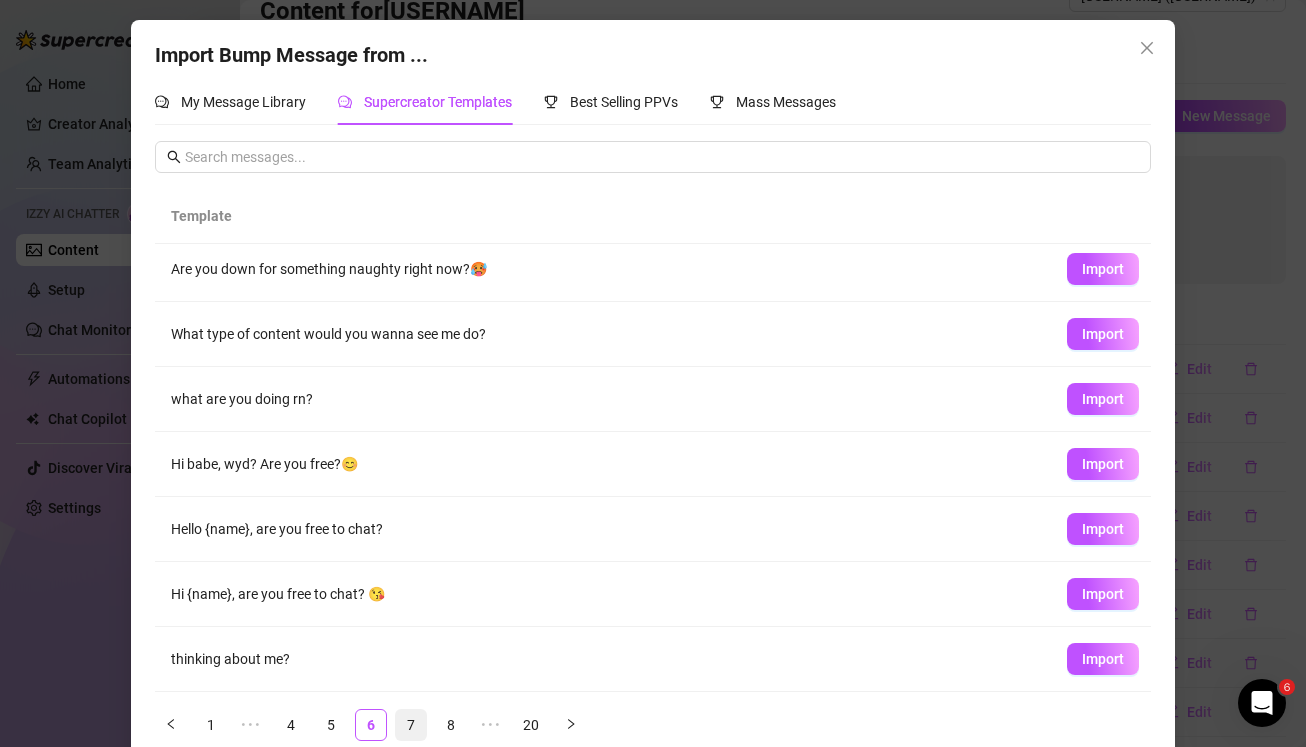 click on "7" at bounding box center [411, 725] 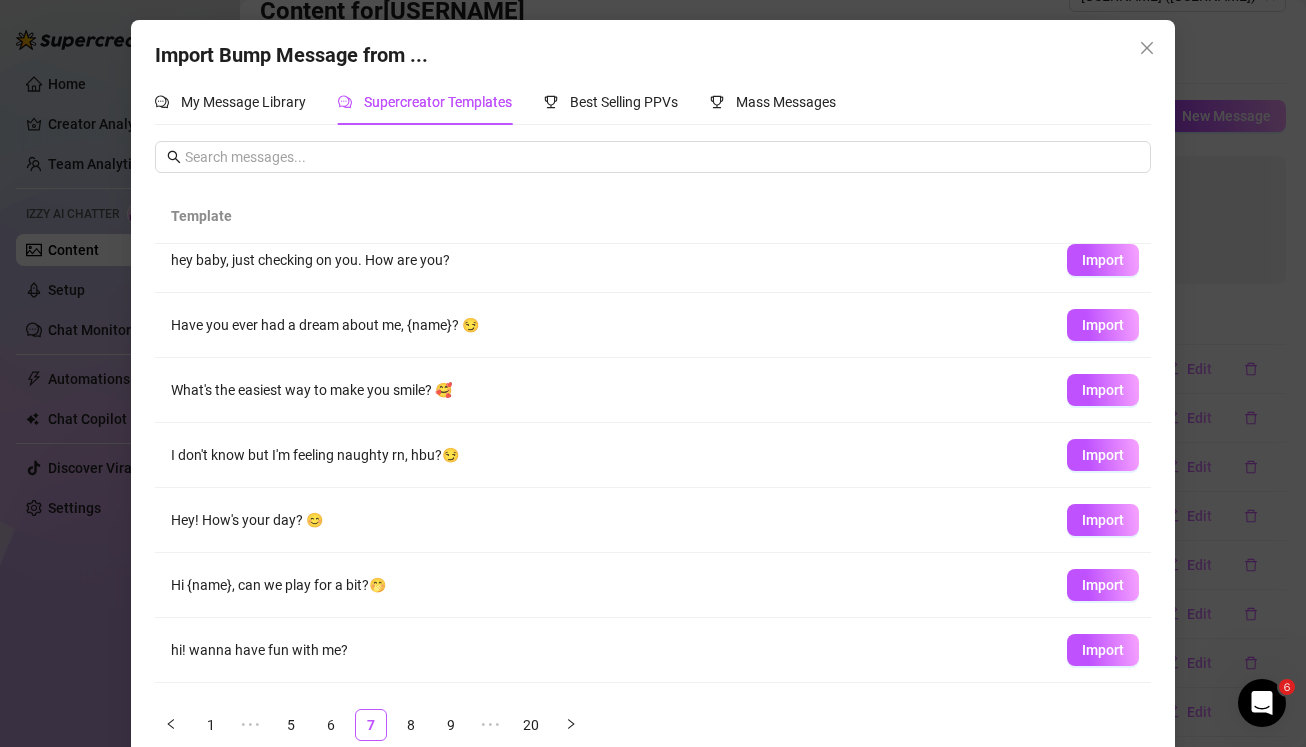 scroll, scrollTop: 202, scrollLeft: 0, axis: vertical 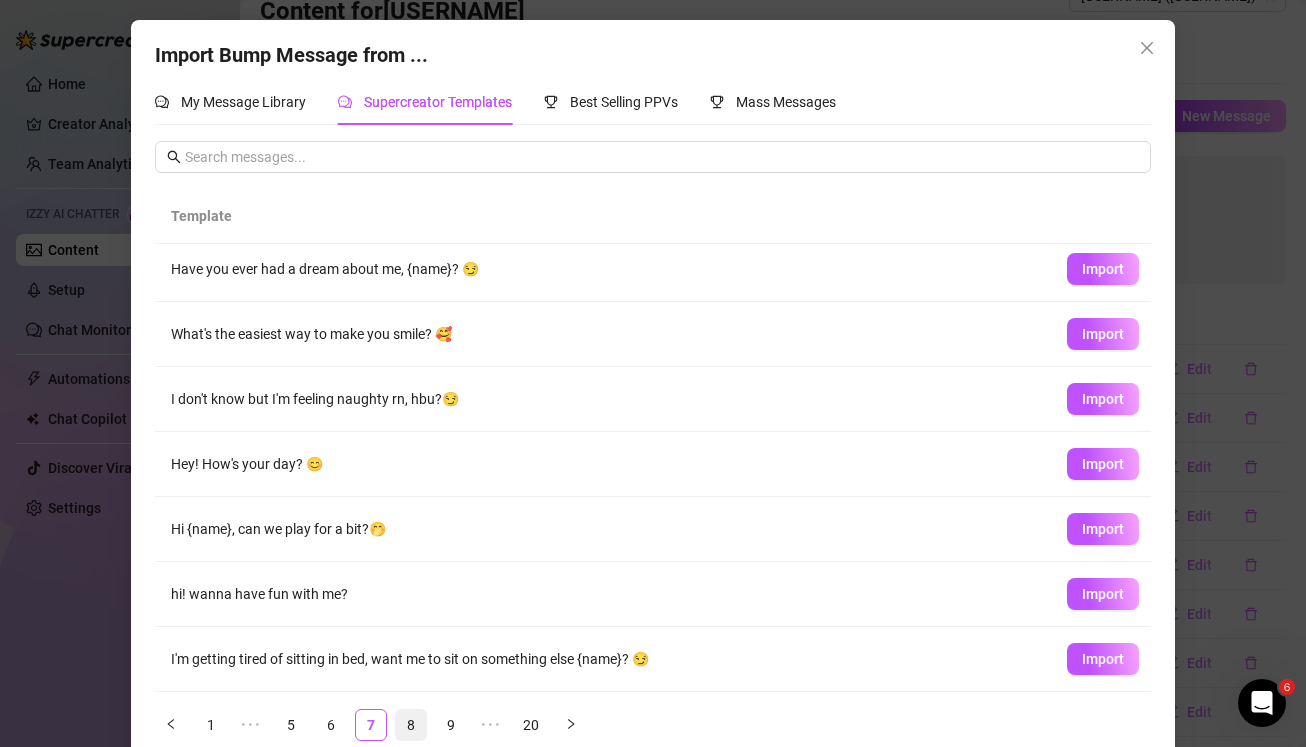 click on "8" at bounding box center (411, 725) 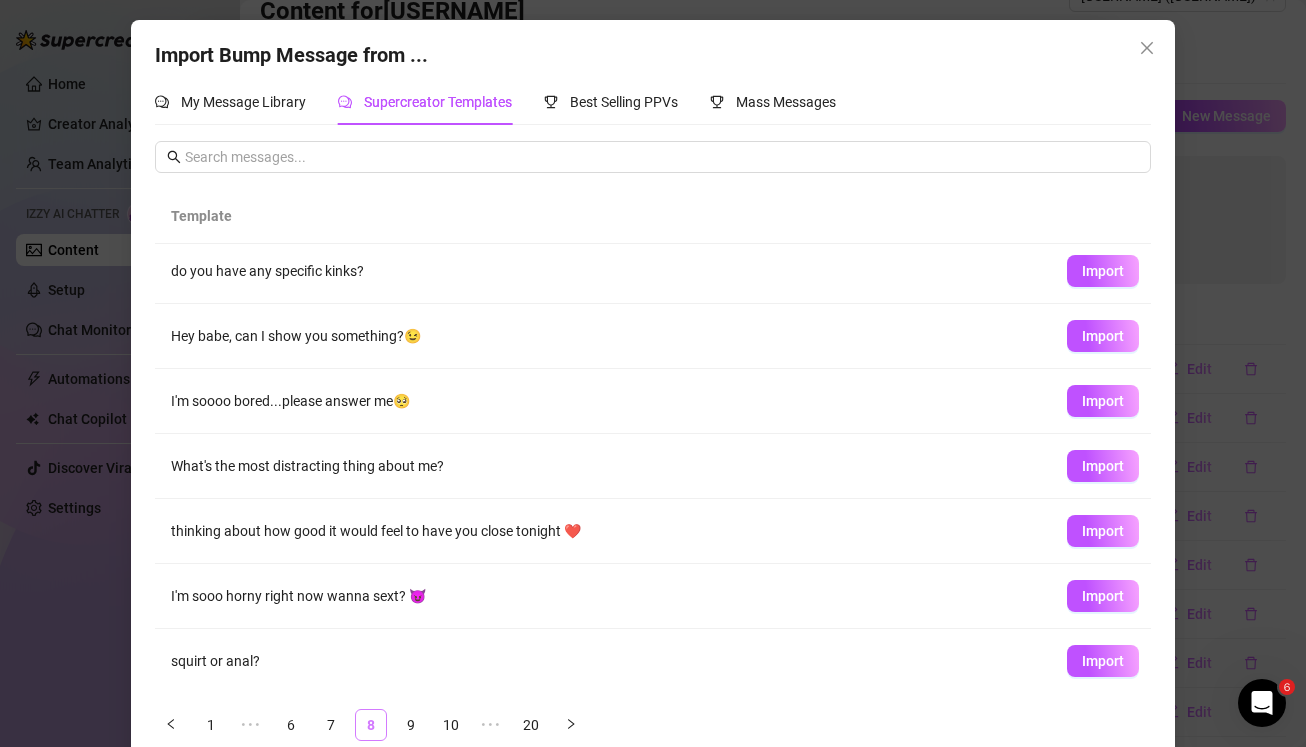 scroll, scrollTop: 0, scrollLeft: 0, axis: both 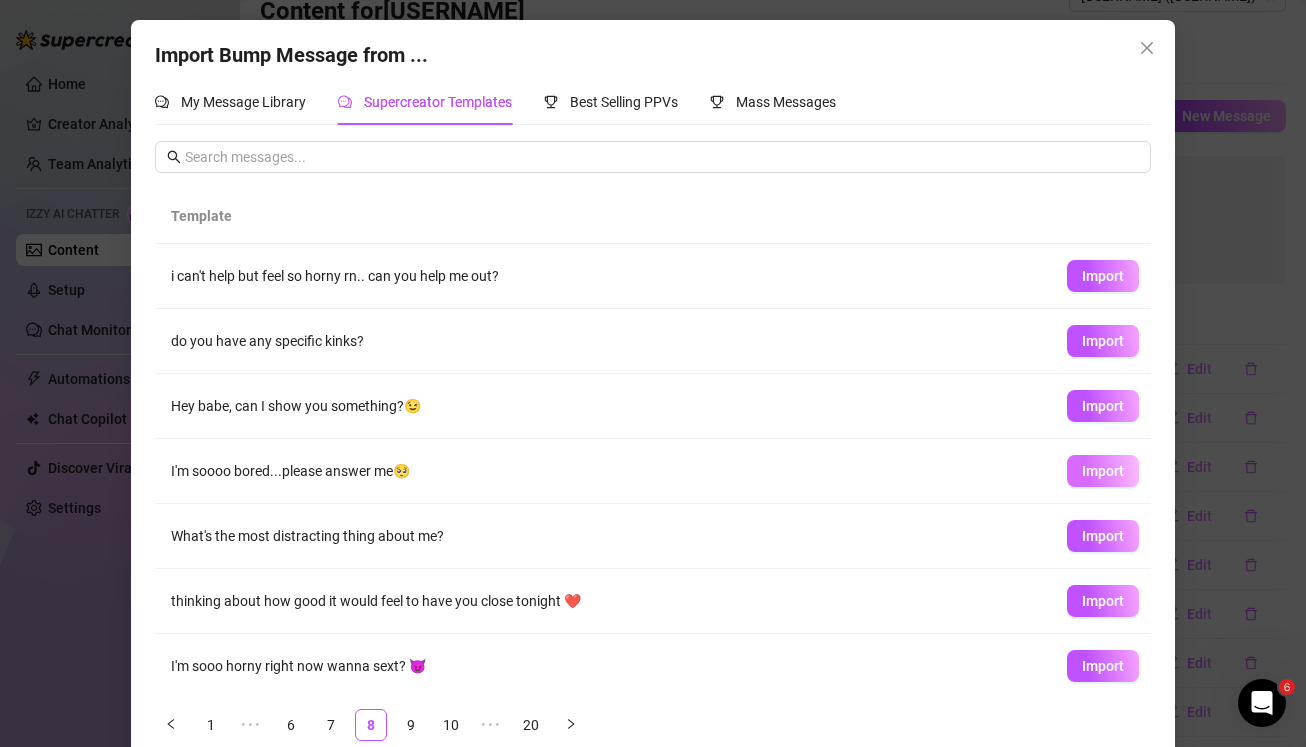 click on "Import" at bounding box center (1103, 471) 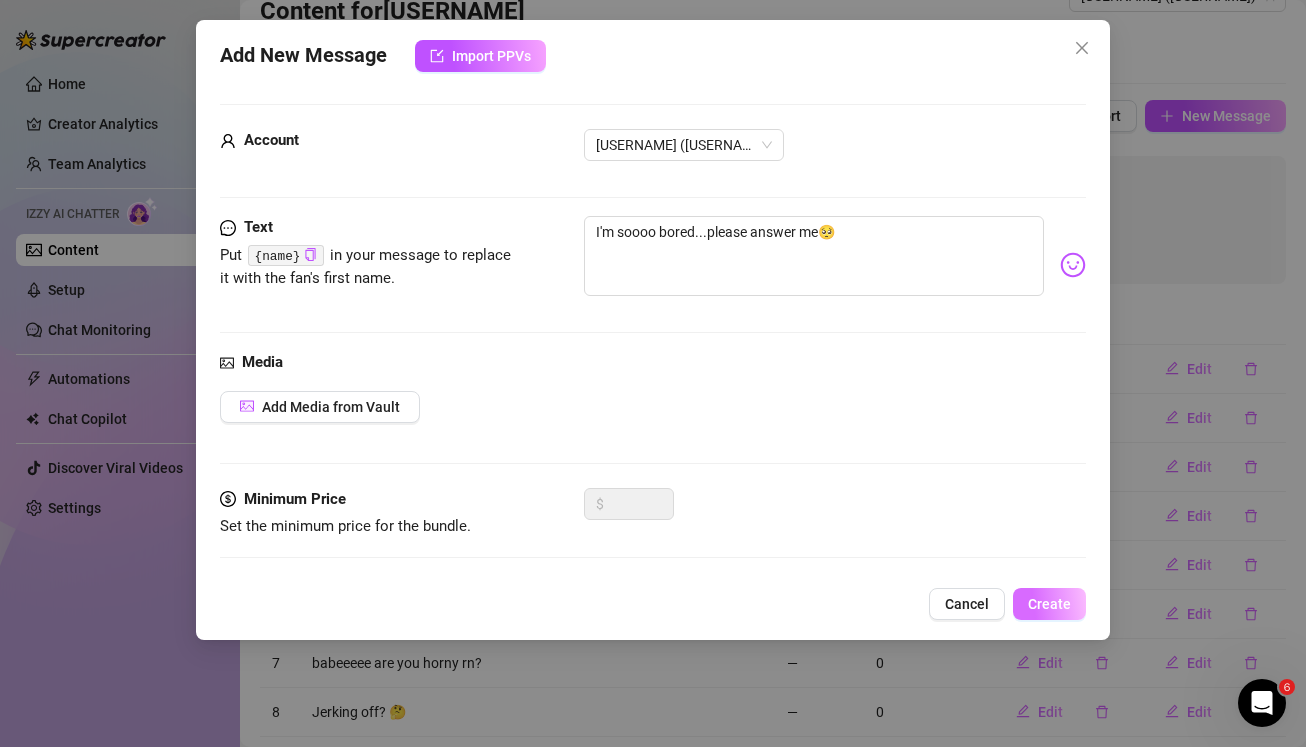 click on "Create" at bounding box center [1049, 604] 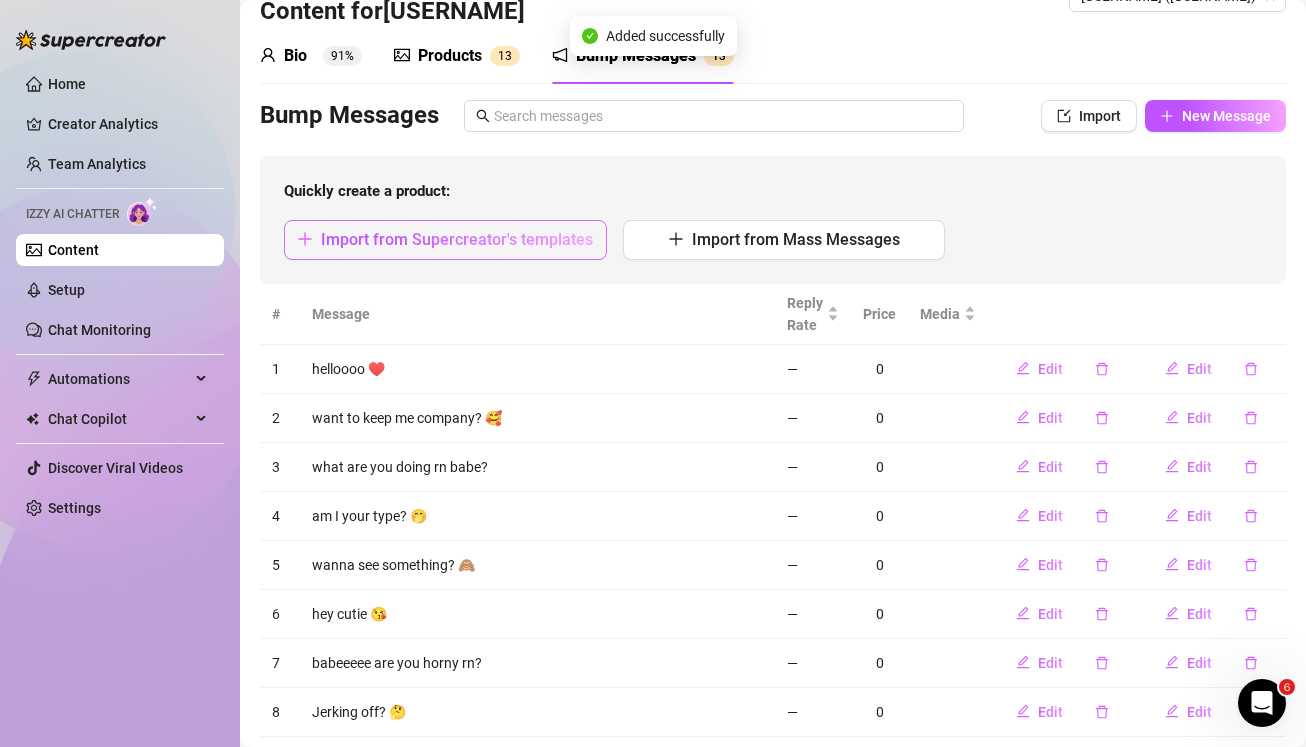 click on "Import from Supercreator's templates" at bounding box center (457, 239) 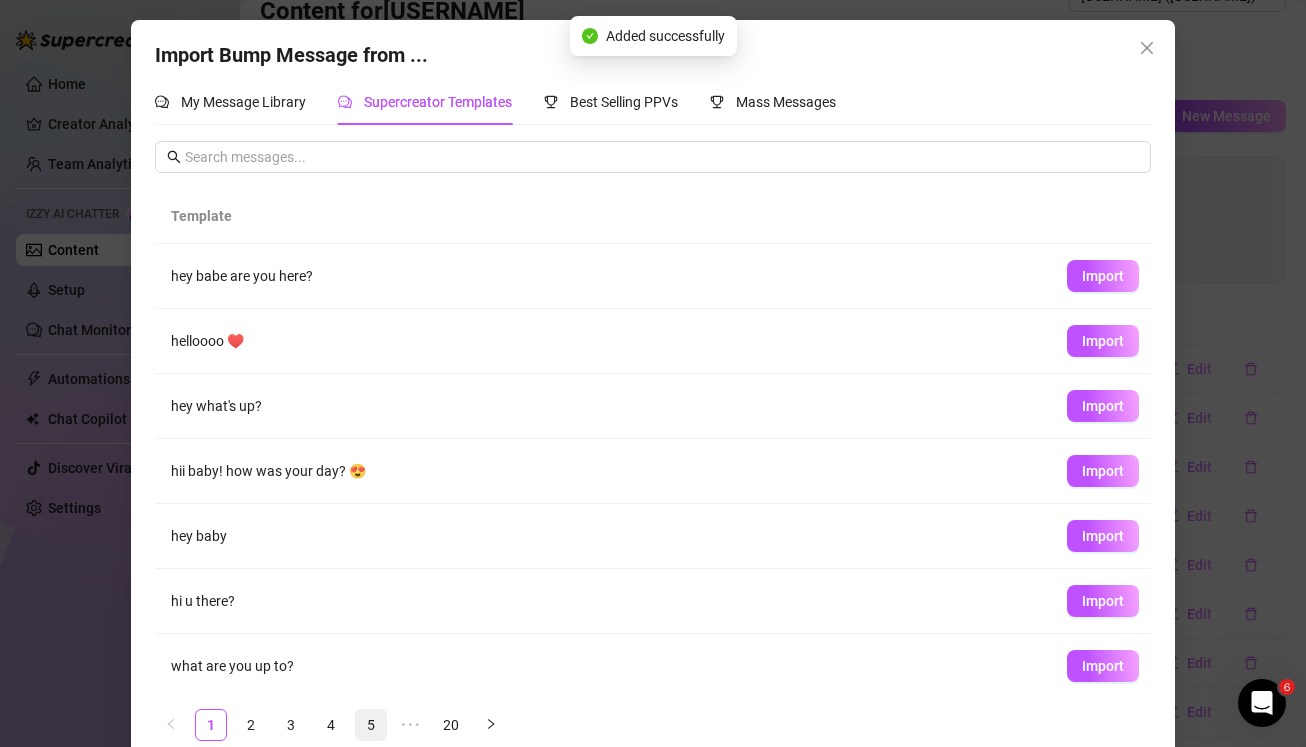 click on "5" at bounding box center (371, 725) 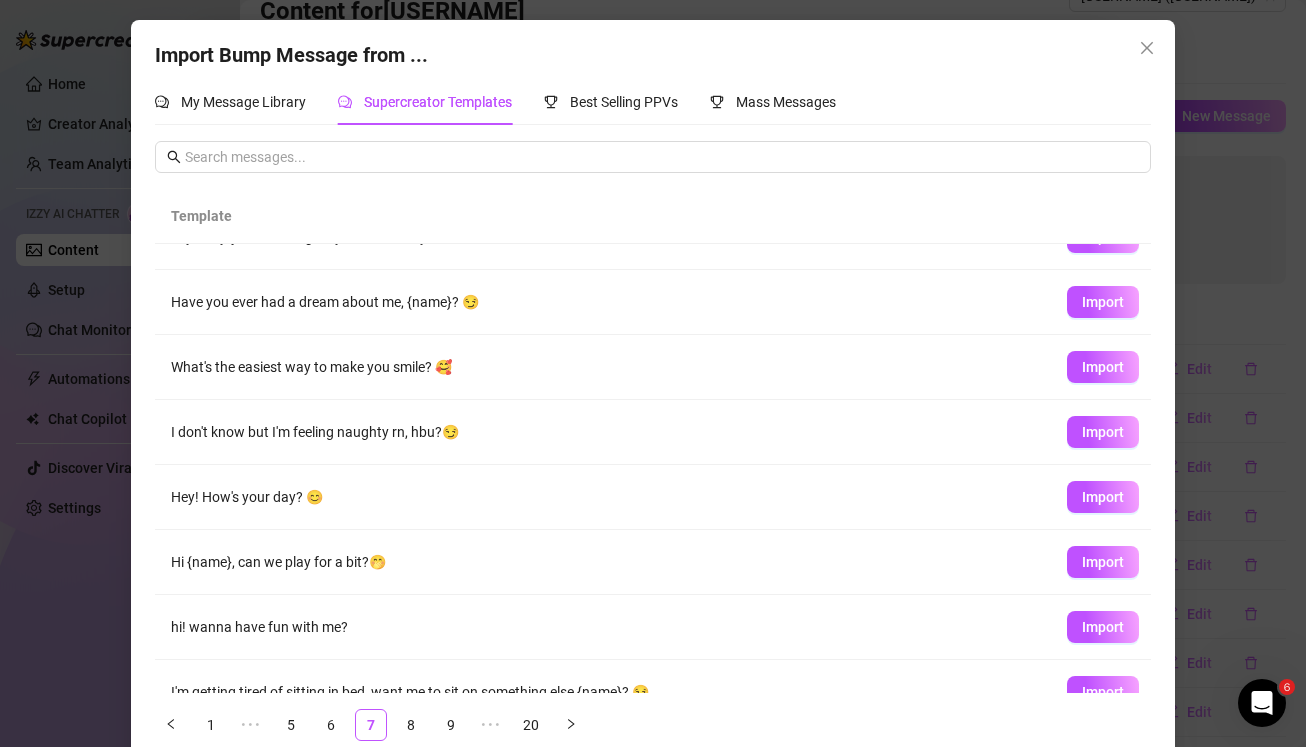 scroll, scrollTop: 202, scrollLeft: 0, axis: vertical 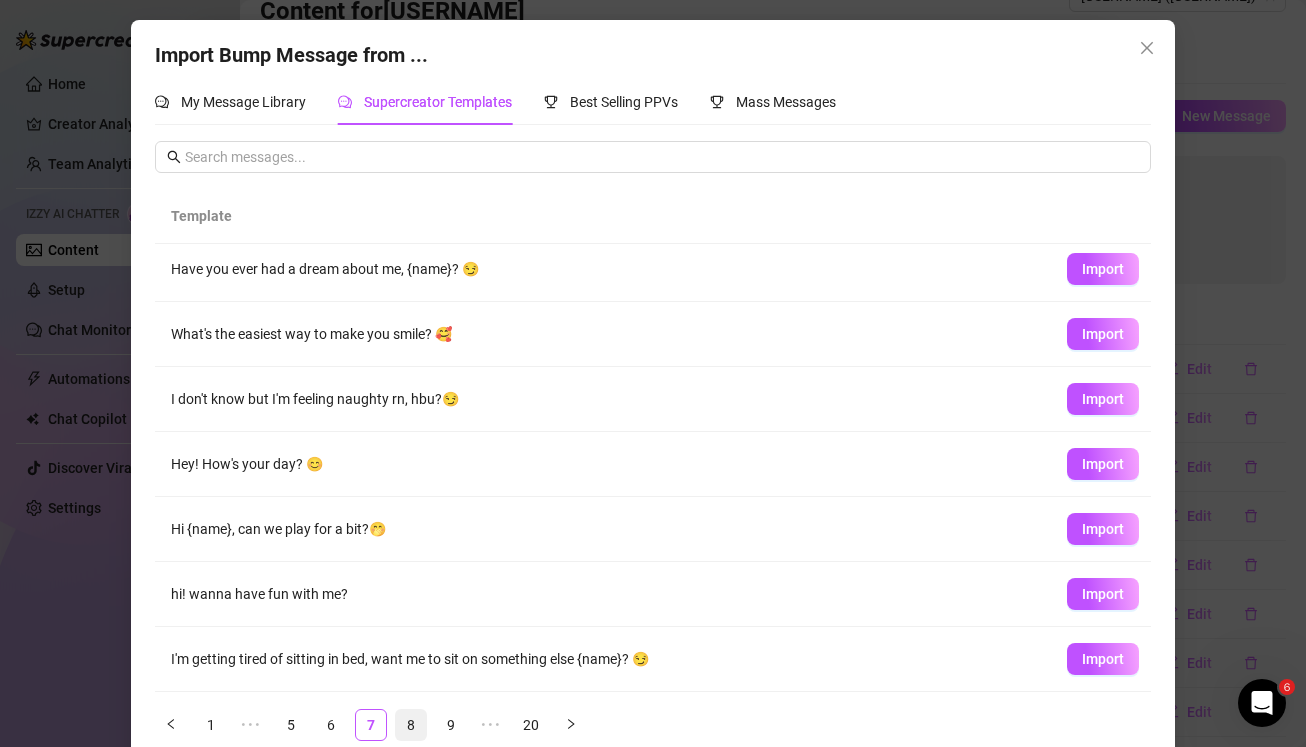 click on "8" at bounding box center [411, 725] 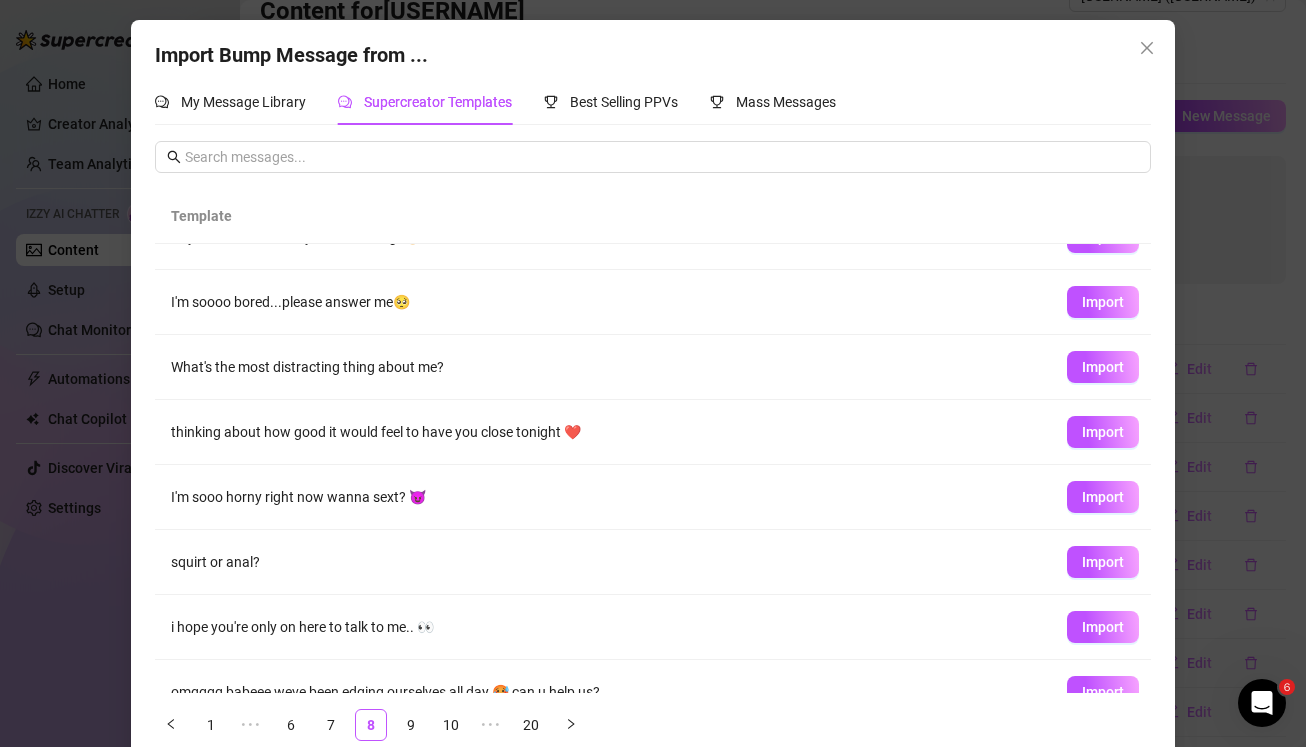 scroll, scrollTop: 202, scrollLeft: 0, axis: vertical 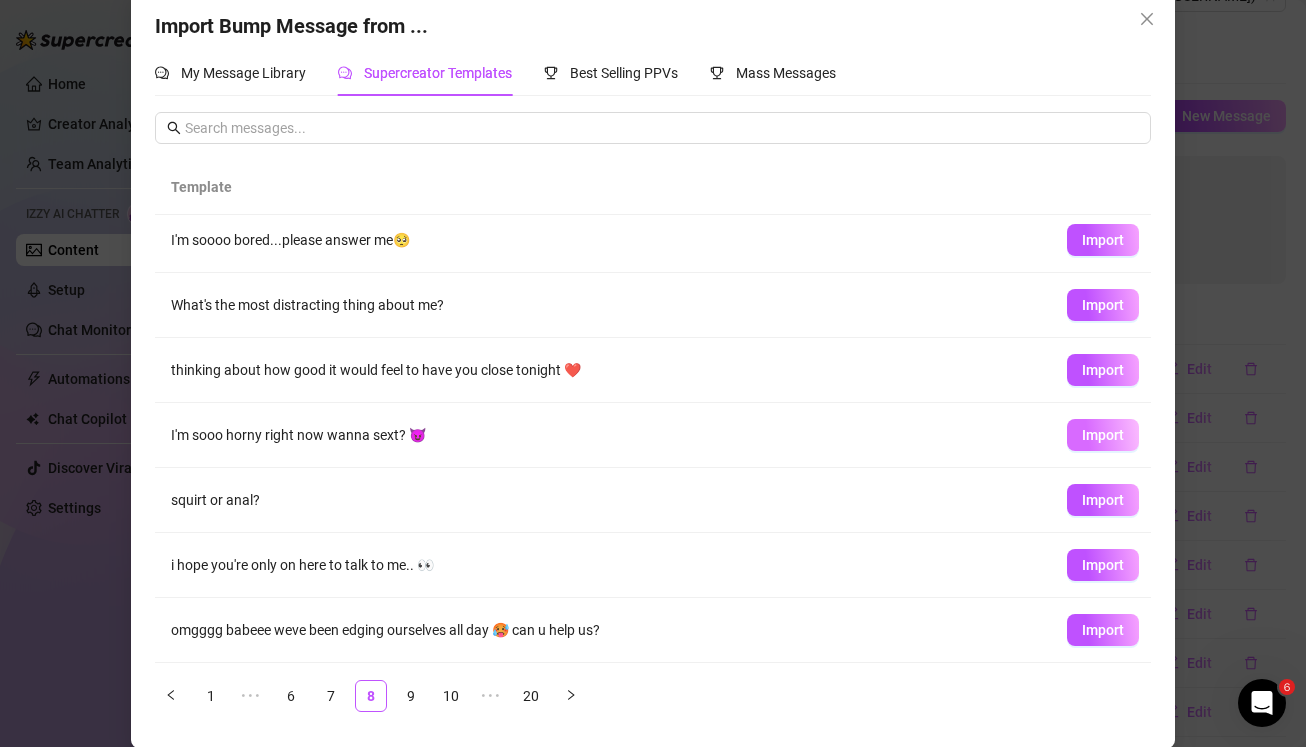 click on "Import" at bounding box center (1103, 435) 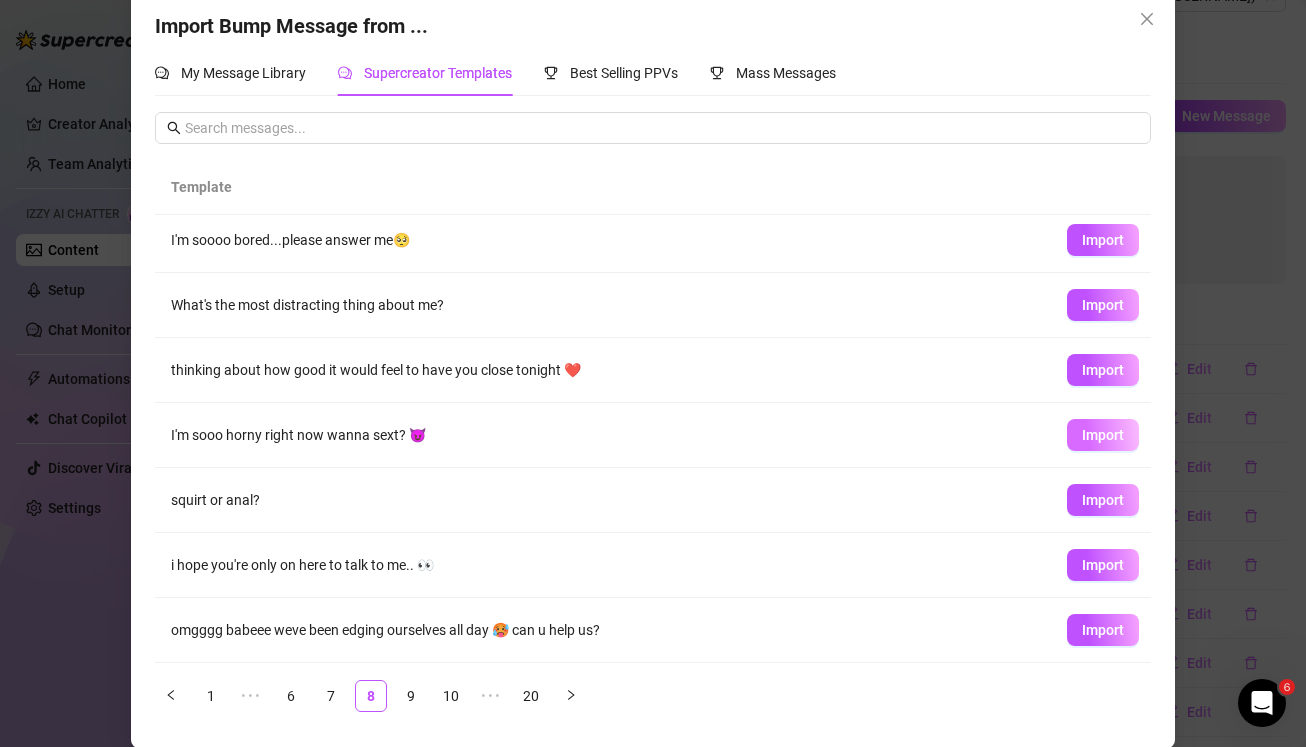 scroll, scrollTop: 9, scrollLeft: 0, axis: vertical 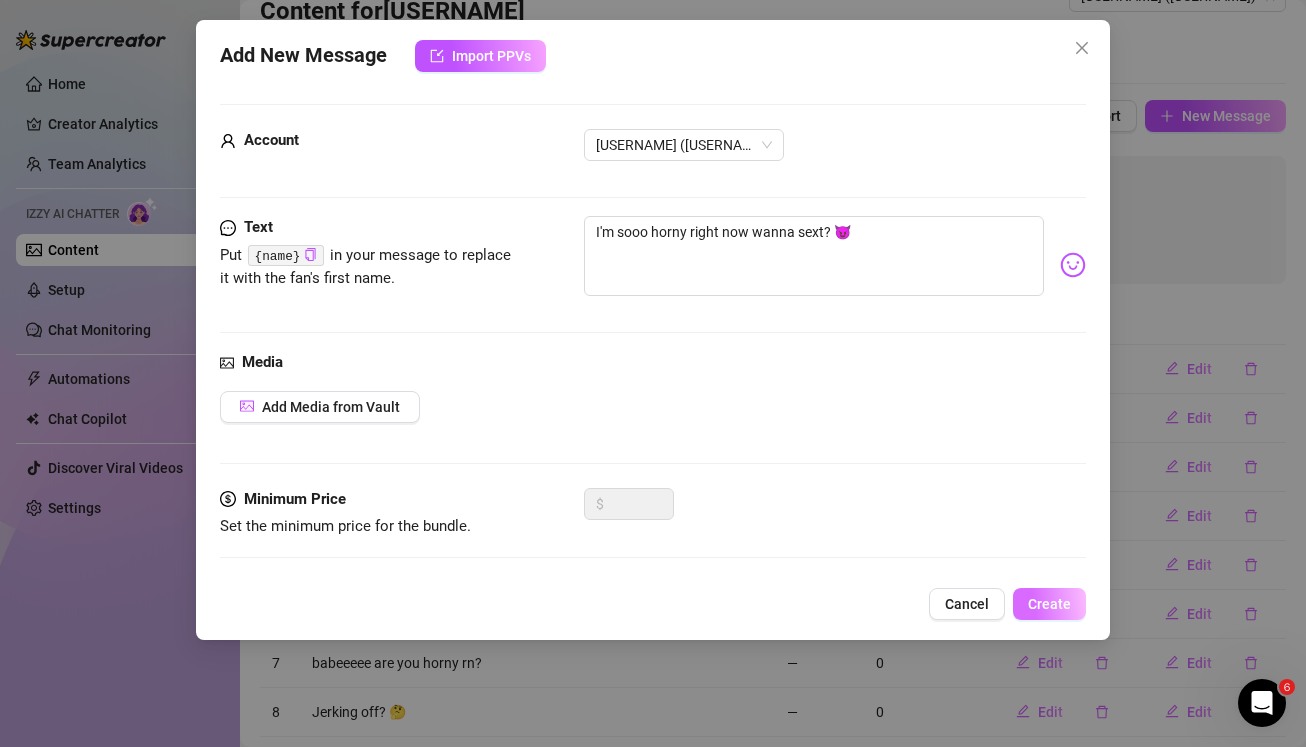 click on "Create" at bounding box center (1049, 604) 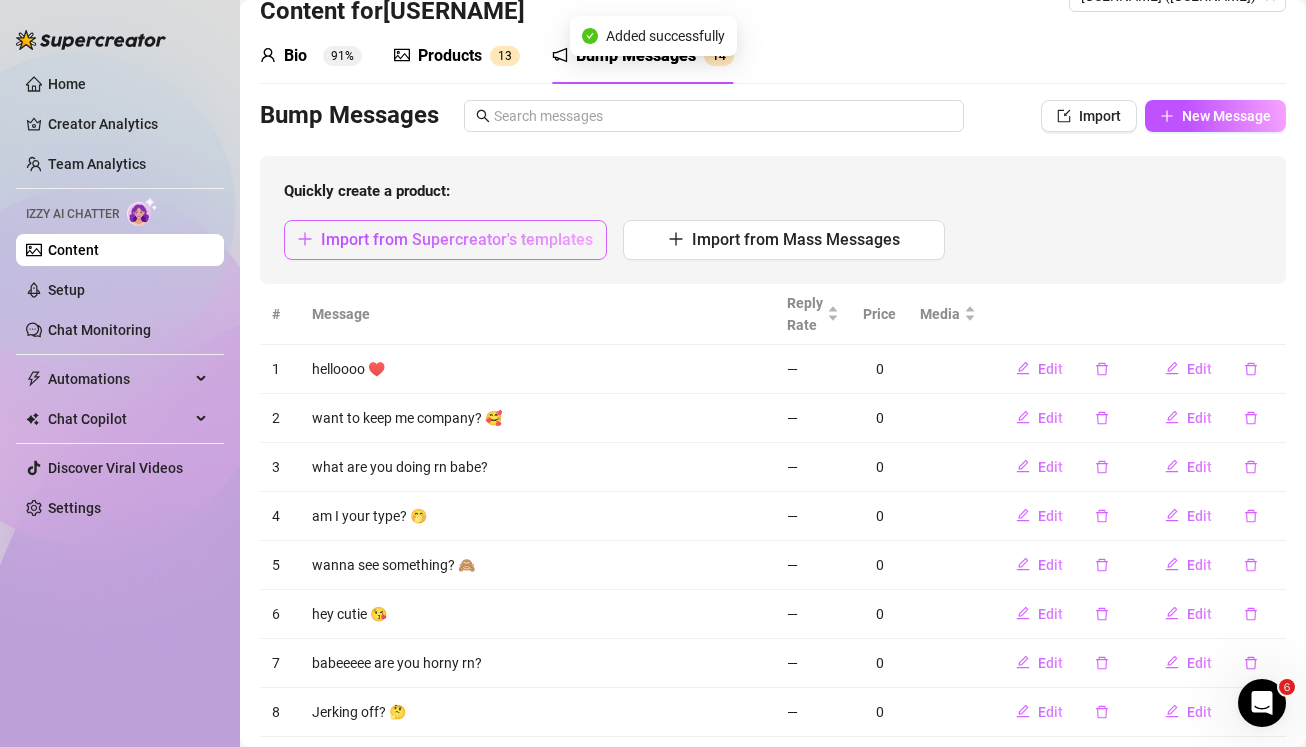 click on "Import from Supercreator's templates" at bounding box center [457, 239] 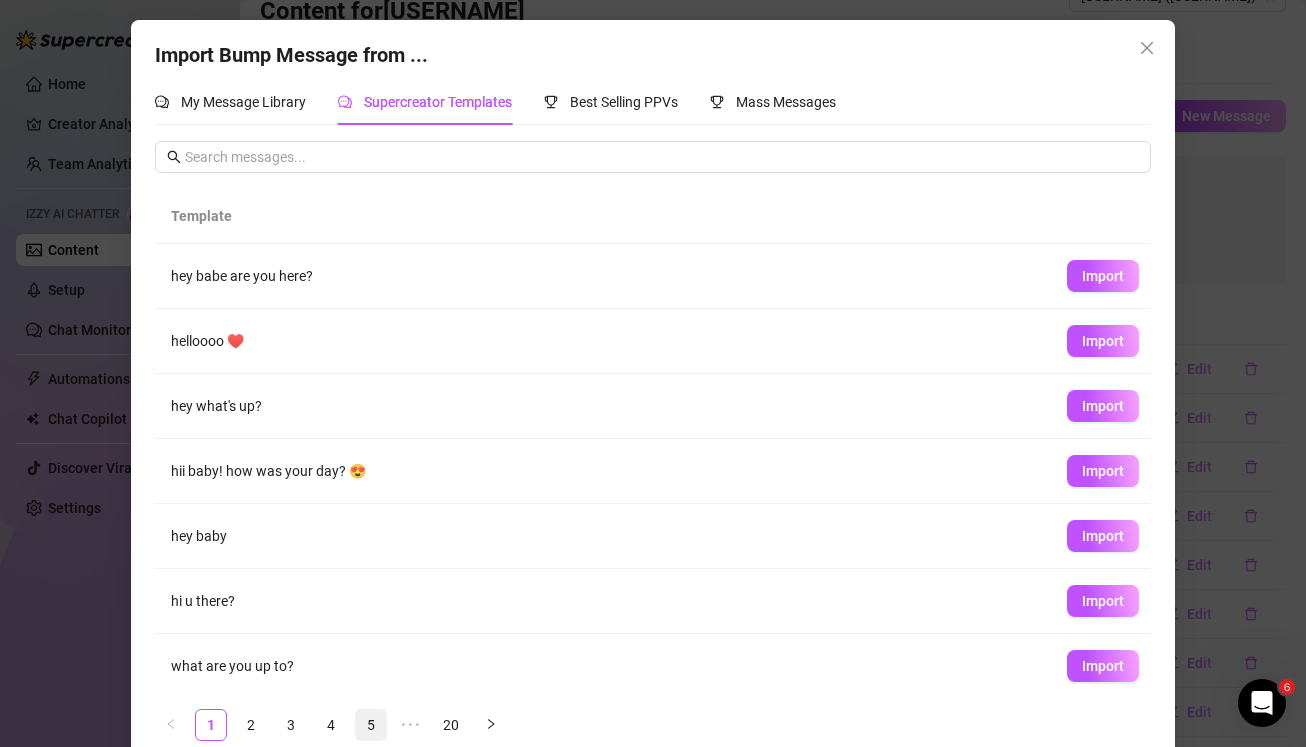 click on "5" at bounding box center (371, 725) 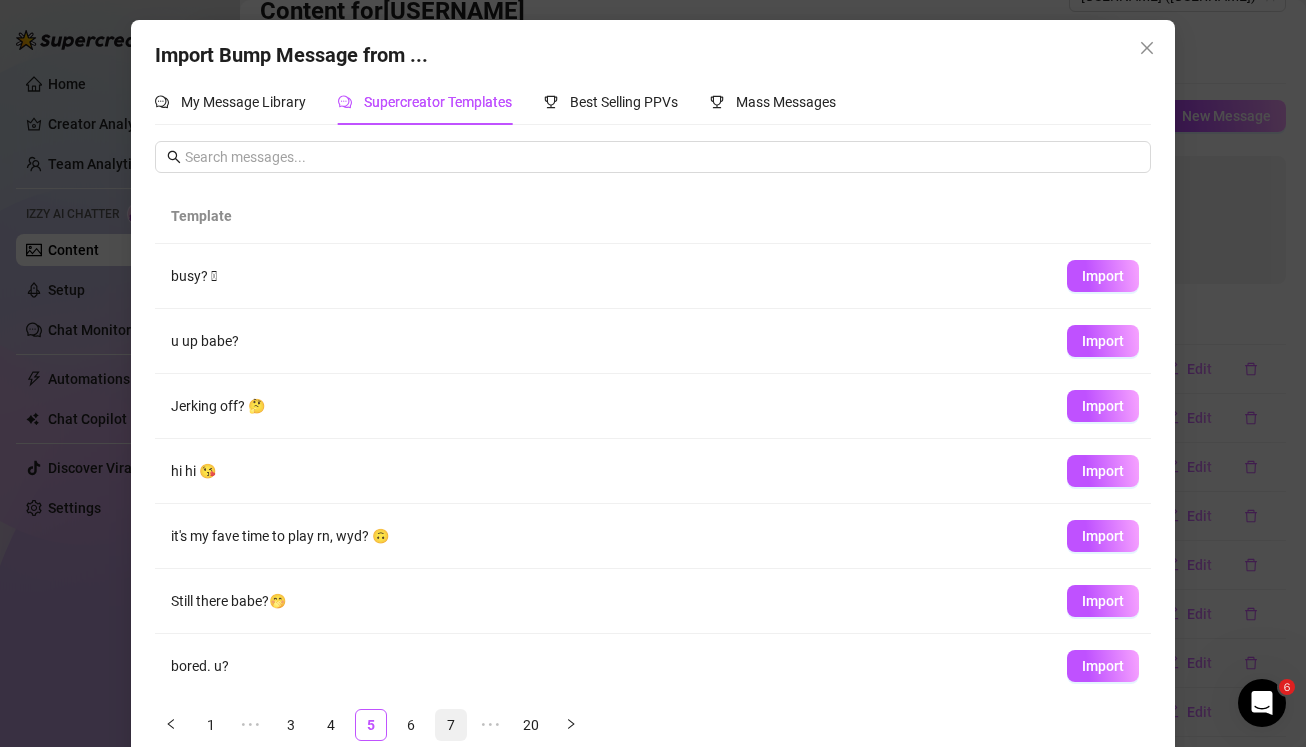 click on "7" at bounding box center [451, 725] 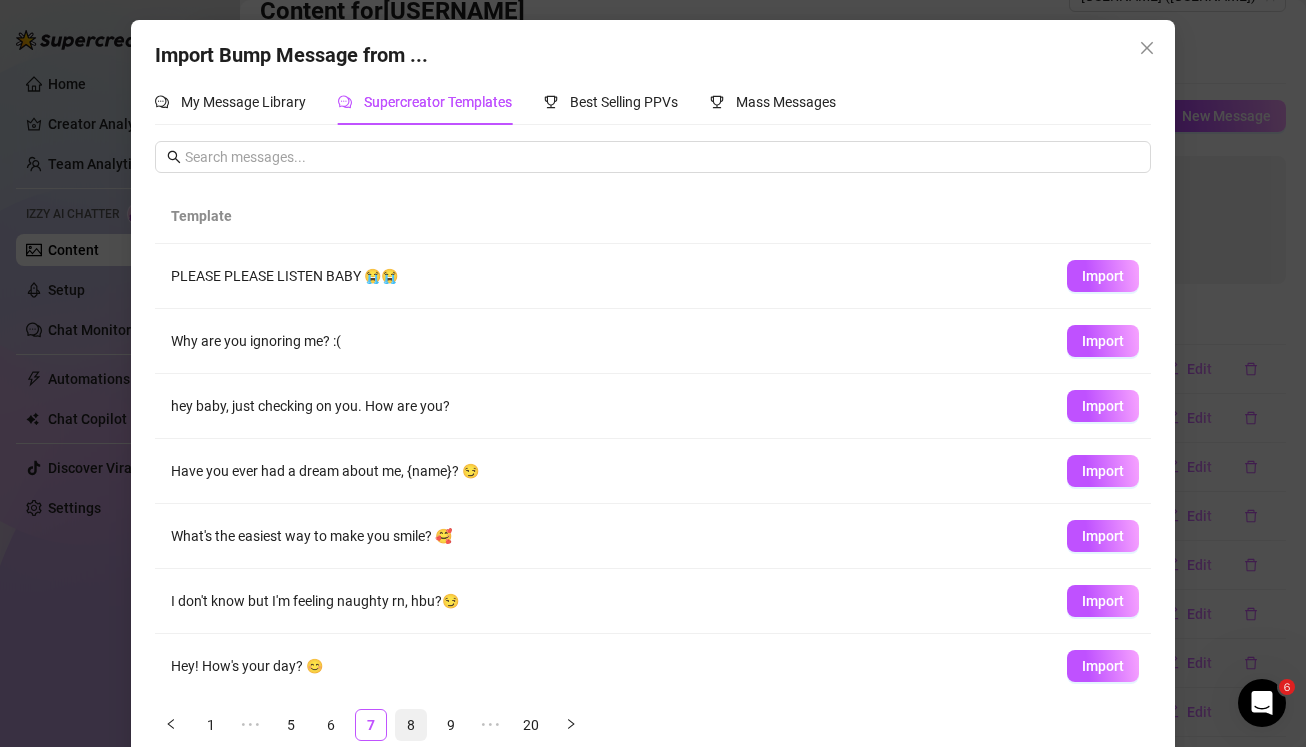 click on "8" at bounding box center [411, 725] 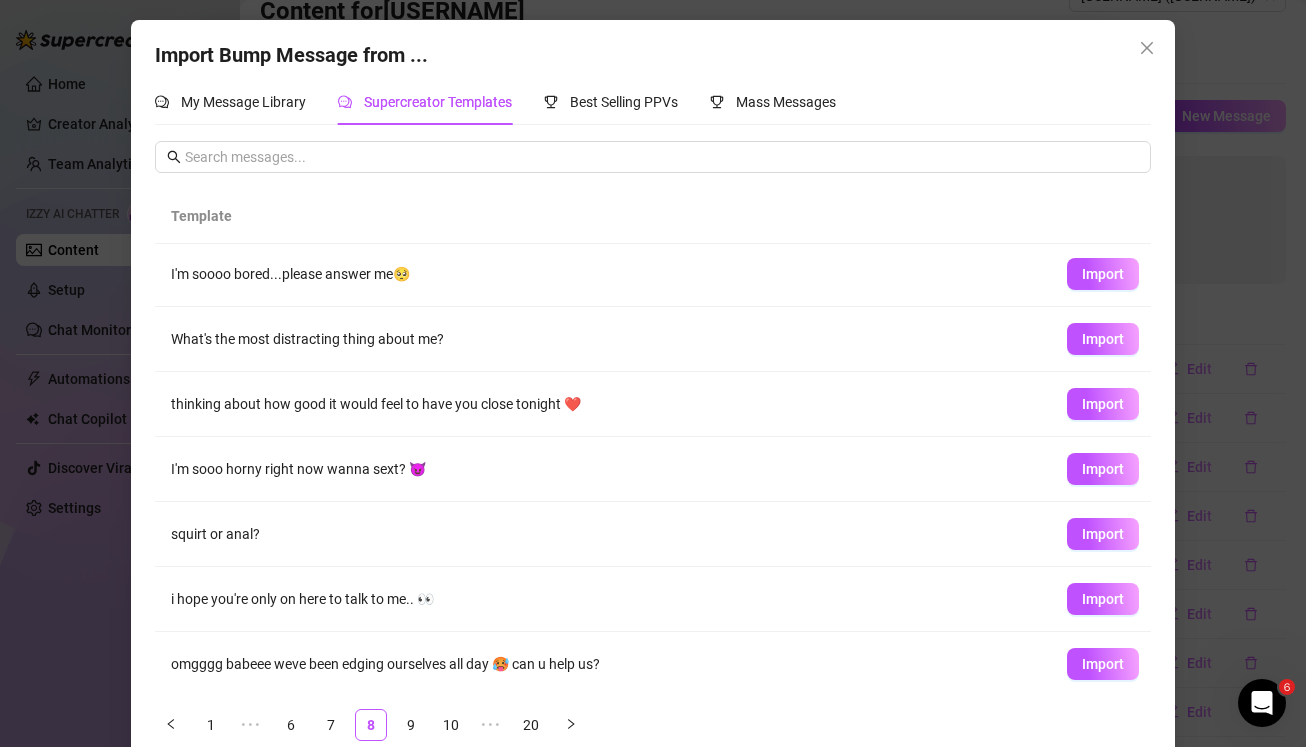 scroll, scrollTop: 202, scrollLeft: 0, axis: vertical 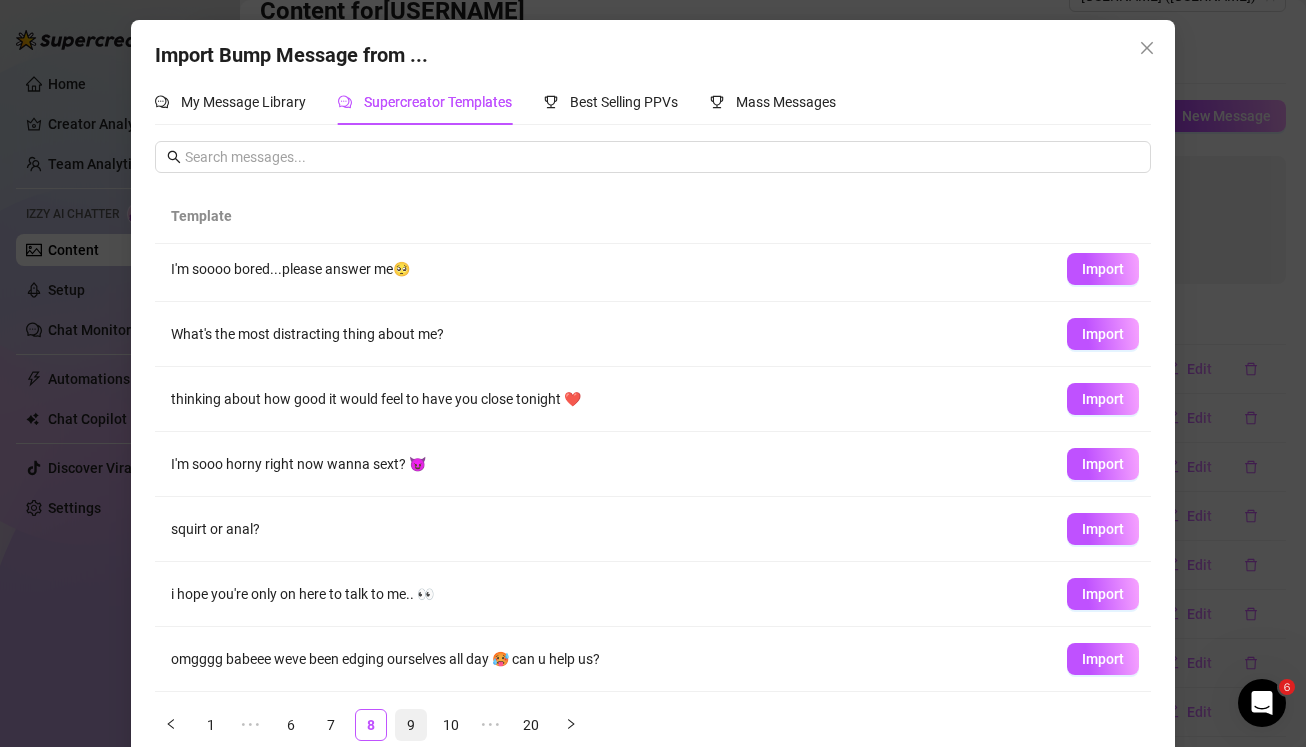 click on "9" at bounding box center [411, 725] 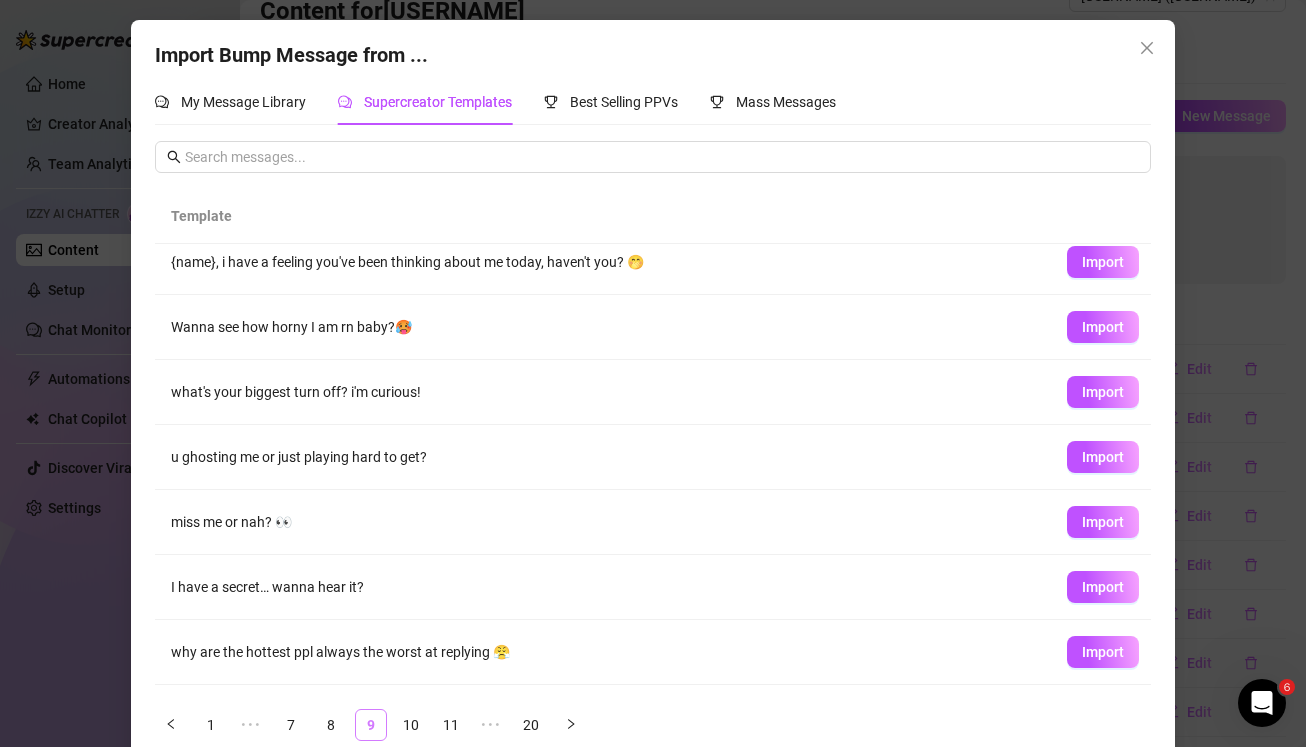 scroll, scrollTop: 0, scrollLeft: 0, axis: both 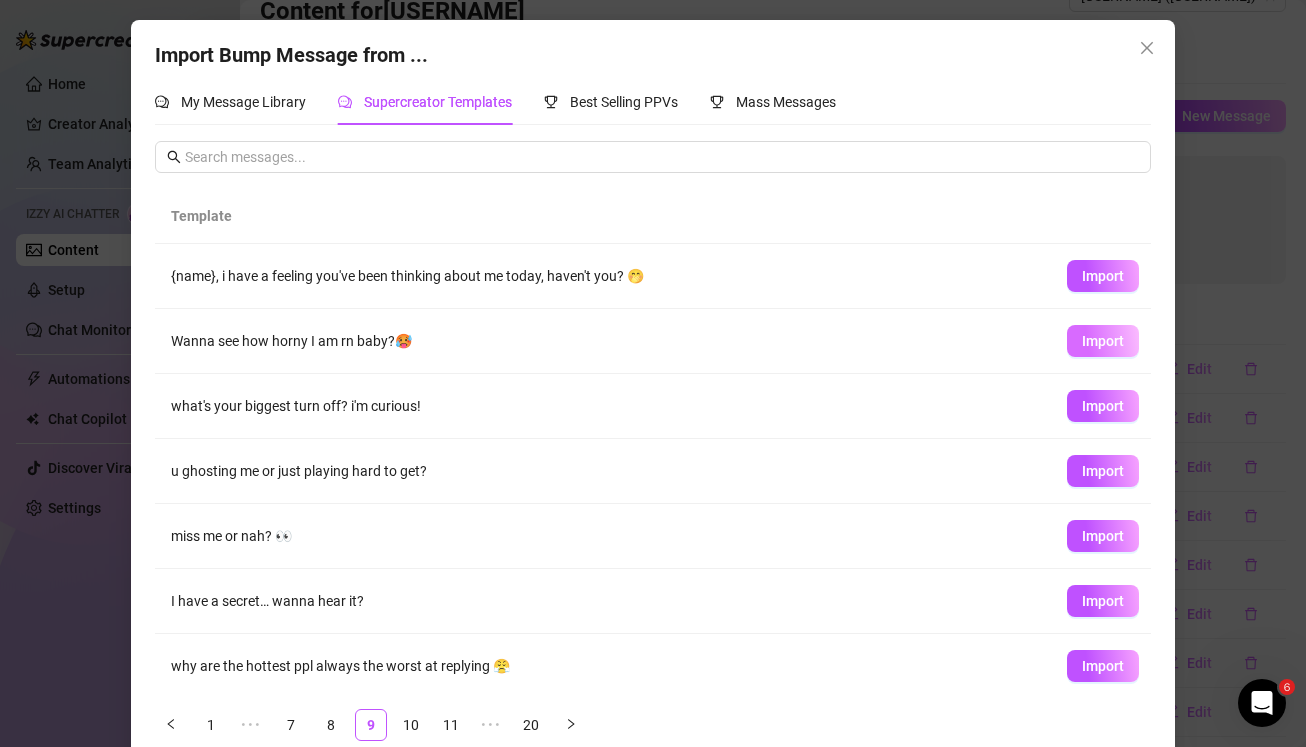 click on "Import" at bounding box center (1103, 341) 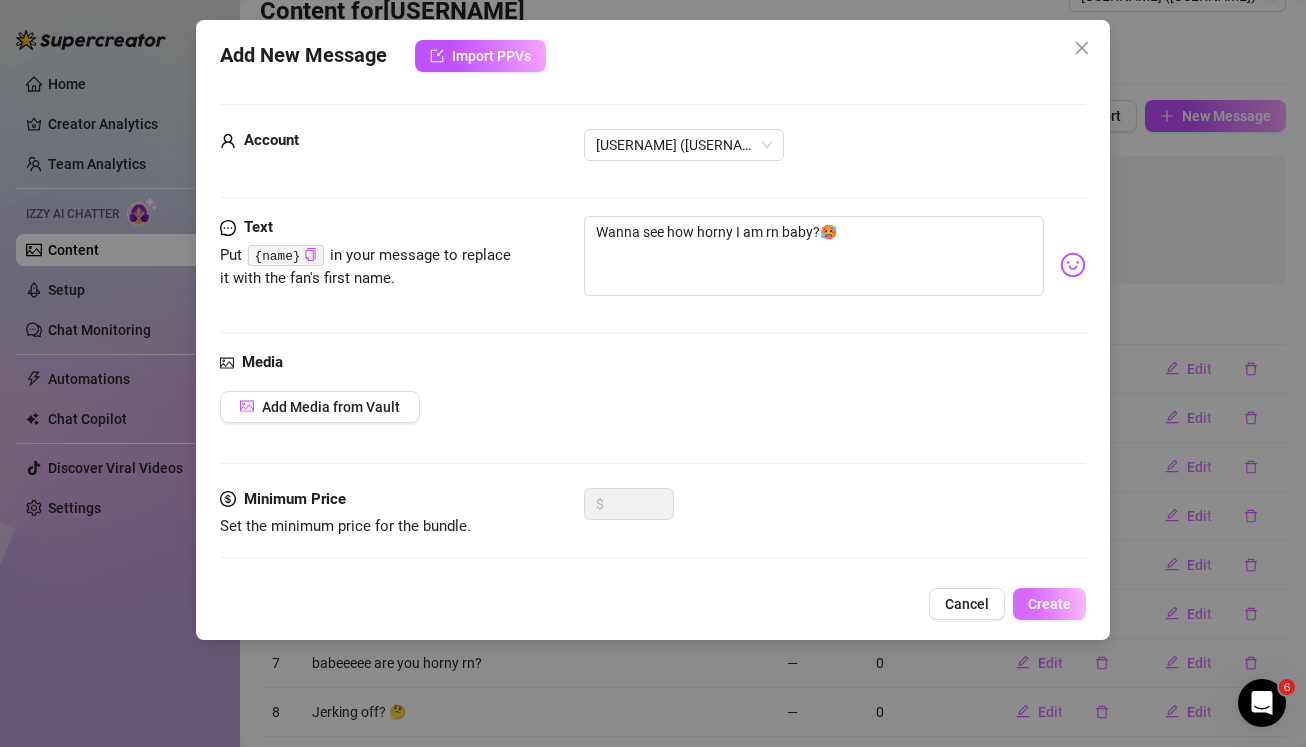 click on "Create" at bounding box center [1049, 604] 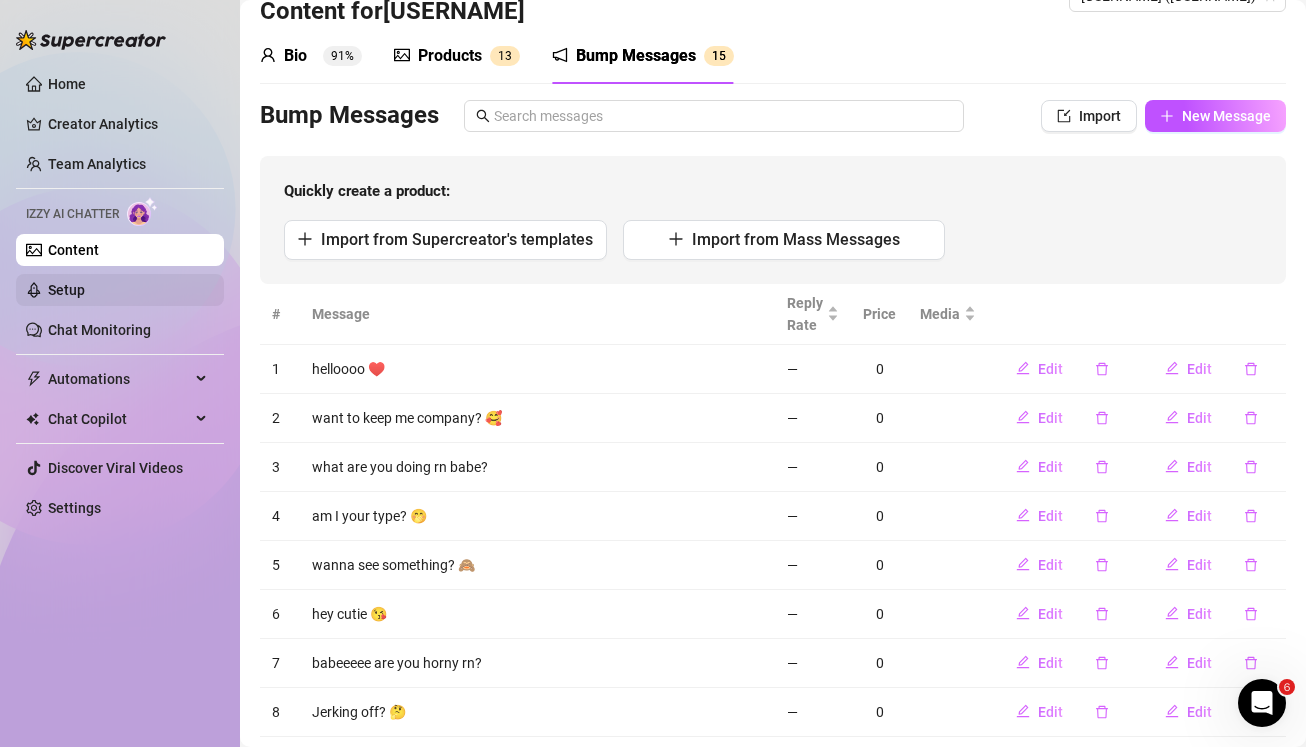 click on "Setup" at bounding box center (66, 290) 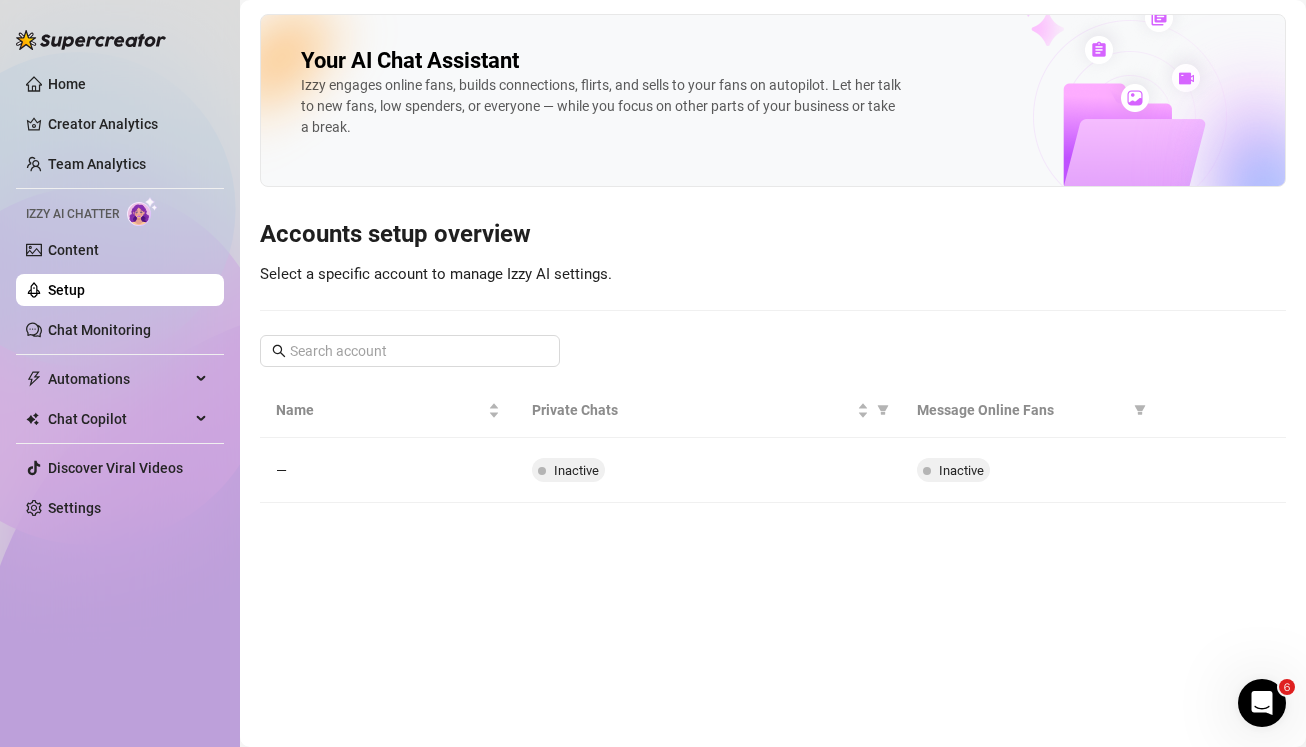scroll, scrollTop: 0, scrollLeft: 0, axis: both 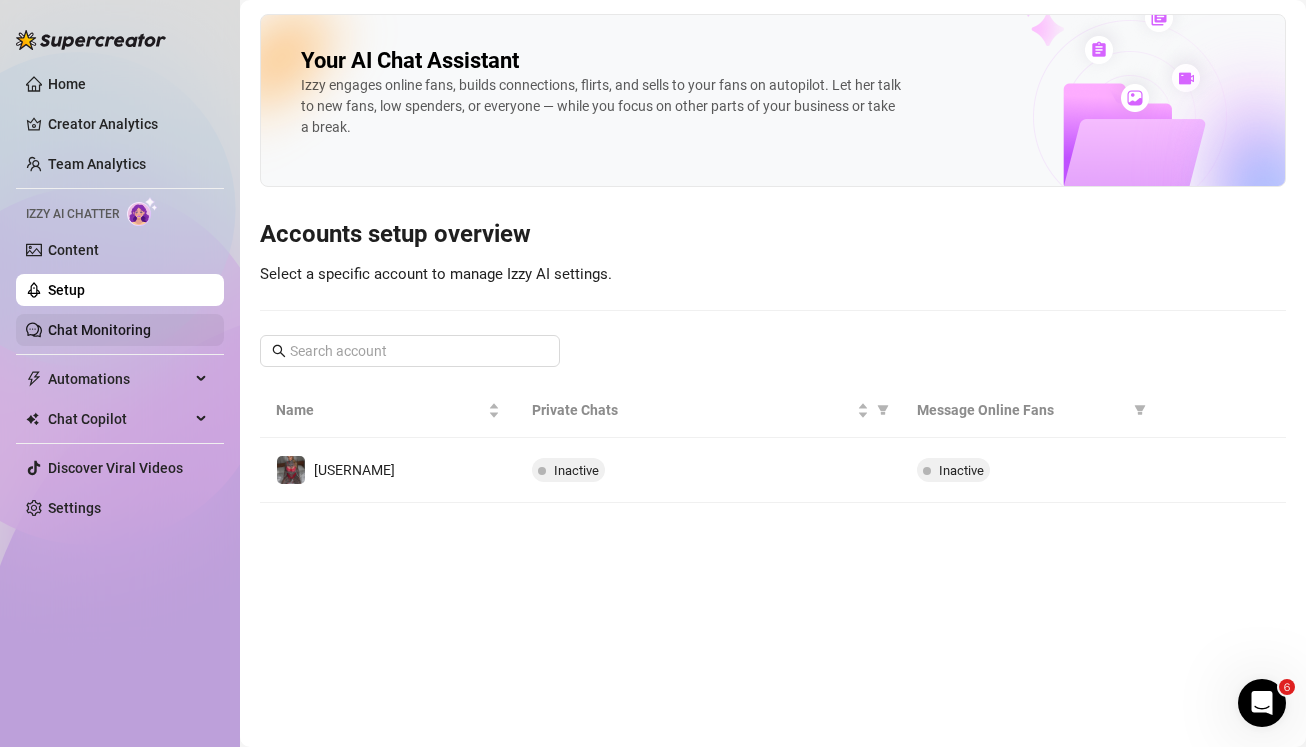 click on "Chat Monitoring" at bounding box center [99, 330] 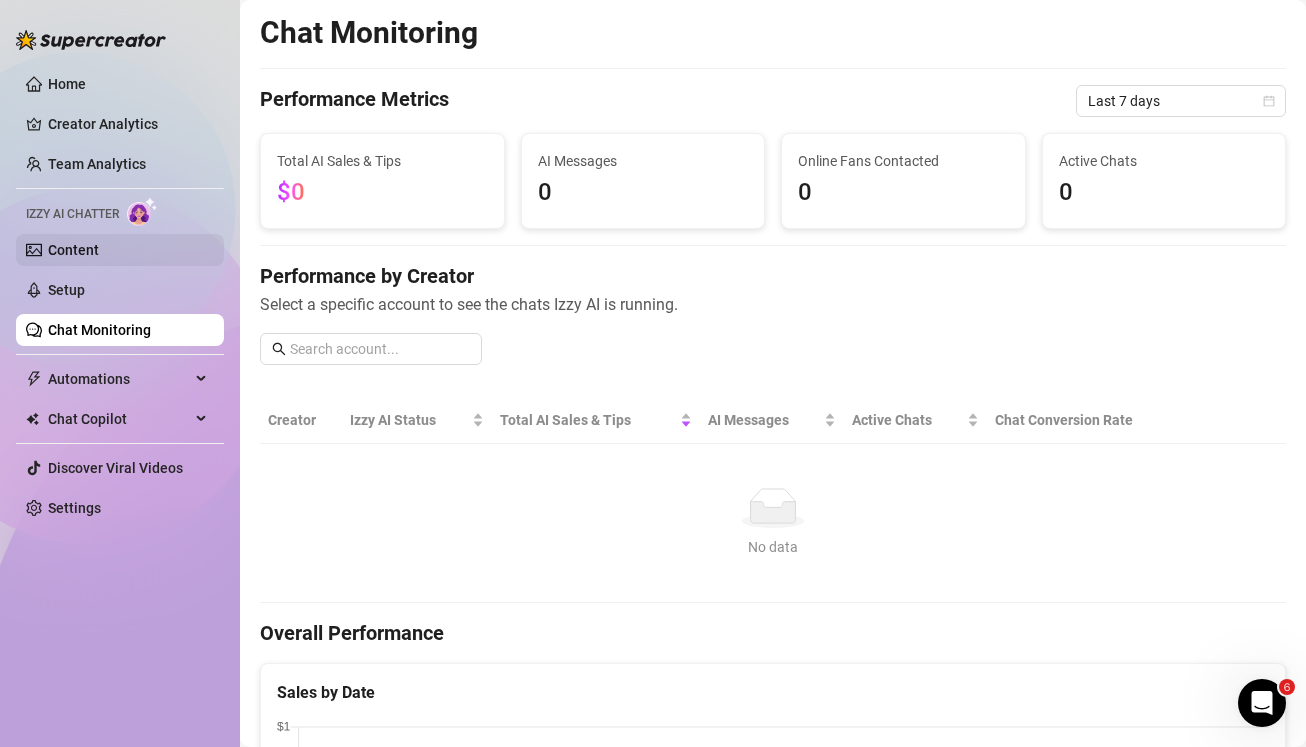 click on "Content" at bounding box center (73, 250) 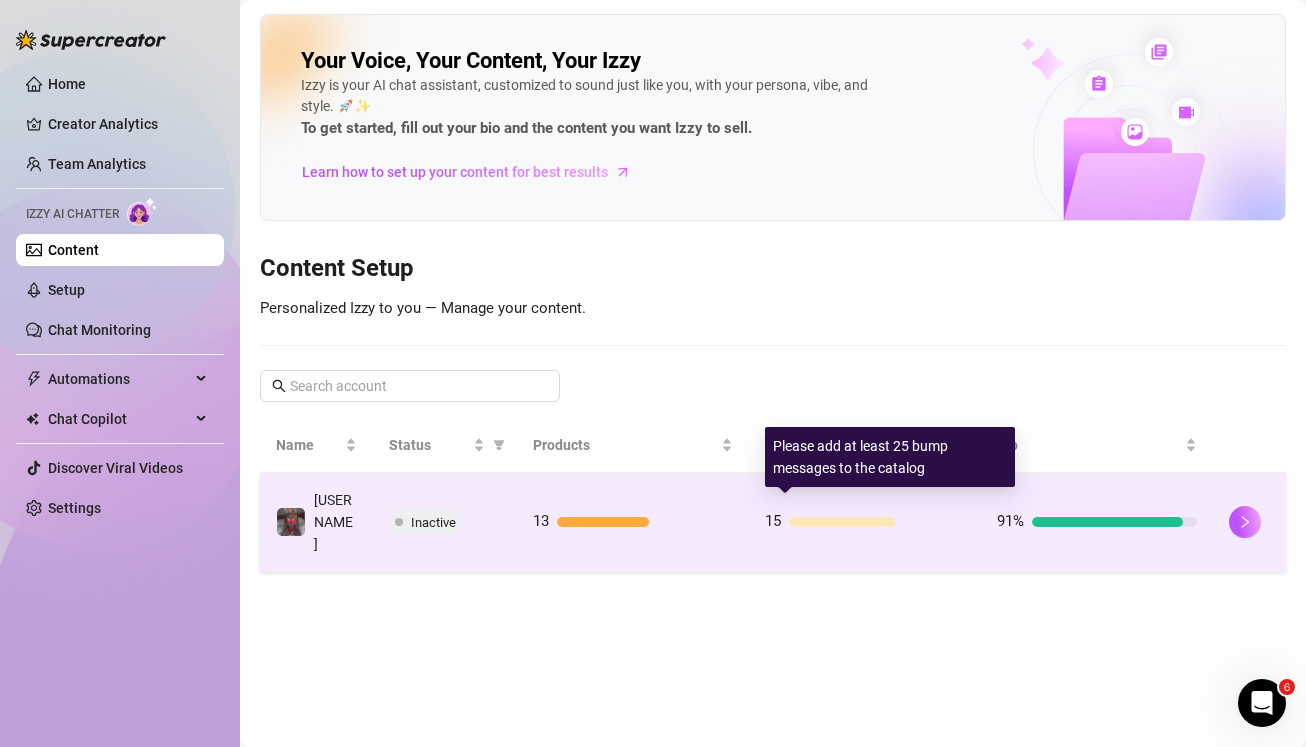 click at bounding box center (842, 522) 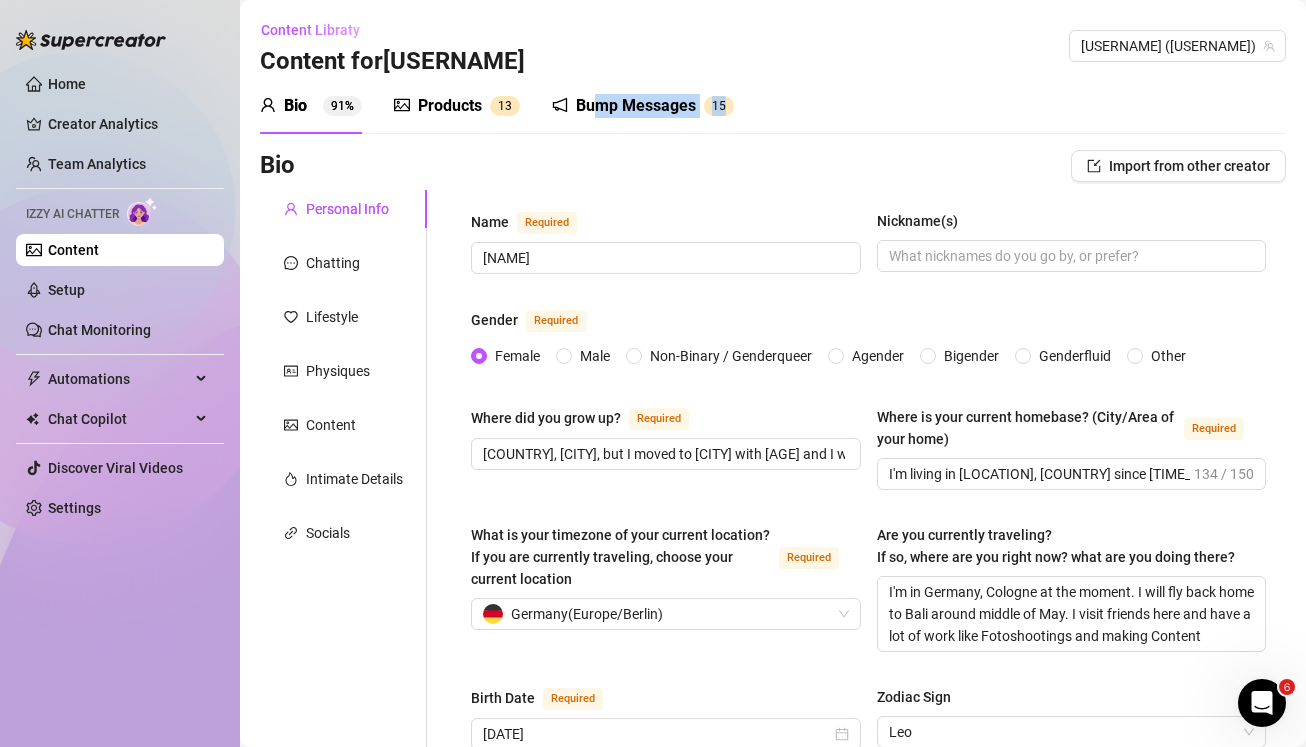 click on "Bump Messages 1 5" at bounding box center (643, 106) 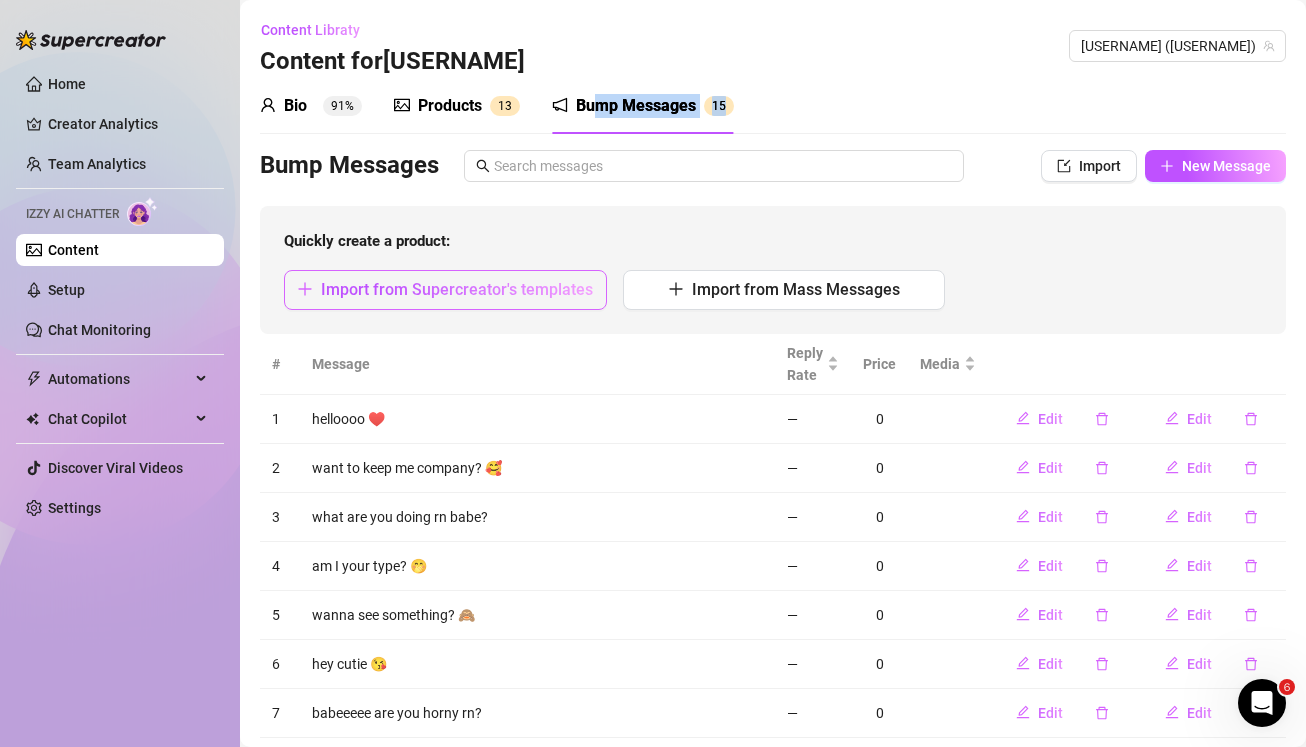 click on "Import from Supercreator's templates" at bounding box center (457, 289) 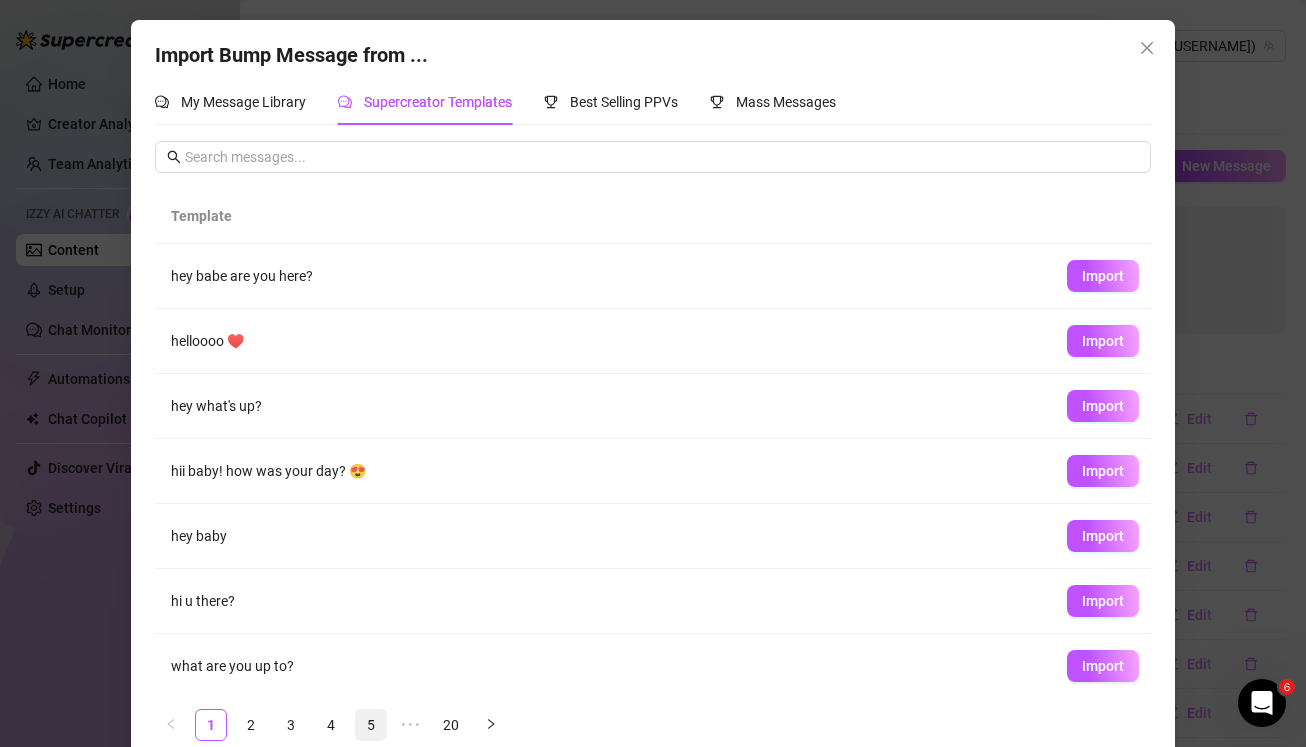 click on "5" at bounding box center (371, 725) 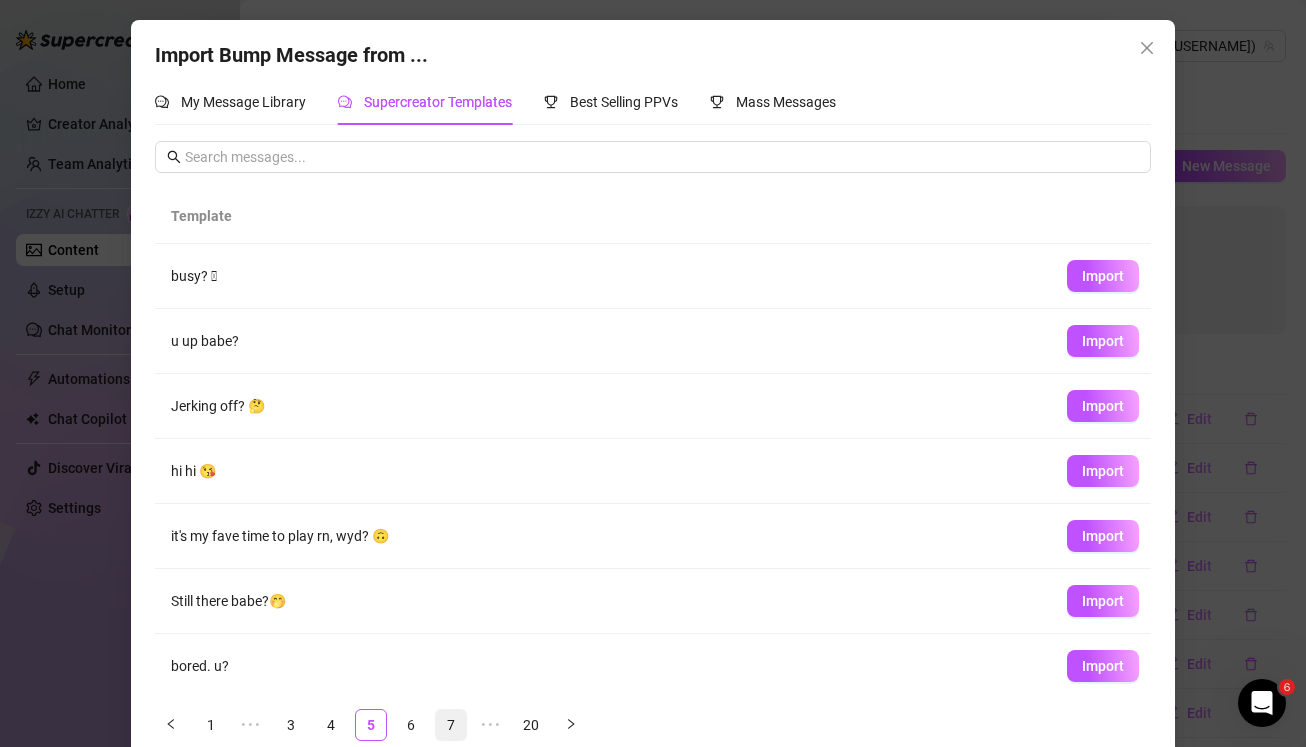click on "7" at bounding box center [451, 725] 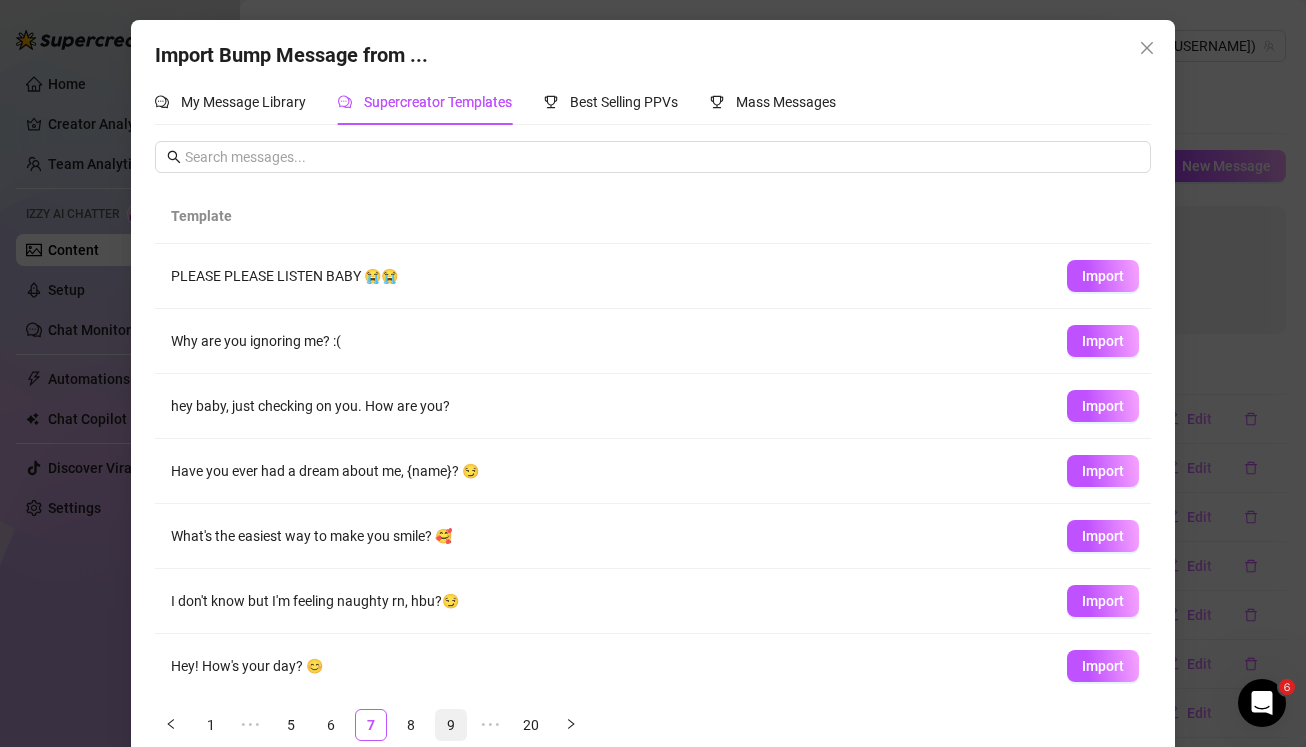 click on "9" at bounding box center (451, 725) 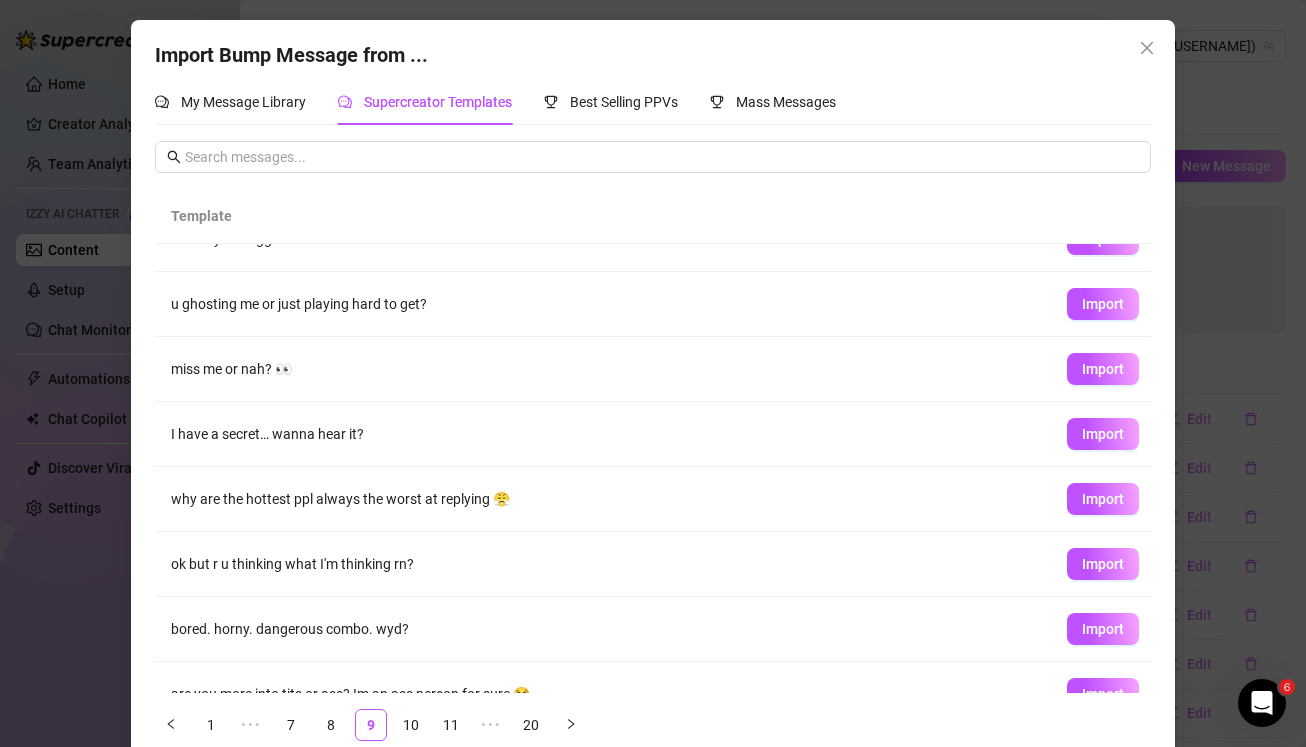 scroll, scrollTop: 202, scrollLeft: 0, axis: vertical 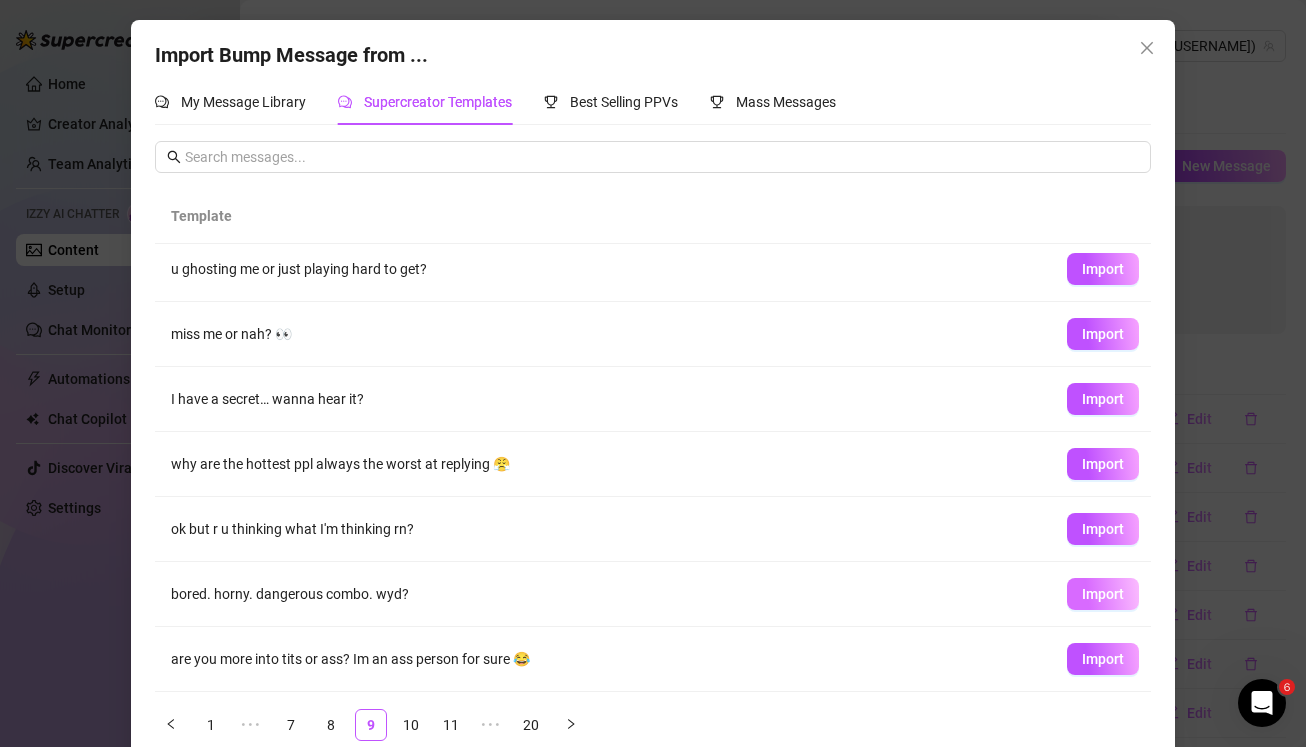 click on "Import" at bounding box center (1103, 594) 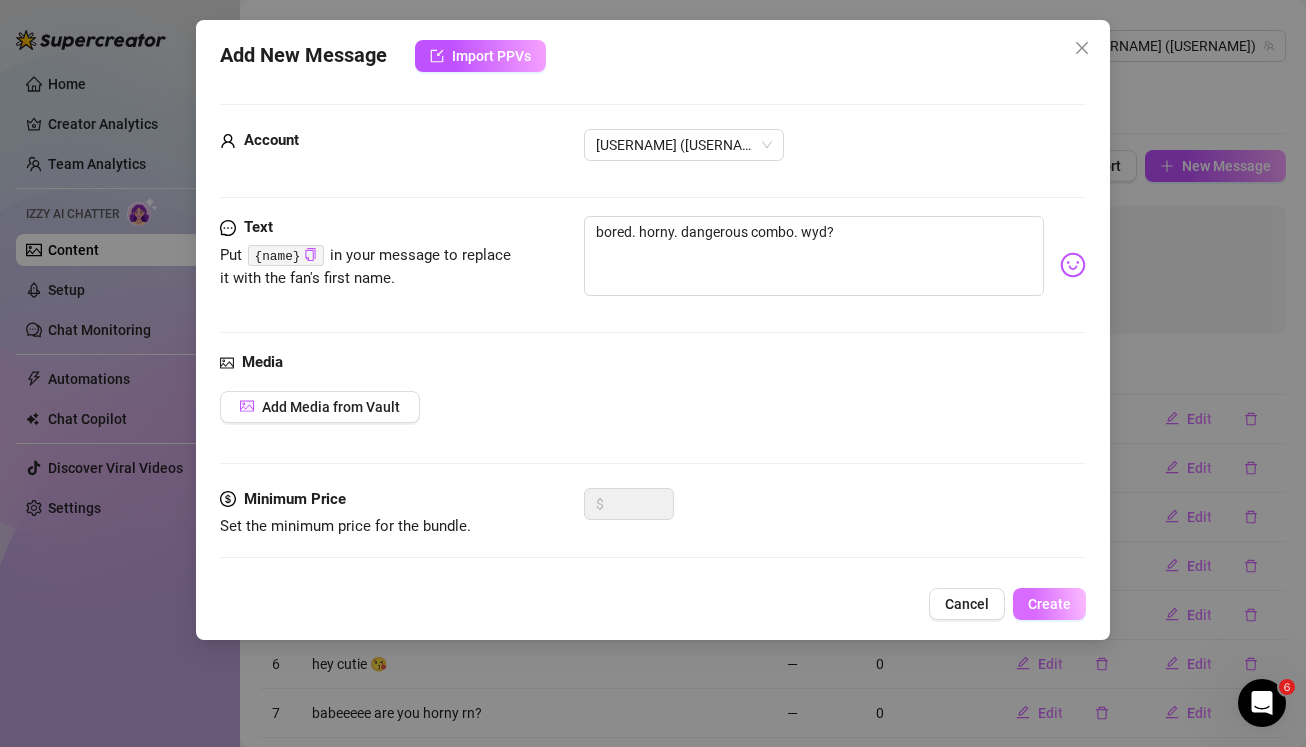 click on "Create" at bounding box center (1049, 604) 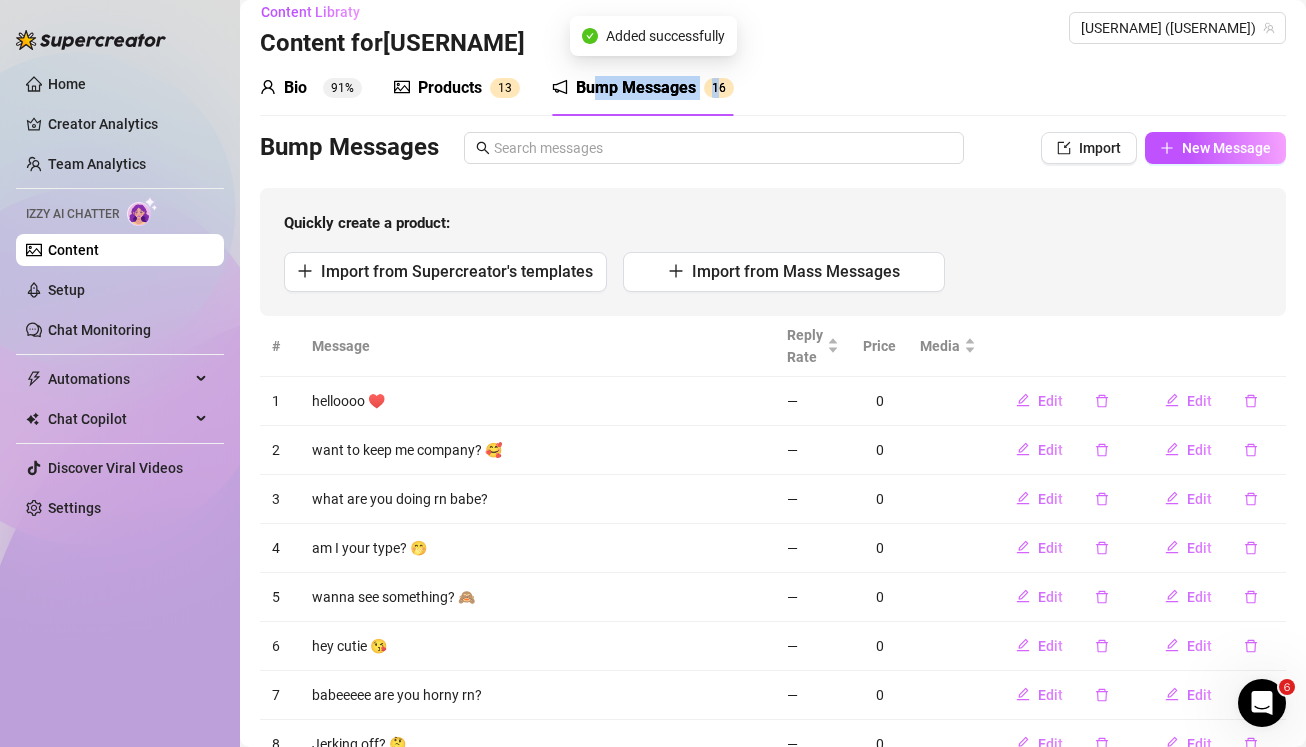 scroll, scrollTop: 0, scrollLeft: 0, axis: both 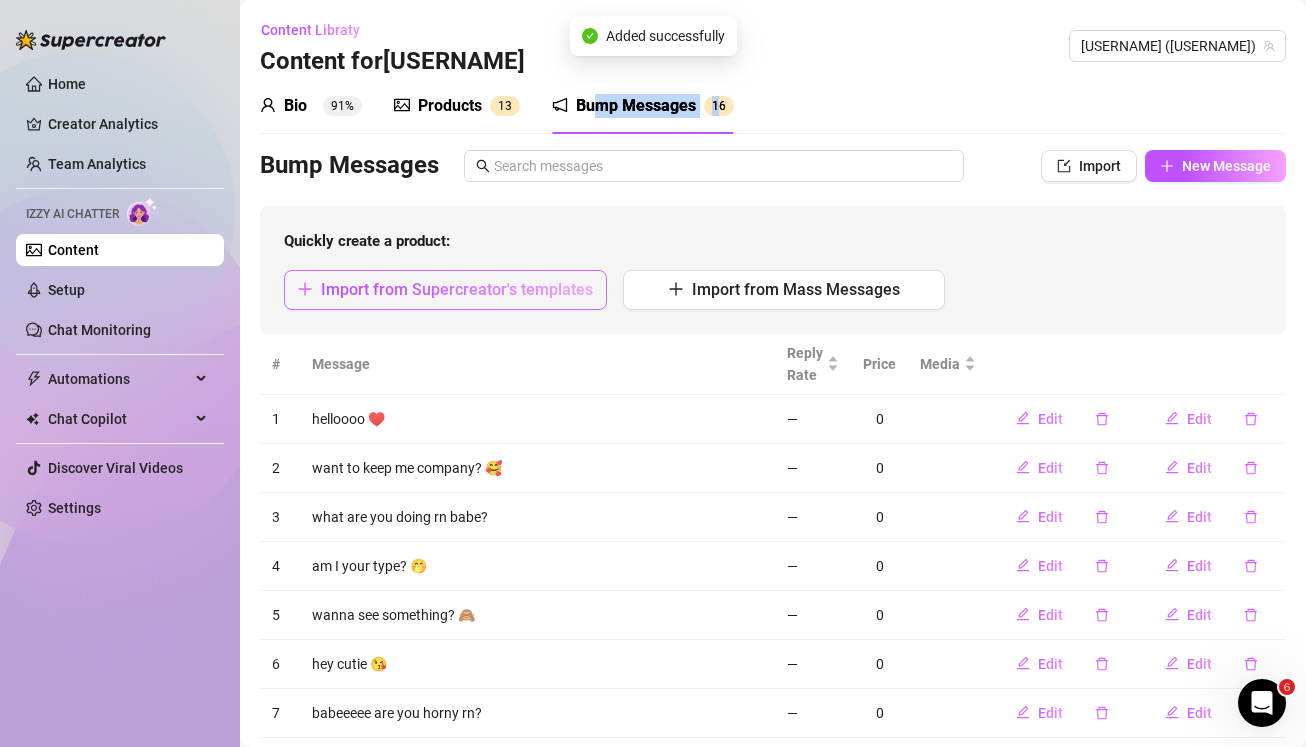 click on "Import from Supercreator's templates" at bounding box center (457, 289) 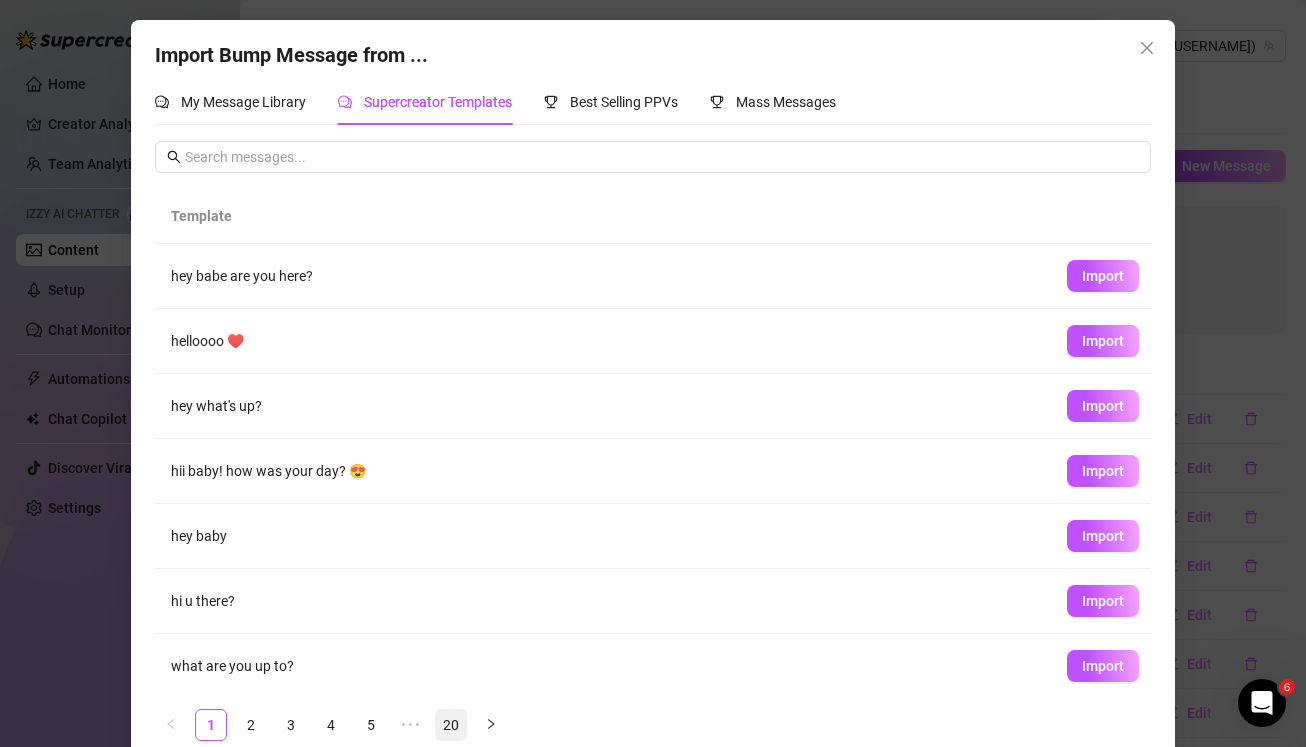click on "20" at bounding box center [451, 725] 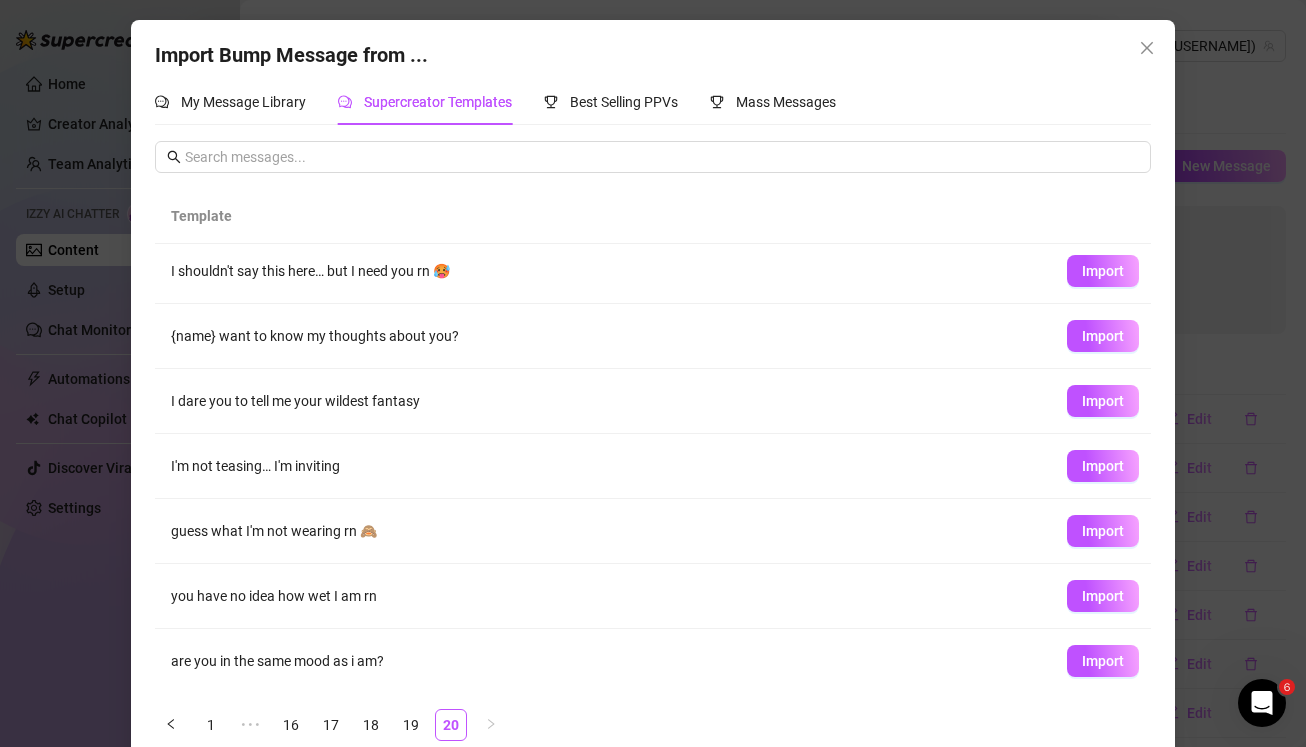 scroll, scrollTop: 202, scrollLeft: 0, axis: vertical 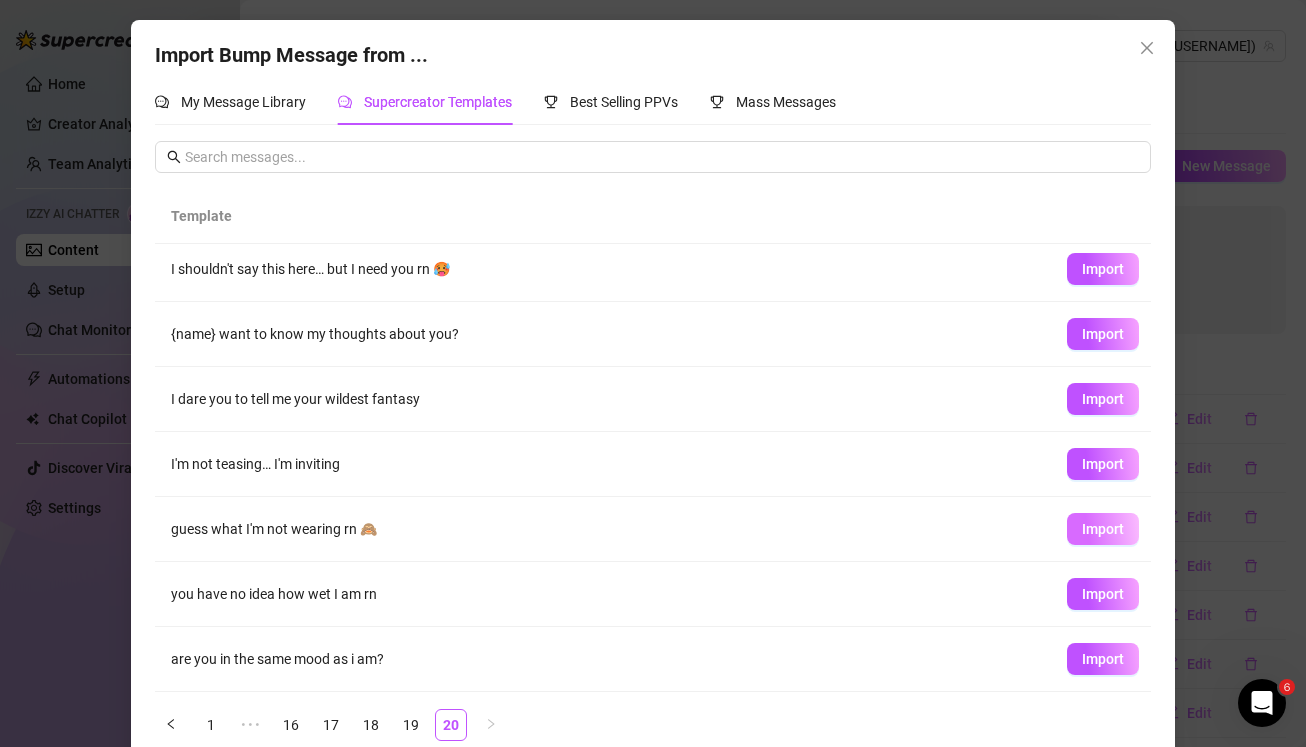 click on "Import" at bounding box center (1103, 529) 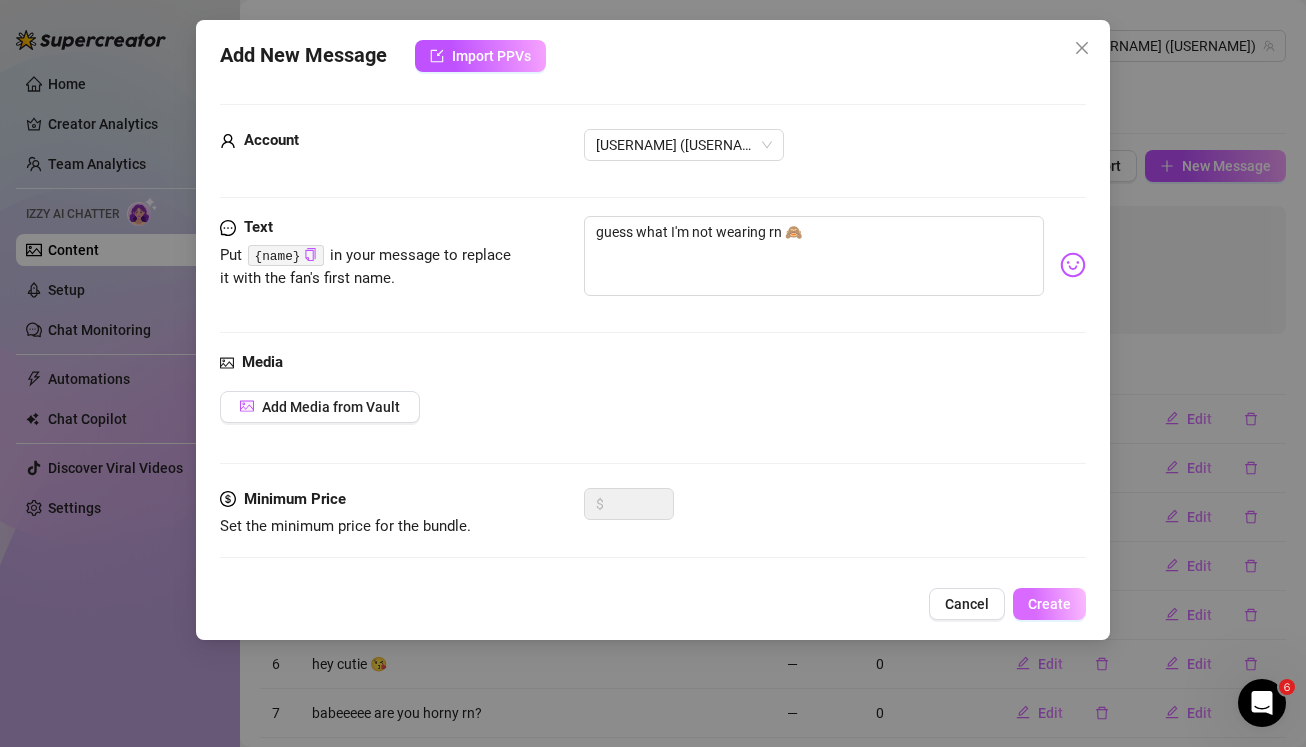 click on "Create" at bounding box center [1049, 604] 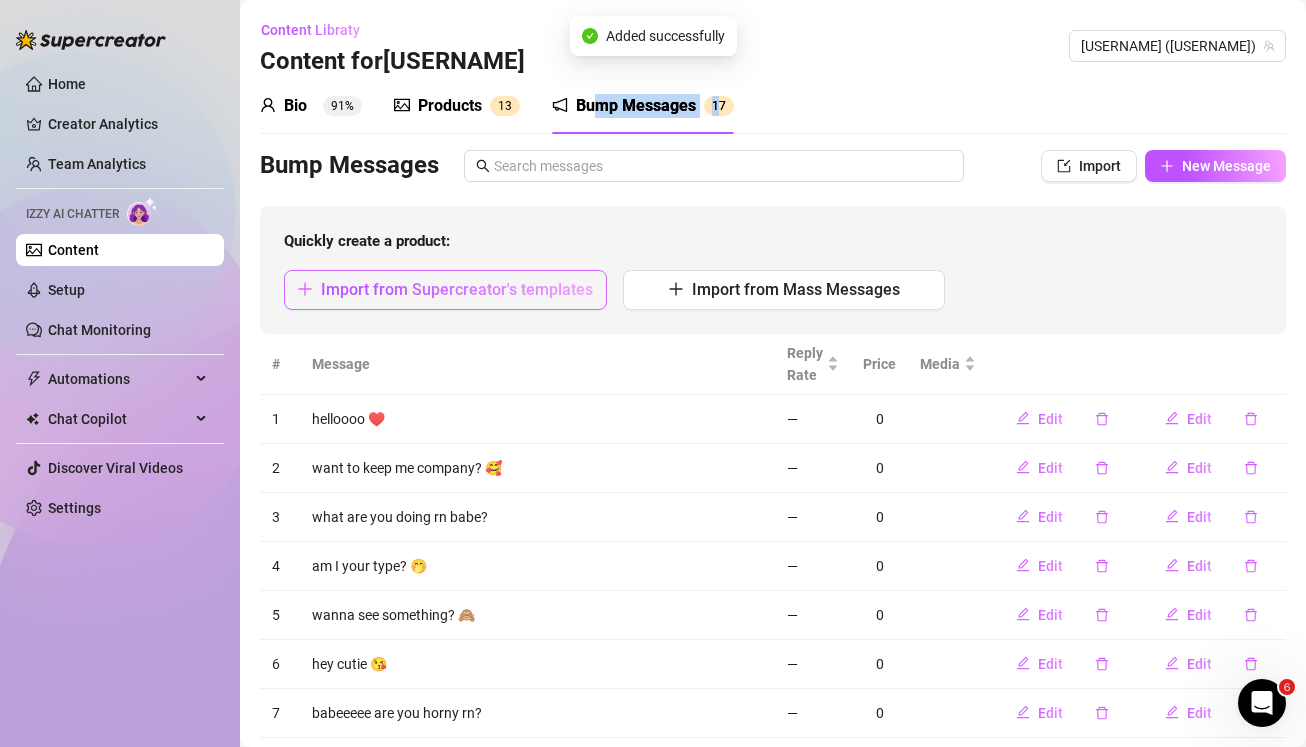 click on "Import from Supercreator's templates" at bounding box center (457, 289) 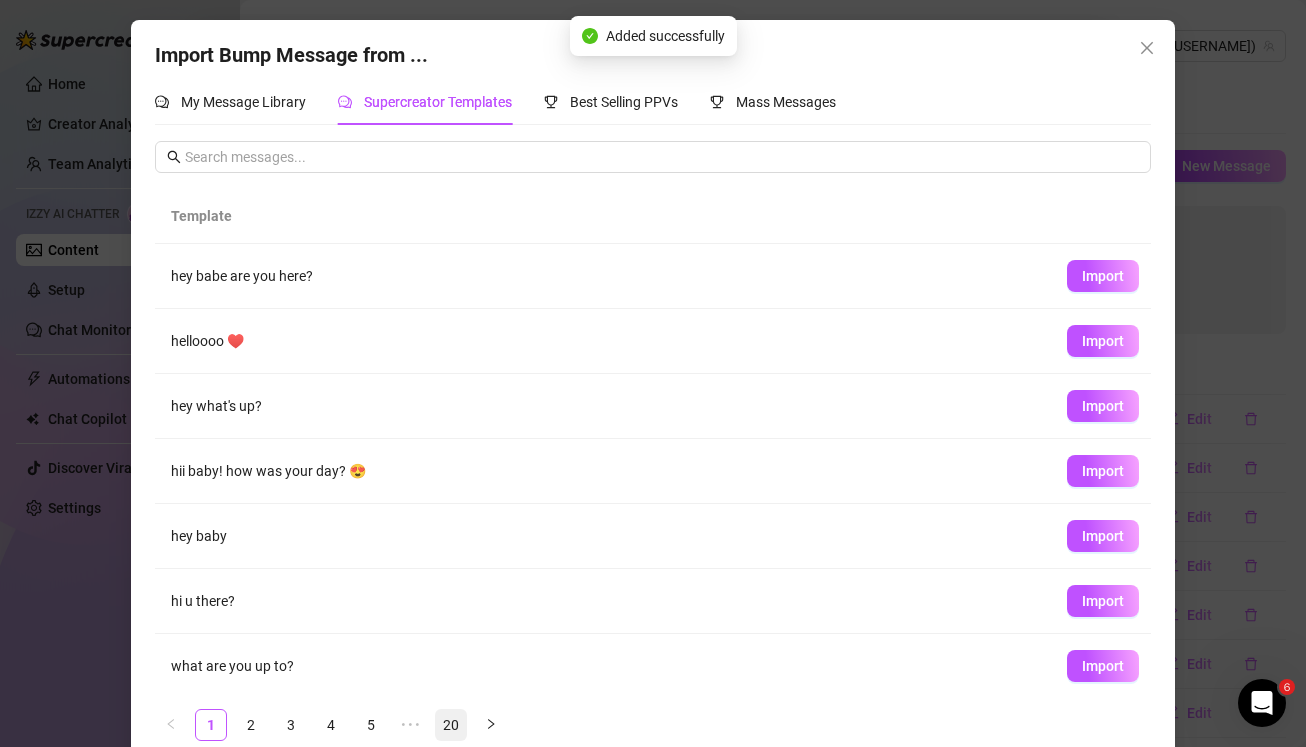 click on "20" at bounding box center (451, 725) 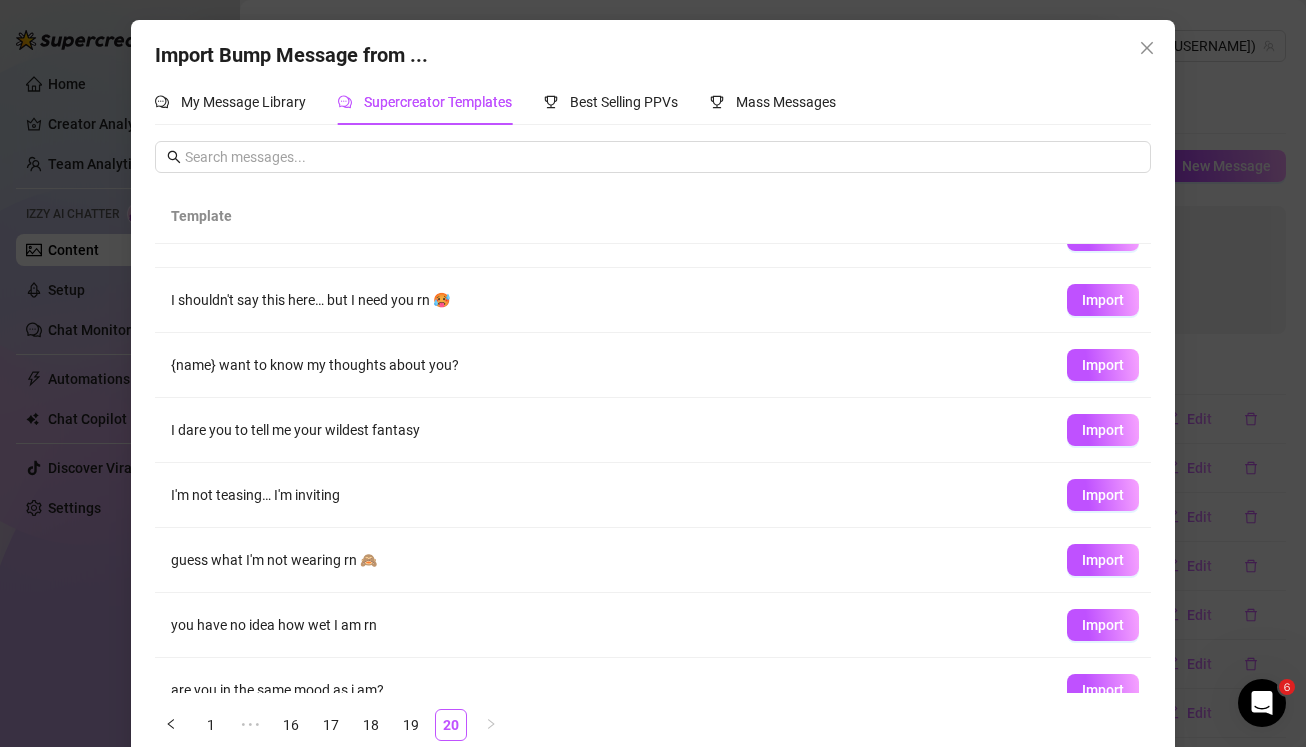 scroll, scrollTop: 202, scrollLeft: 0, axis: vertical 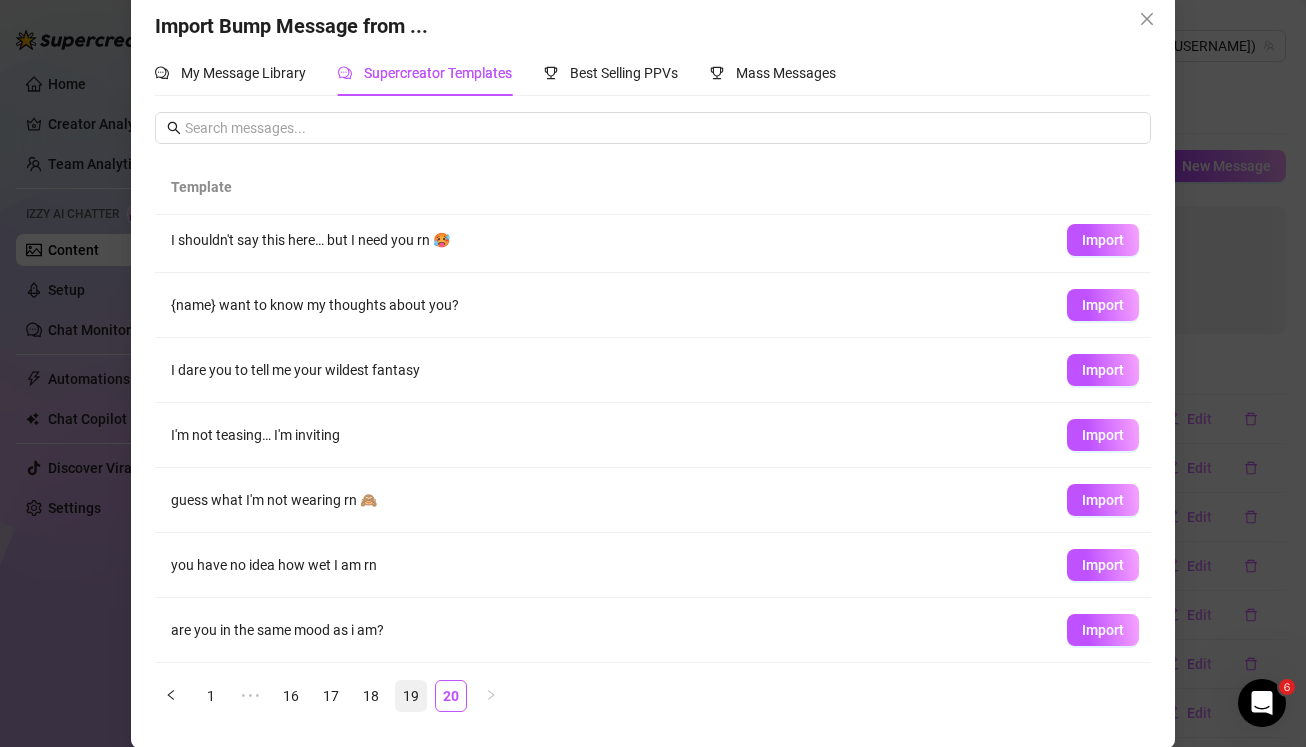 click on "19" at bounding box center [411, 696] 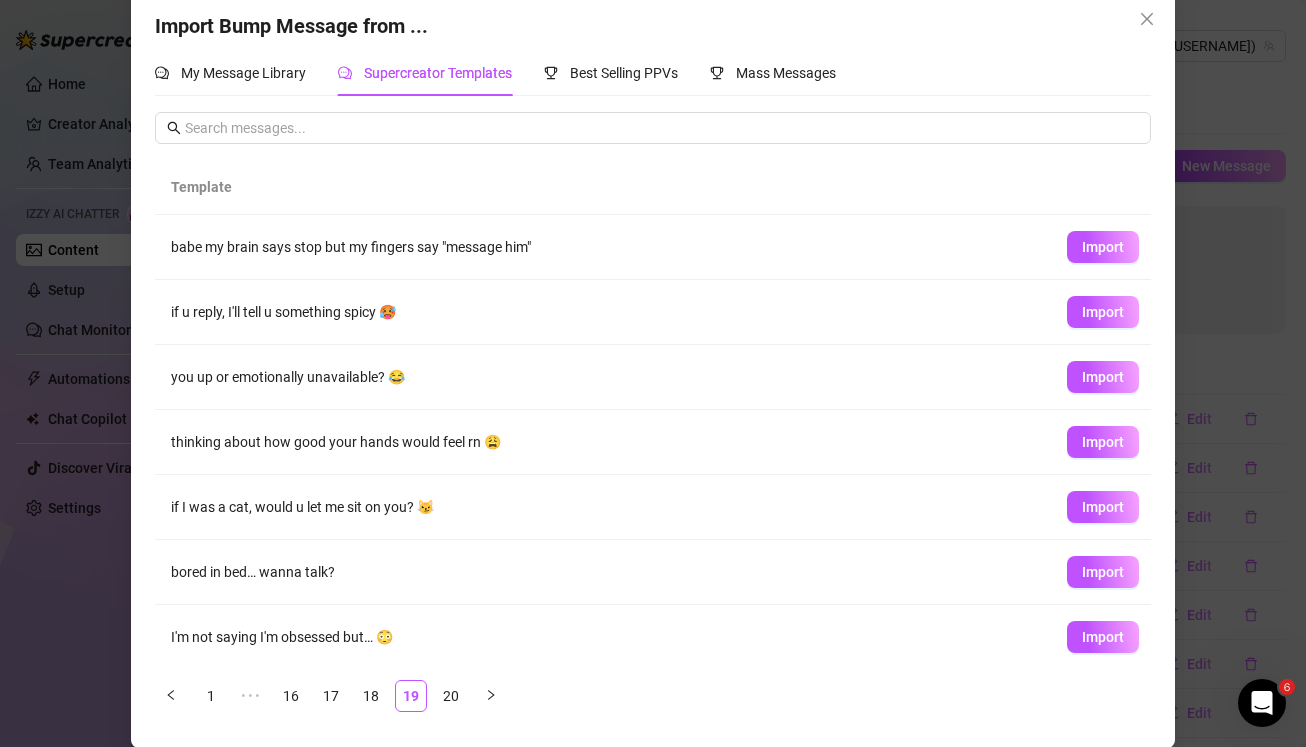 scroll, scrollTop: 34, scrollLeft: 0, axis: vertical 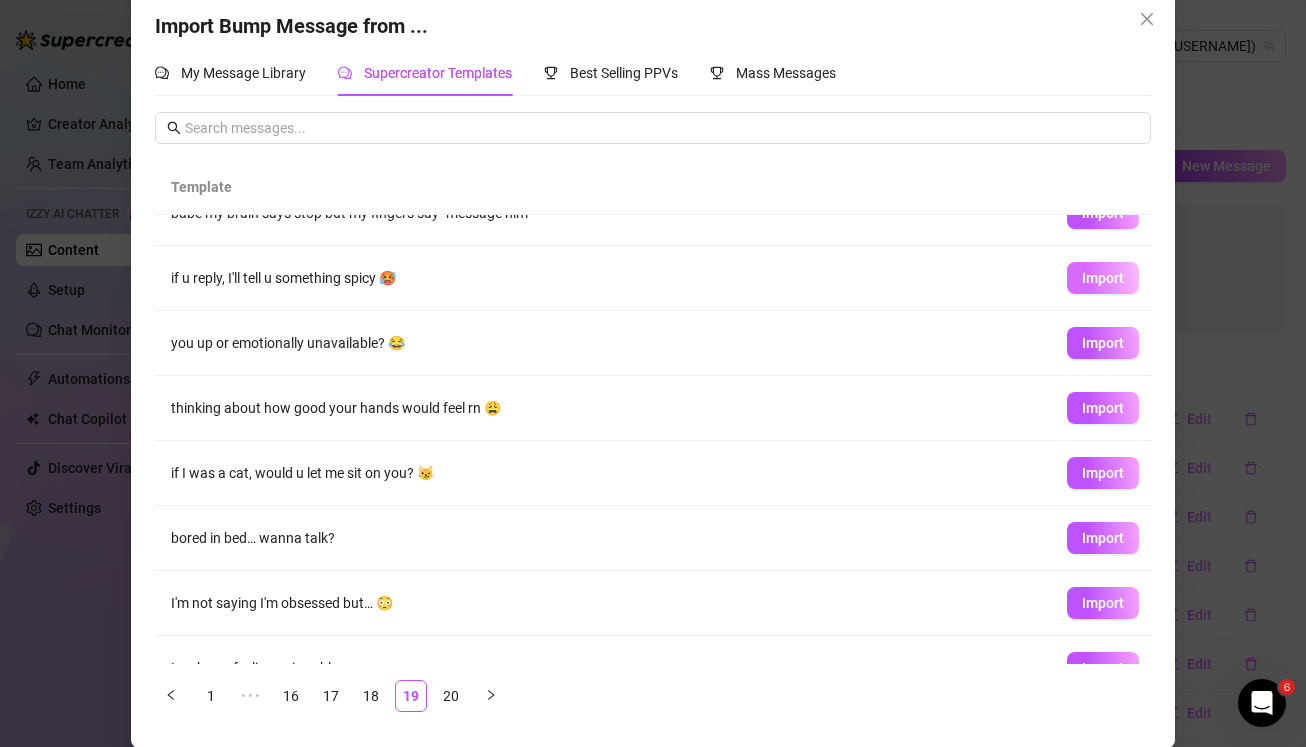 click on "Import" at bounding box center [1103, 278] 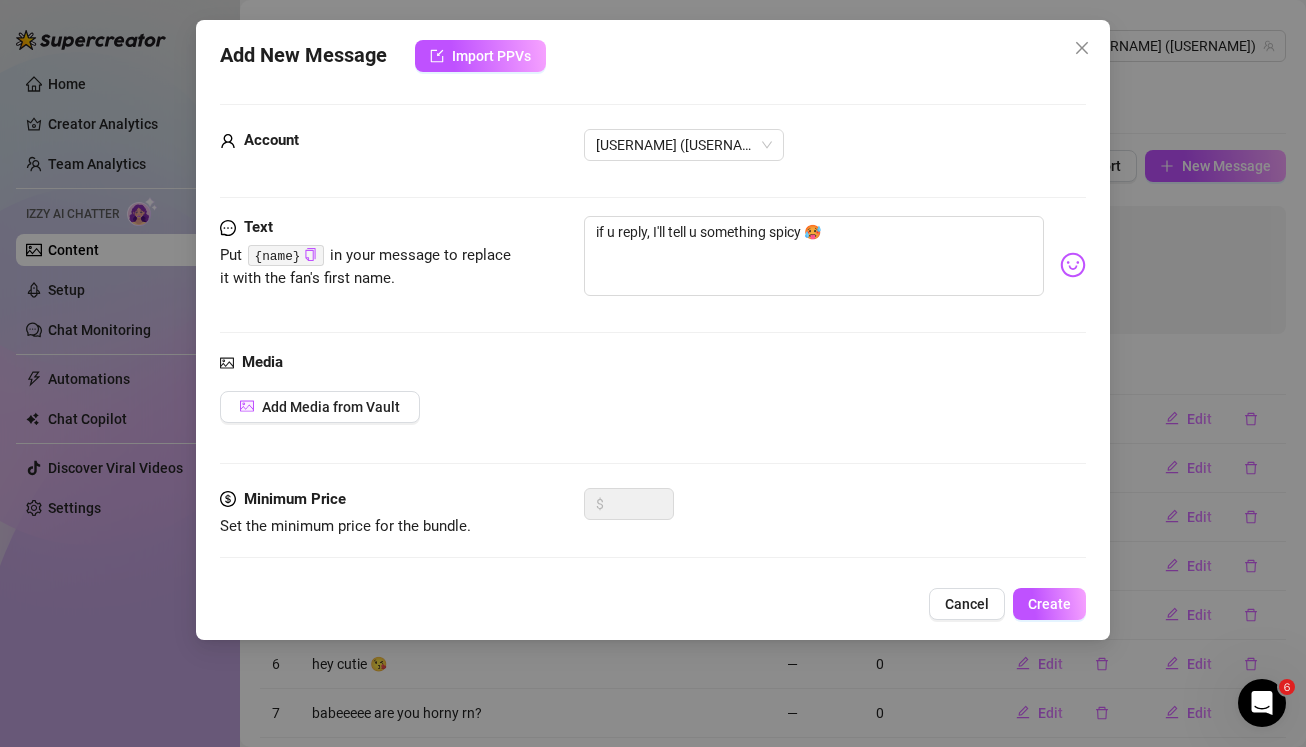 scroll, scrollTop: 9, scrollLeft: 0, axis: vertical 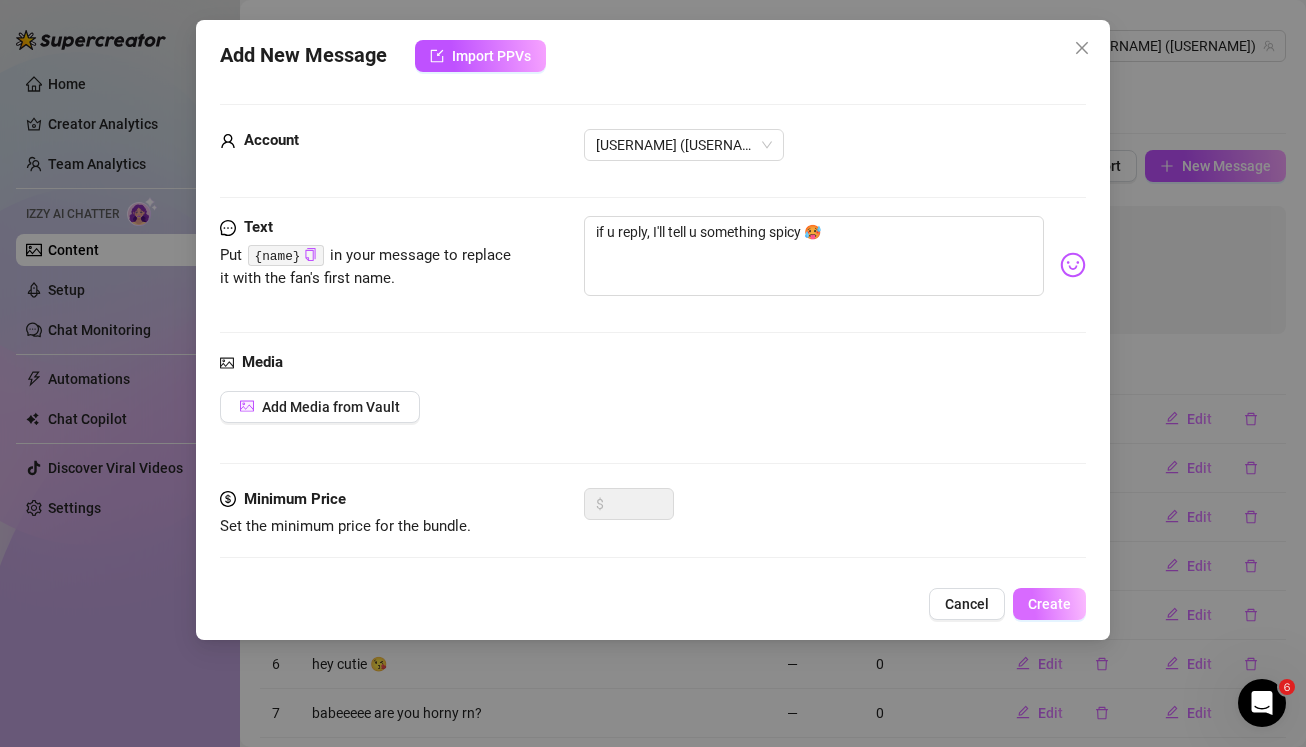click on "Create" at bounding box center [1049, 604] 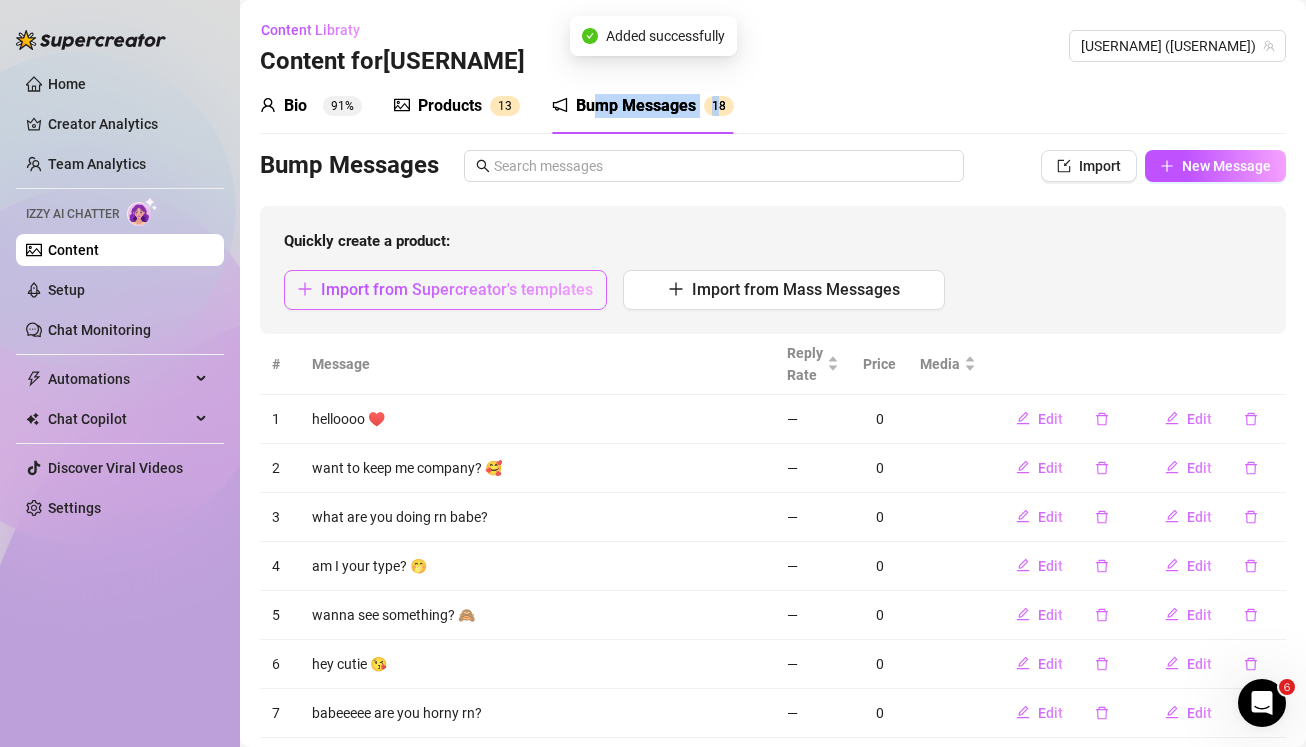click on "Import from Supercreator's templates" at bounding box center (457, 289) 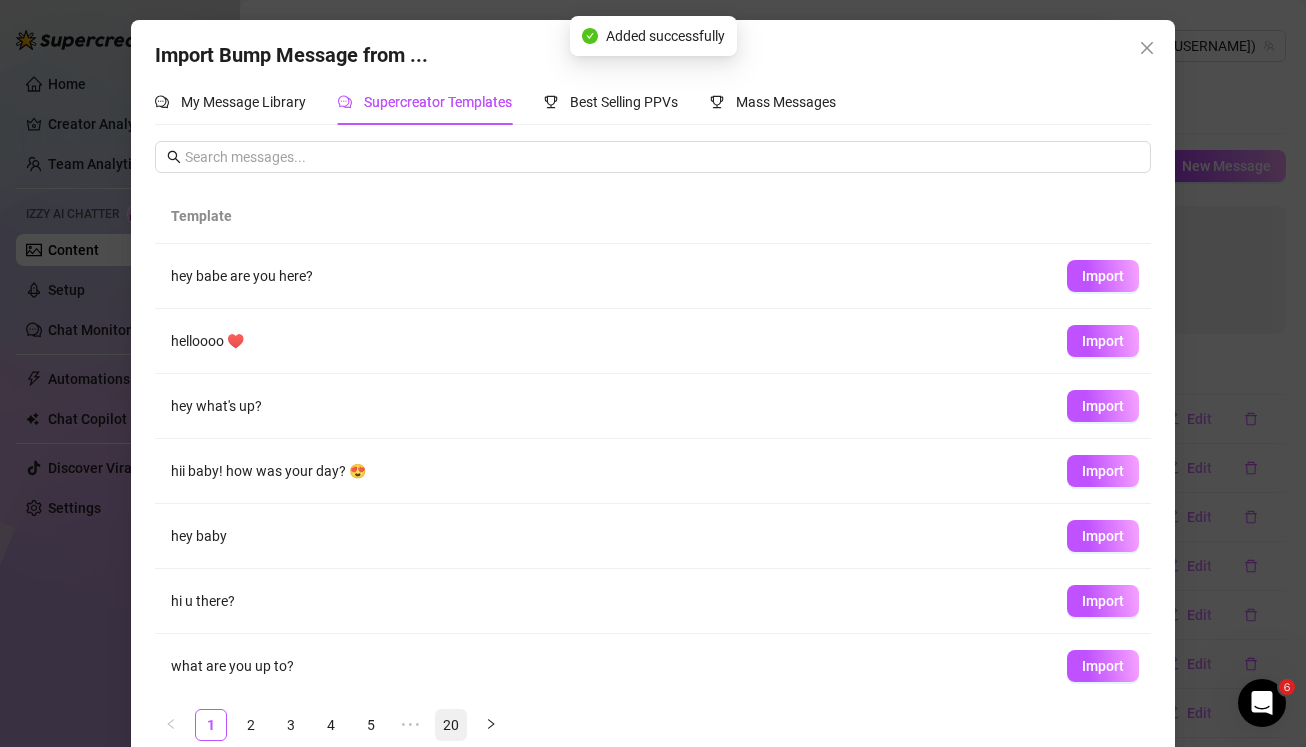 click on "20" at bounding box center [451, 725] 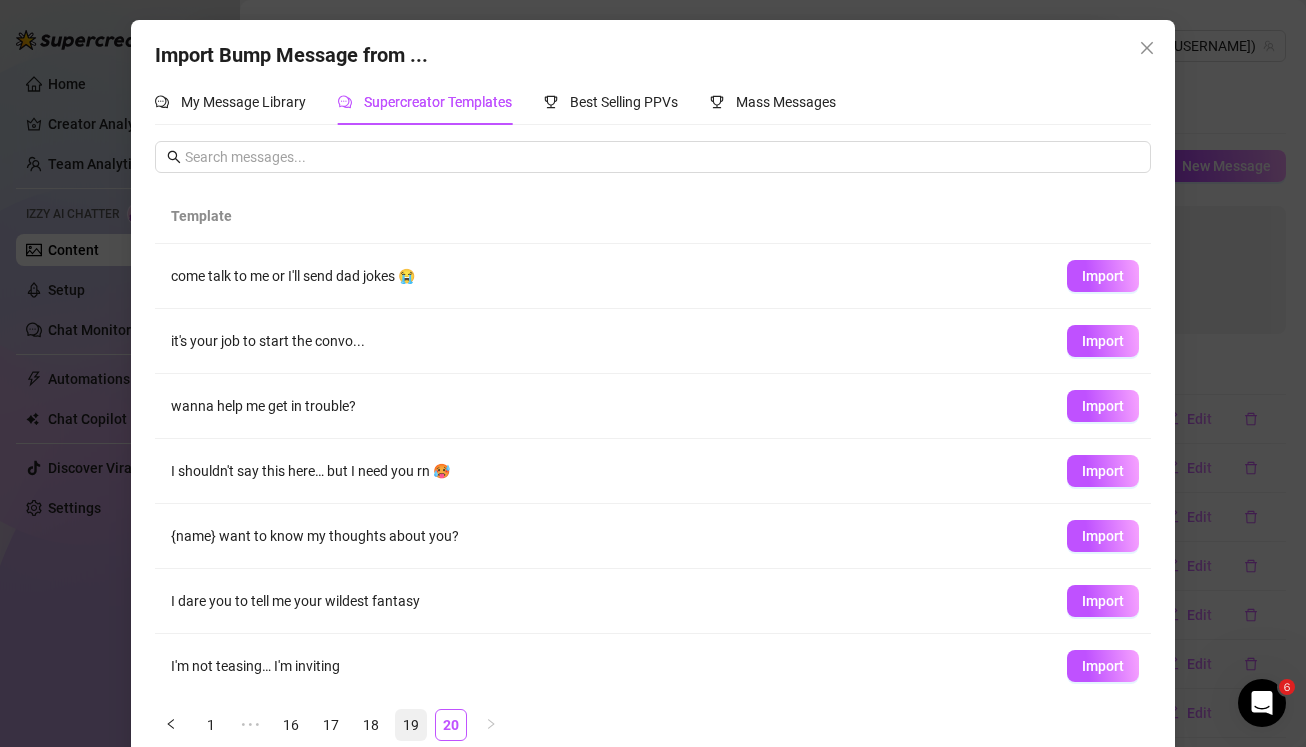 click on "19" at bounding box center [411, 725] 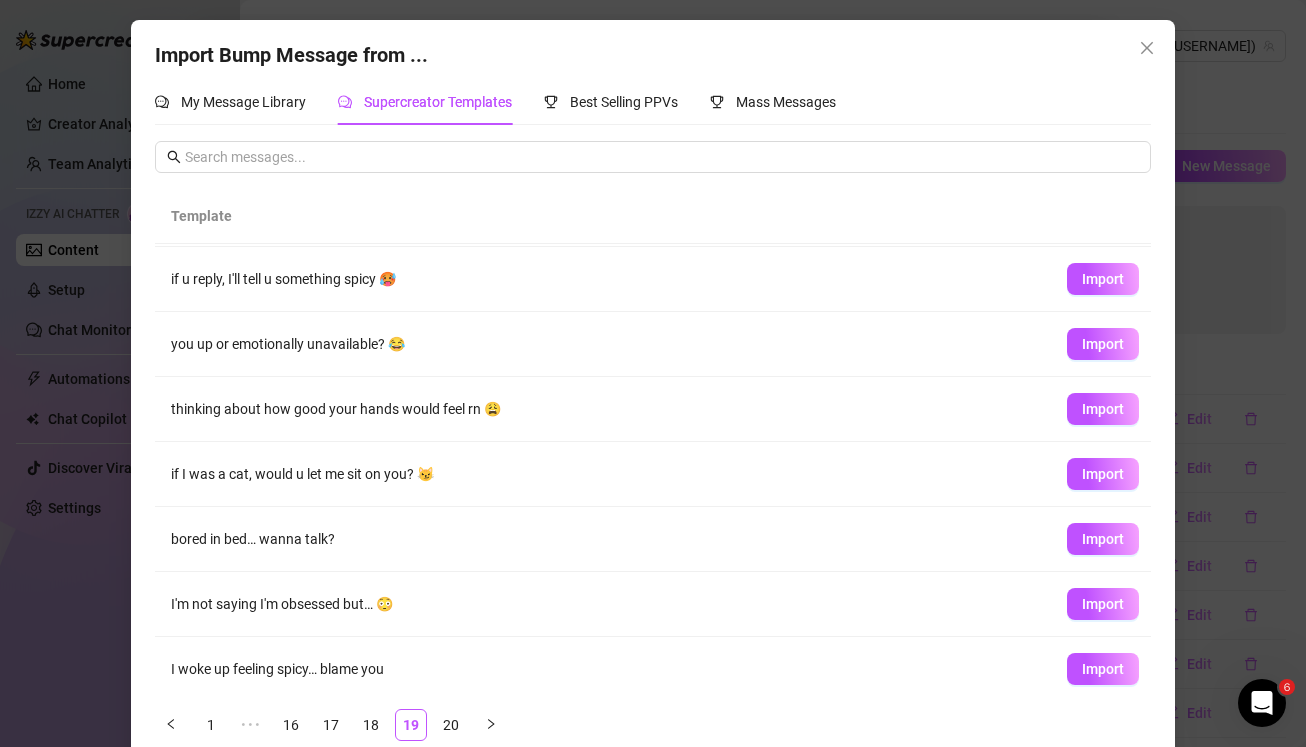 scroll, scrollTop: 65, scrollLeft: 0, axis: vertical 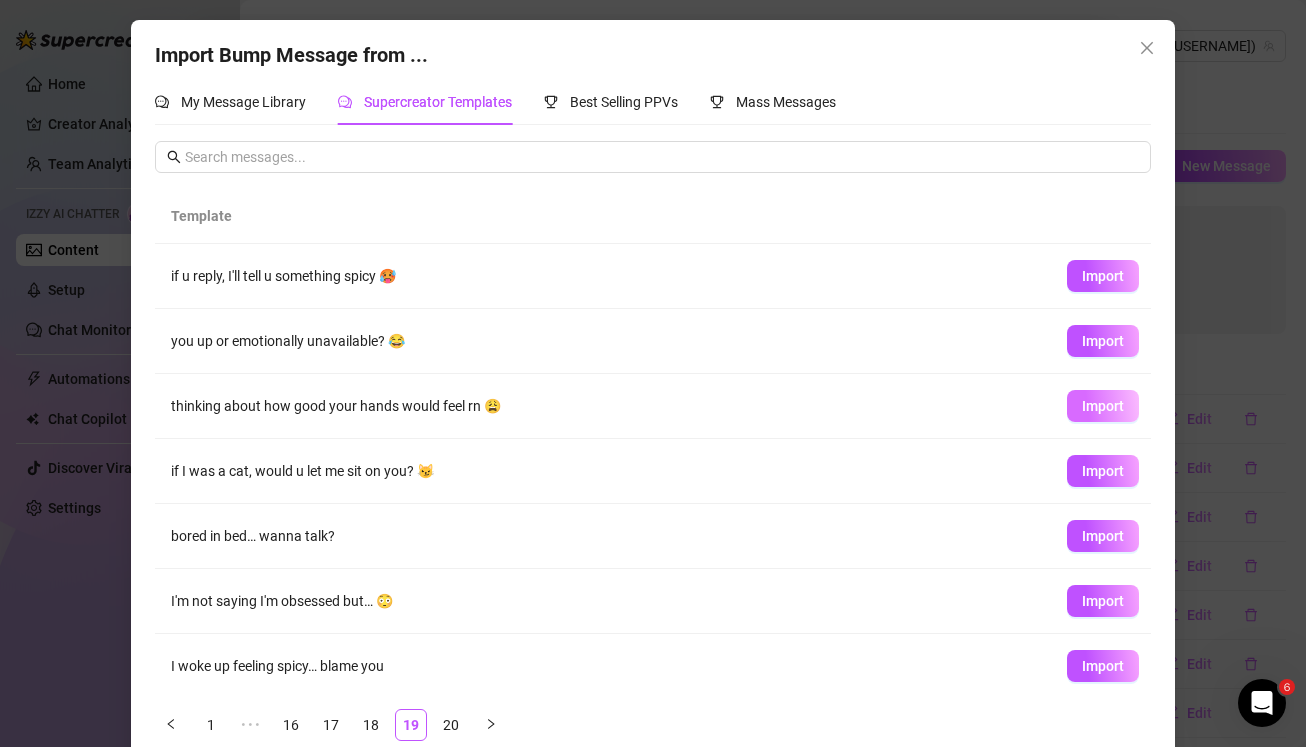 click on "Import" at bounding box center (1103, 406) 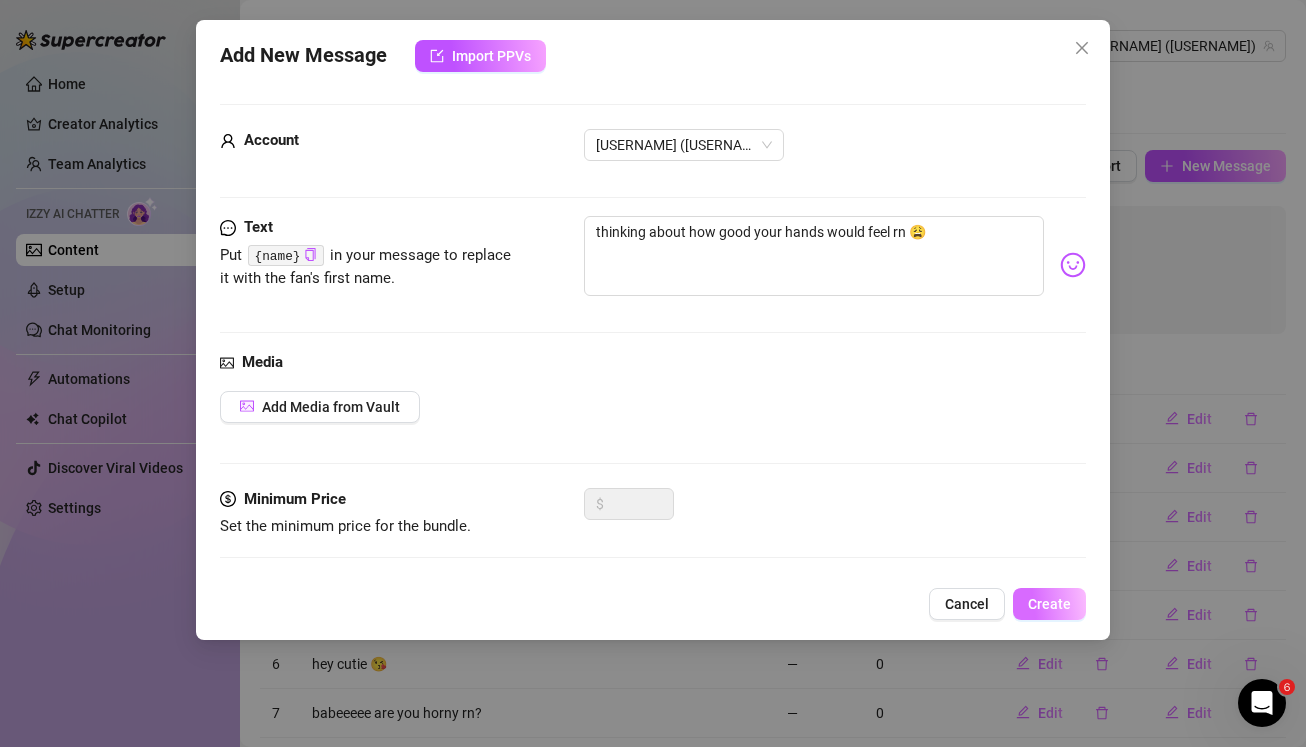 click on "Create" at bounding box center [1049, 604] 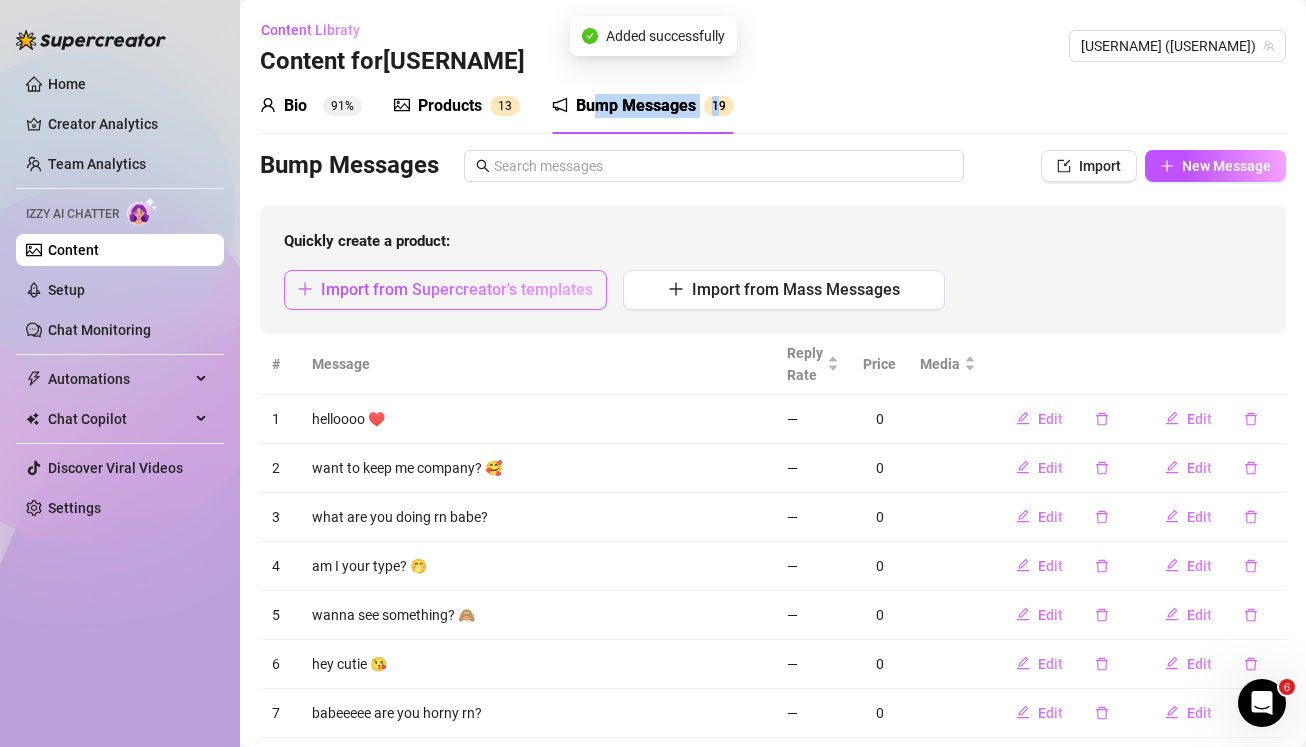 click on "Import from Supercreator's templates" at bounding box center (457, 289) 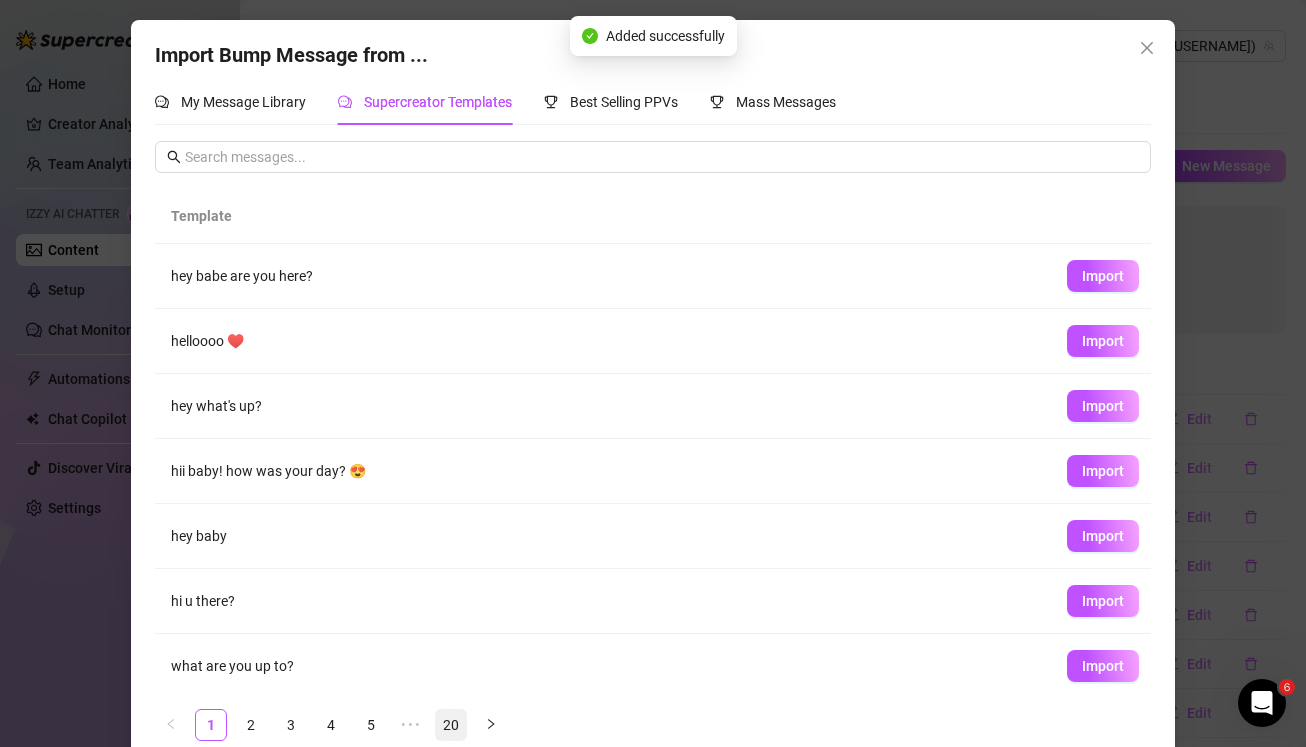 click on "20" at bounding box center [451, 725] 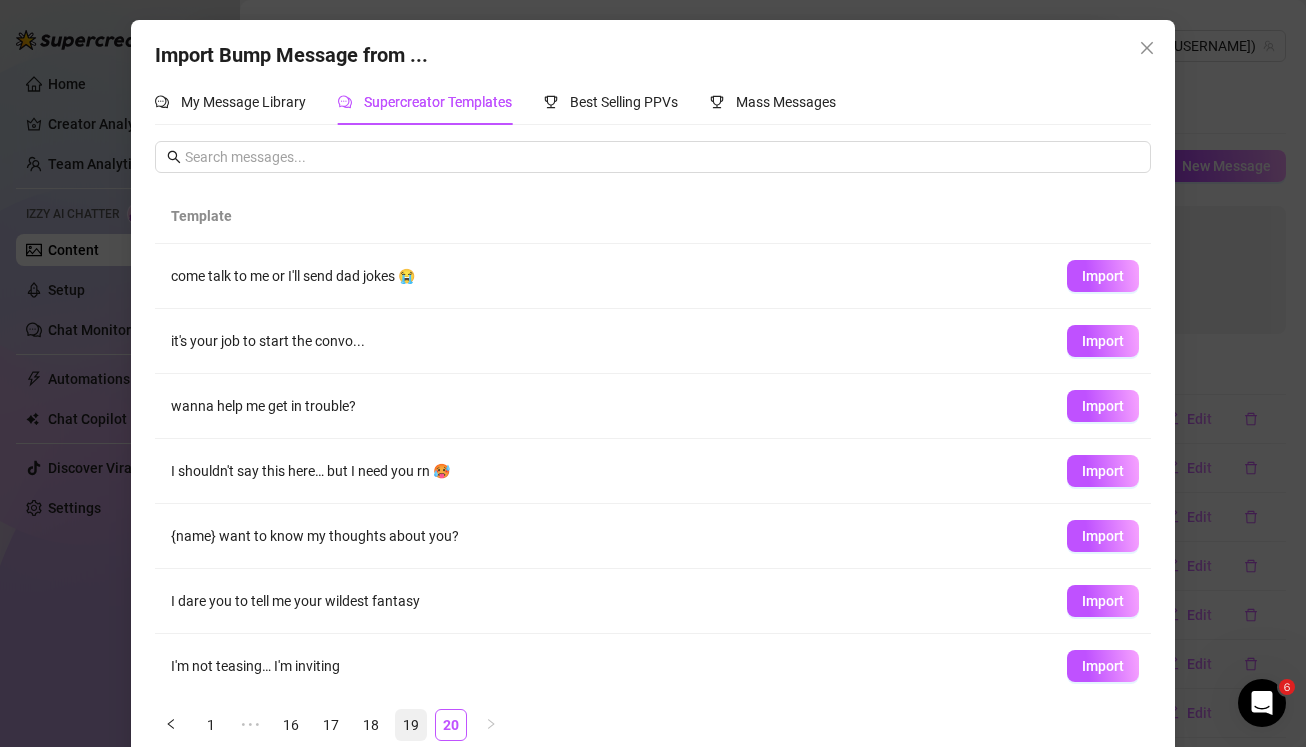 click on "19" at bounding box center [411, 725] 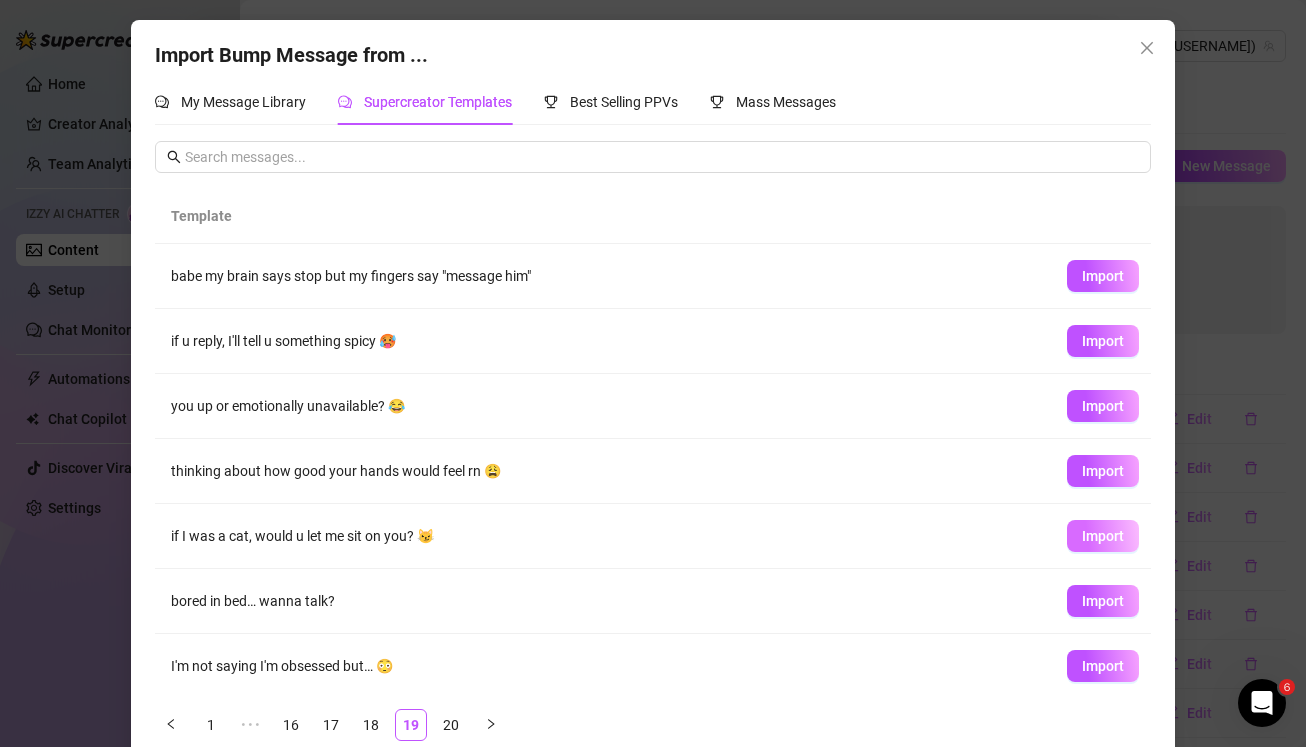 click on "Import" at bounding box center (1103, 536) 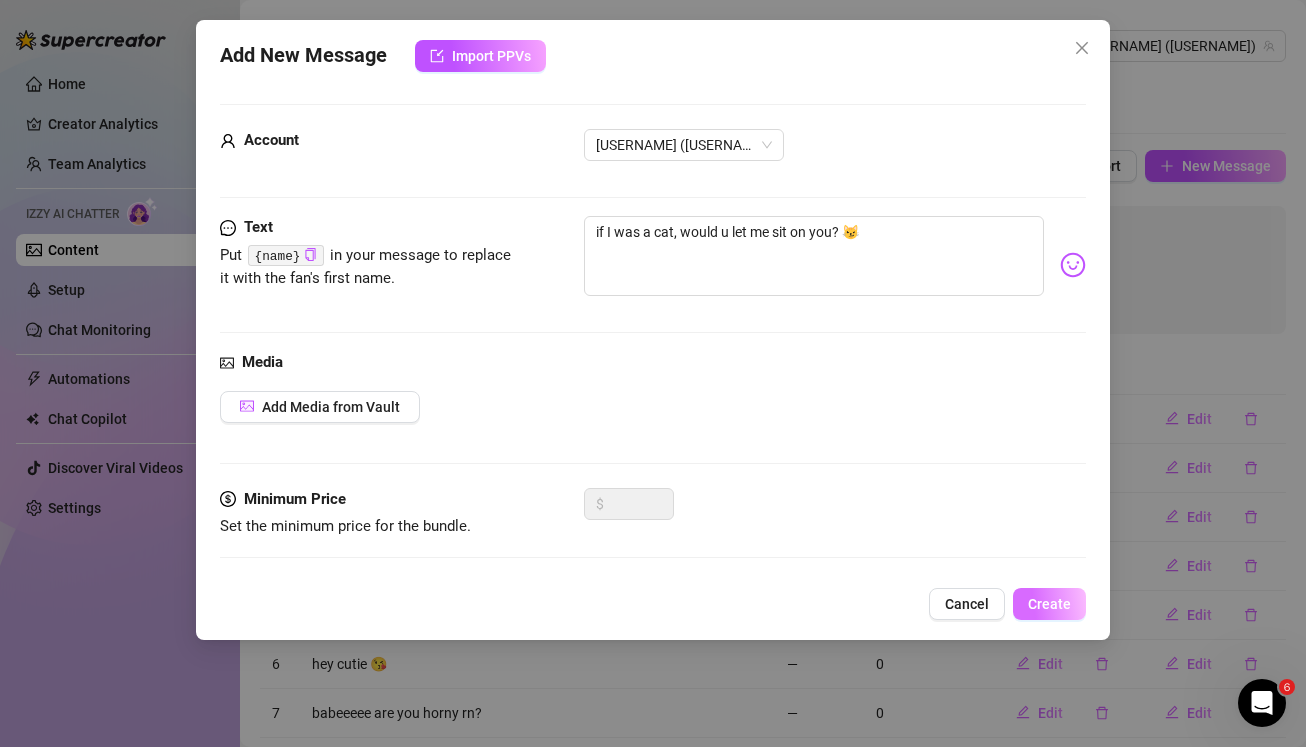 click on "Create" at bounding box center [1049, 604] 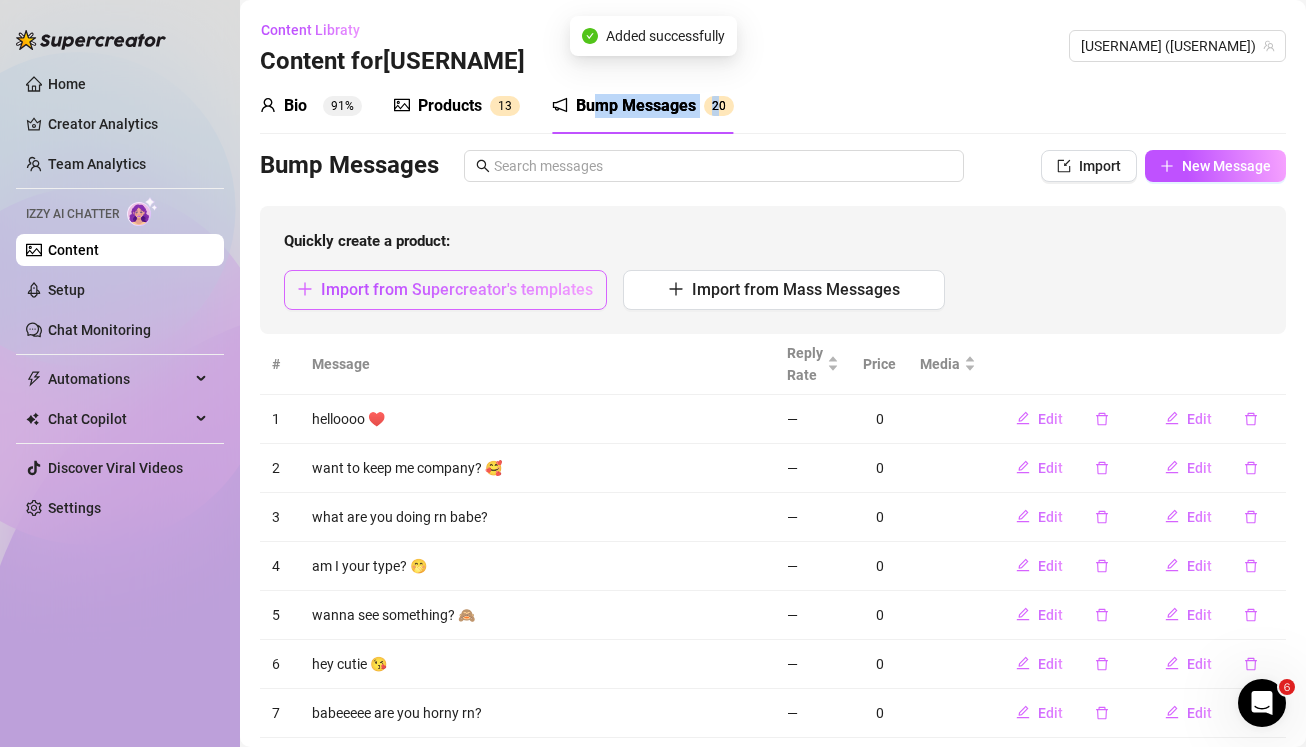 click on "Import from Supercreator's templates" at bounding box center [457, 289] 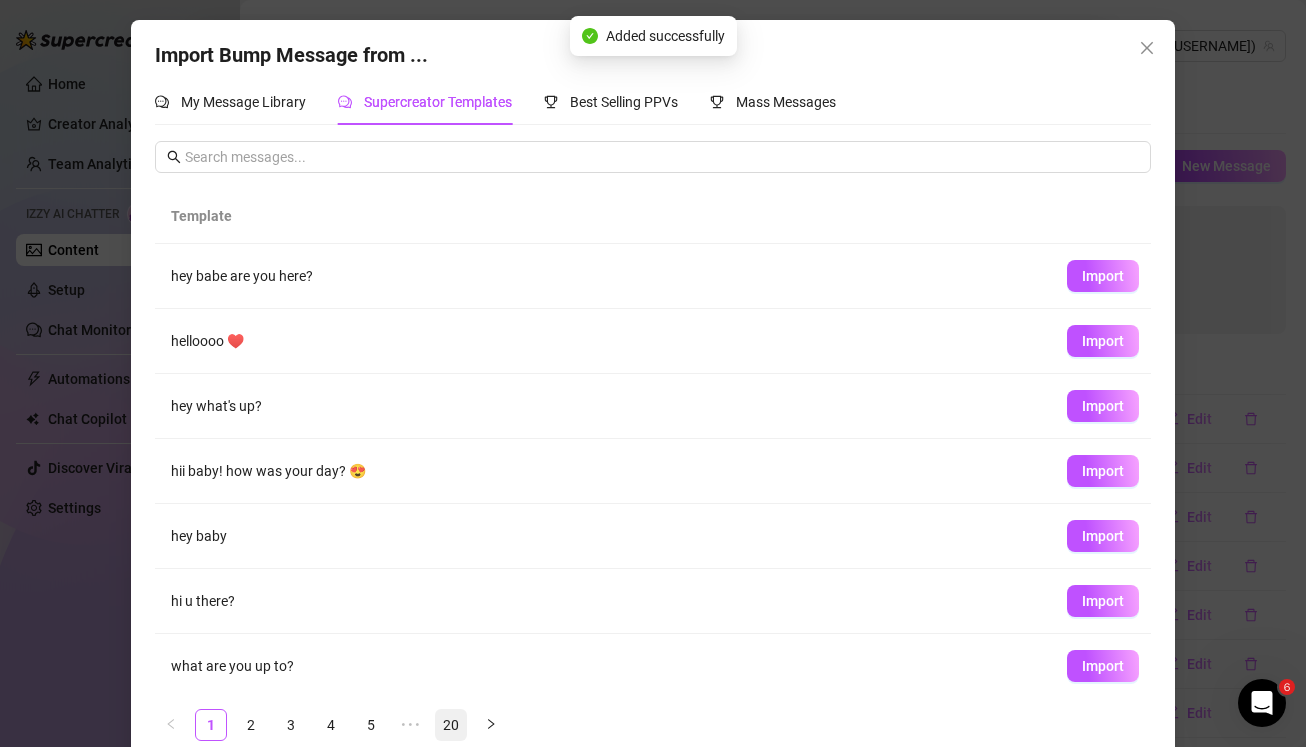 click on "20" at bounding box center [451, 725] 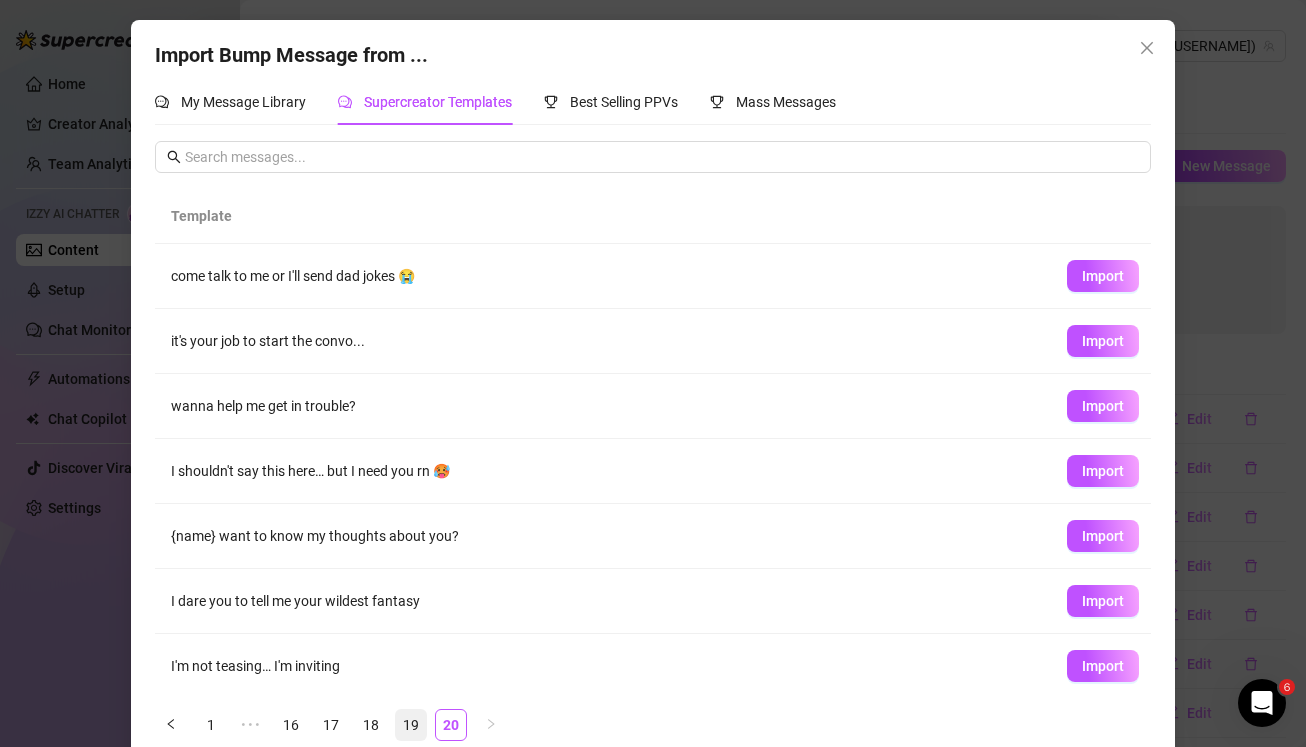 click on "19" at bounding box center [411, 725] 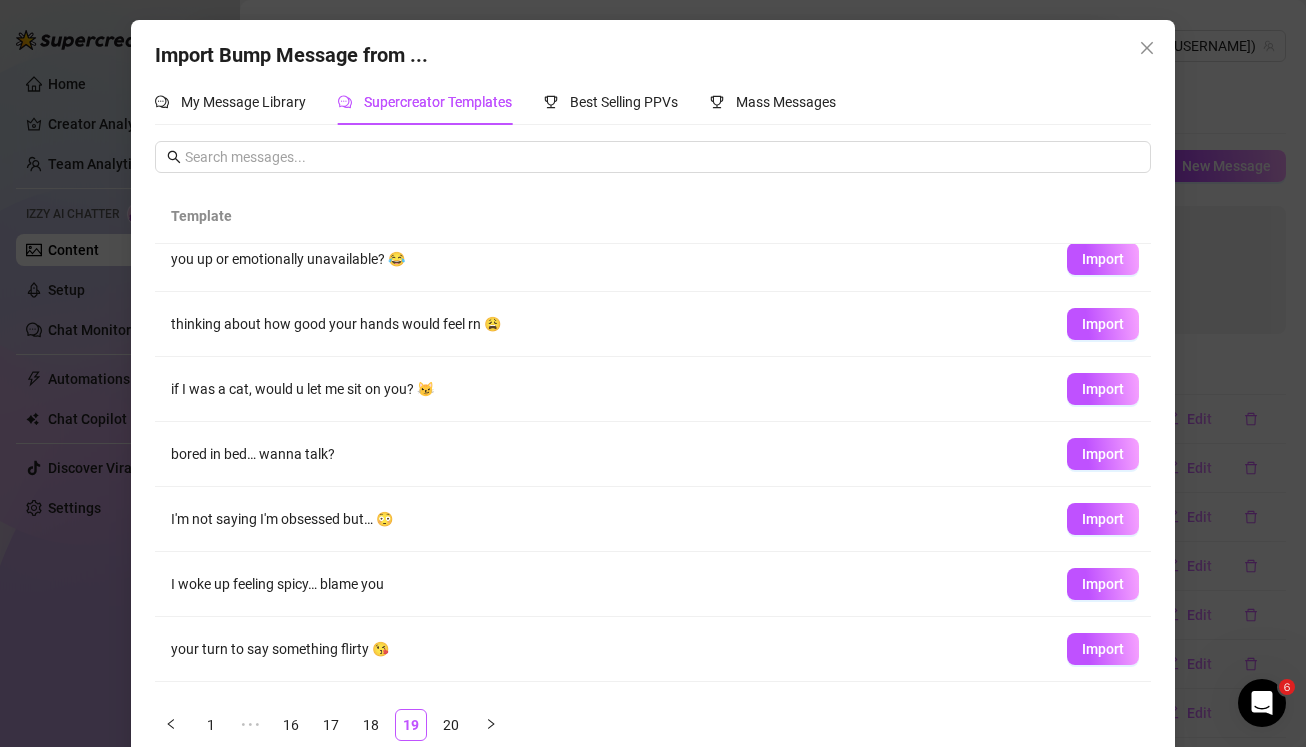 scroll, scrollTop: 202, scrollLeft: 0, axis: vertical 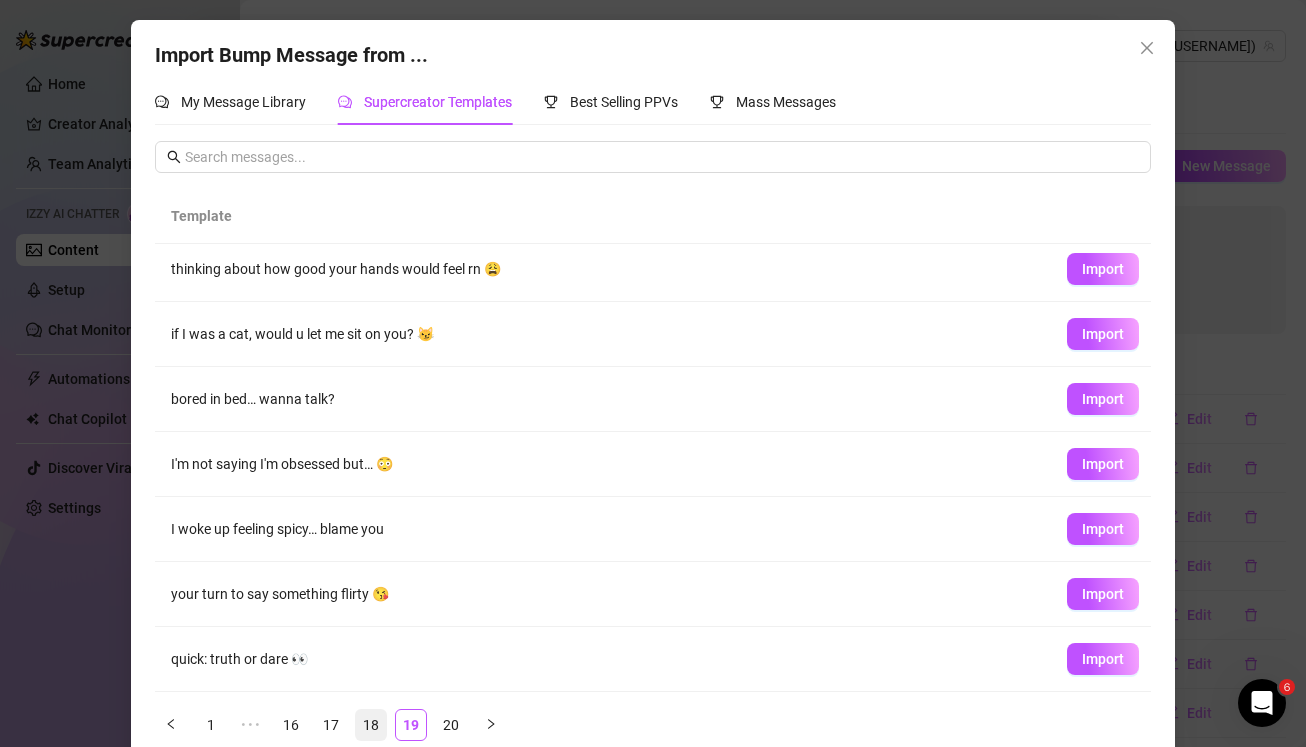 click on "18" at bounding box center (371, 725) 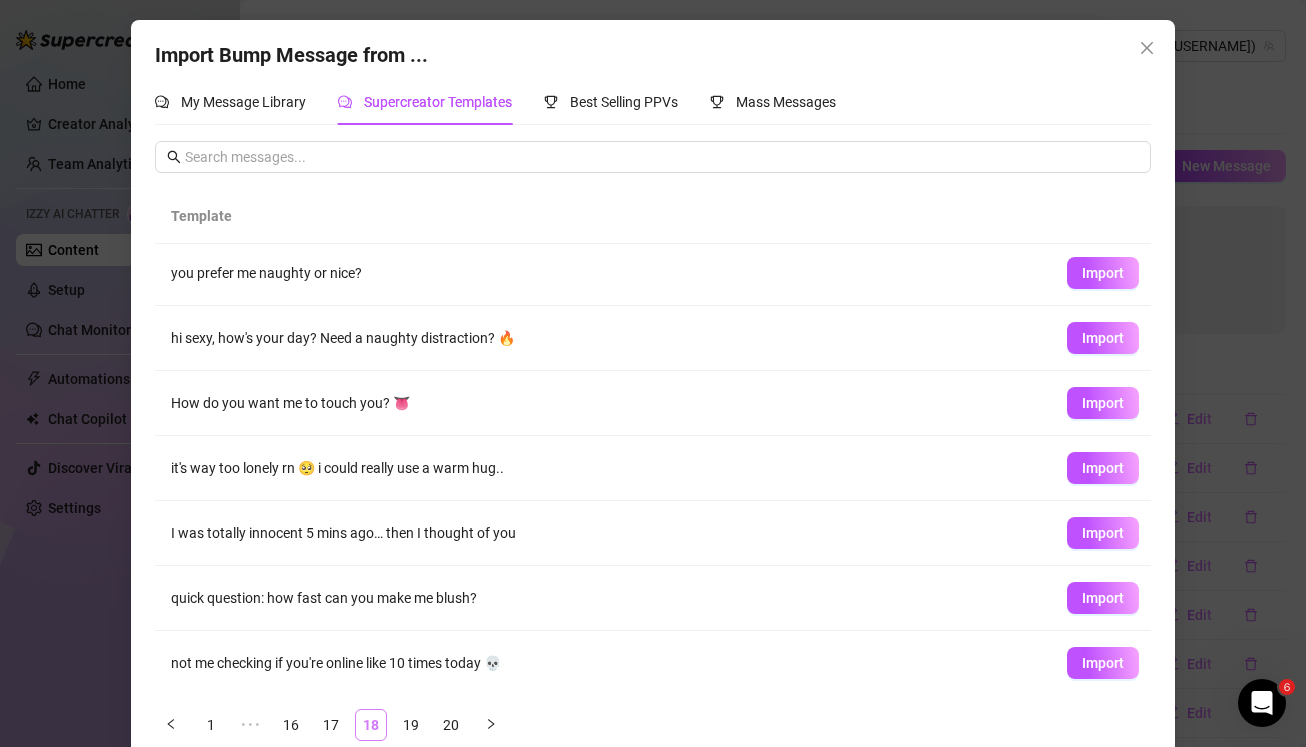 scroll, scrollTop: 0, scrollLeft: 0, axis: both 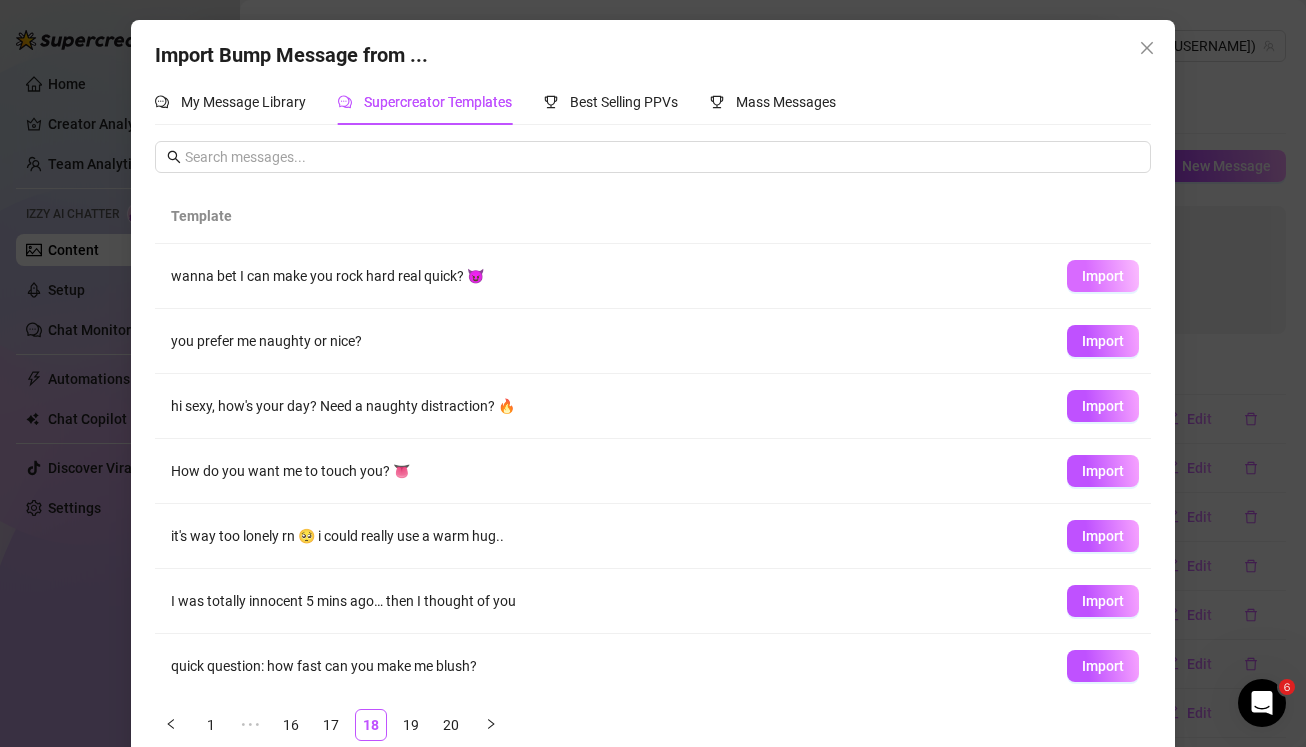 click on "Import" at bounding box center (1103, 276) 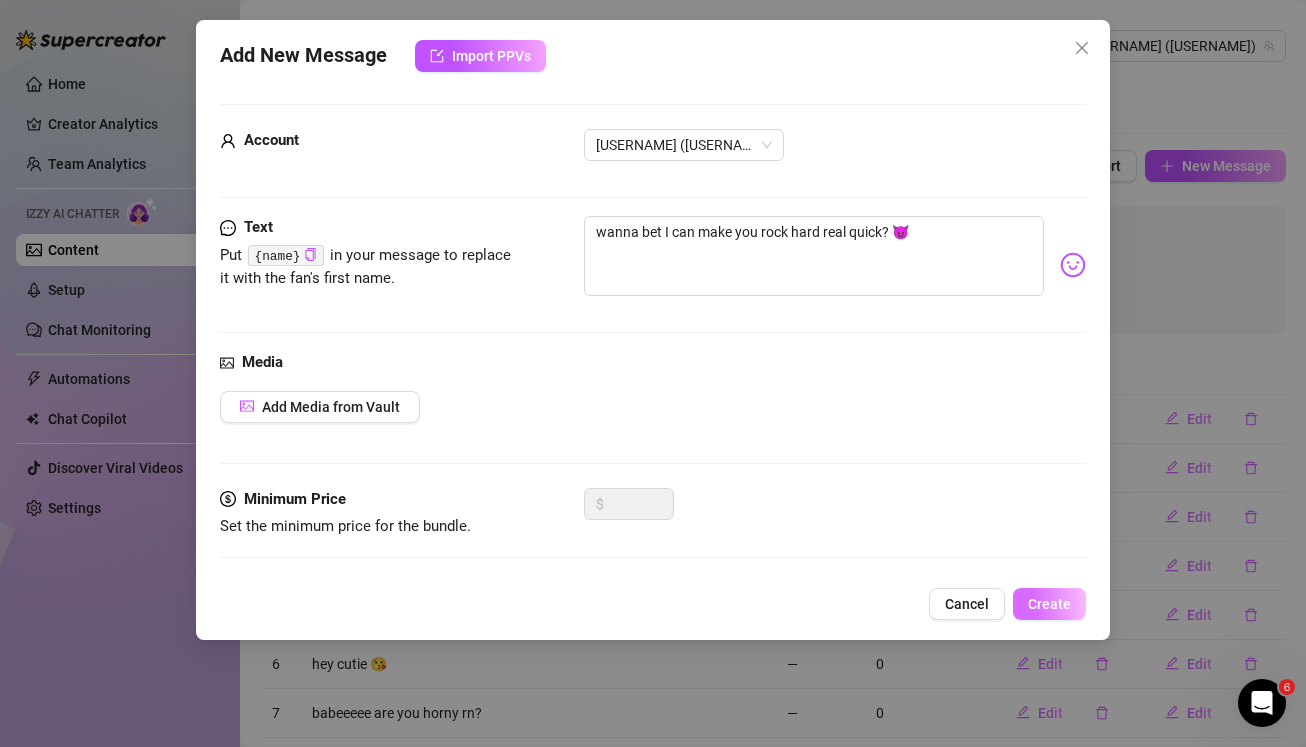 click on "Create" at bounding box center [1049, 604] 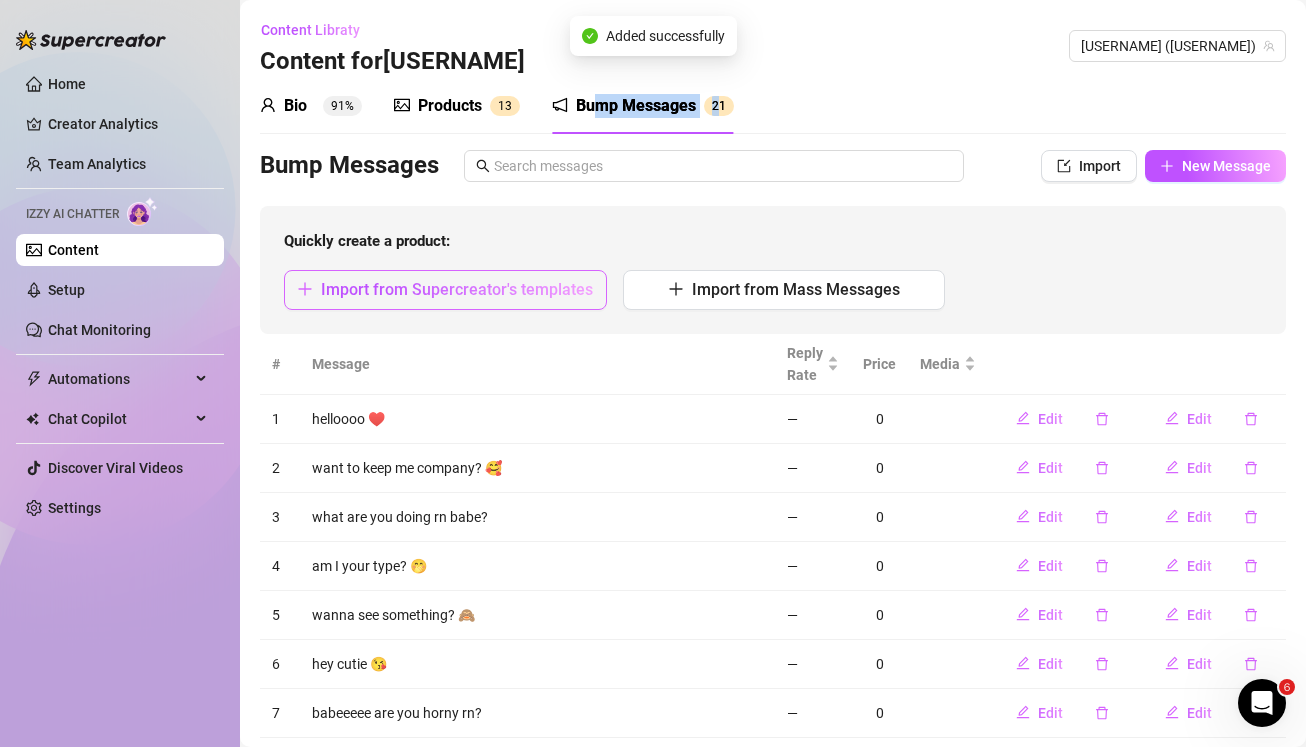 click on "Import from Supercreator's templates" at bounding box center (457, 289) 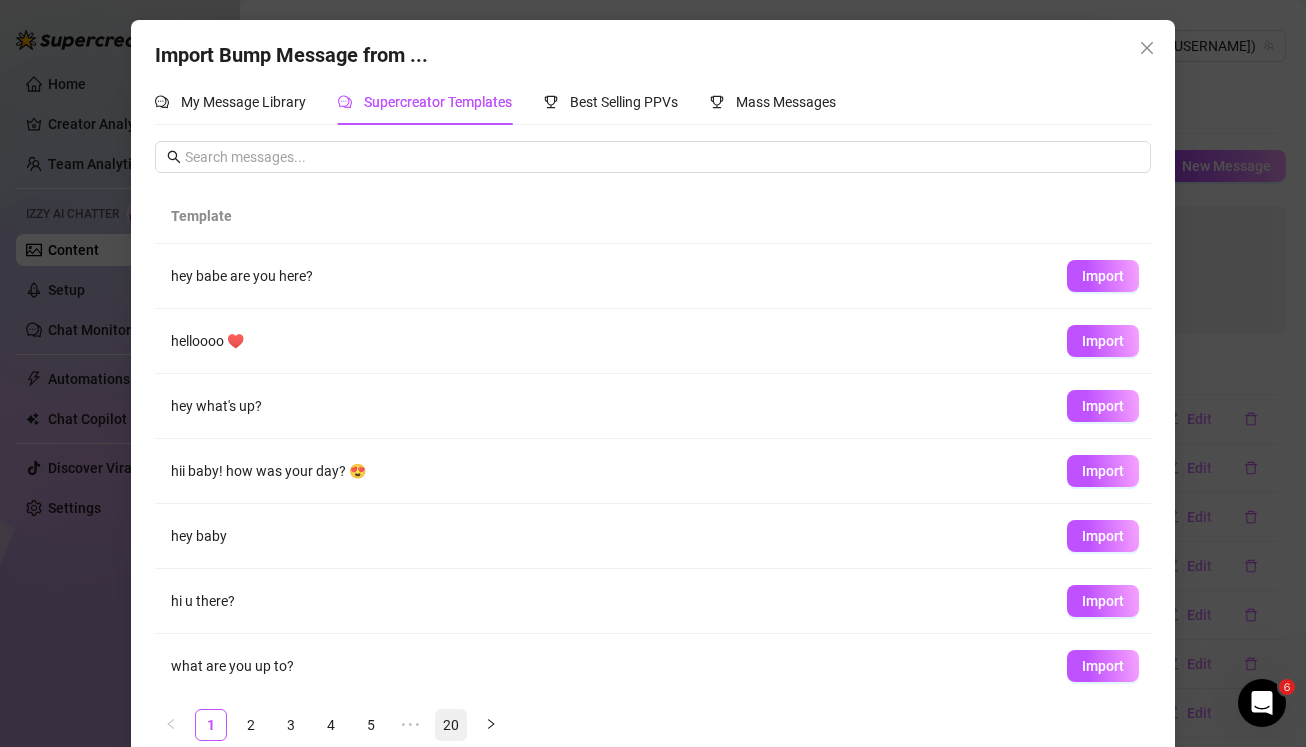 click on "20" at bounding box center [451, 725] 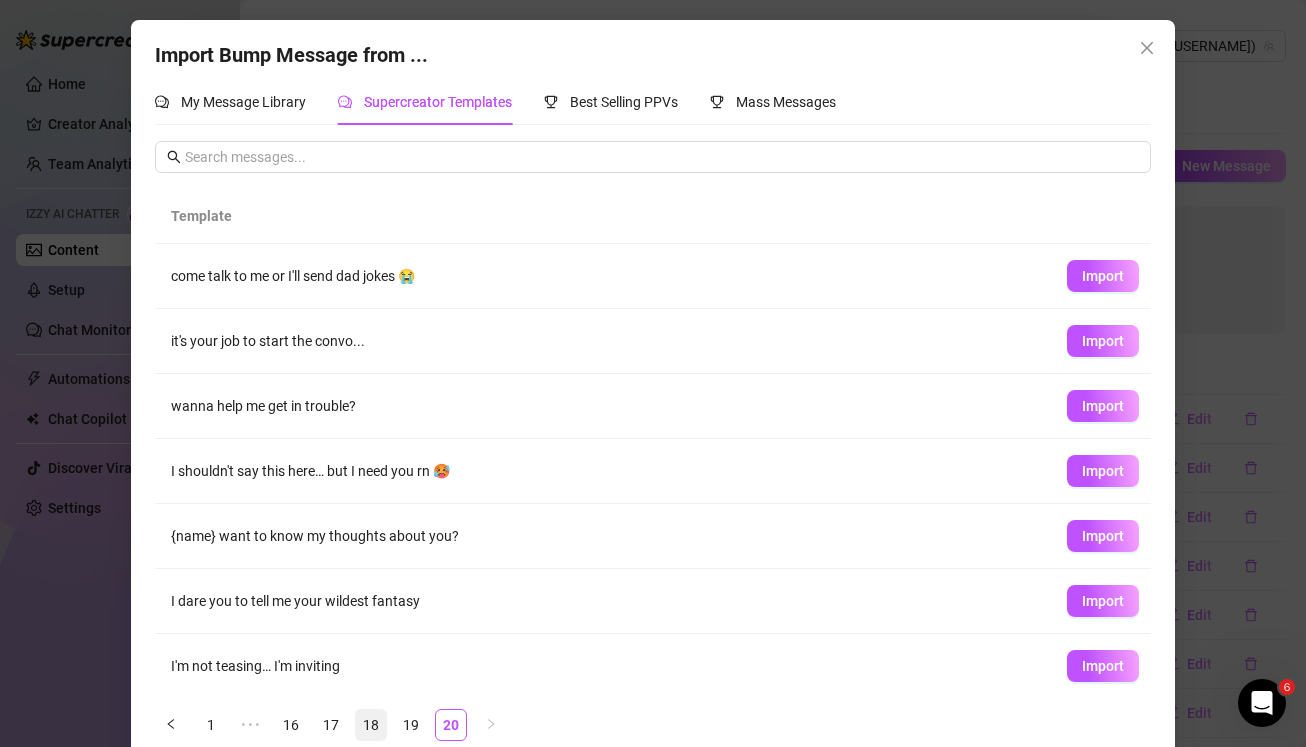 click on "18" at bounding box center [371, 725] 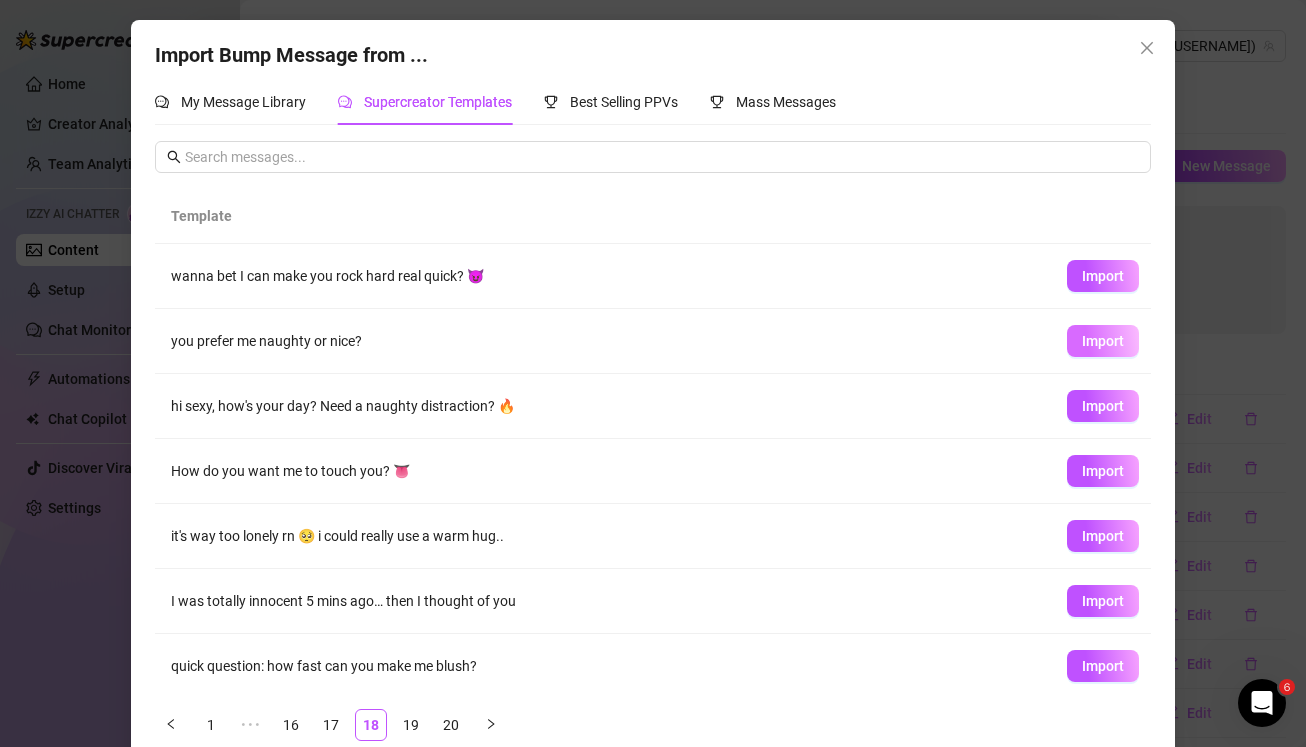 click on "Import" at bounding box center (1103, 341) 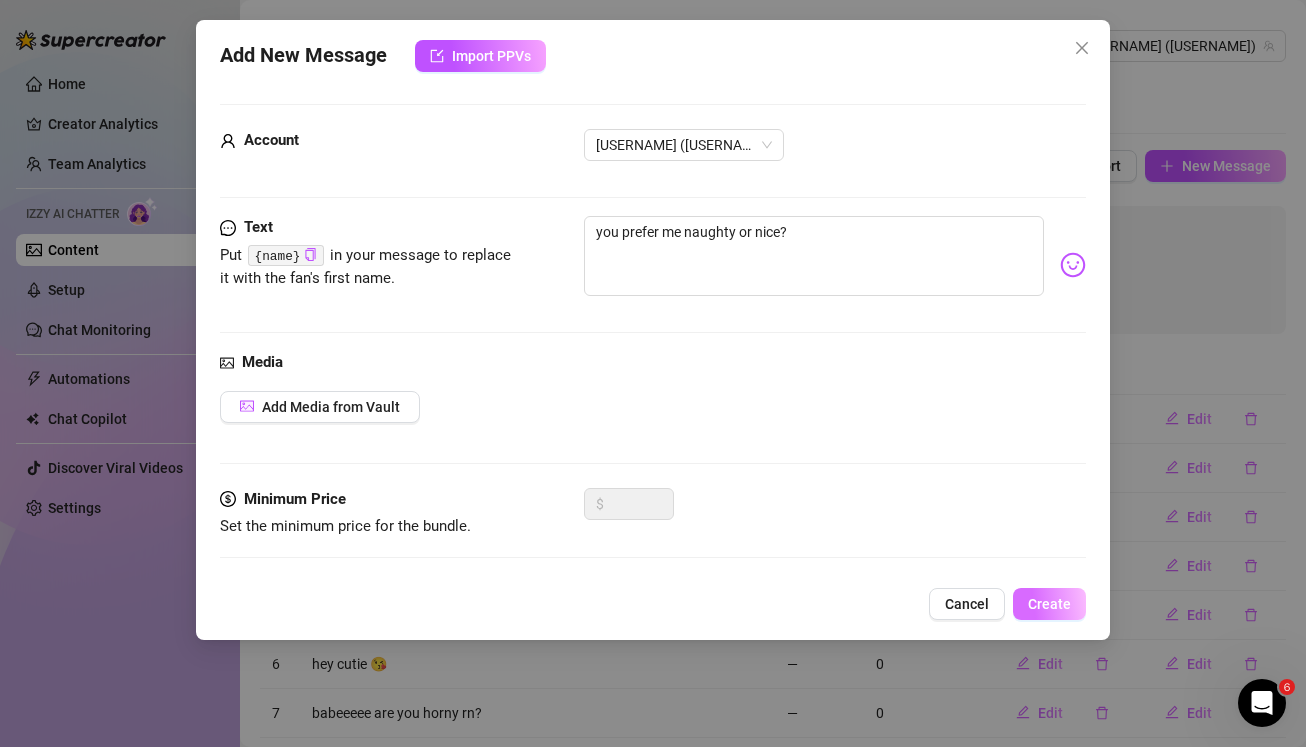 click on "Create" at bounding box center [1049, 604] 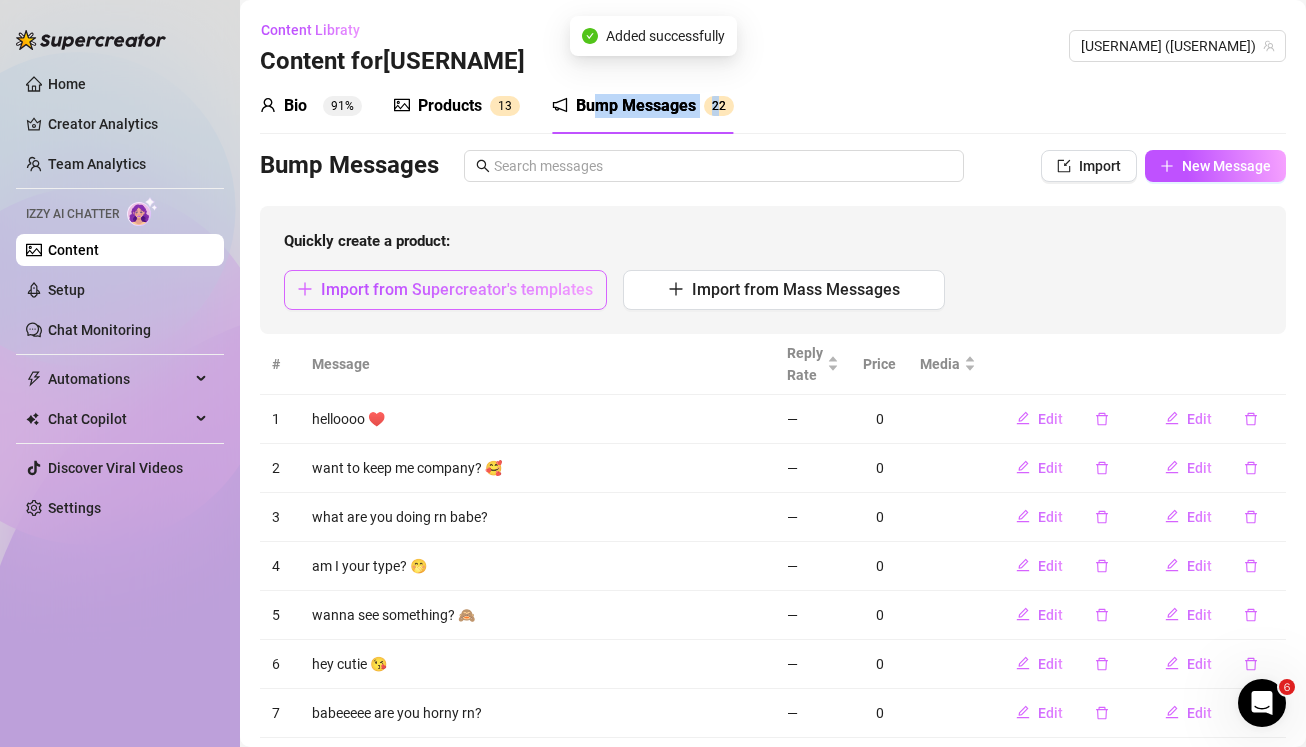 click on "Import from Supercreator's templates" at bounding box center (457, 289) 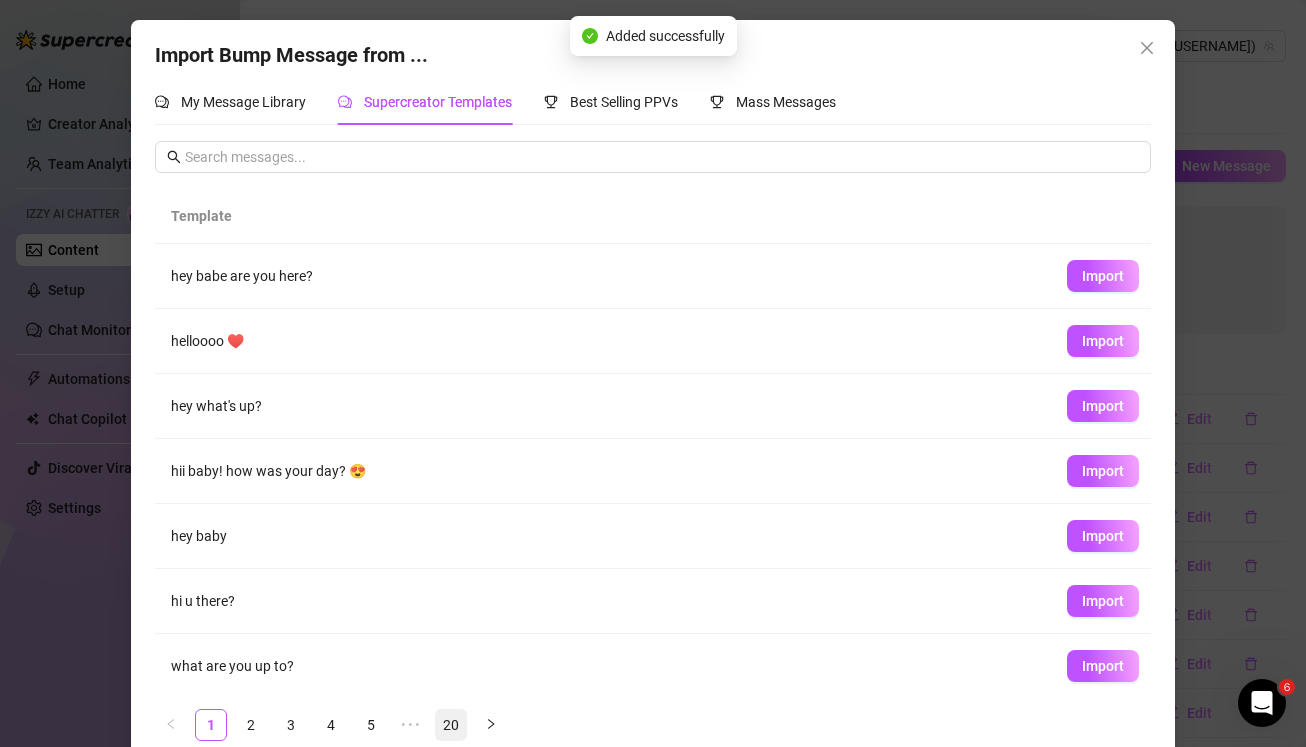 click on "20" at bounding box center [451, 725] 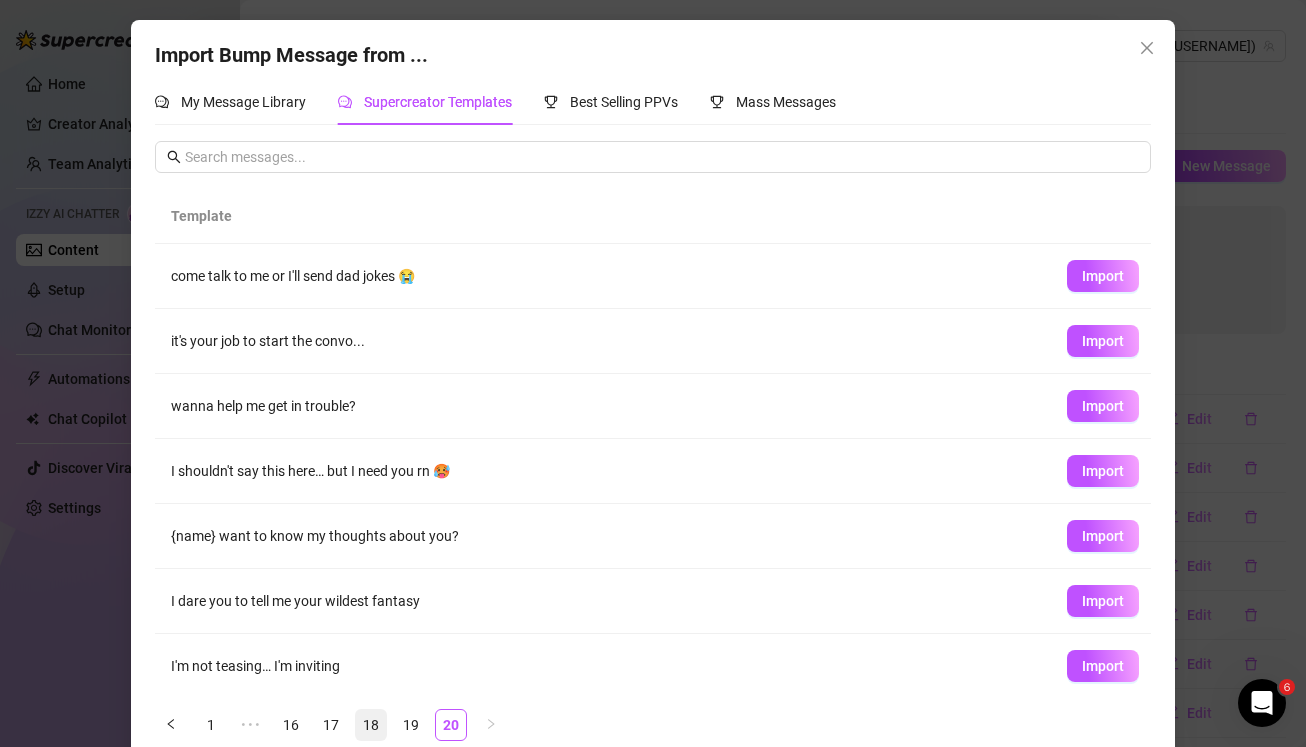 click on "18" at bounding box center (371, 725) 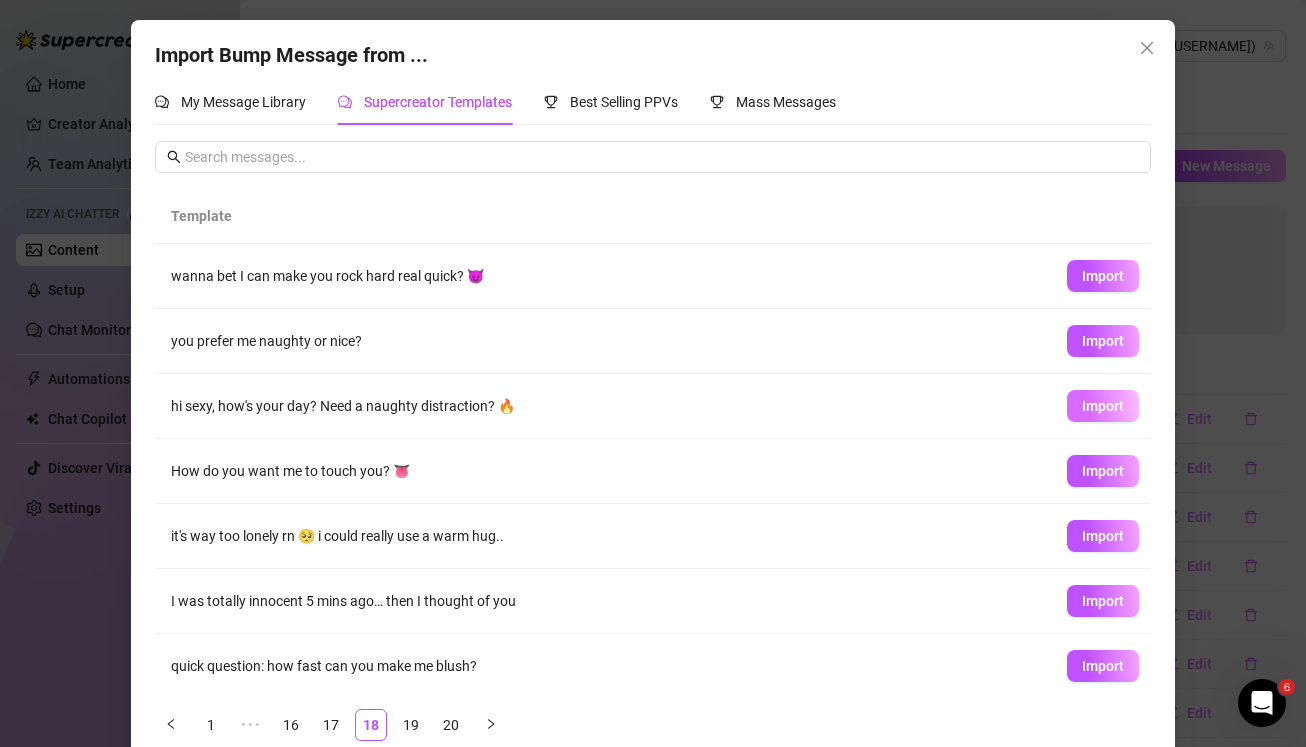 click on "Import" at bounding box center (1103, 406) 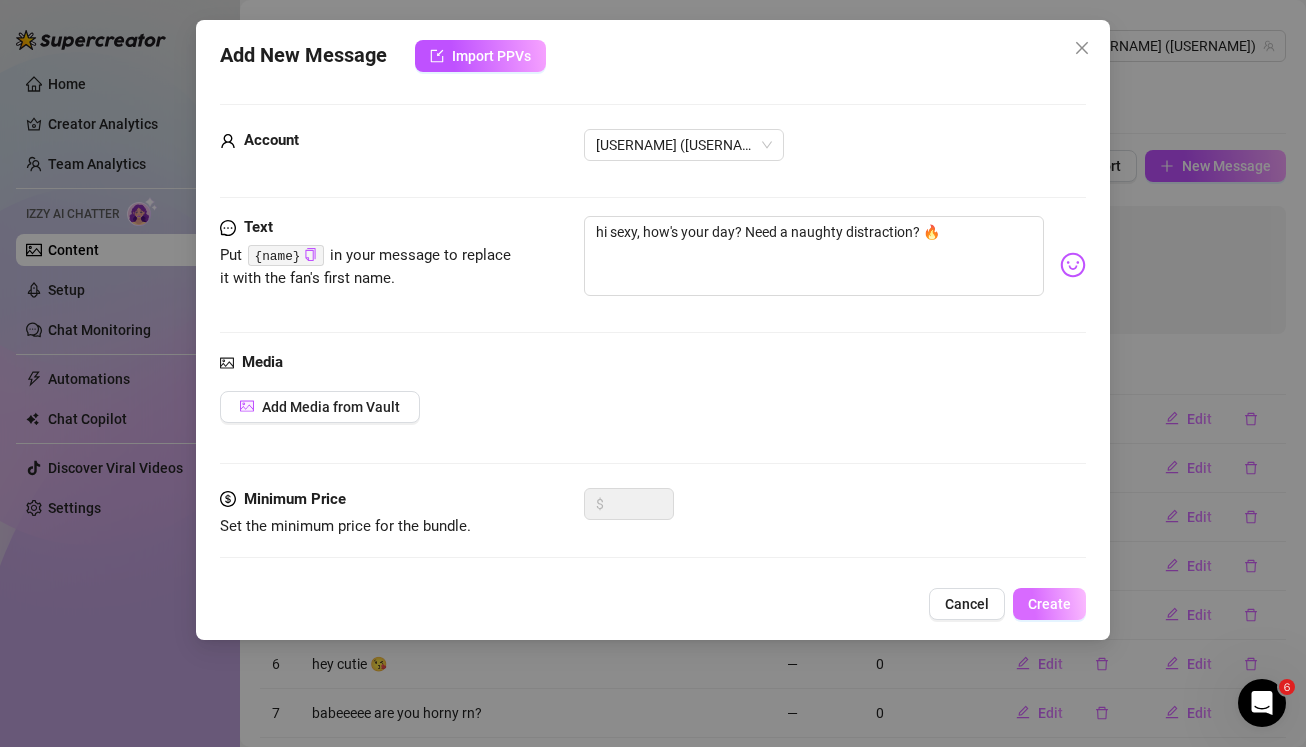 click on "Create" at bounding box center [1049, 604] 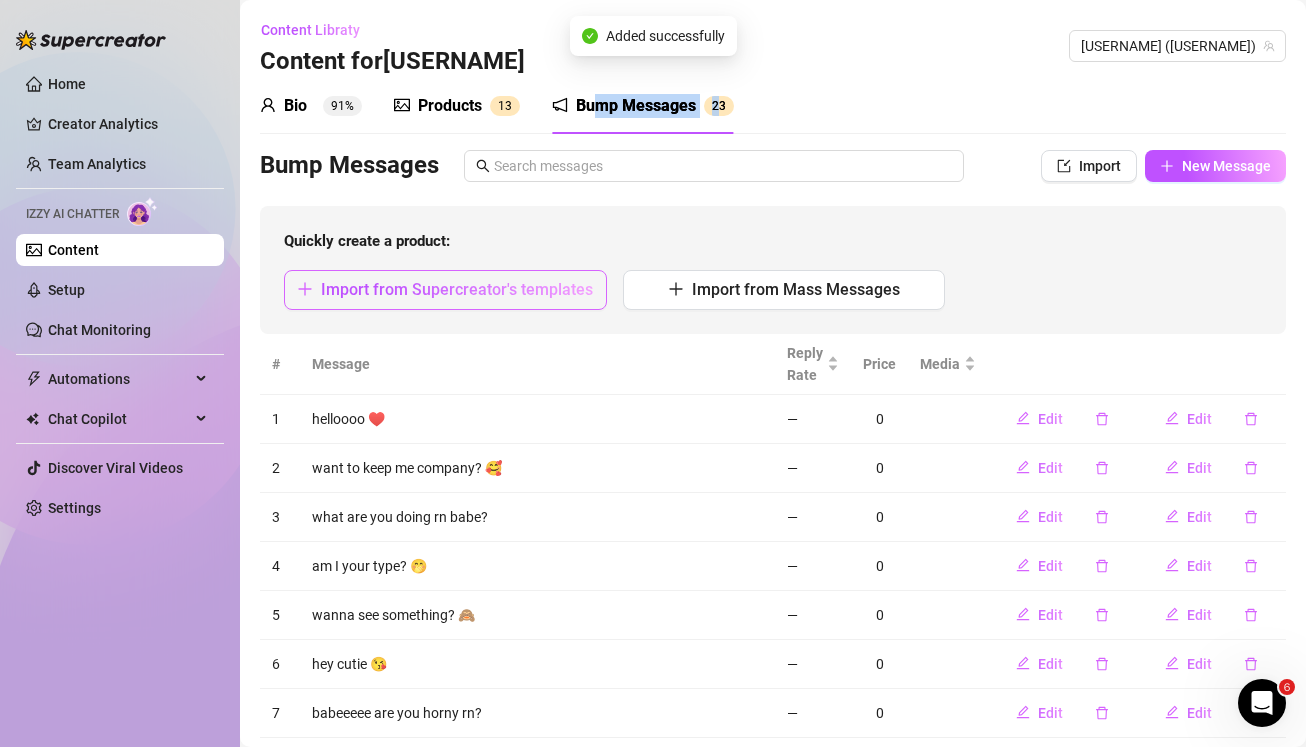 click on "Import from Supercreator's templates" at bounding box center [457, 289] 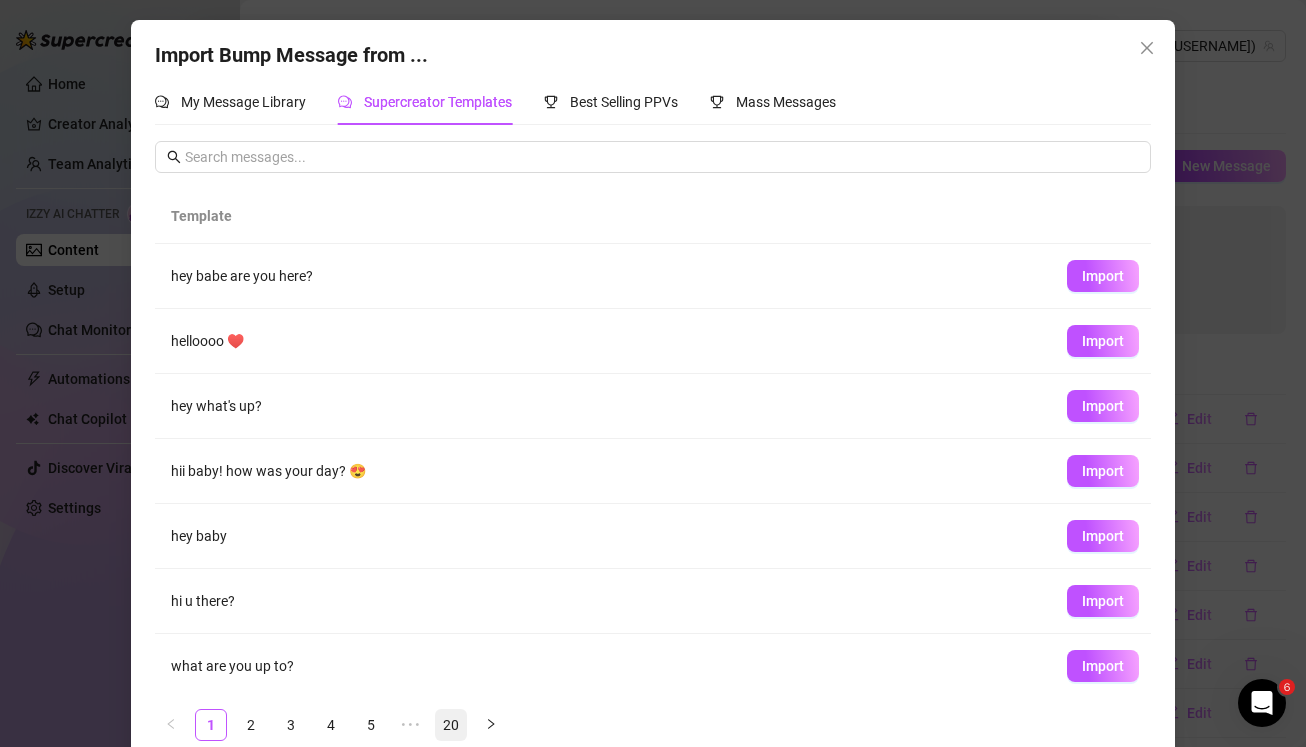 click on "20" at bounding box center [451, 725] 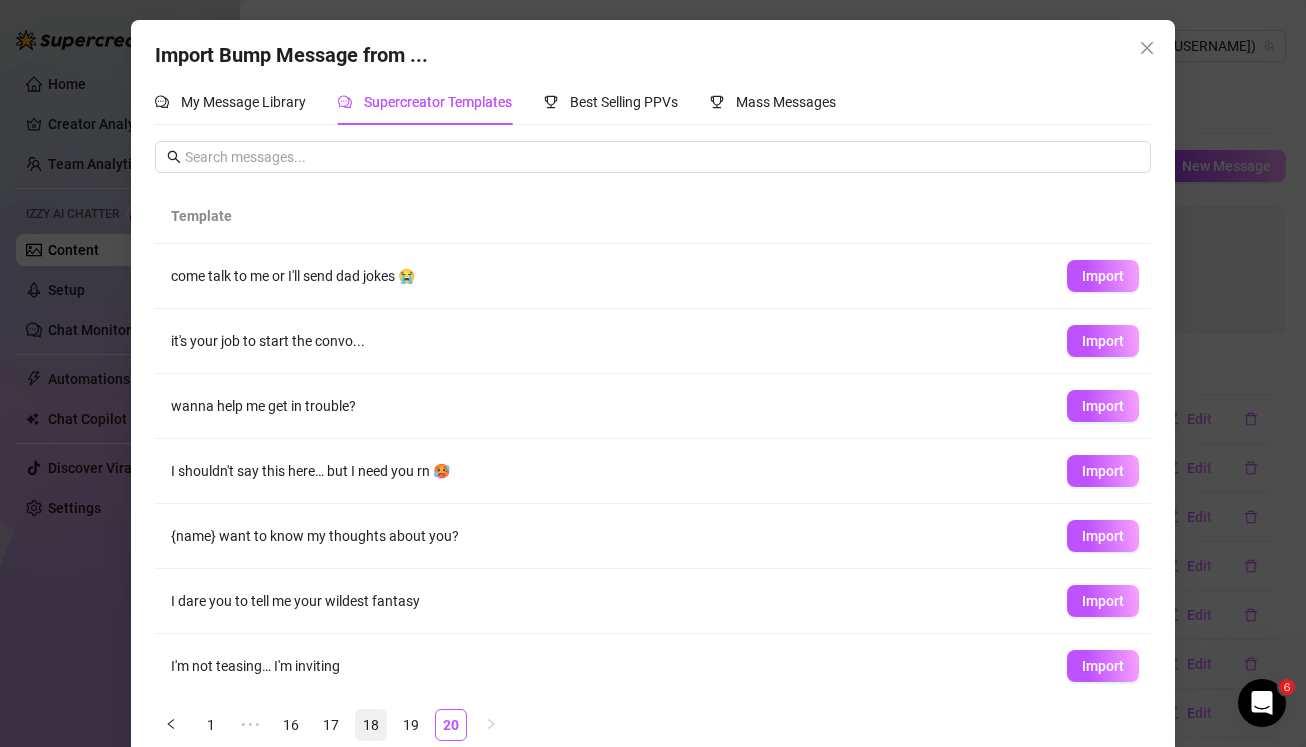 click on "18" at bounding box center [371, 725] 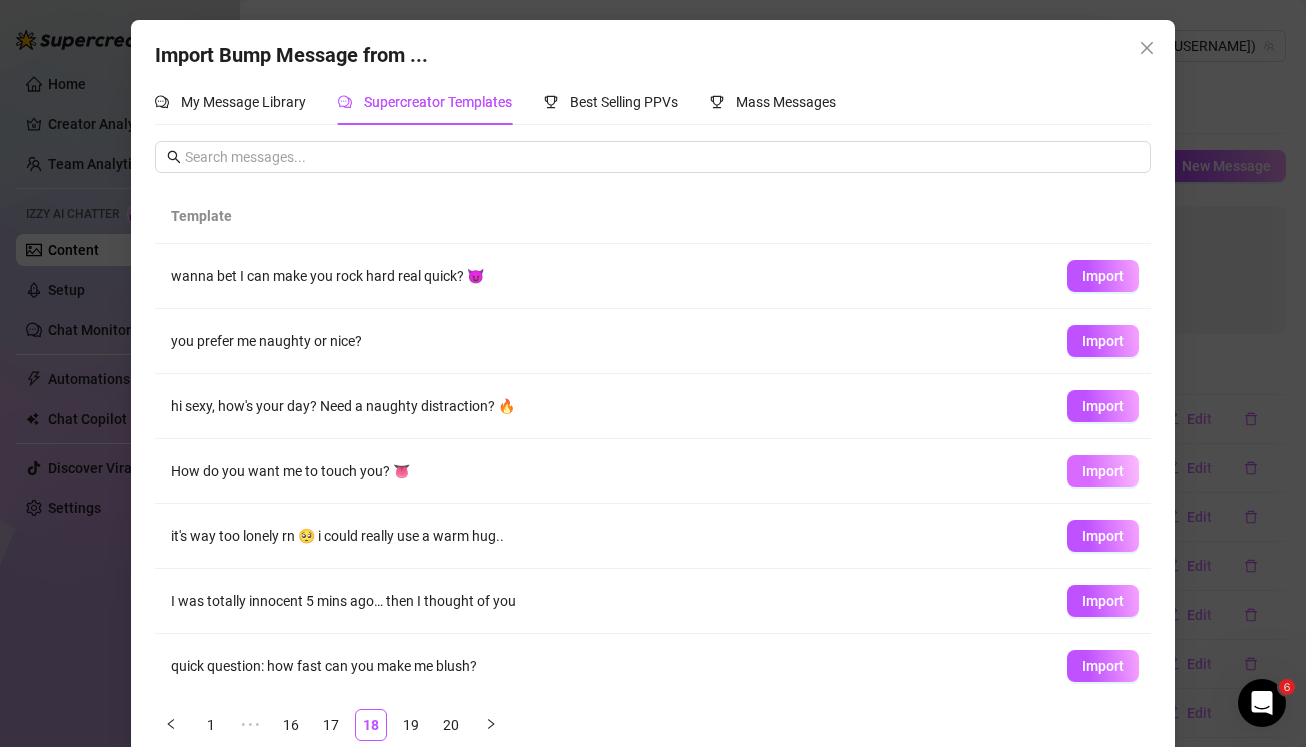 click on "Import" at bounding box center [1103, 471] 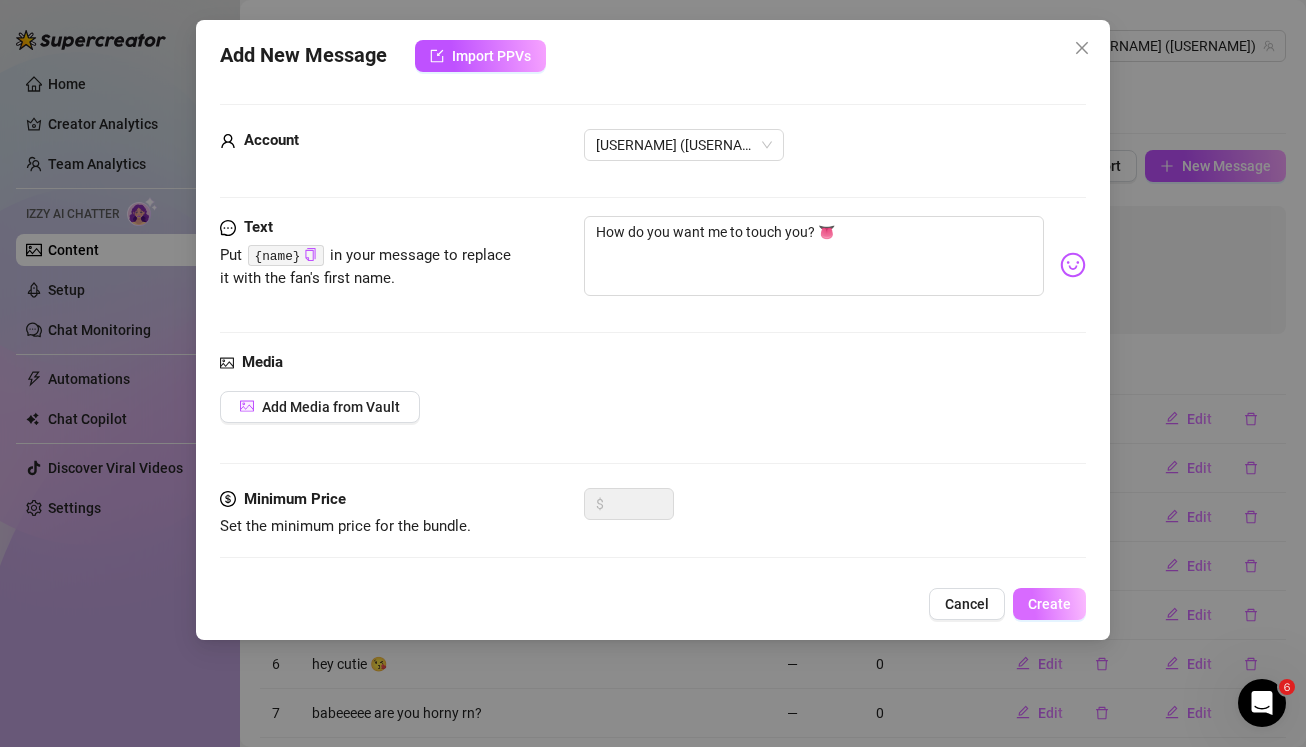 click on "Create" at bounding box center (1049, 604) 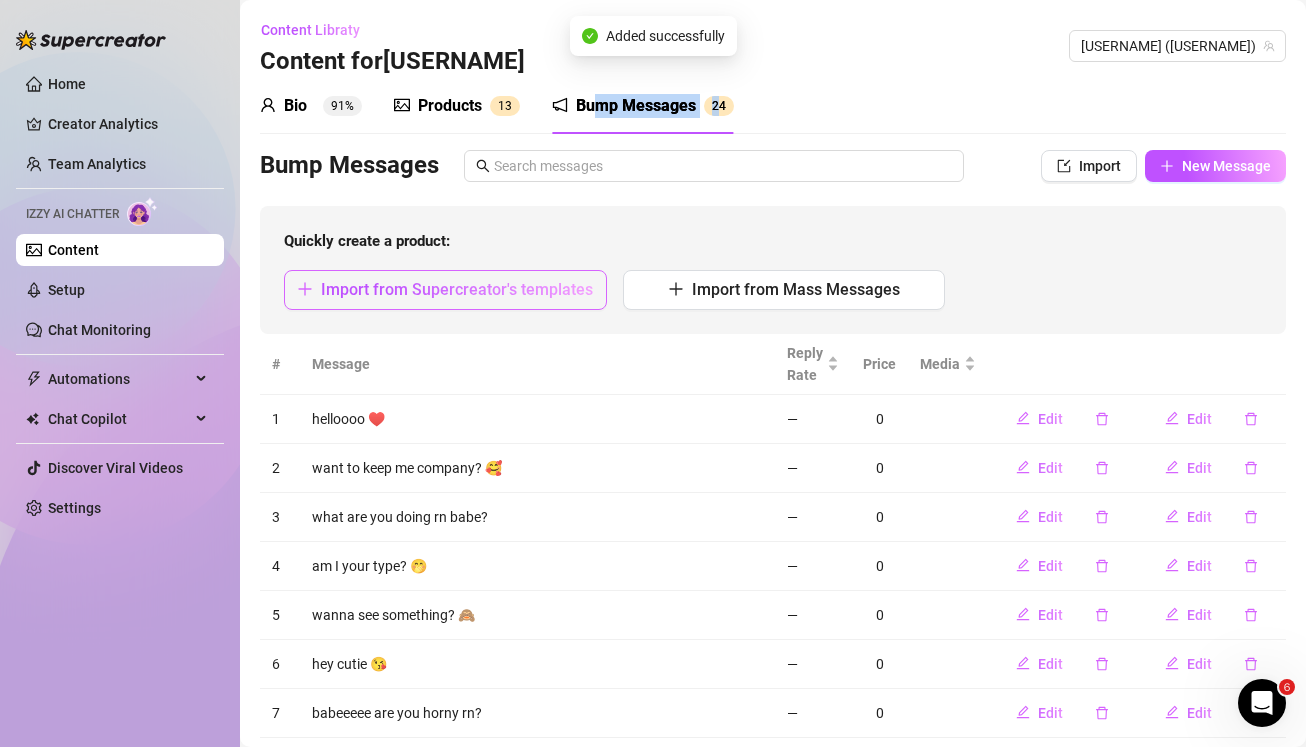 click on "Import from Supercreator's templates" at bounding box center (457, 289) 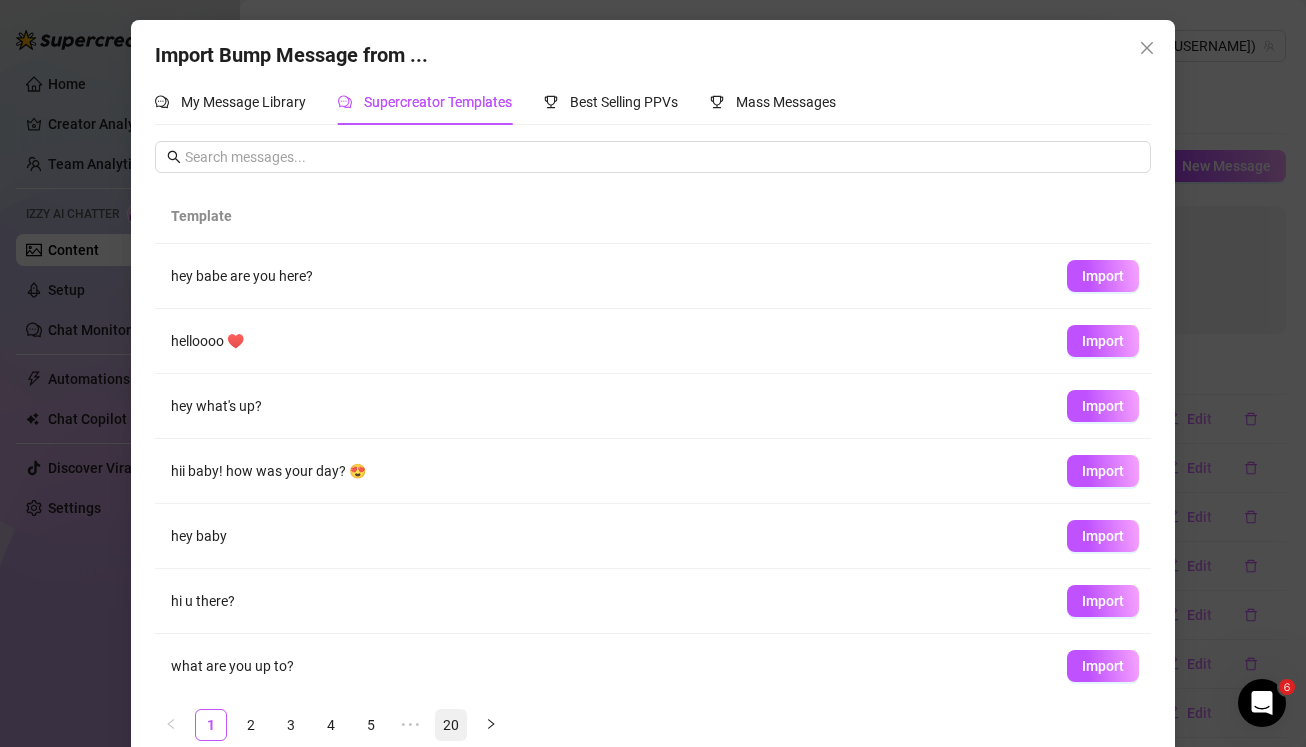 click on "20" at bounding box center [451, 725] 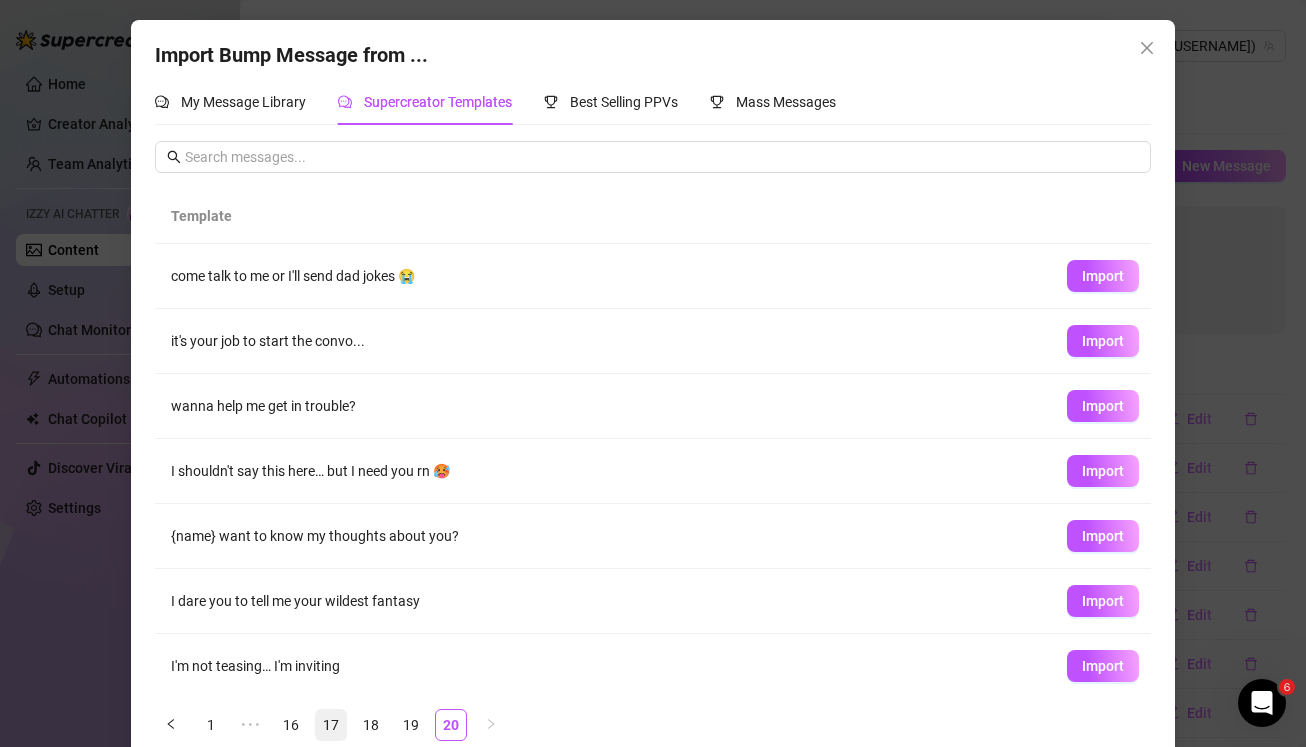 click on "17" at bounding box center (331, 725) 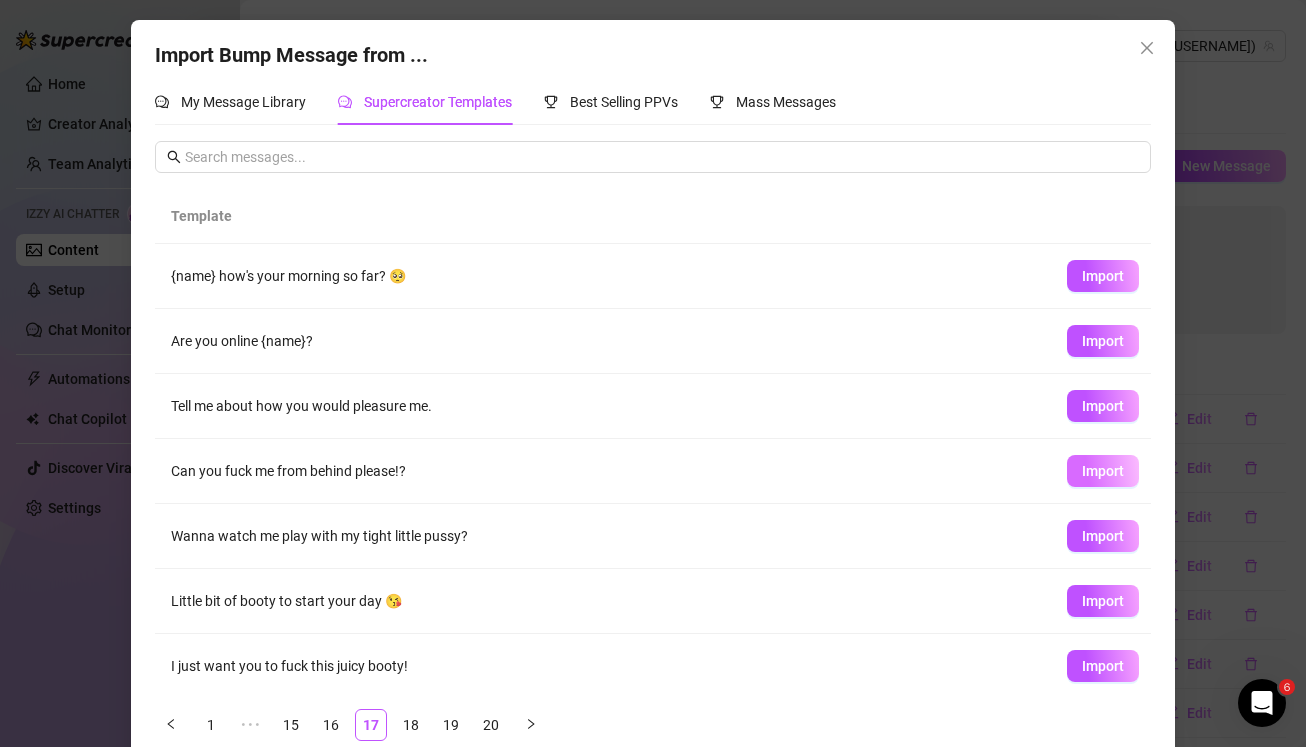 click on "Import" at bounding box center [1103, 471] 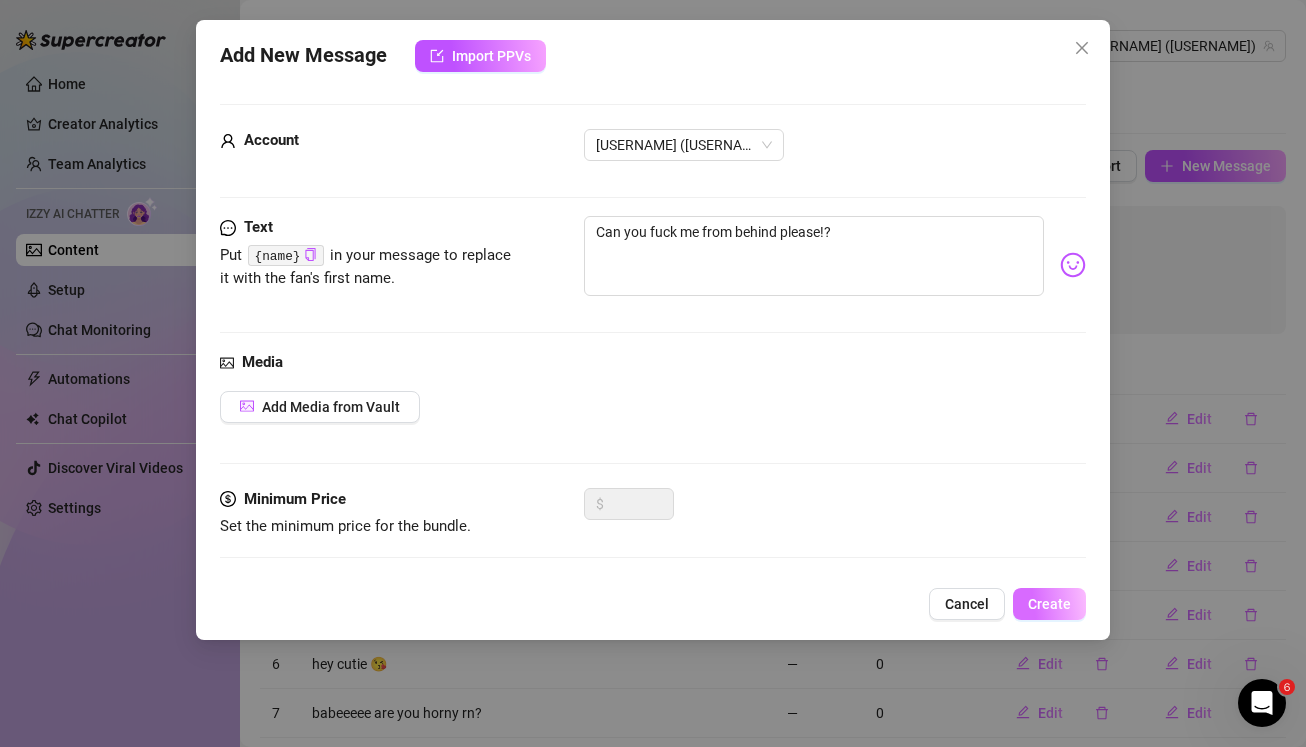 click on "Create" at bounding box center (1049, 604) 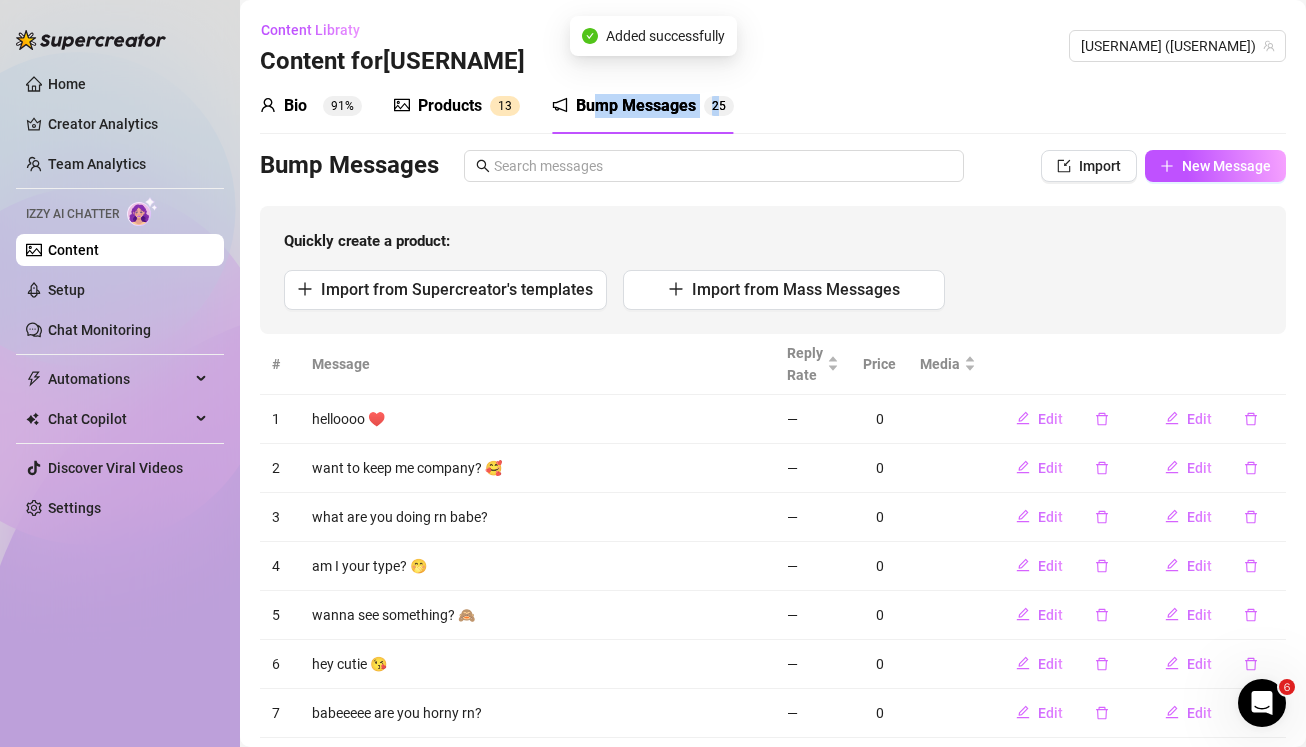 click on "Content" at bounding box center [73, 250] 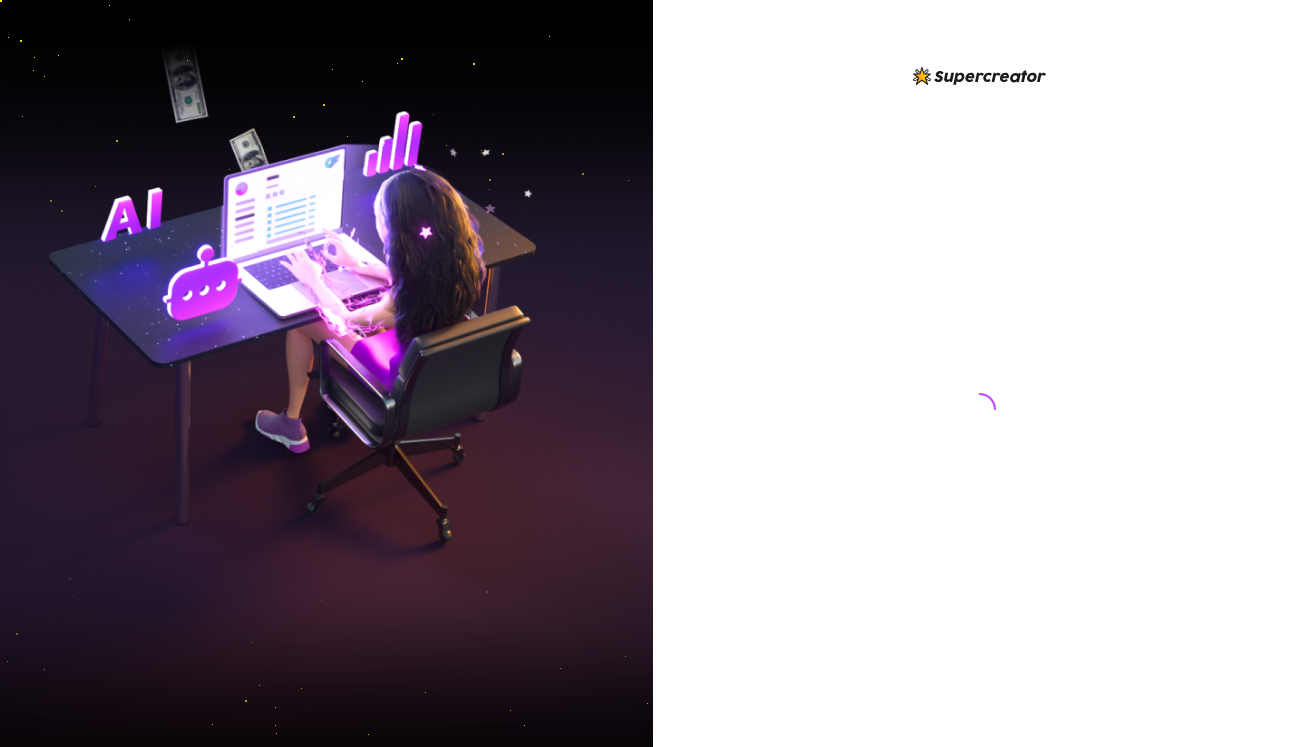 scroll, scrollTop: 0, scrollLeft: 0, axis: both 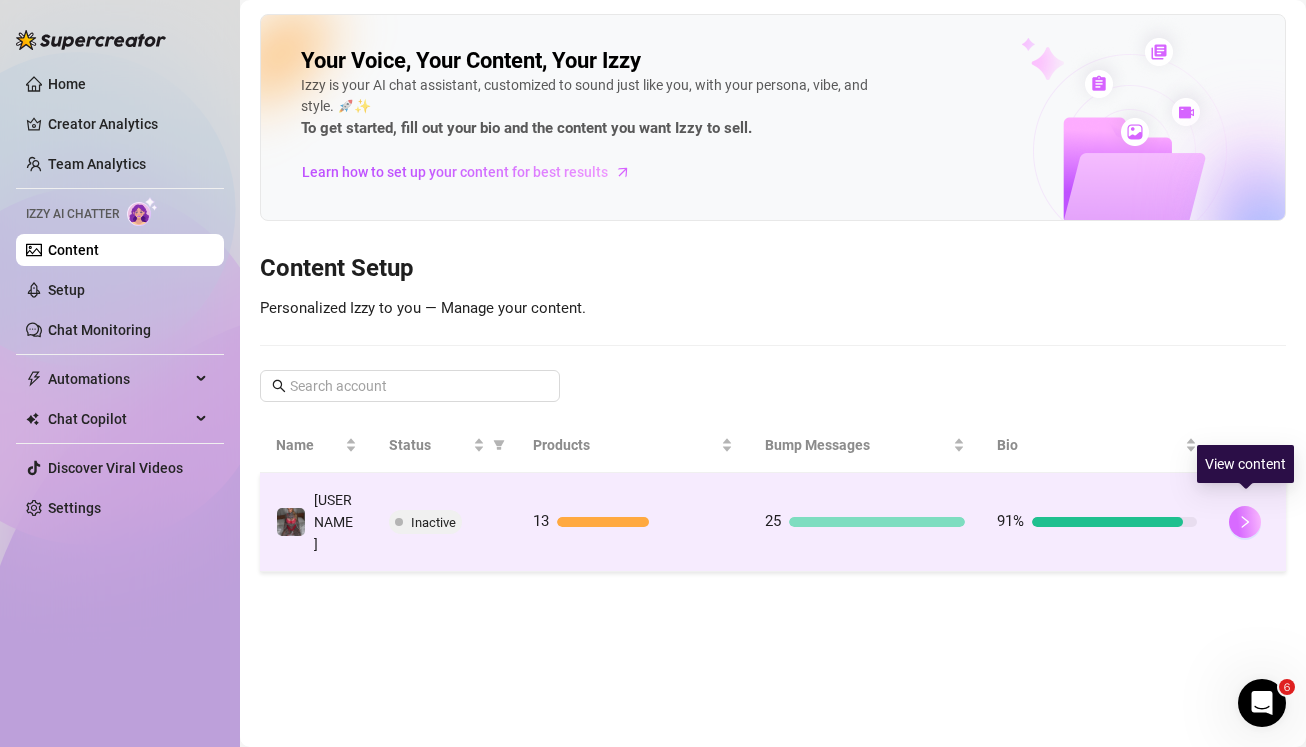 click 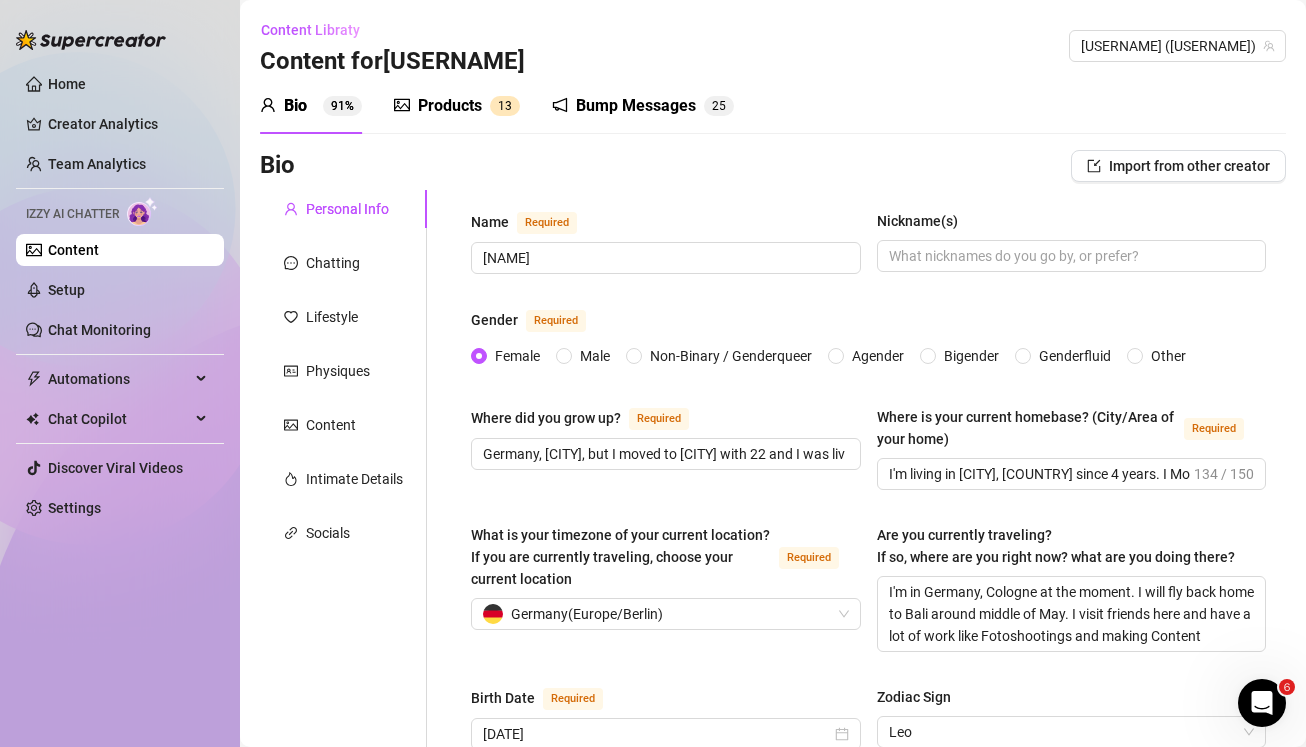click on "Bio   91%" at bounding box center (311, 106) 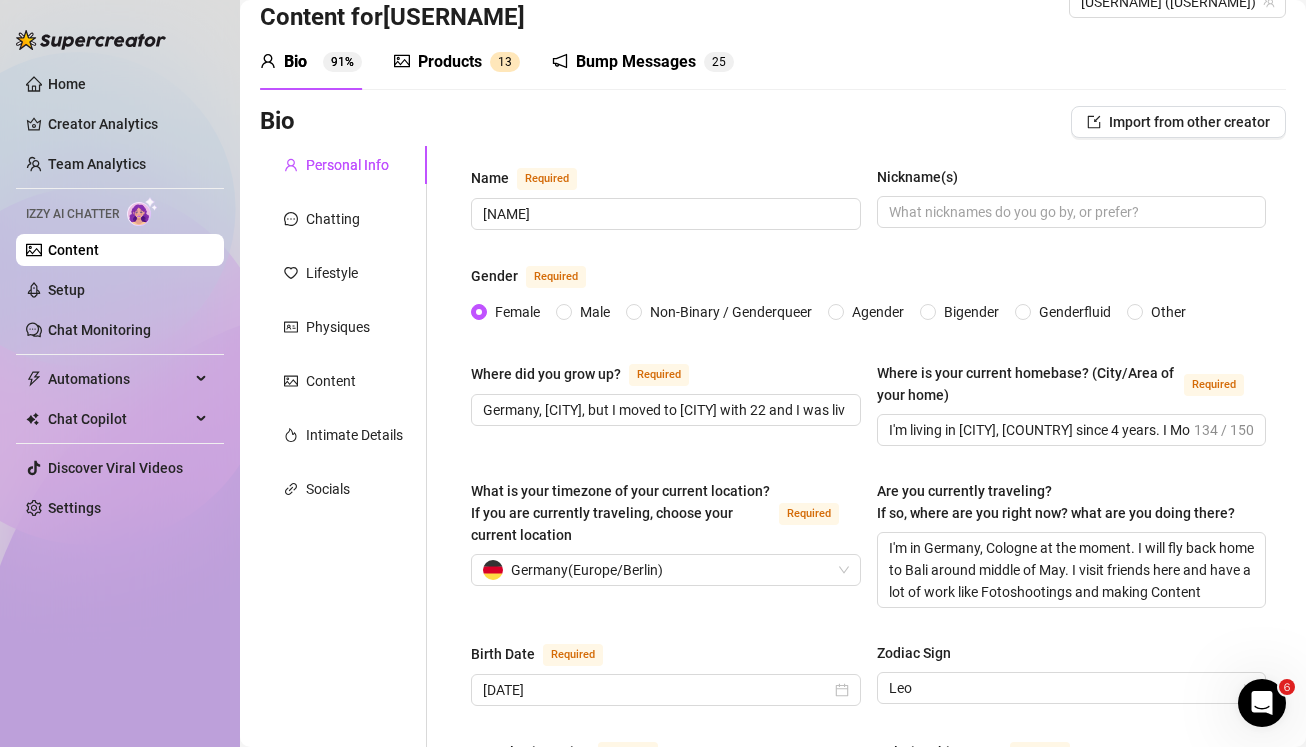 scroll, scrollTop: 42, scrollLeft: 0, axis: vertical 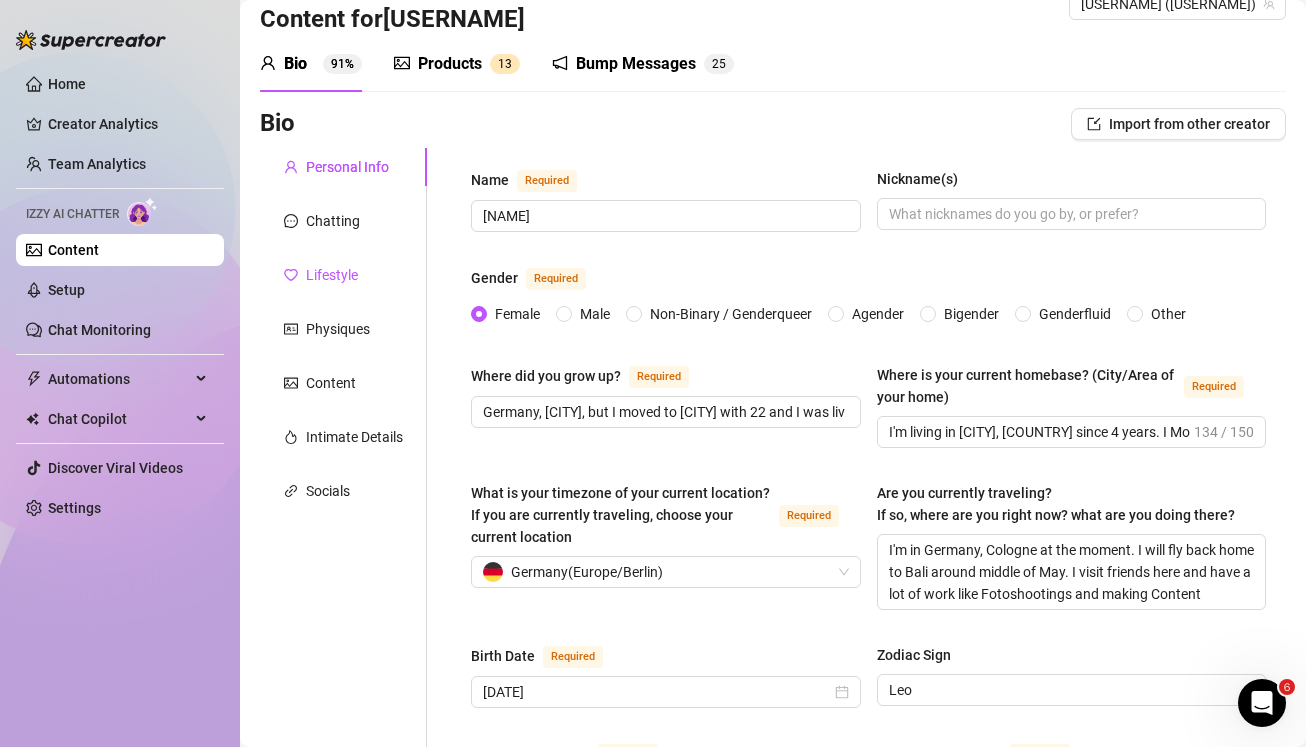 click on "Lifestyle" at bounding box center [332, 275] 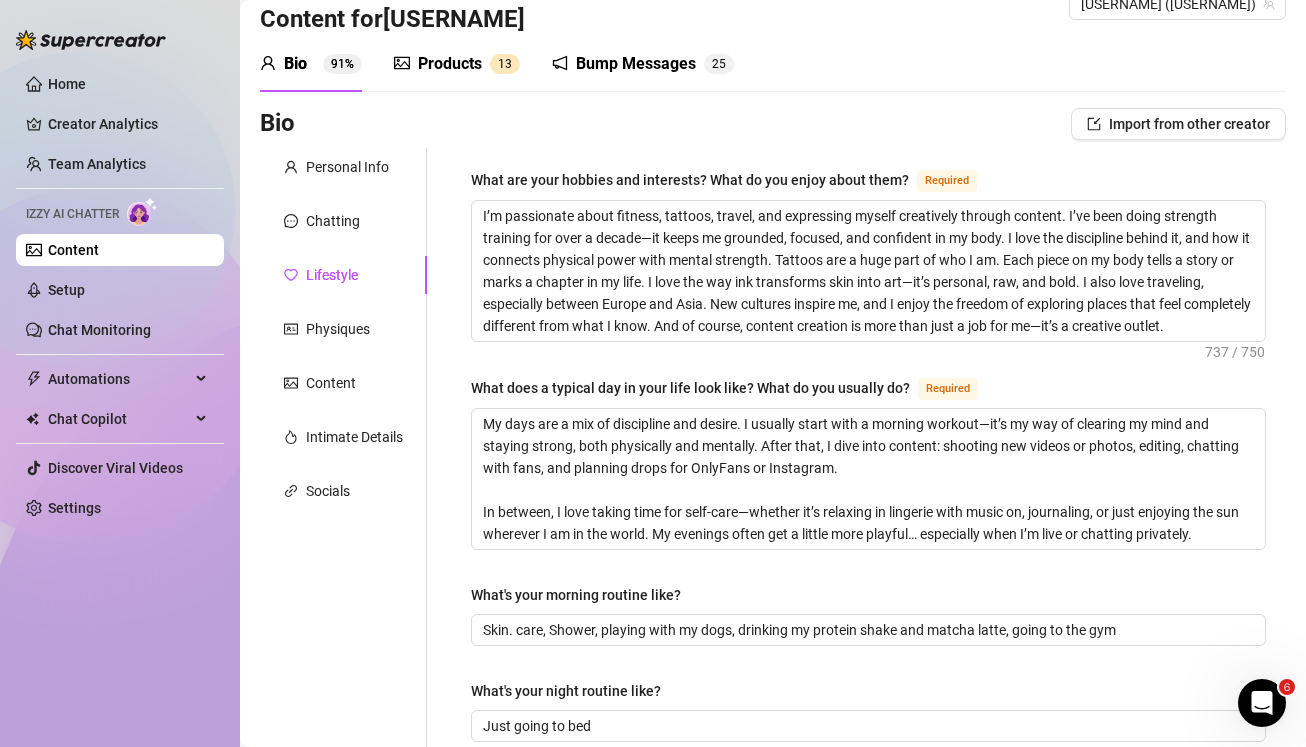 click on "Products" at bounding box center [450, 64] 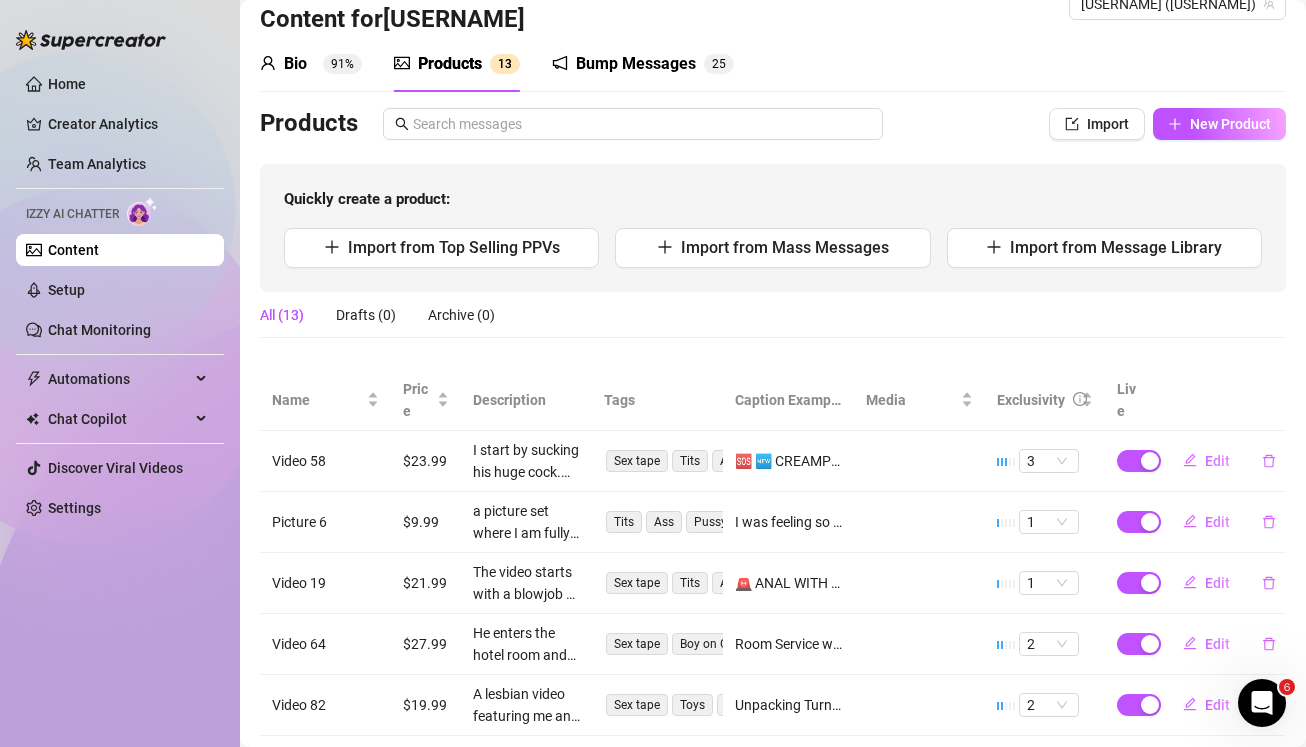 type 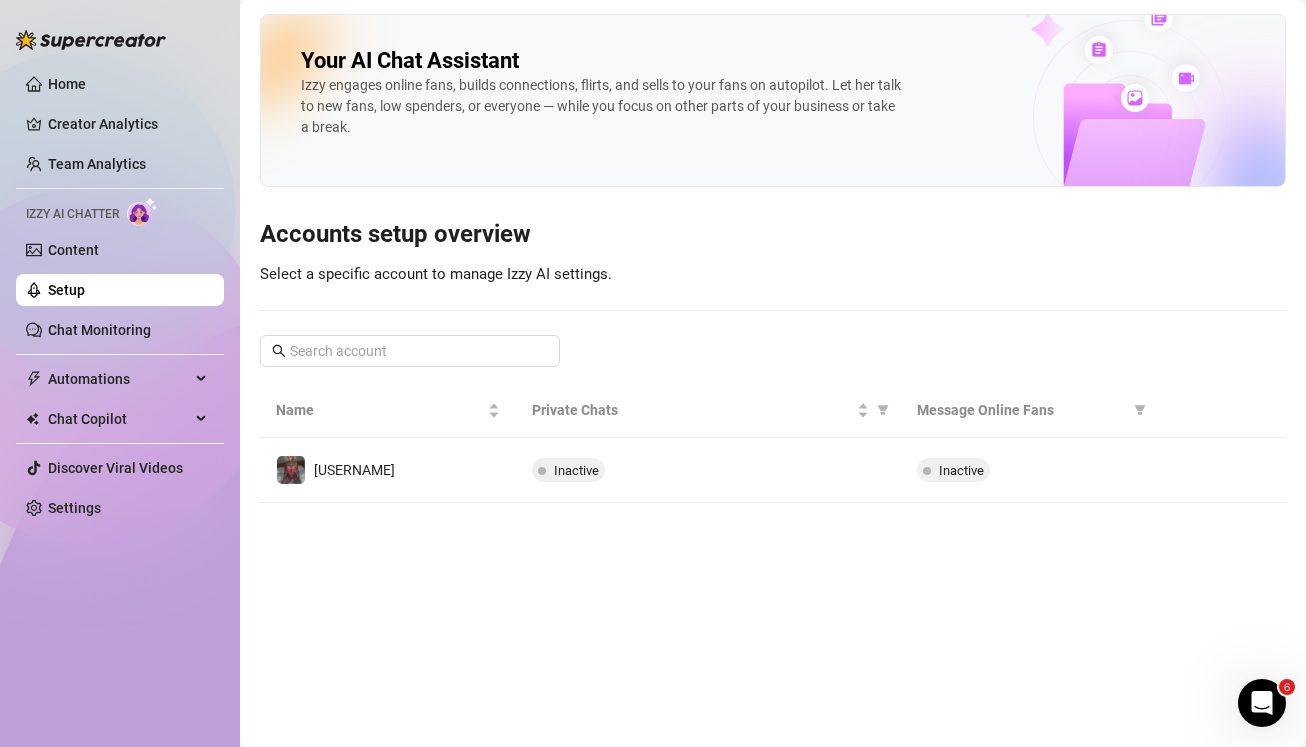 scroll, scrollTop: 0, scrollLeft: 0, axis: both 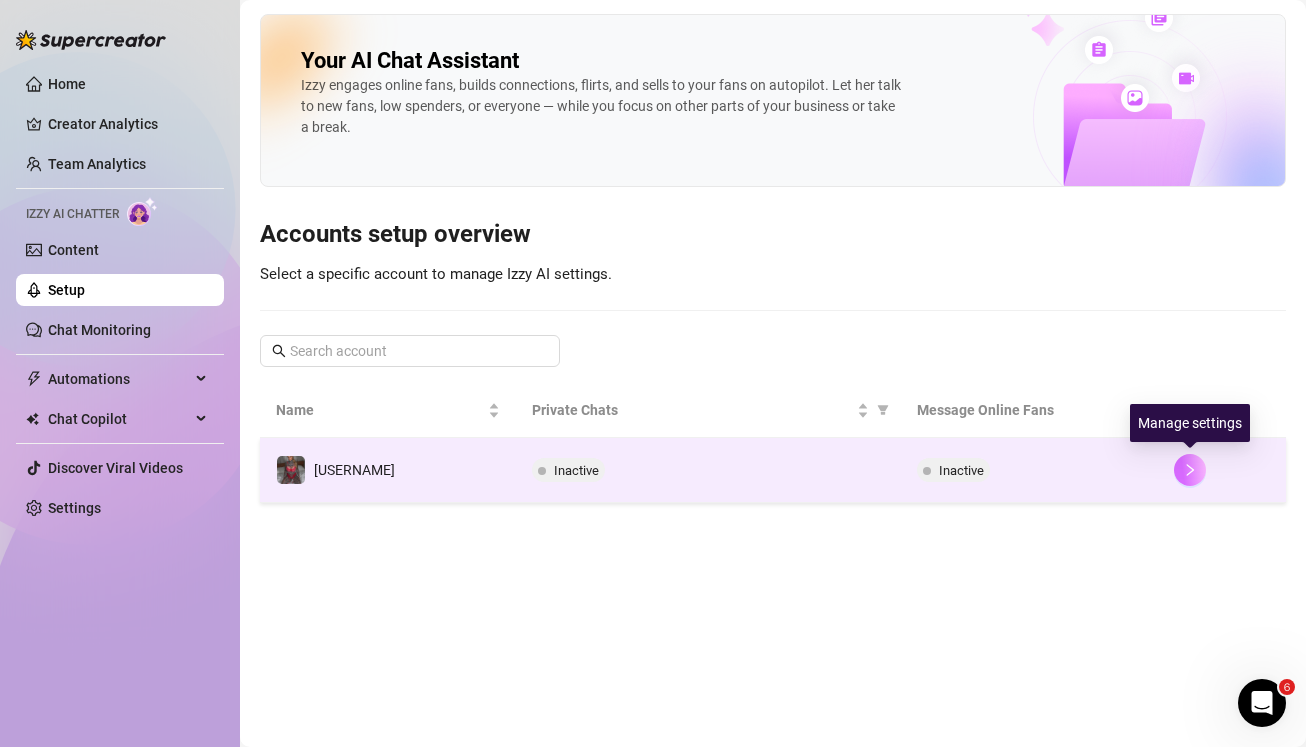 click 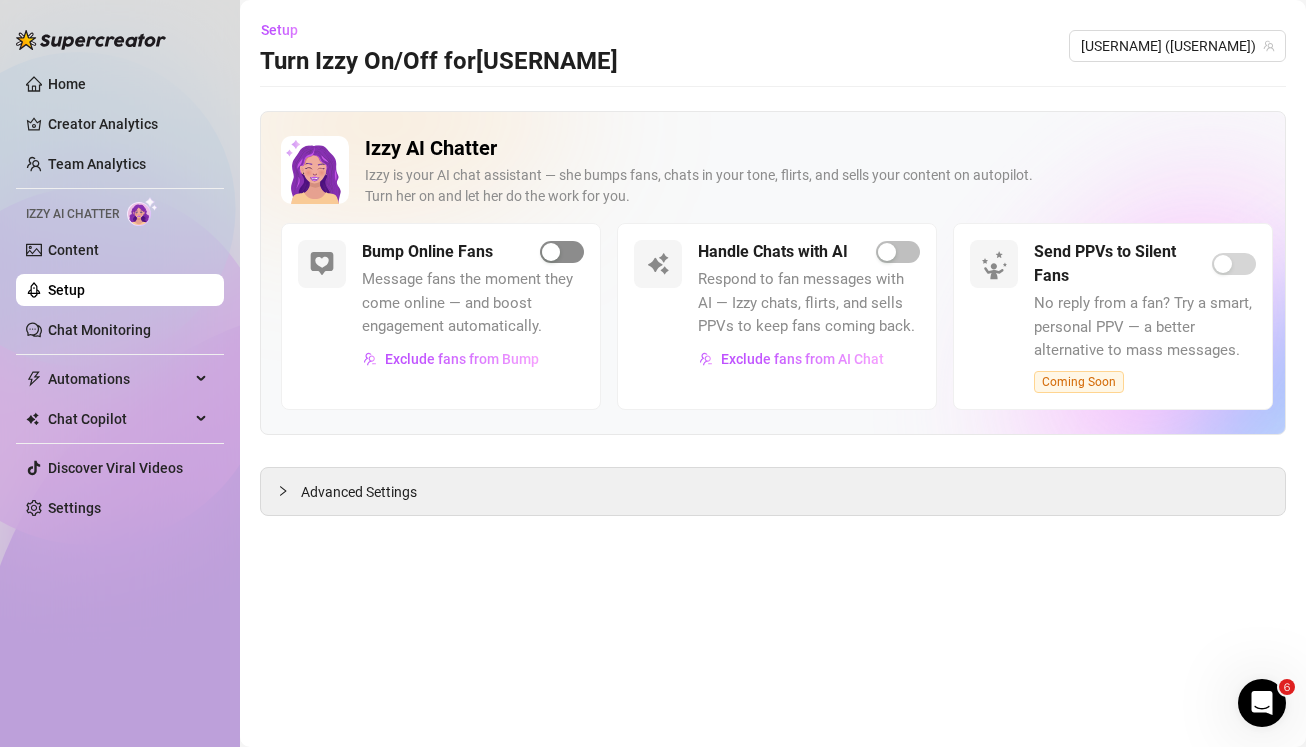 click at bounding box center (562, 252) 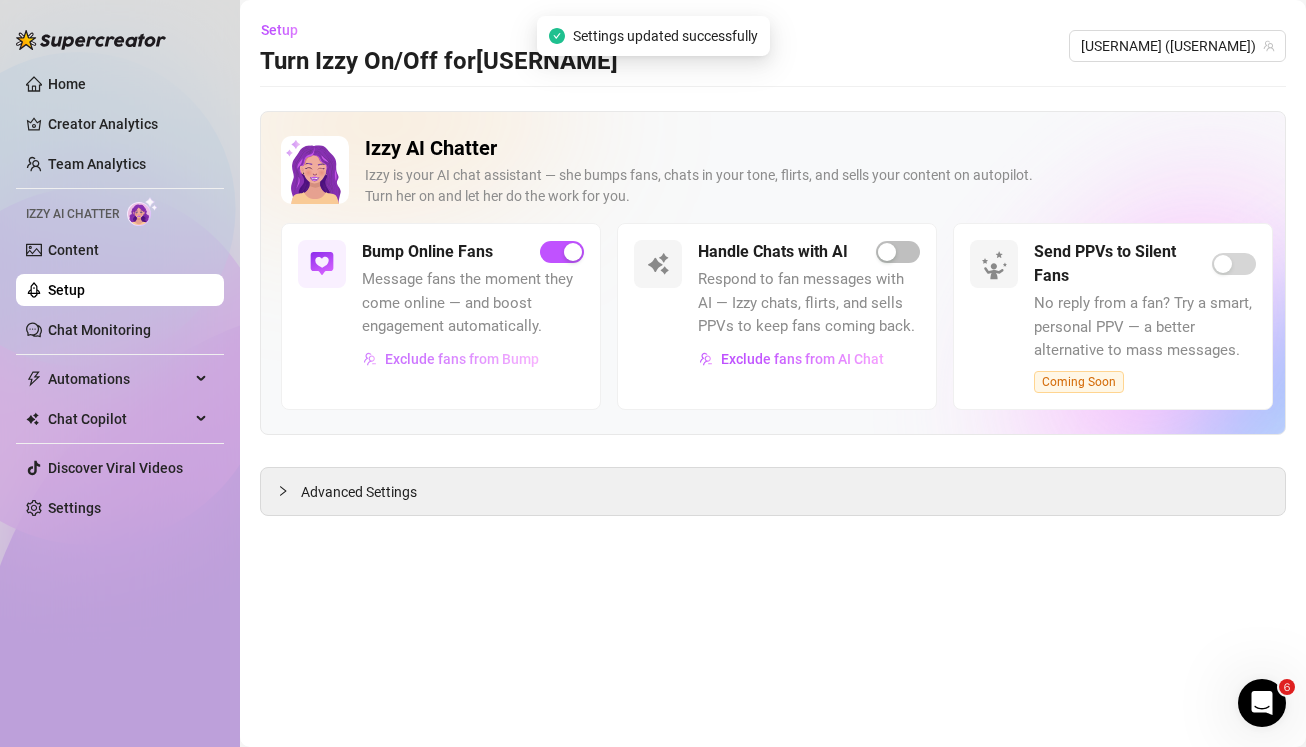 click on "Exclude fans from Bump" at bounding box center (462, 359) 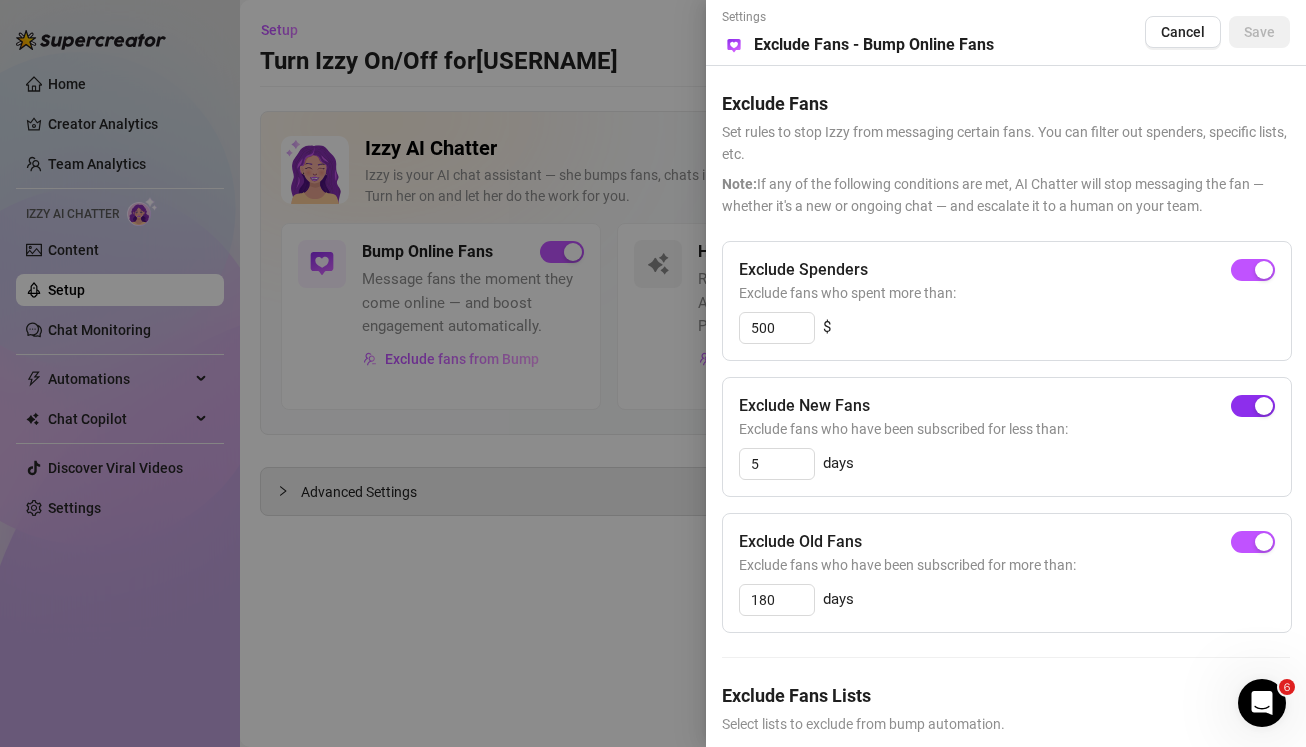 click at bounding box center (1253, 406) 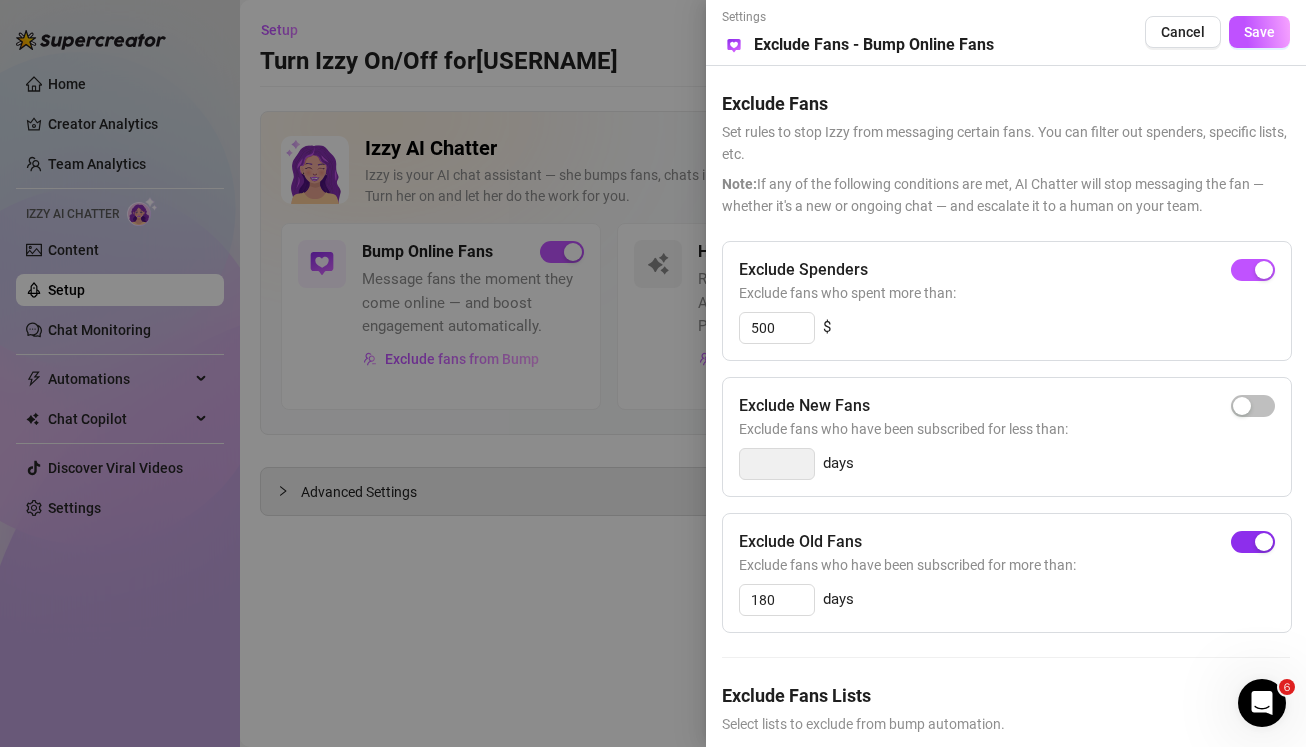 click at bounding box center [1253, 542] 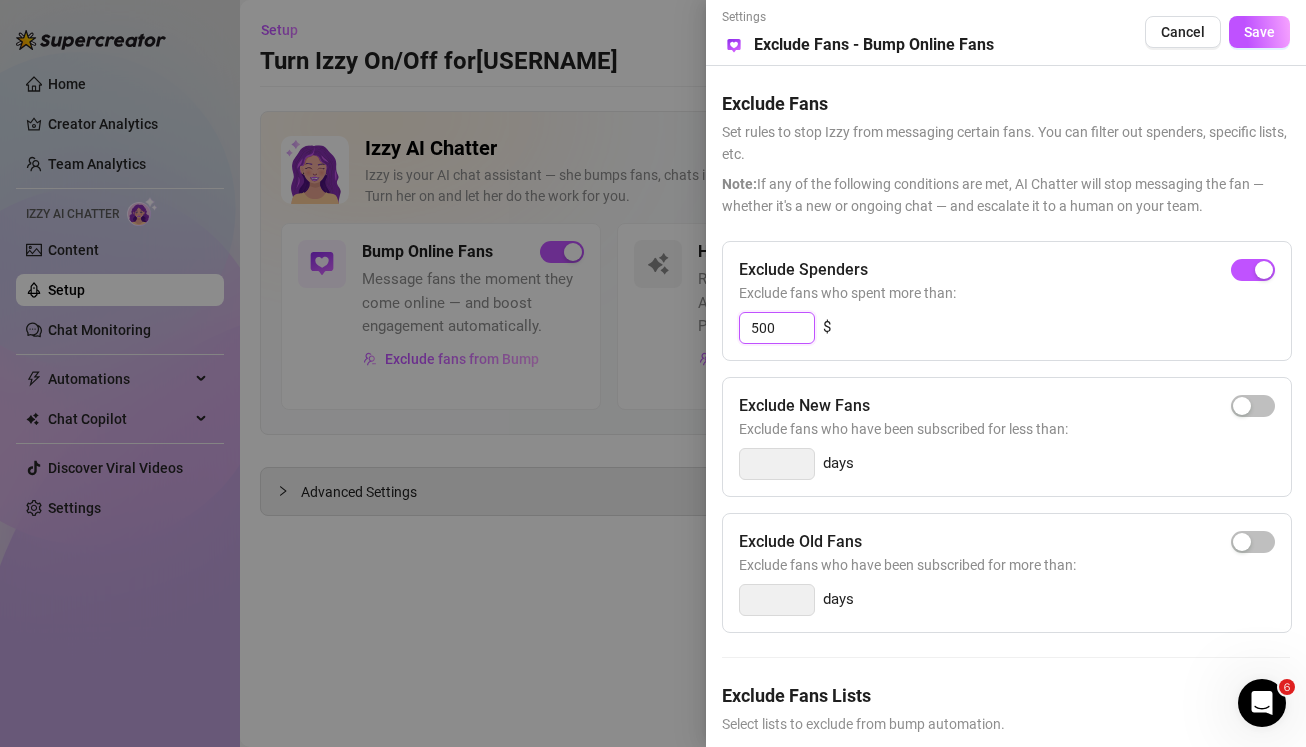 drag, startPoint x: 788, startPoint y: 328, endPoint x: 721, endPoint y: 325, distance: 67.06713 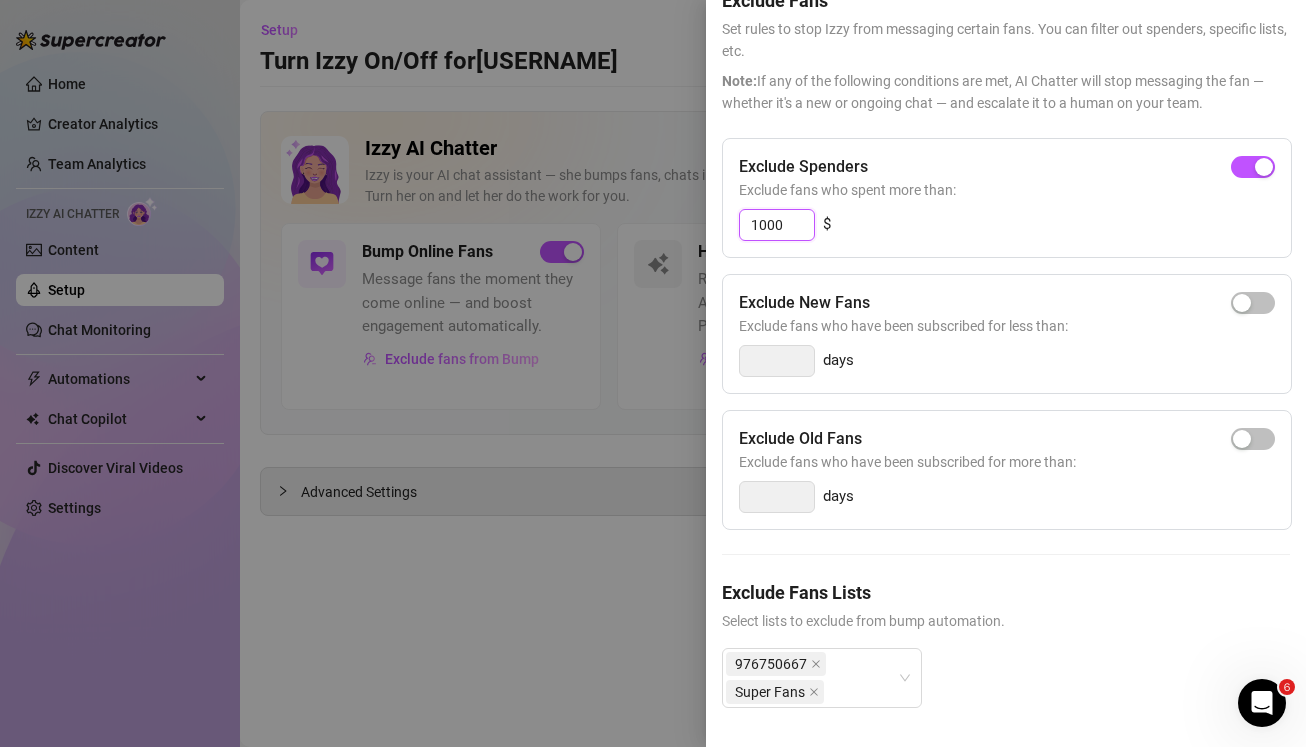 scroll, scrollTop: 104, scrollLeft: 0, axis: vertical 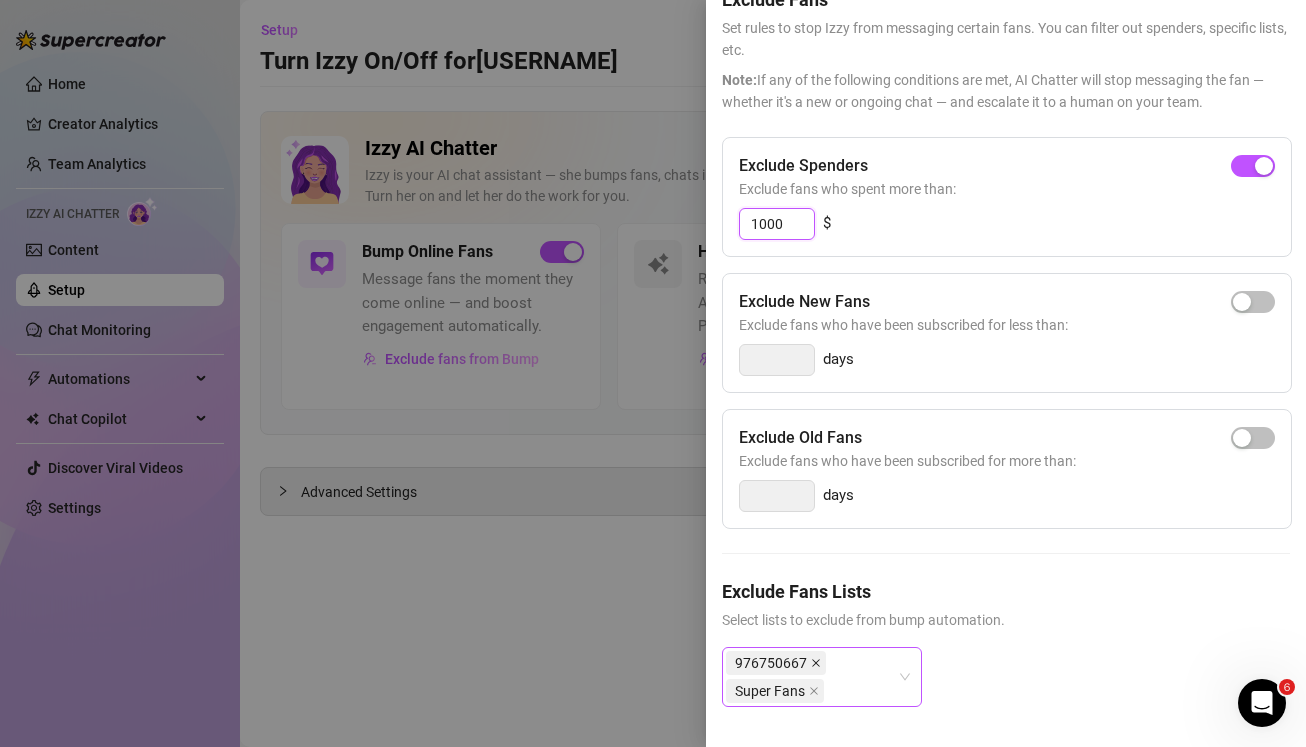 click 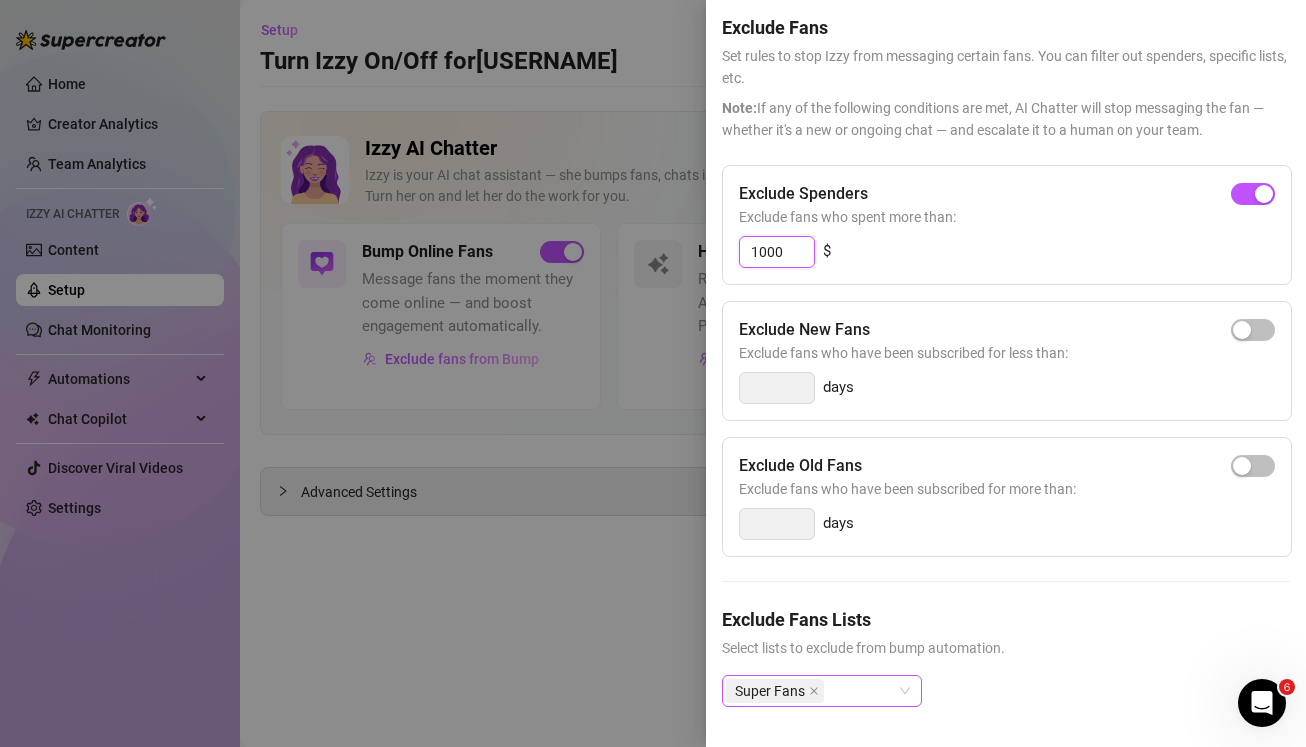 scroll, scrollTop: 76, scrollLeft: 0, axis: vertical 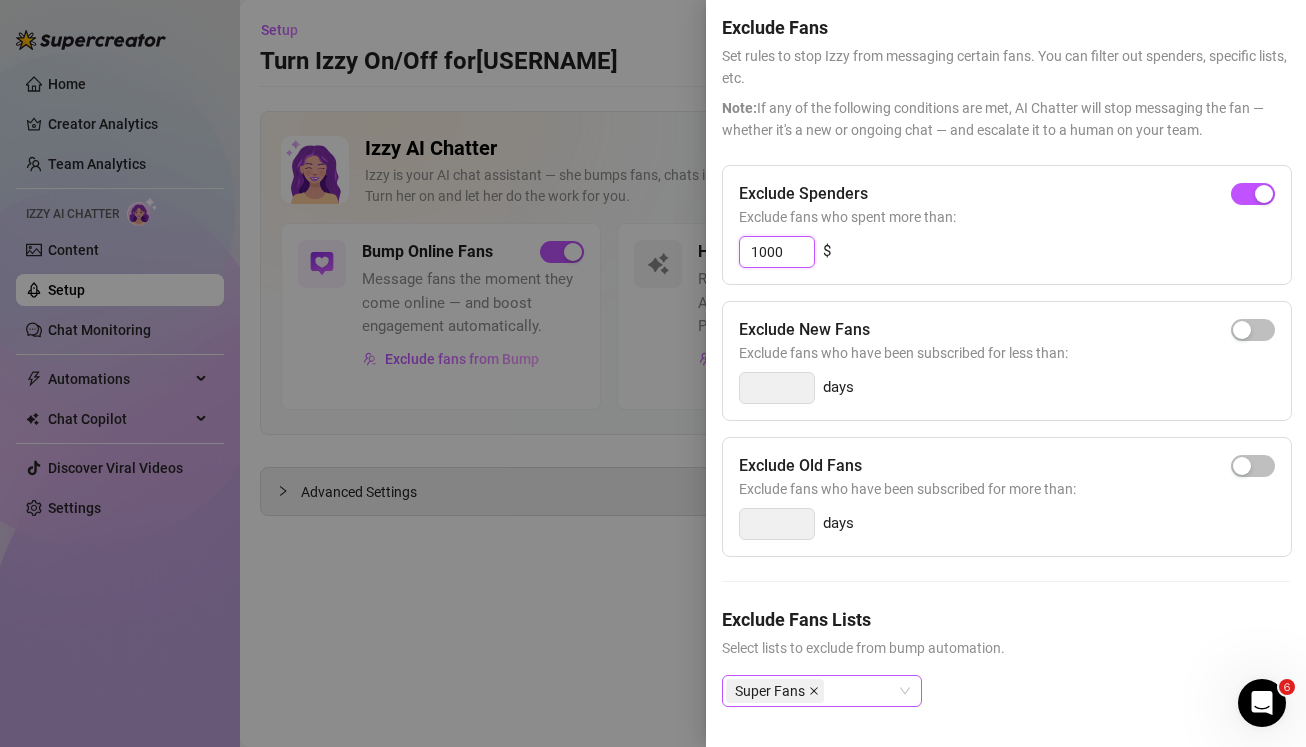 click 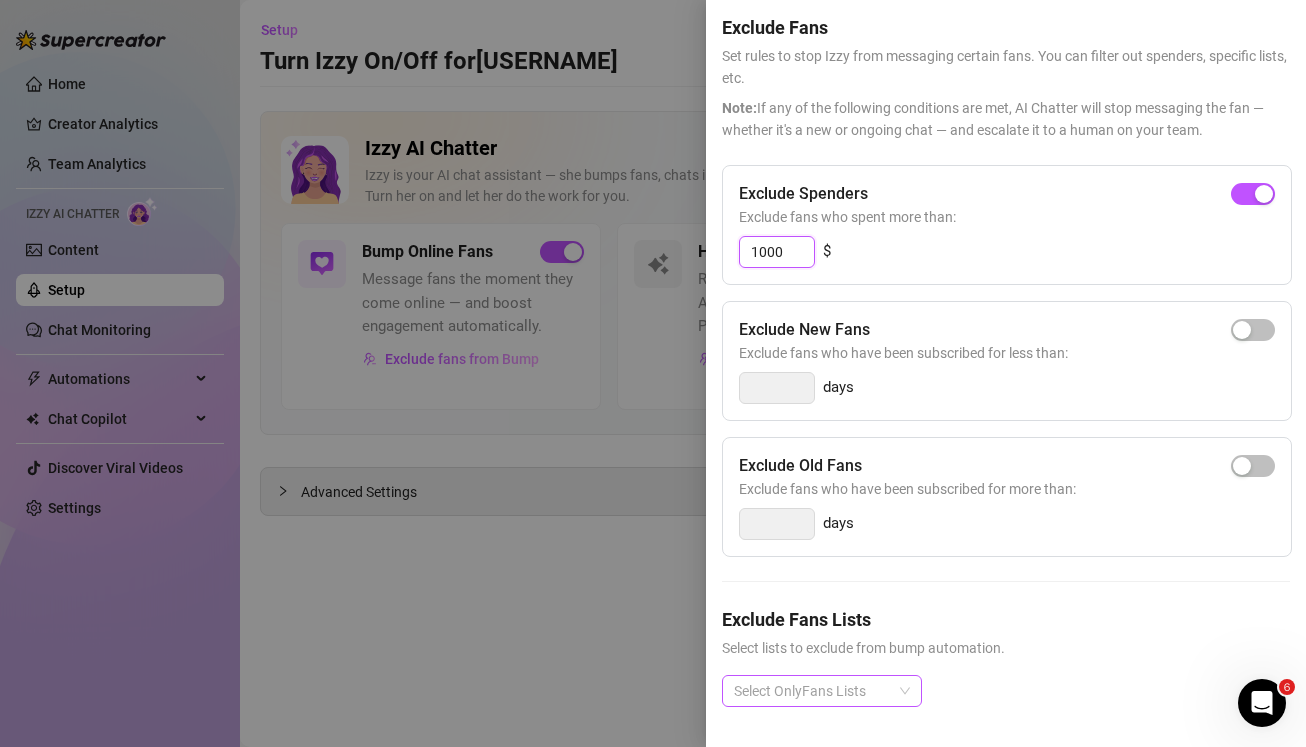 click at bounding box center [811, 691] 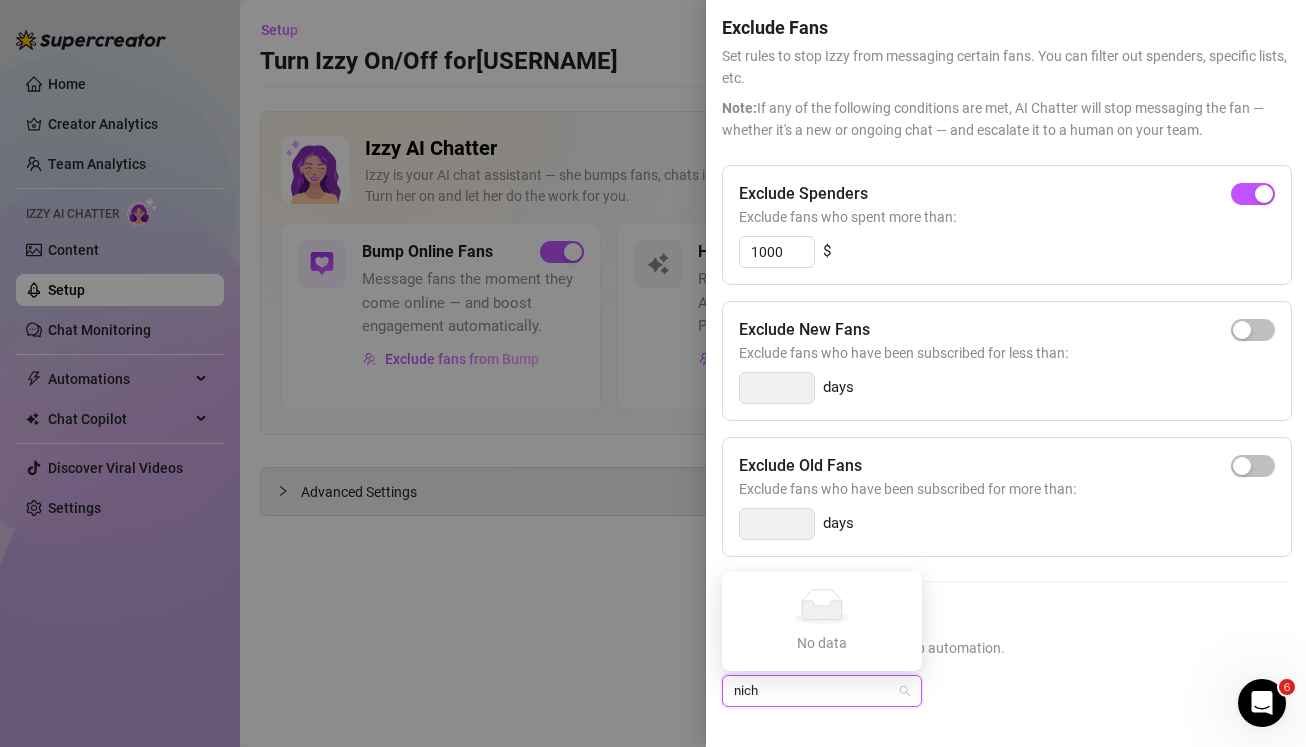 type on "nicht" 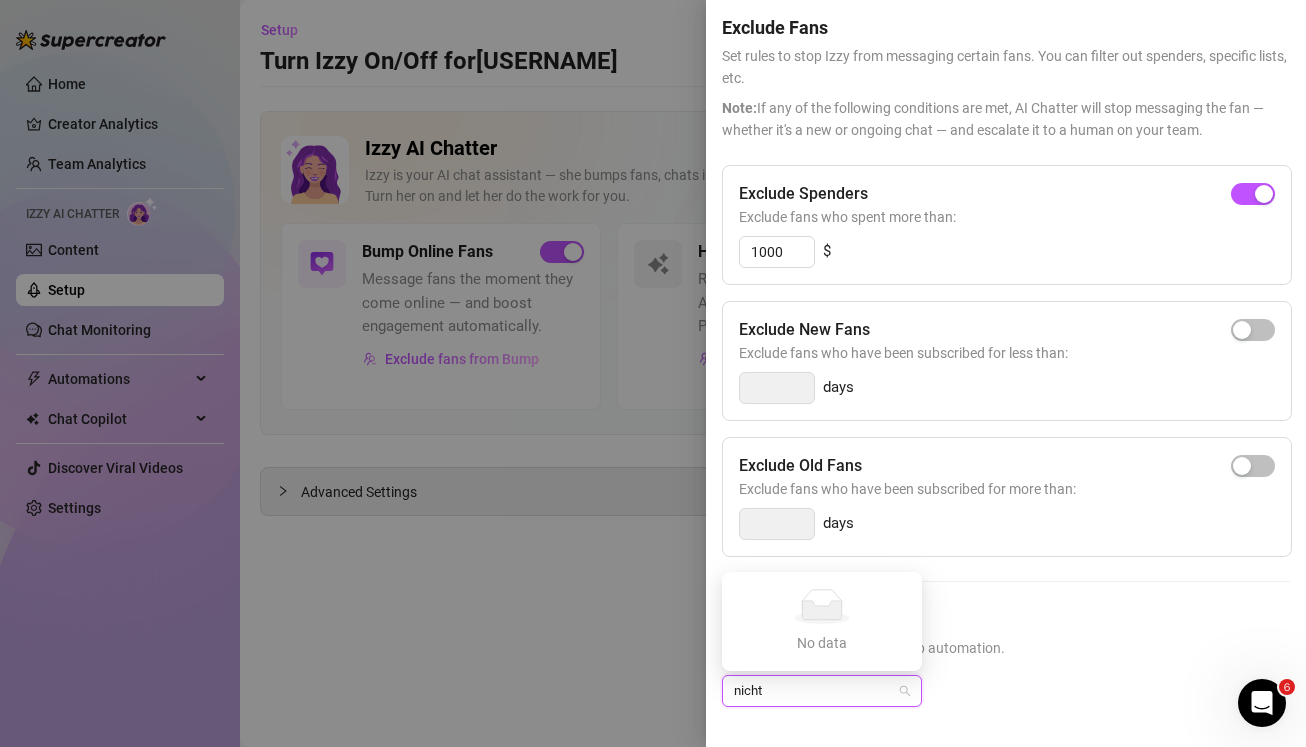 type 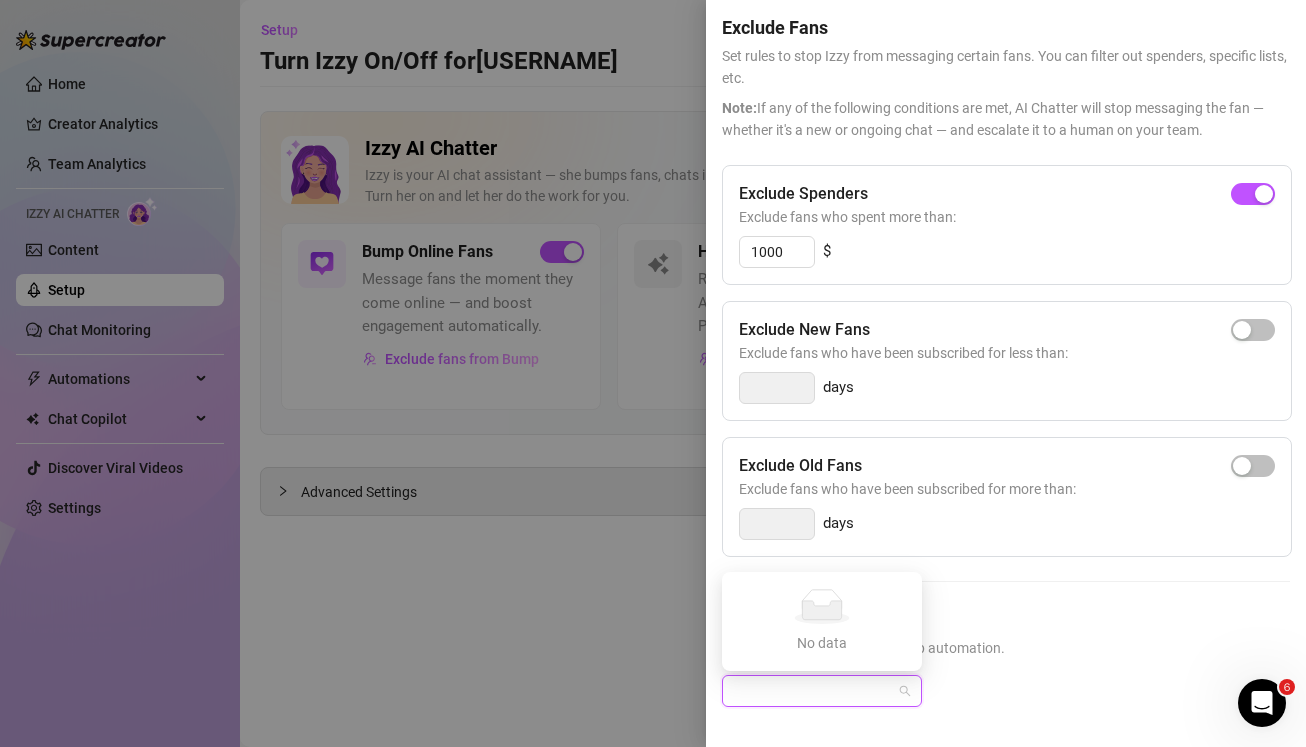 click on "Exclude Spenders Exclude fans who spent more than: 1000 $ Exclude New Fans Exclude fans who have been subscribed for less than: days Exclude Old Fans Exclude fans who have been subscribed for more than: days Exclude Fans Lists Select lists to exclude from bump automation. nicht" at bounding box center [1006, 452] 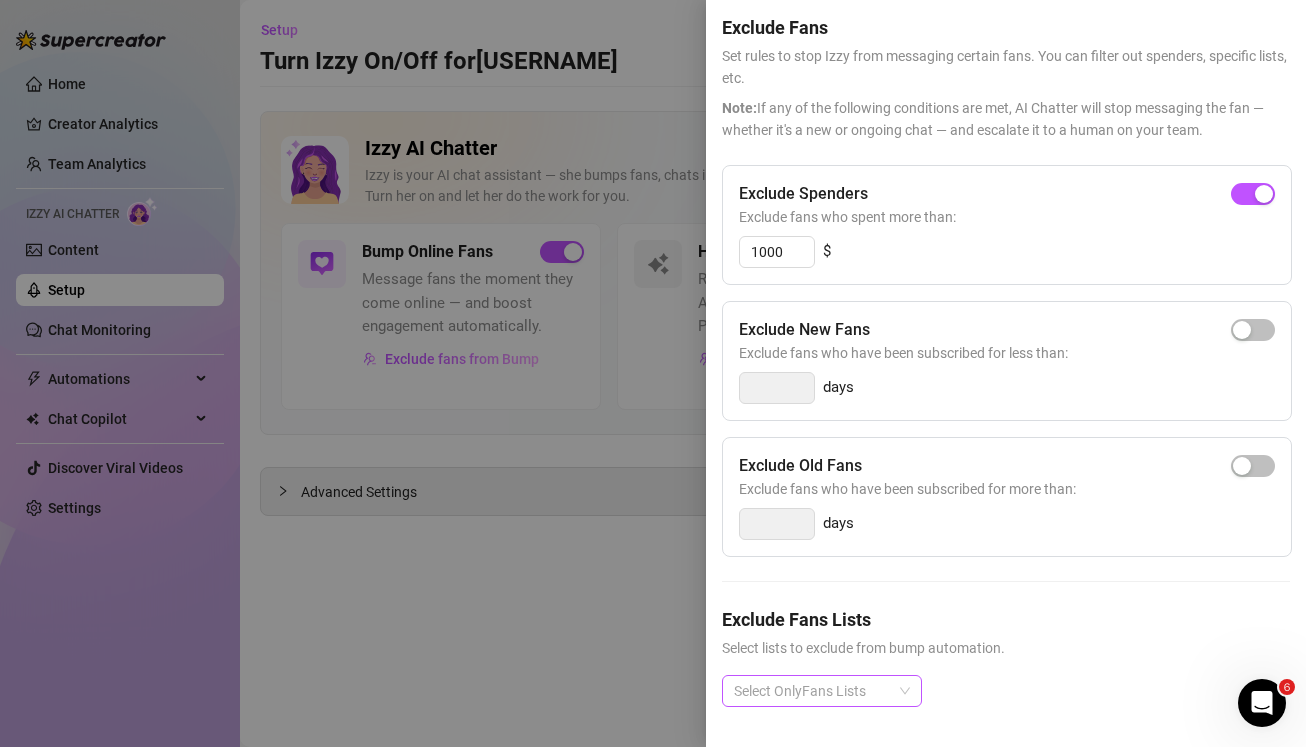 click at bounding box center (811, 691) 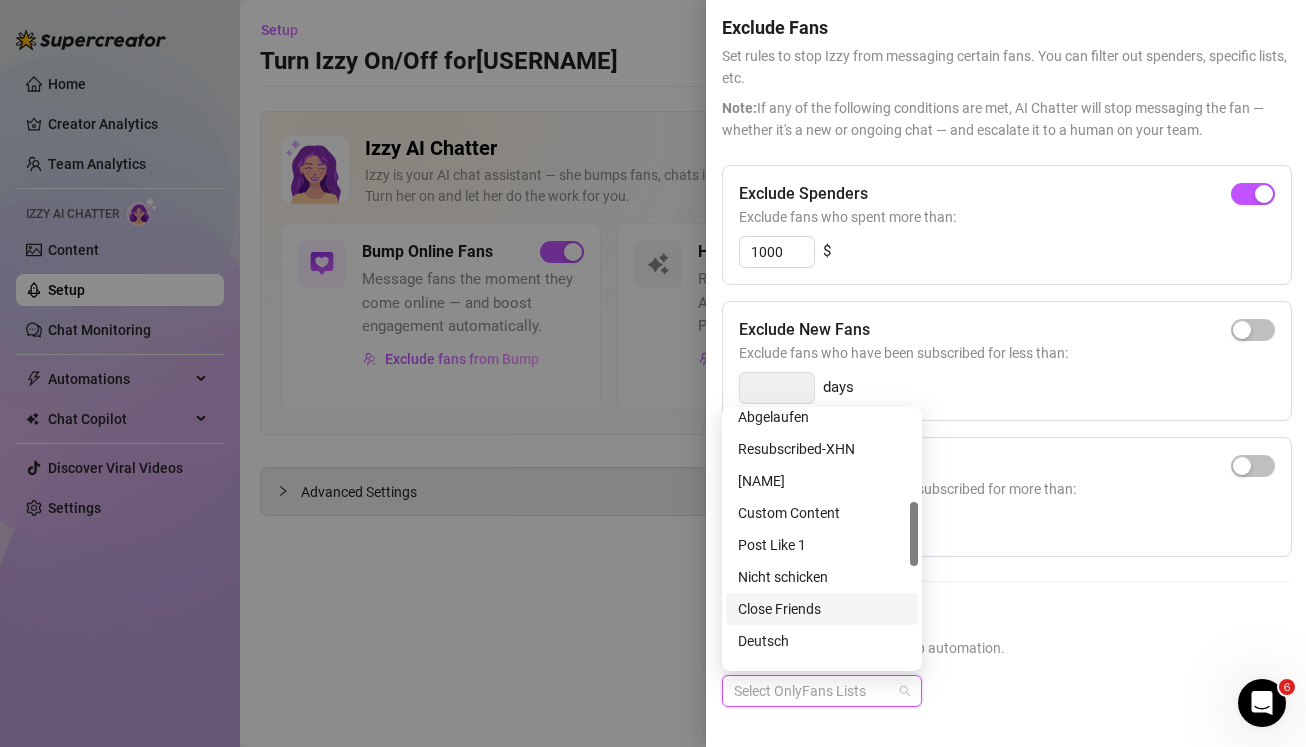 scroll, scrollTop: 342, scrollLeft: 0, axis: vertical 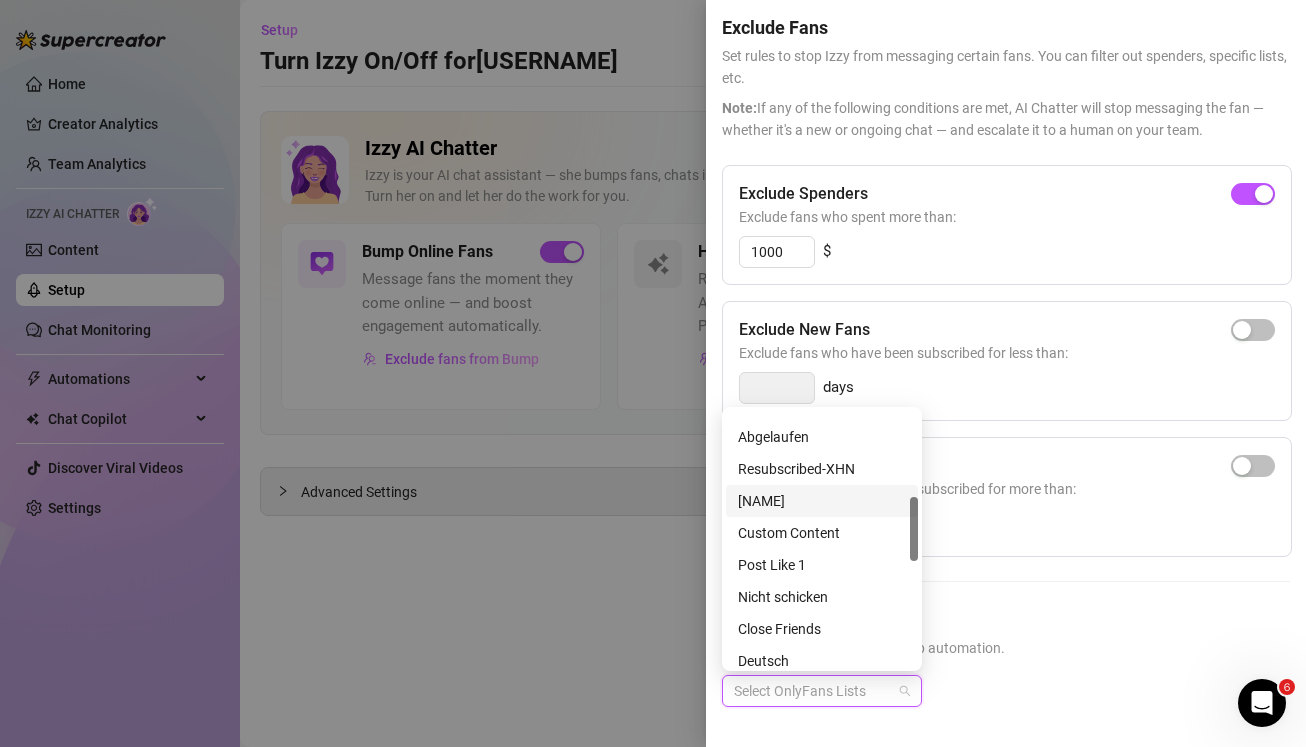 click on "marc" at bounding box center [822, 501] 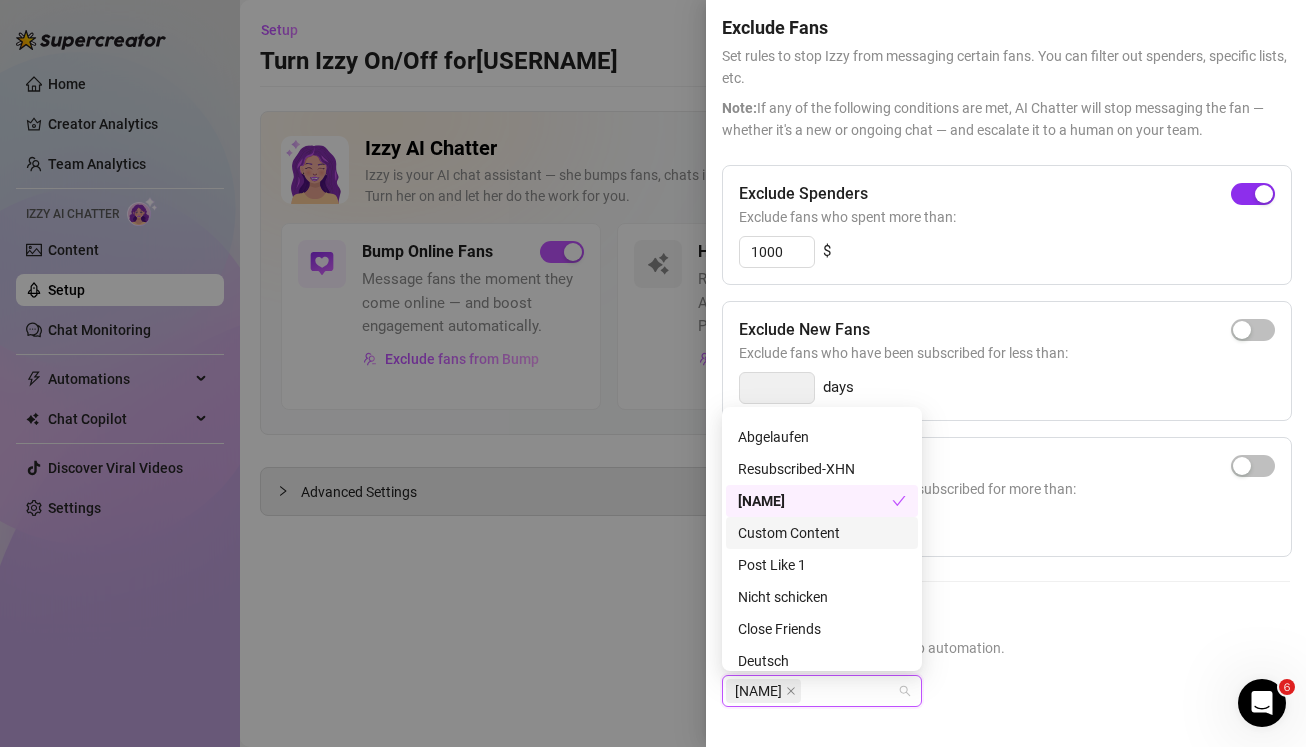 click at bounding box center (1264, 194) 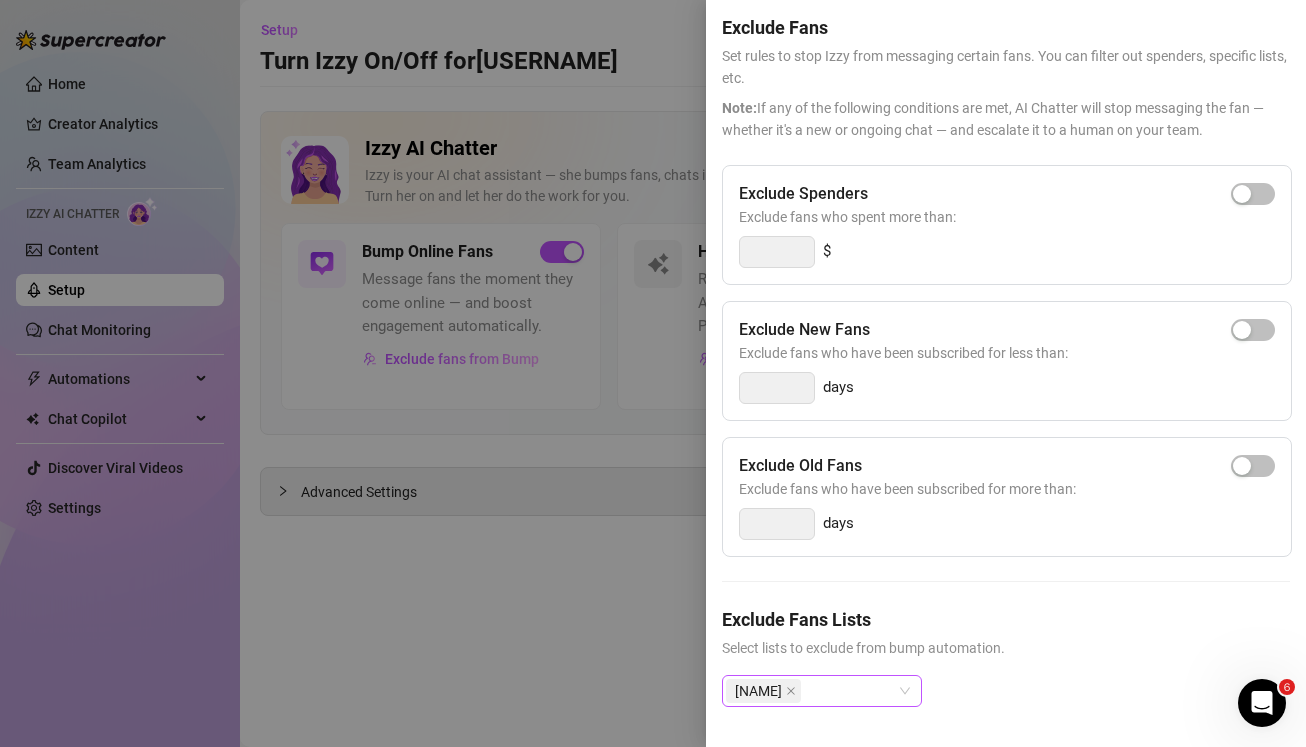 click on "marc" at bounding box center (811, 691) 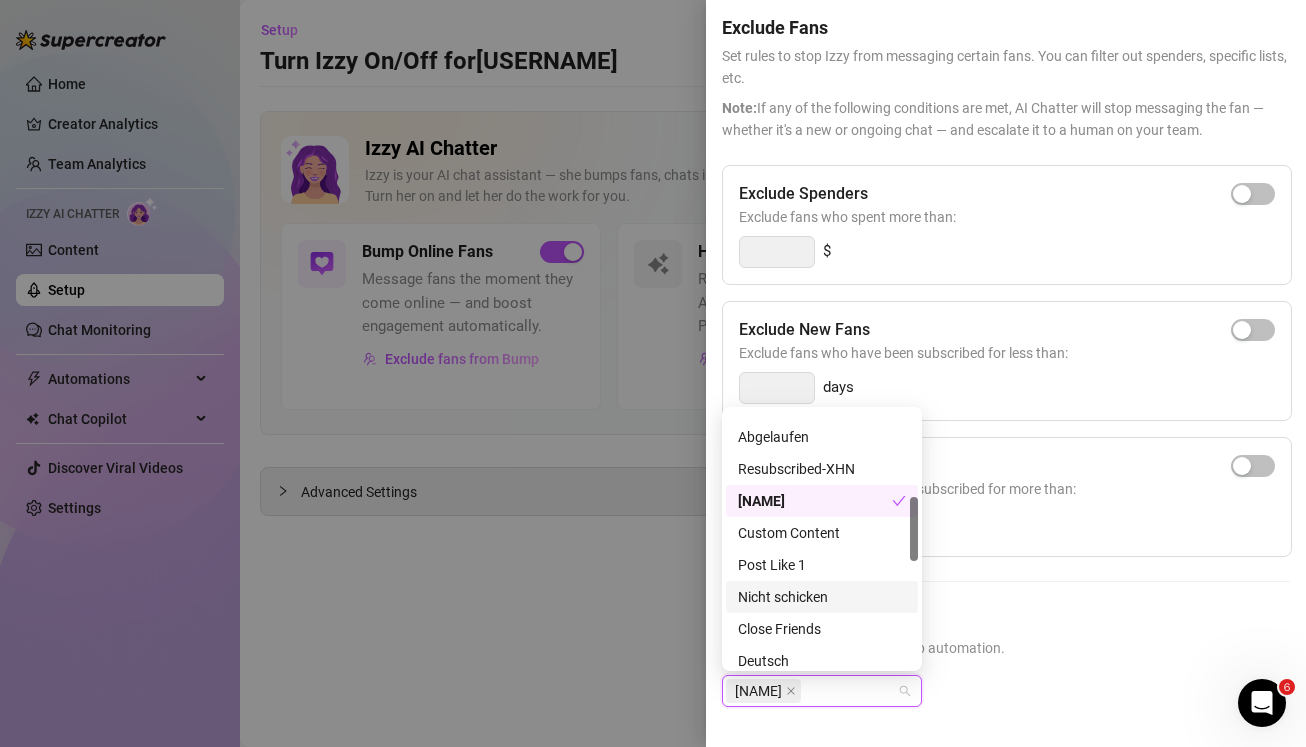 click on "days" at bounding box center [1007, 524] 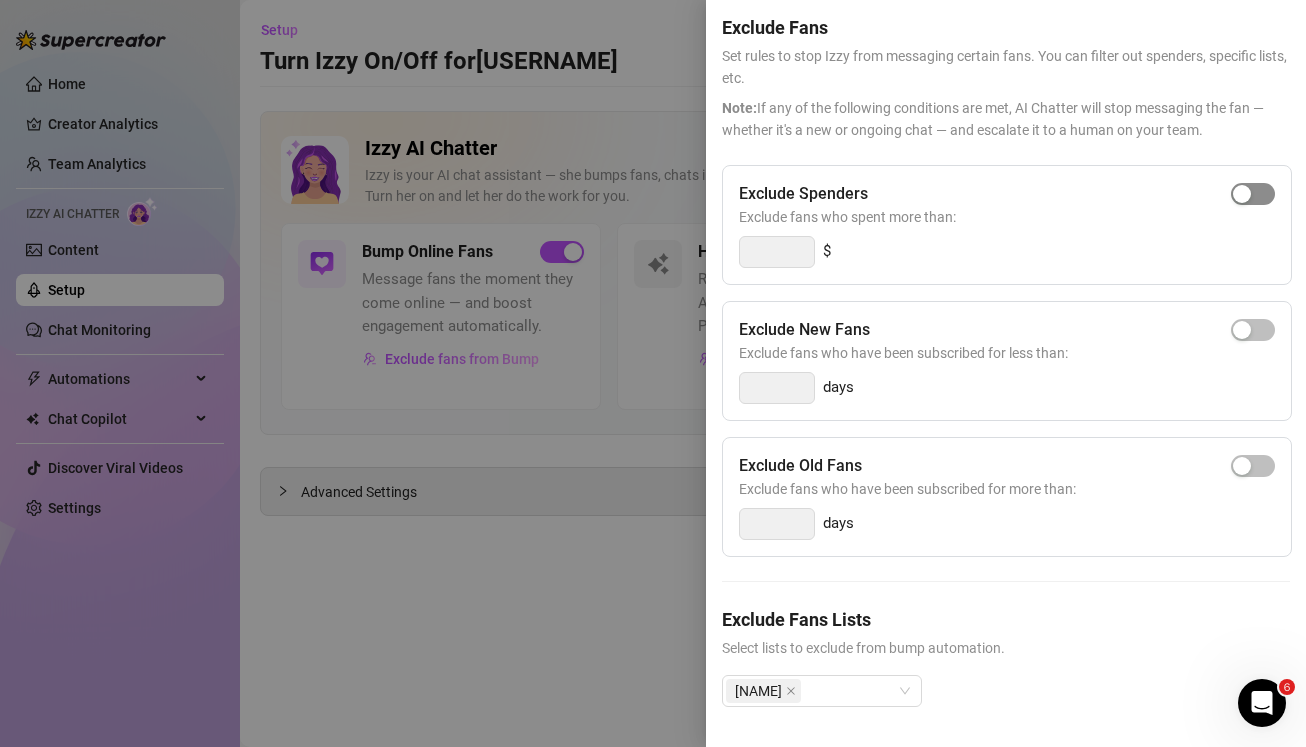 click at bounding box center (1253, 194) 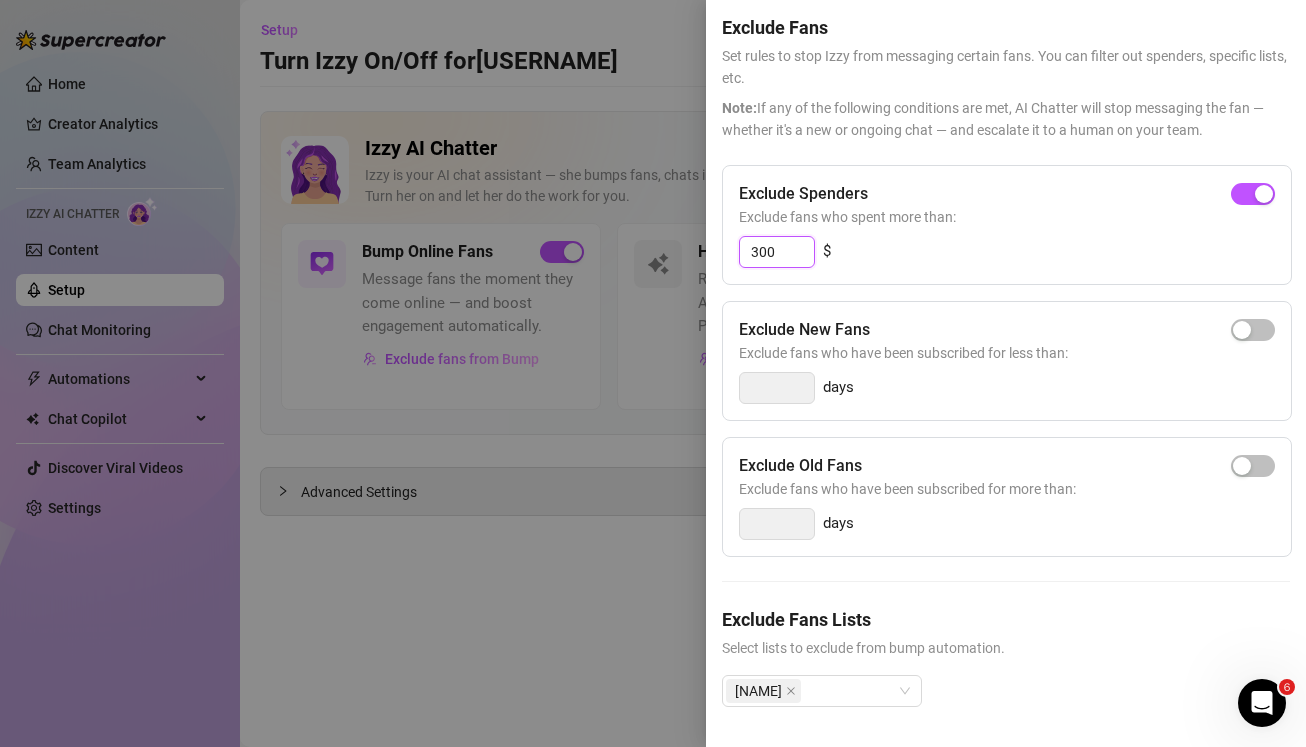 drag, startPoint x: 778, startPoint y: 244, endPoint x: 743, endPoint y: 243, distance: 35.014282 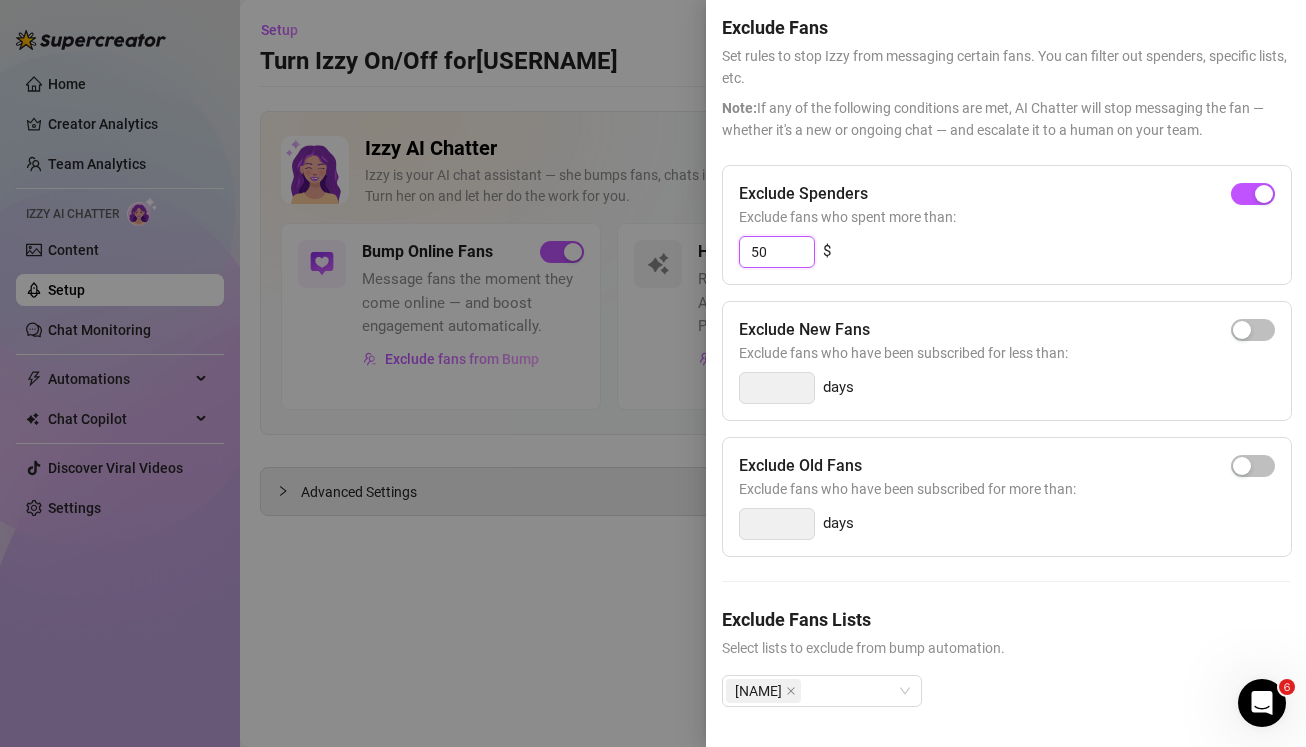 type on "5" 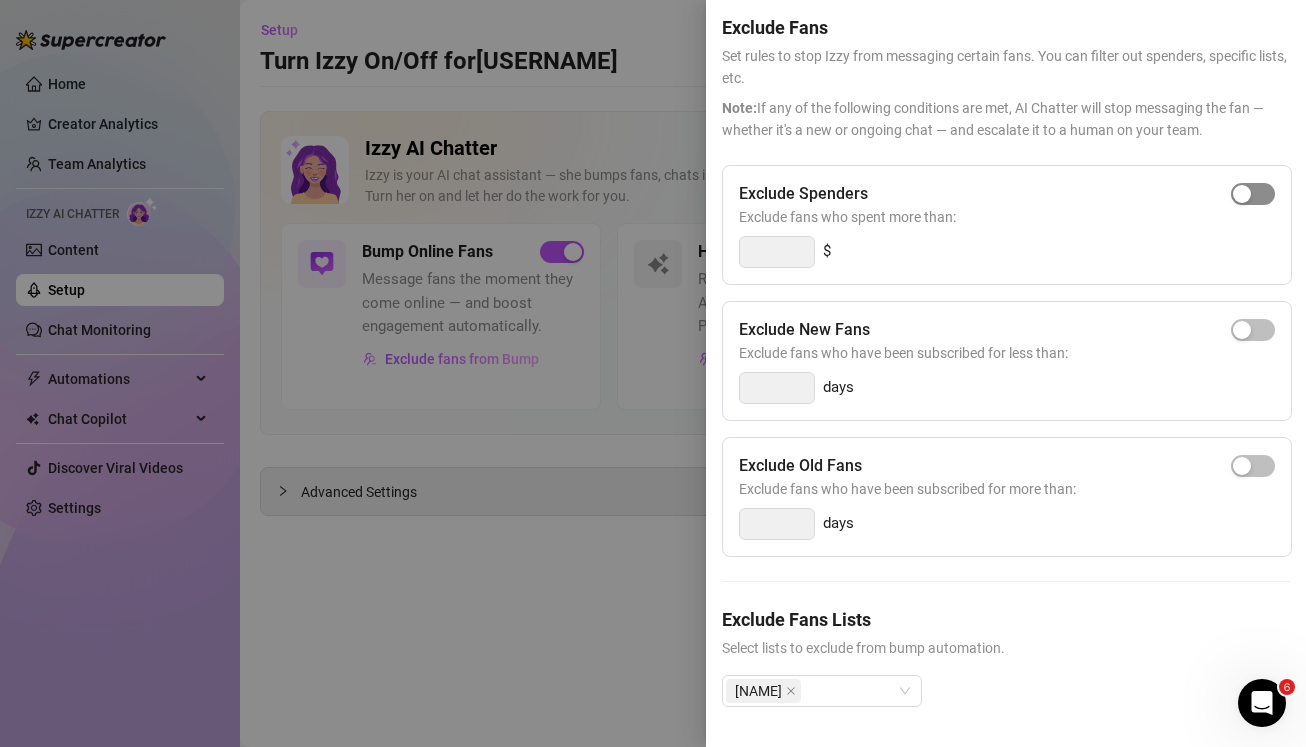 click at bounding box center (1253, 194) 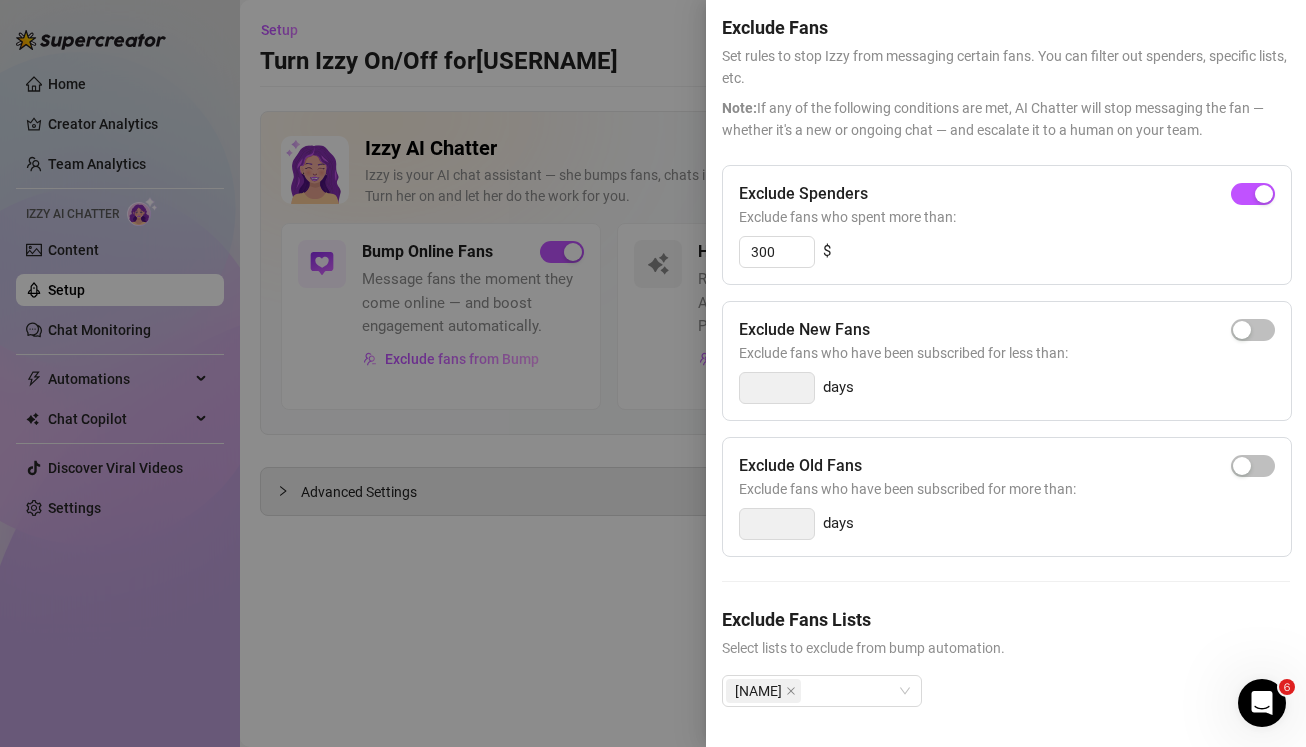 click on "days" at bounding box center (1007, 388) 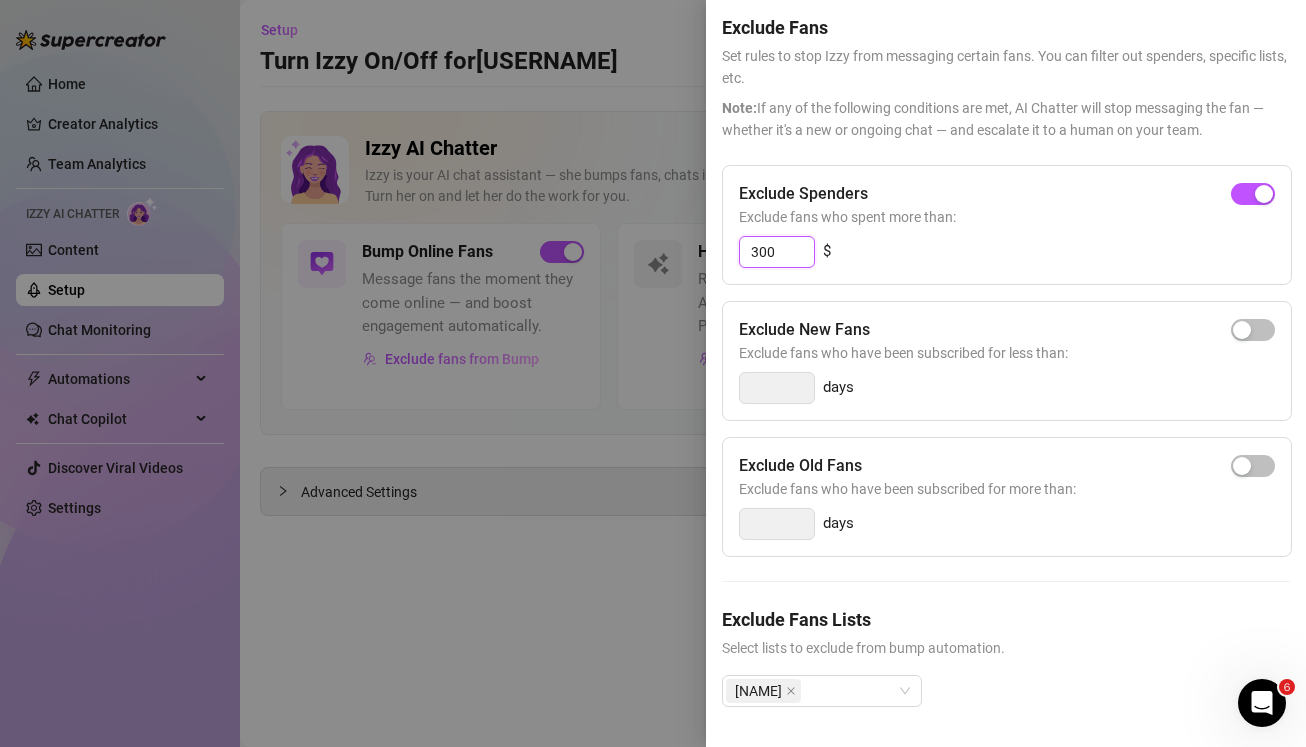 drag, startPoint x: 792, startPoint y: 258, endPoint x: 729, endPoint y: 254, distance: 63.126858 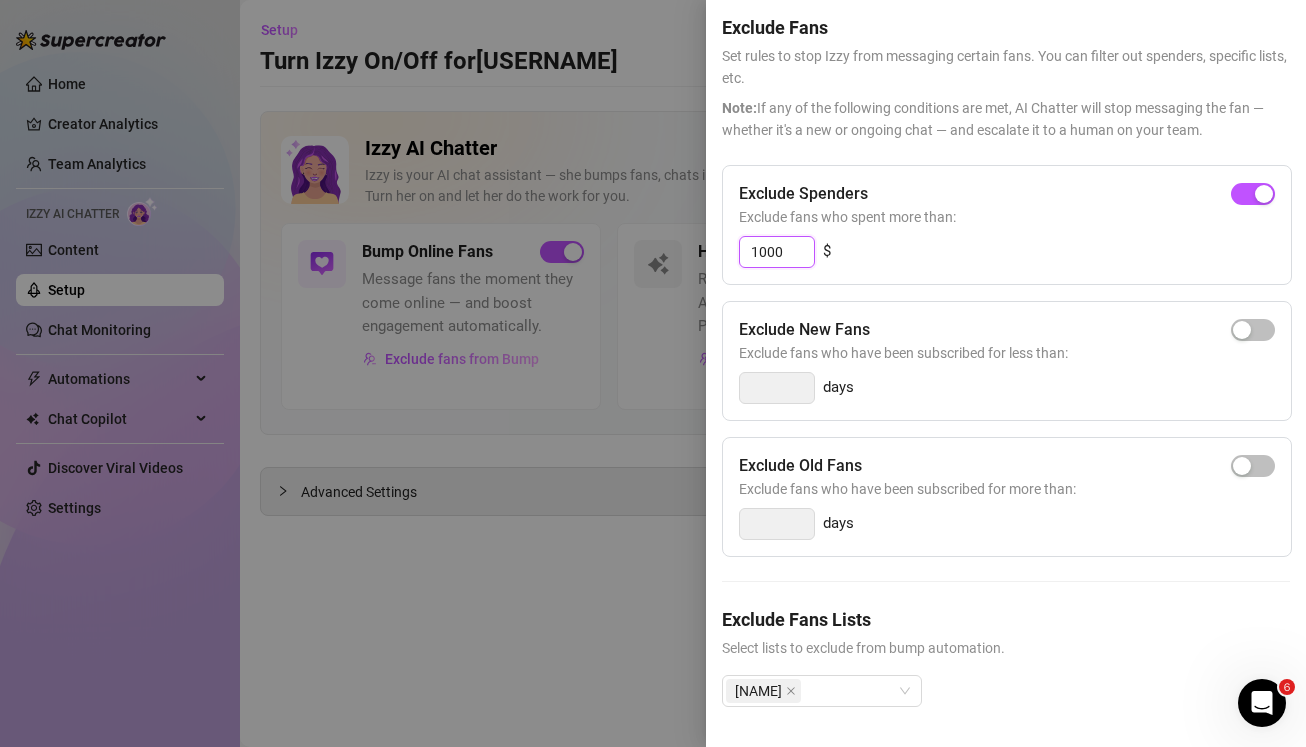 type on "1000" 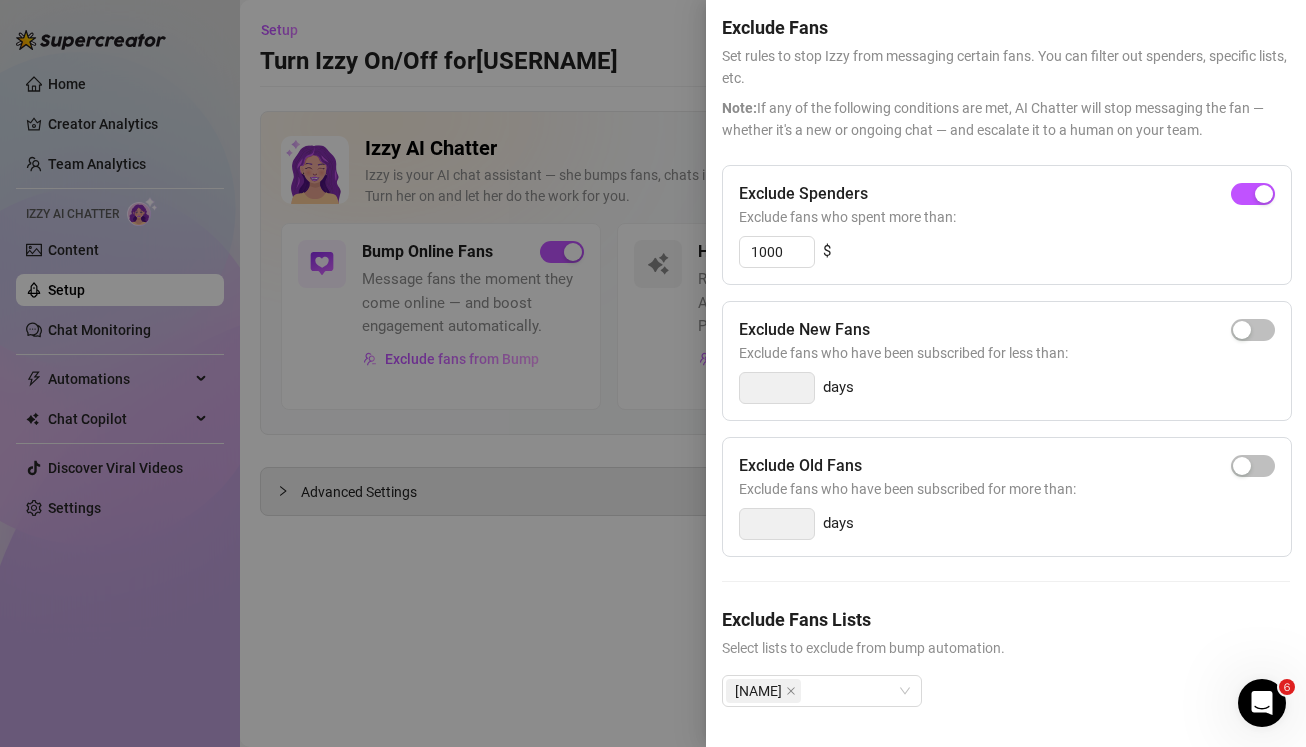 click on "Exclude Spenders Exclude fans who spent more than: 1000 $ Exclude New Fans Exclude fans who have been subscribed for less than: days Exclude Old Fans Exclude fans who have been subscribed for more than: days Exclude Fans Lists Select lists to exclude from bump automation. marc" at bounding box center (1006, 452) 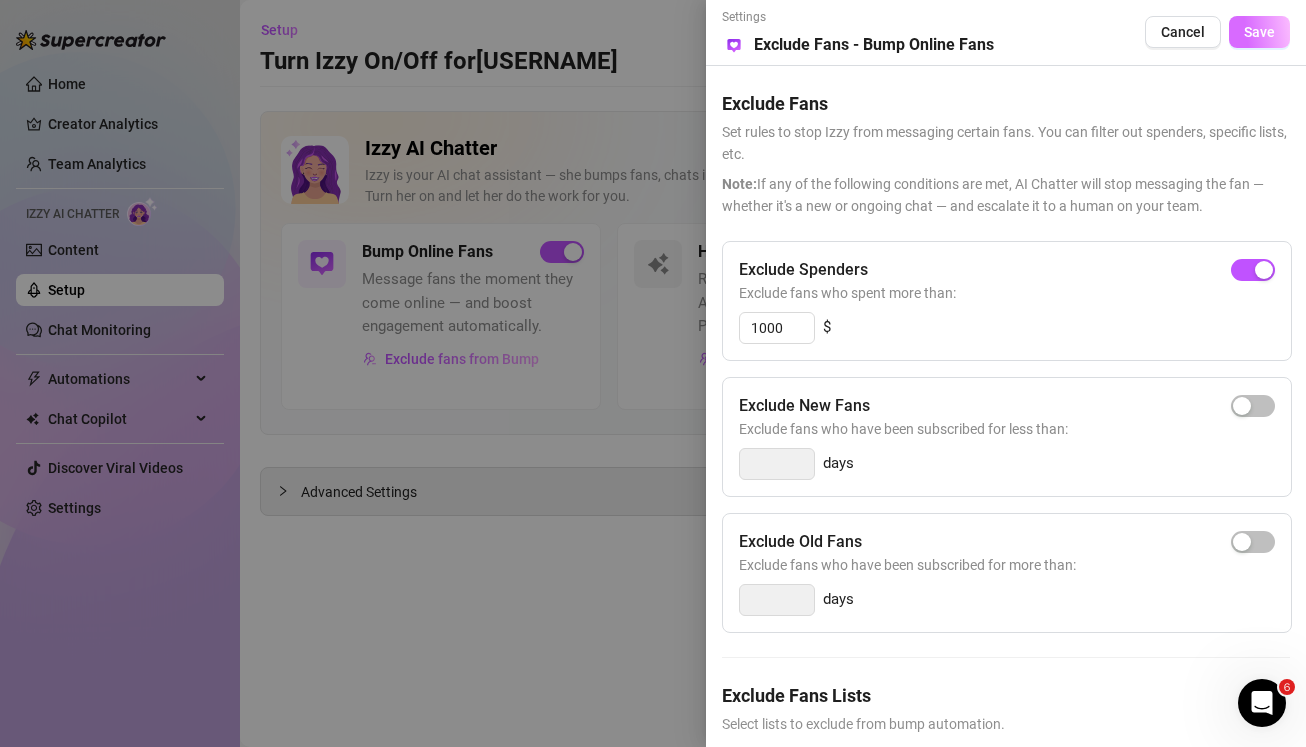 click on "Save" at bounding box center (1259, 32) 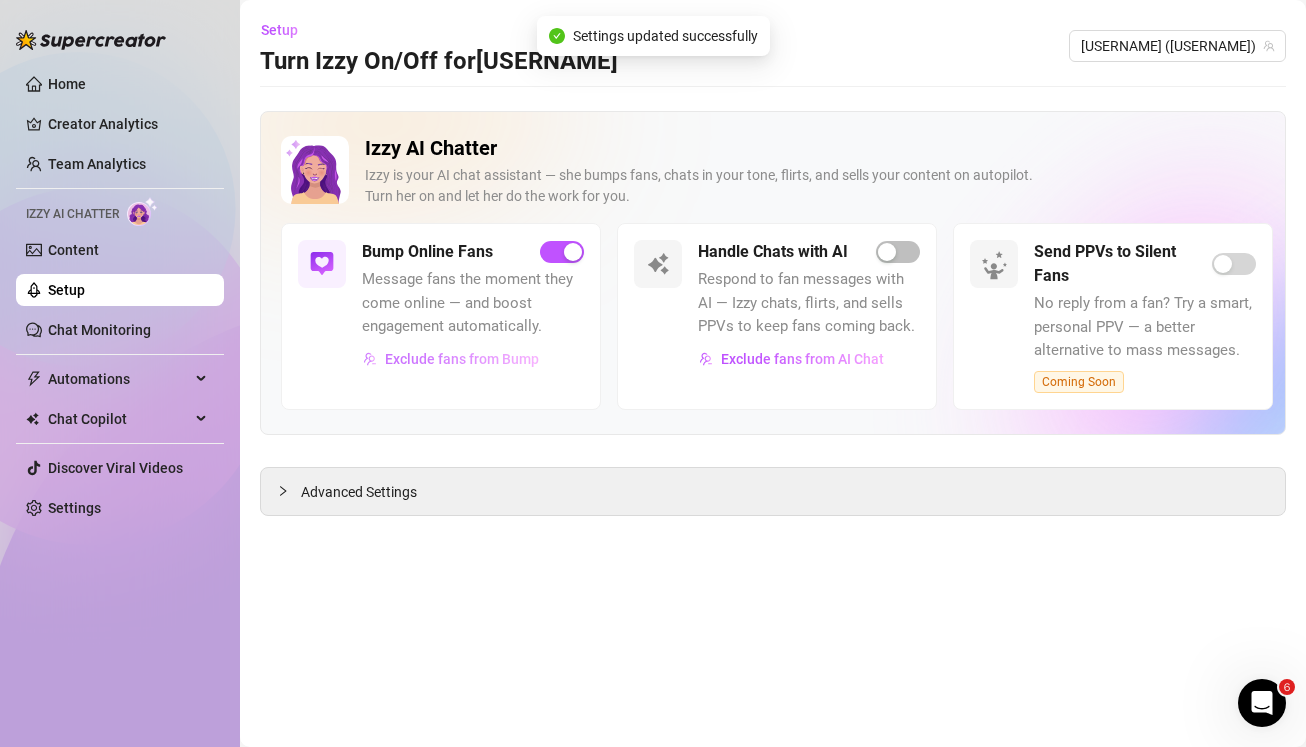 click on "Exclude fans from Bump" at bounding box center (462, 359) 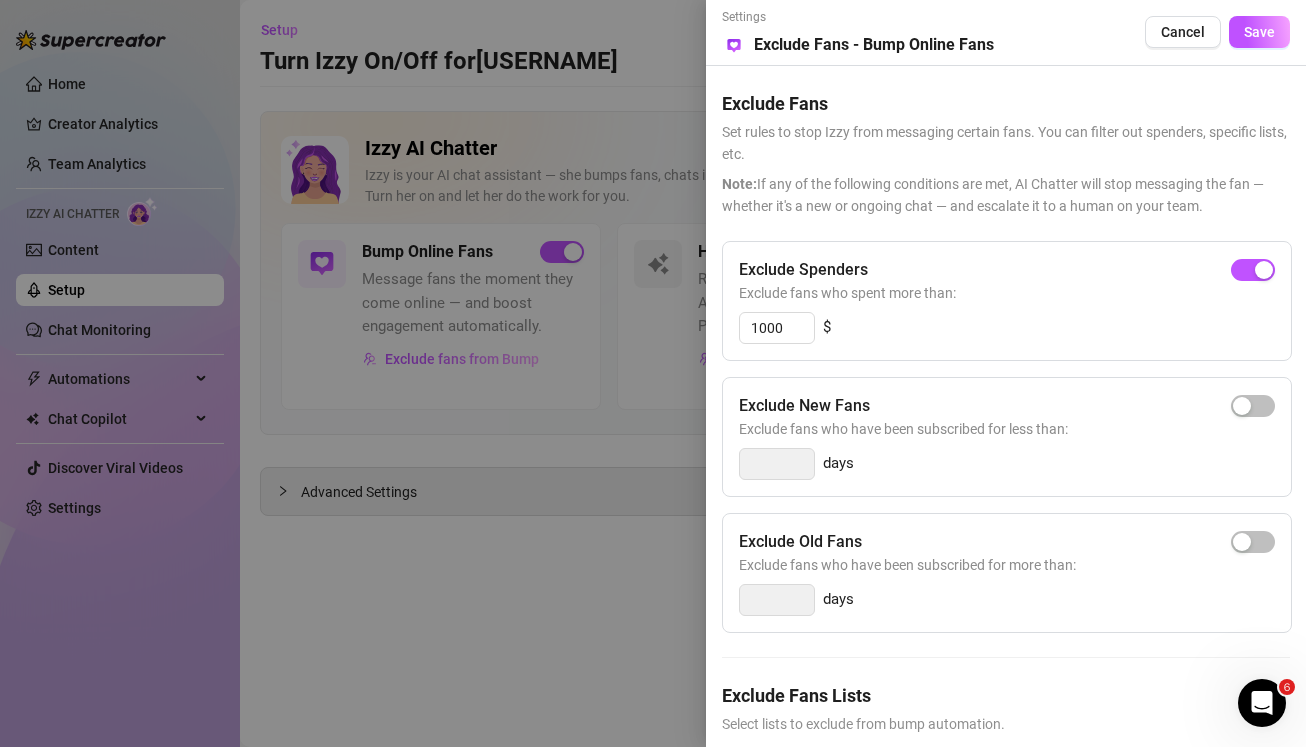 scroll, scrollTop: 76, scrollLeft: 0, axis: vertical 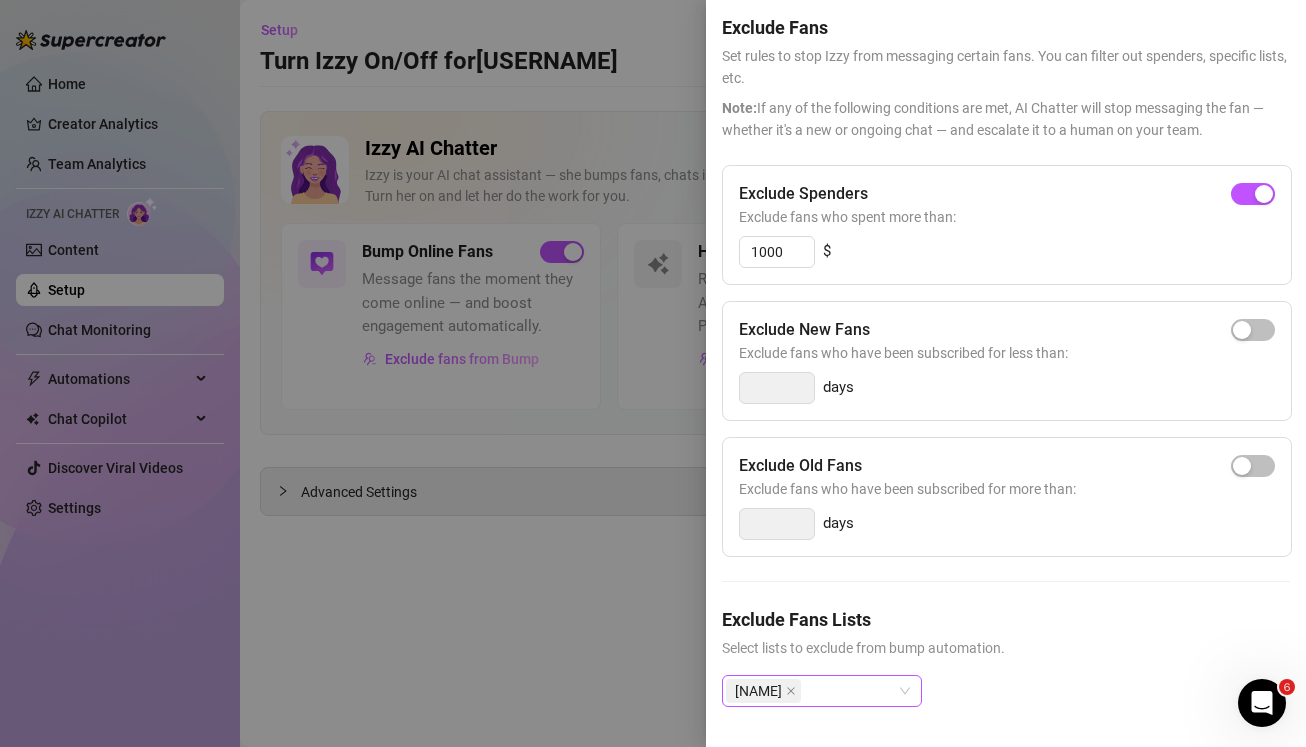 click on "marc" at bounding box center [811, 691] 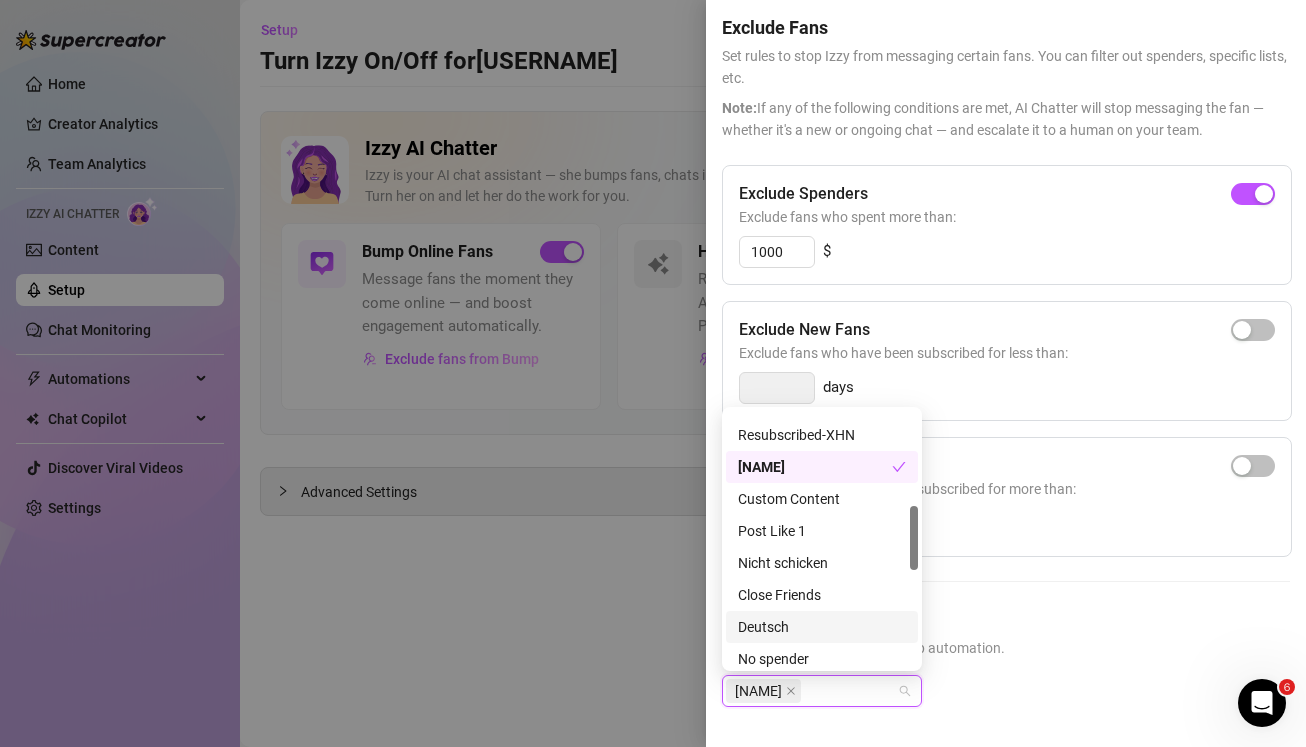 scroll, scrollTop: 379, scrollLeft: 0, axis: vertical 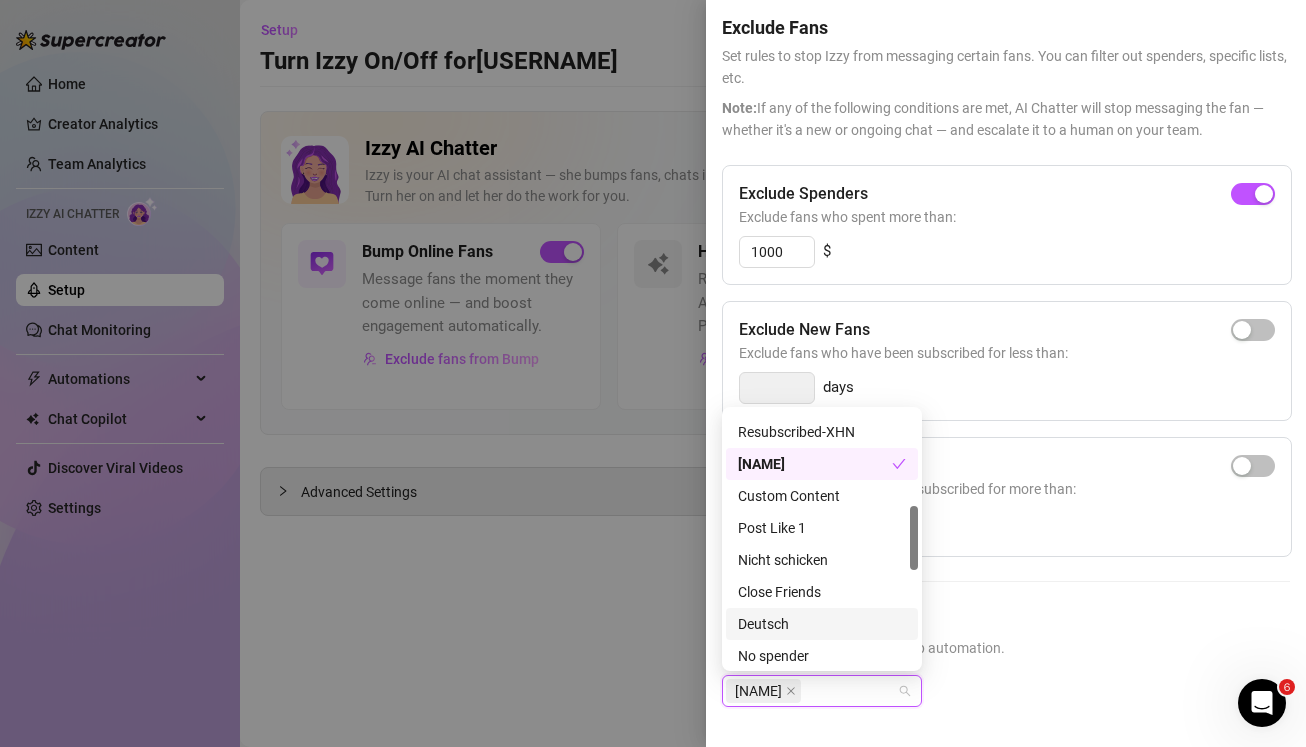 click on "Deutsch" at bounding box center [822, 624] 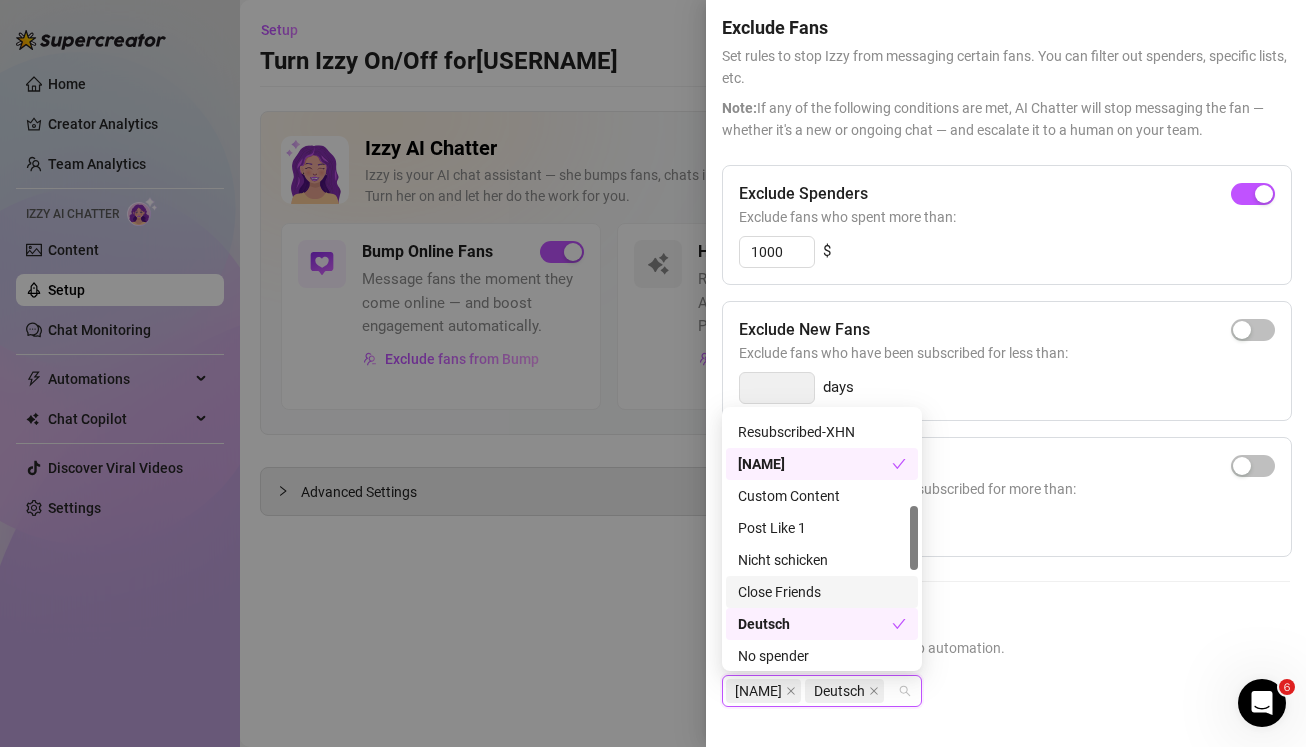 click on "Exclude Fans Lists" at bounding box center (1006, 619) 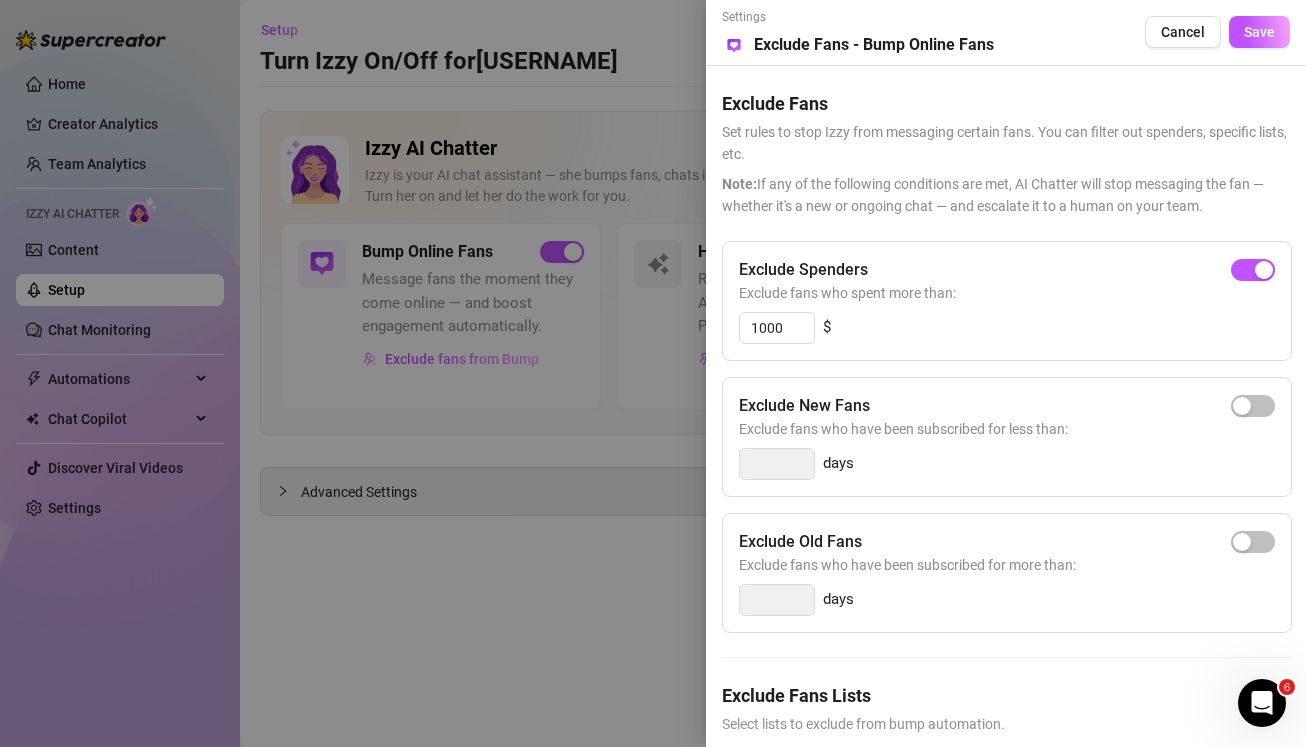 scroll, scrollTop: 76, scrollLeft: 0, axis: vertical 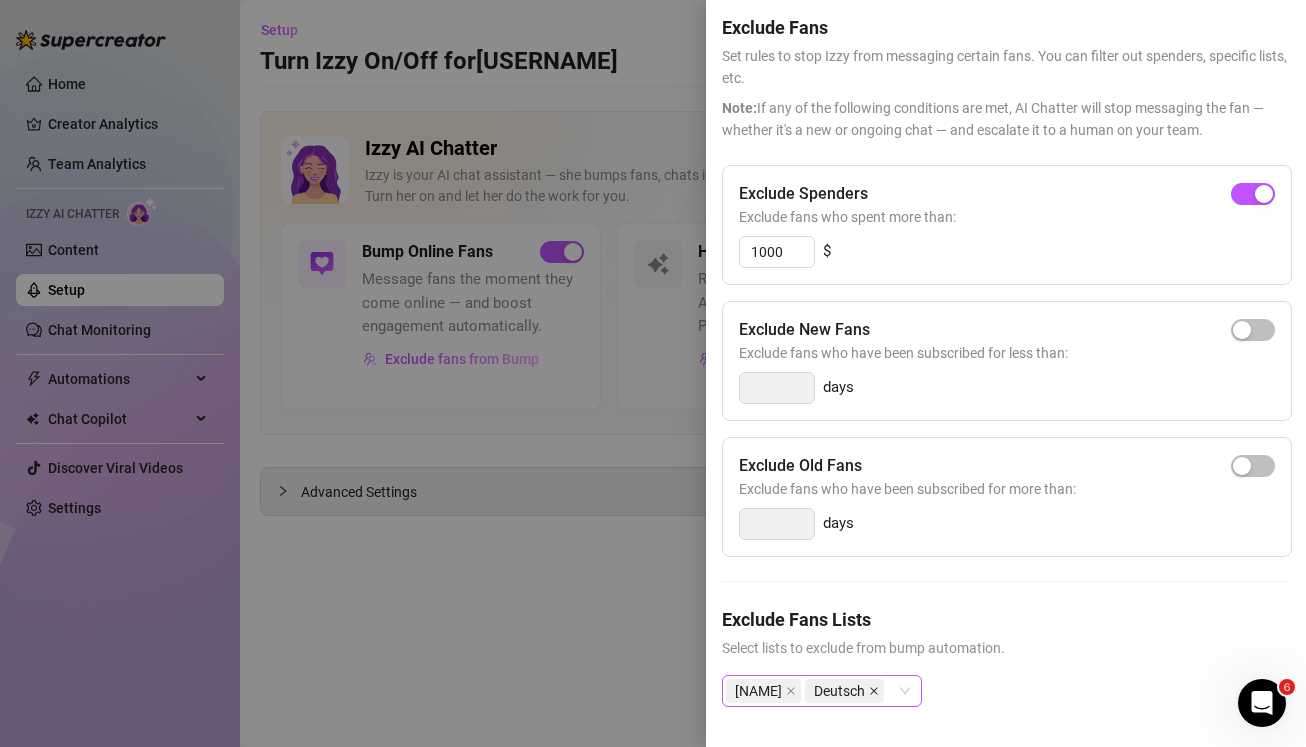 click 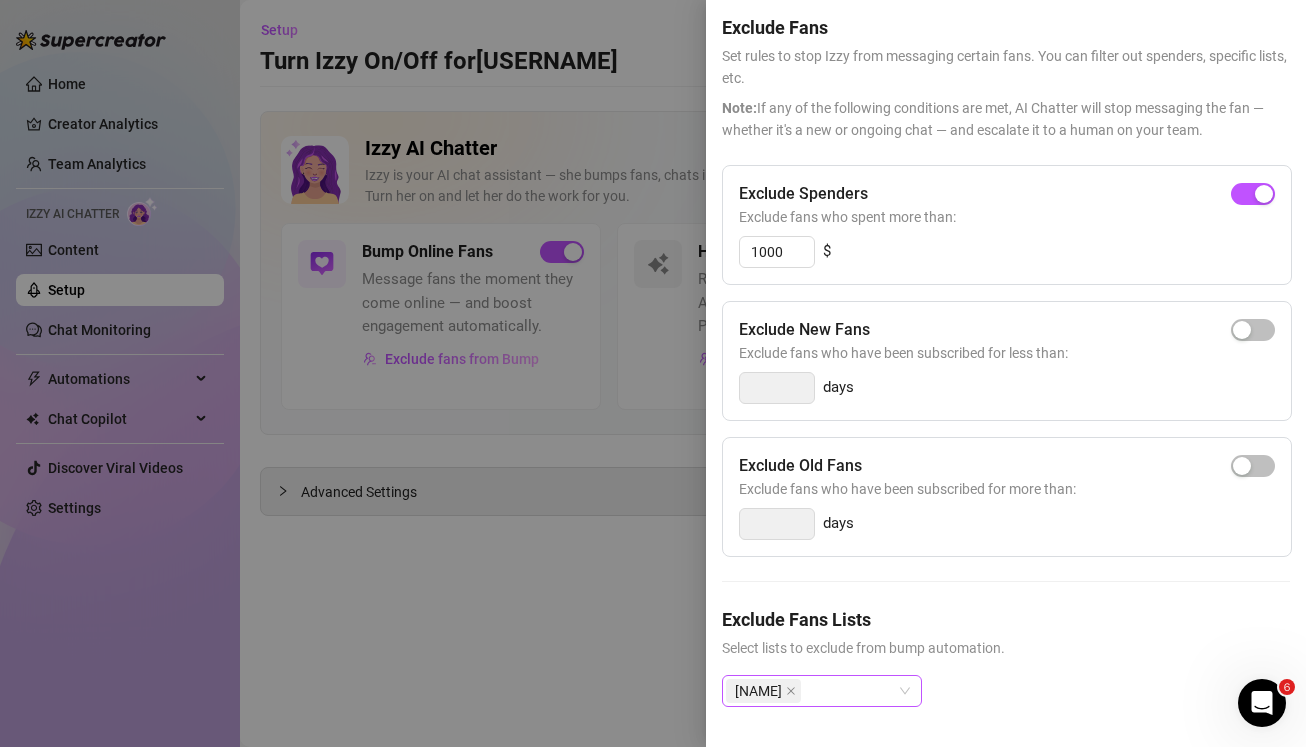 scroll, scrollTop: 0, scrollLeft: 0, axis: both 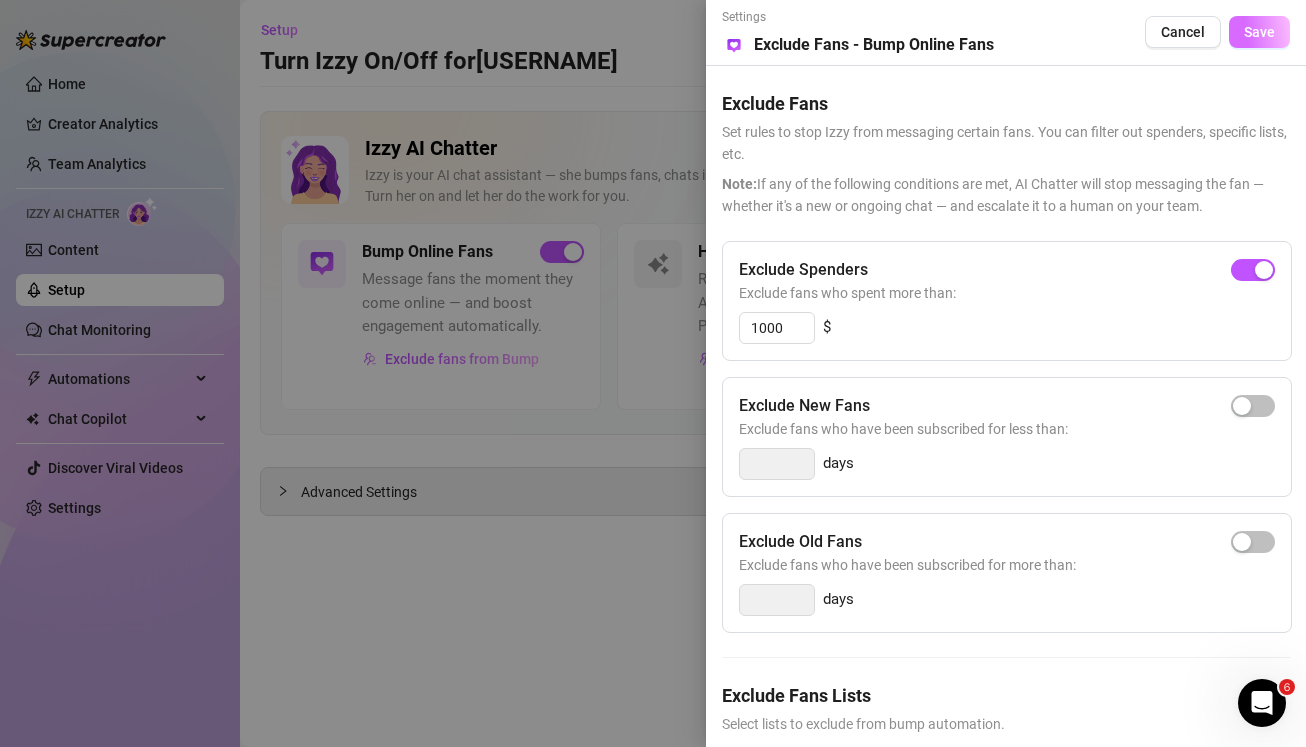 click on "Save" at bounding box center [1259, 32] 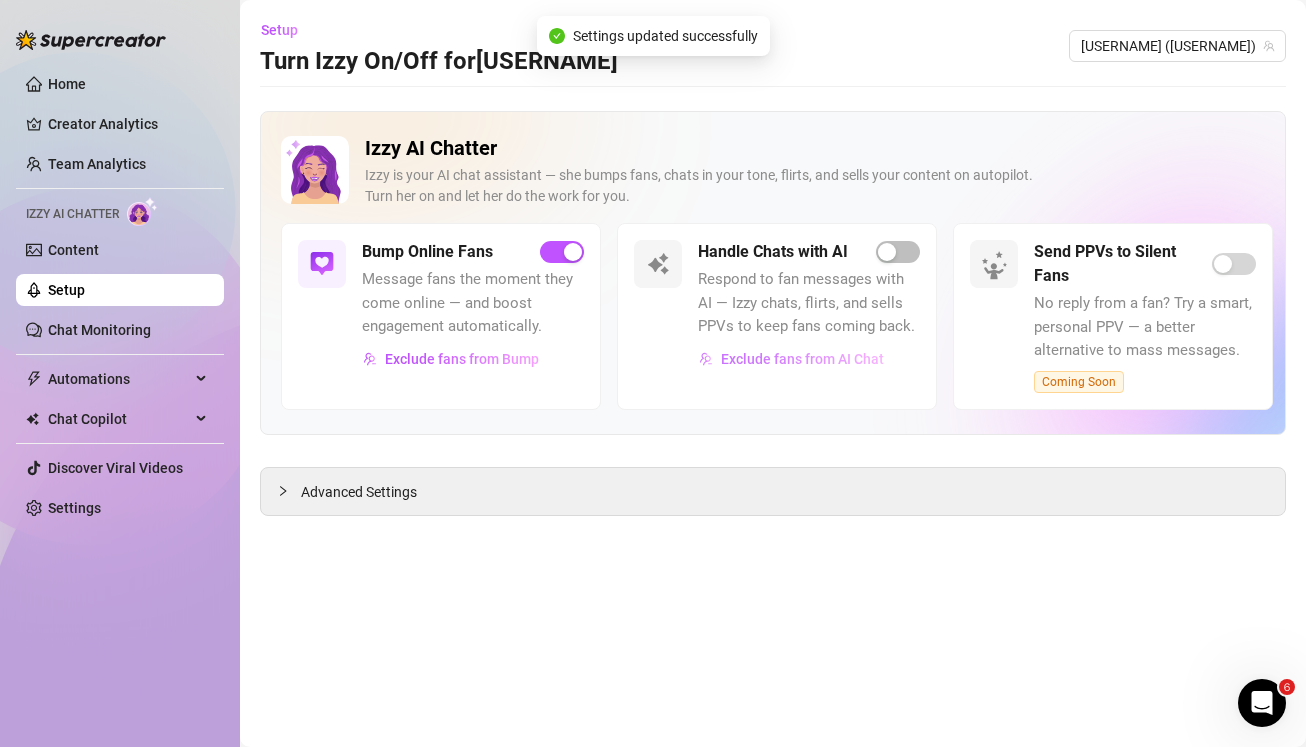 click on "Exclude fans from AI Chat" at bounding box center [802, 359] 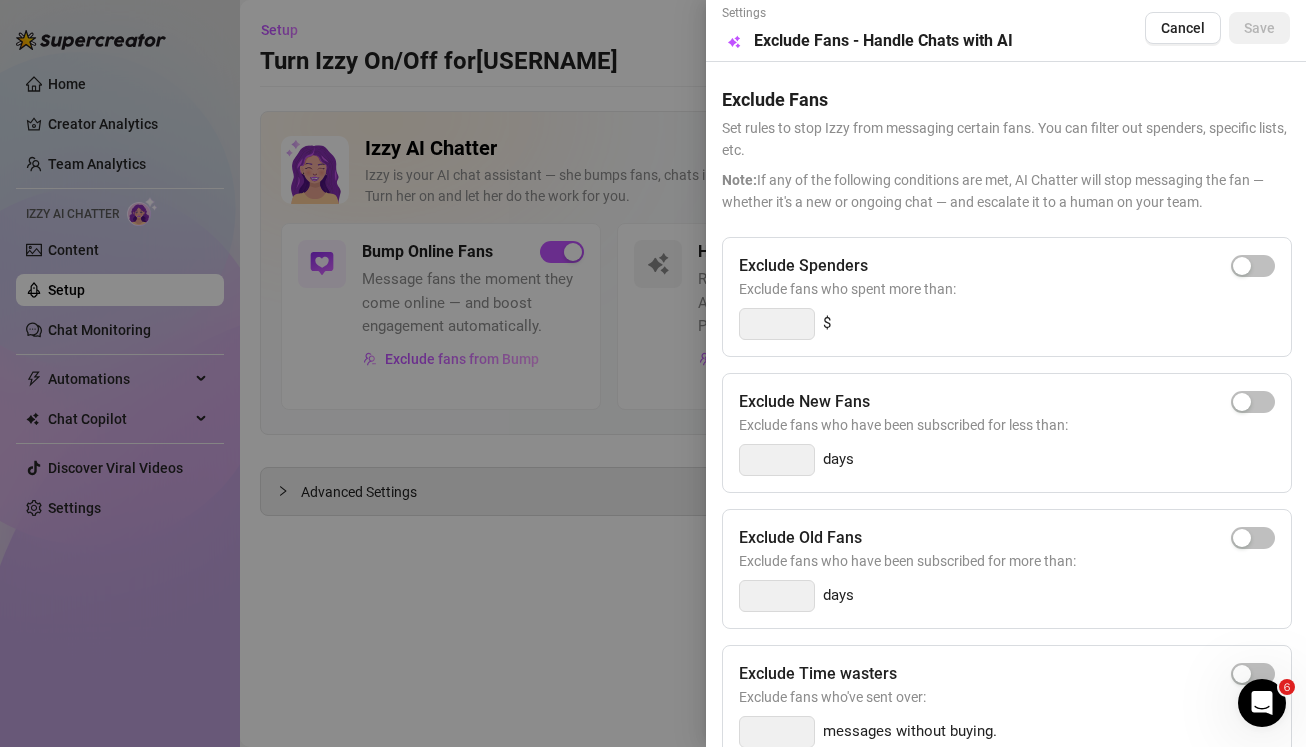 scroll, scrollTop: 0, scrollLeft: 0, axis: both 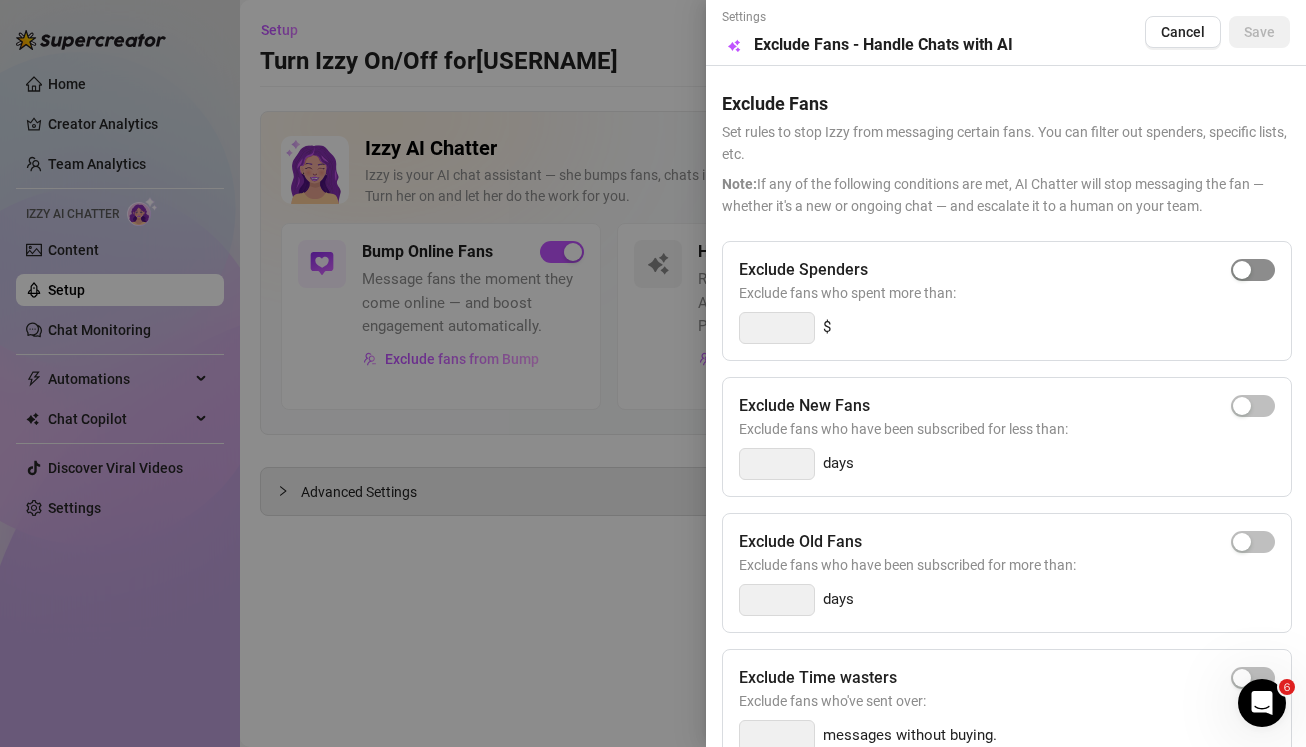 click at bounding box center [1242, 270] 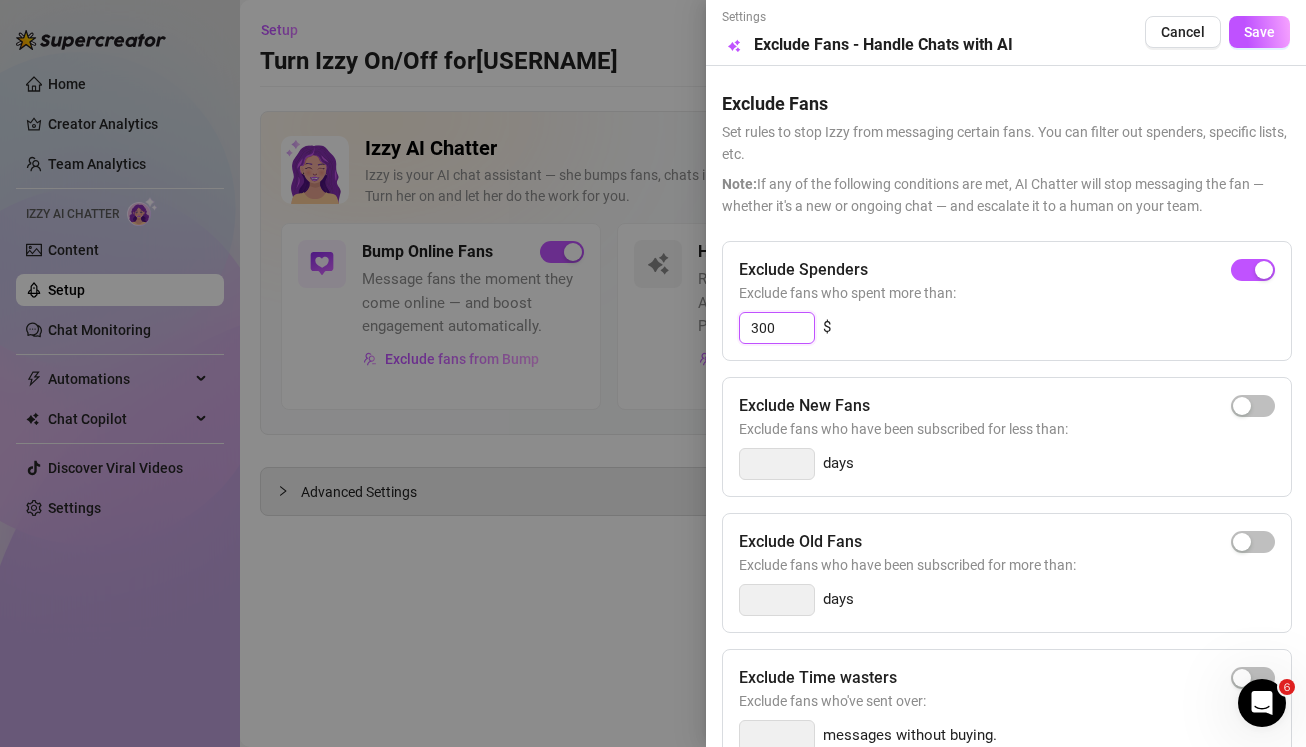 drag, startPoint x: 783, startPoint y: 320, endPoint x: 729, endPoint y: 321, distance: 54.00926 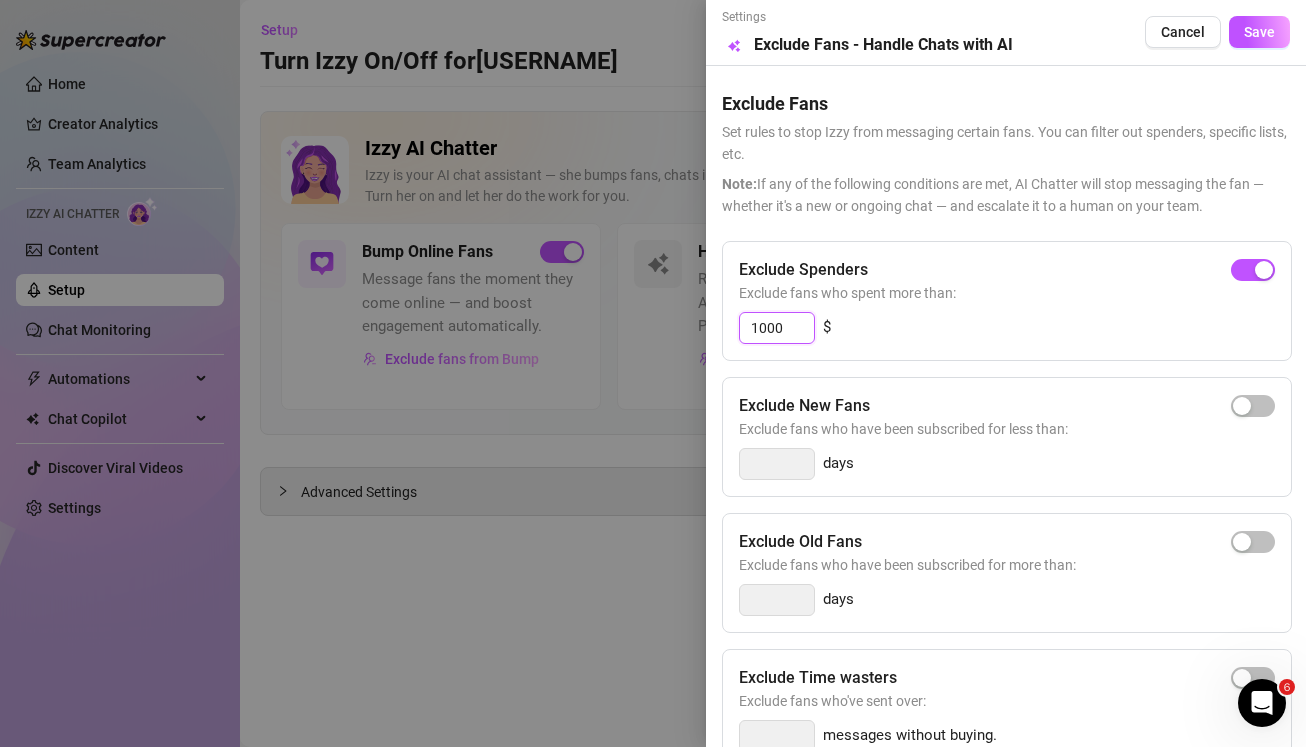type on "1000" 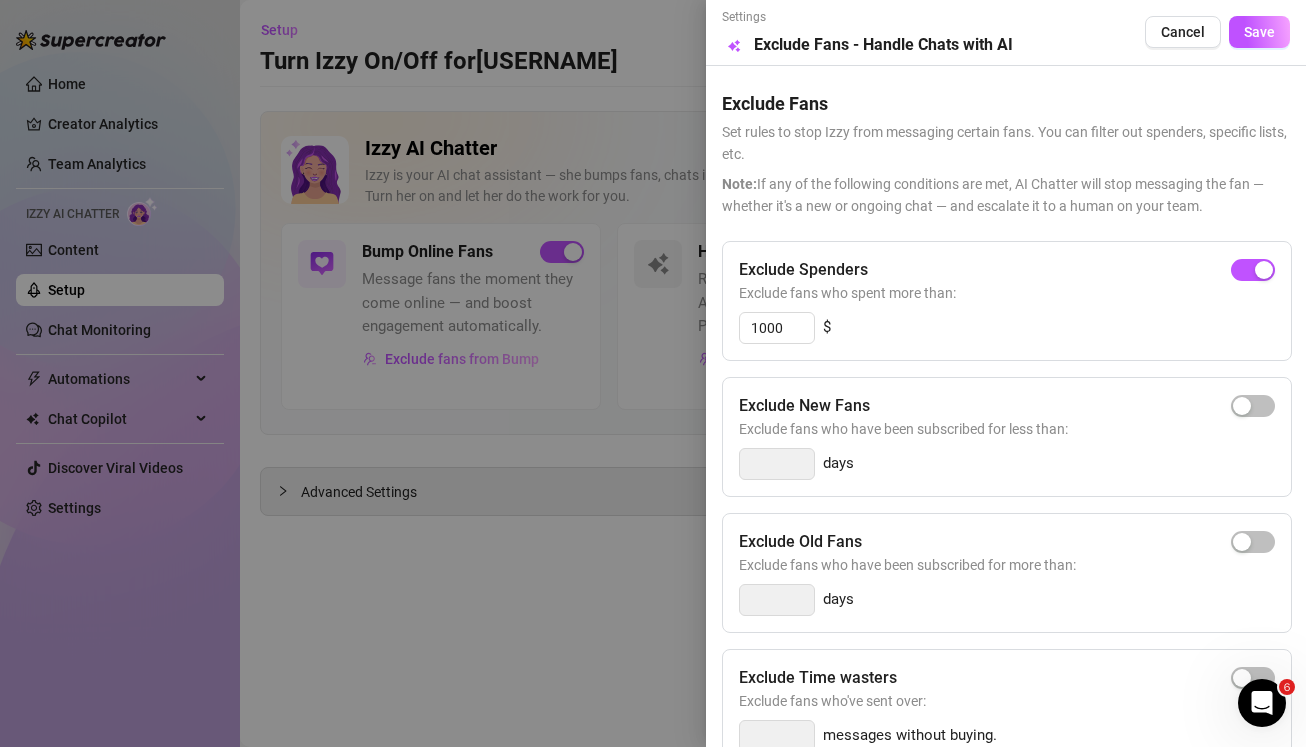click on "Exclude Spenders Exclude fans who spent more than: 1000 $" at bounding box center (1007, 301) 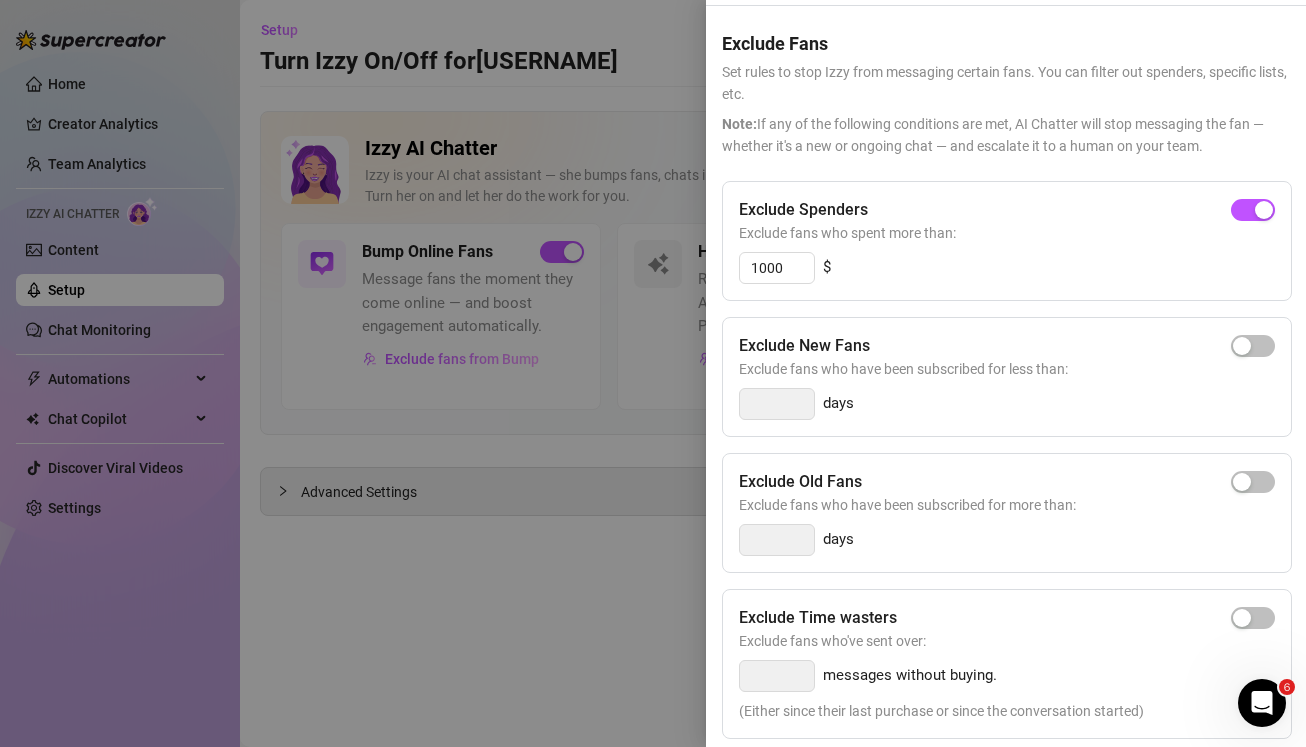 scroll, scrollTop: 0, scrollLeft: 0, axis: both 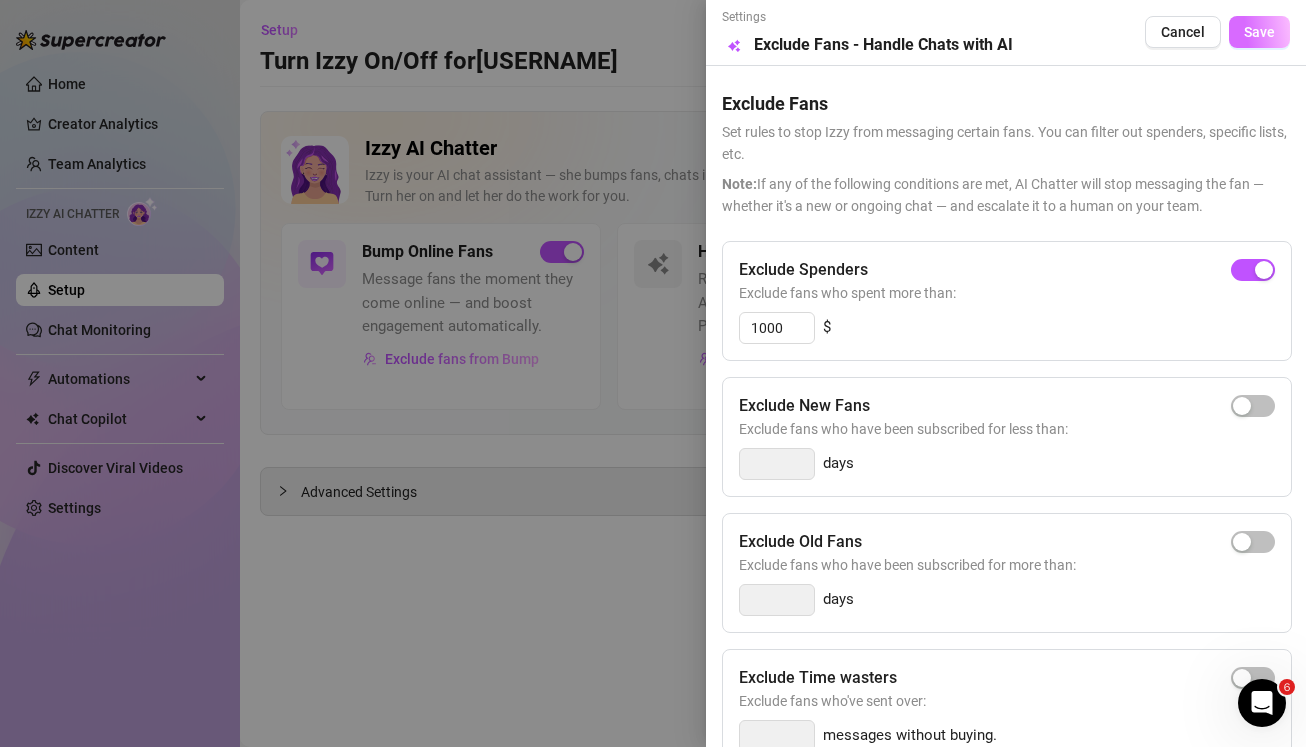 click on "Save" at bounding box center (1259, 32) 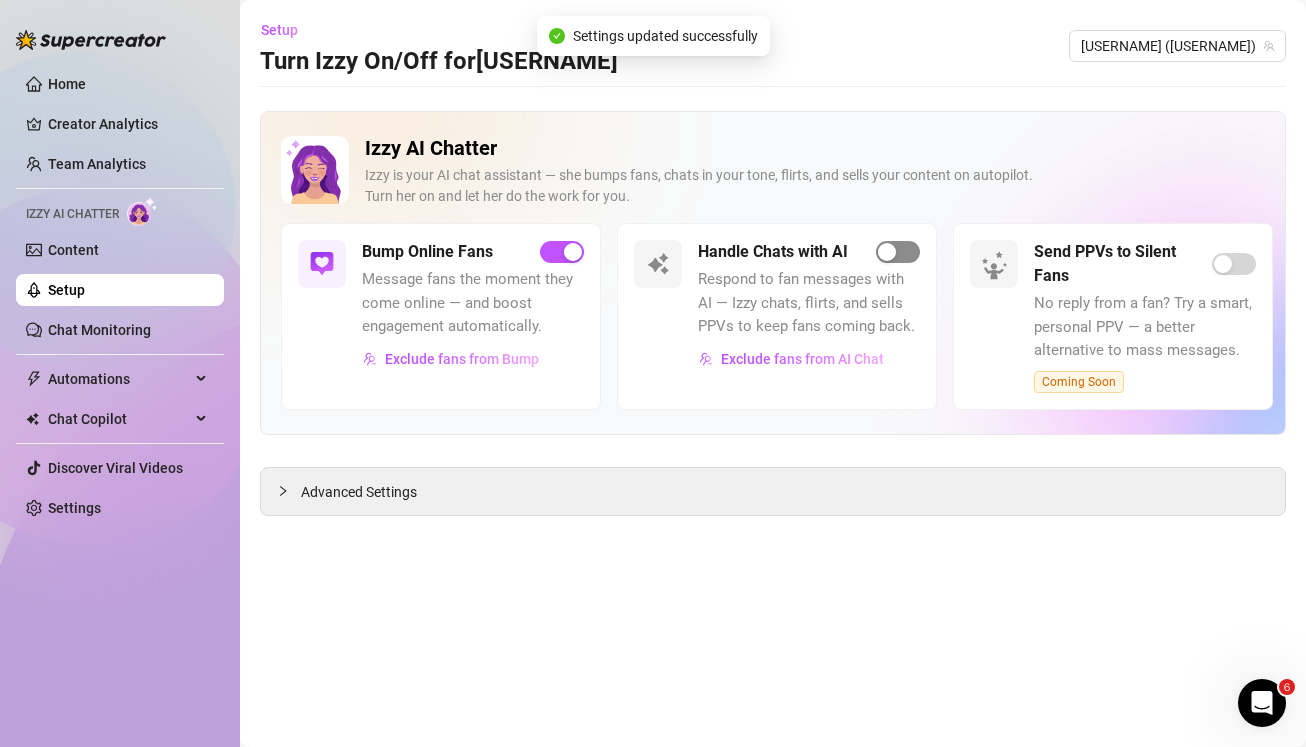 click at bounding box center [887, 252] 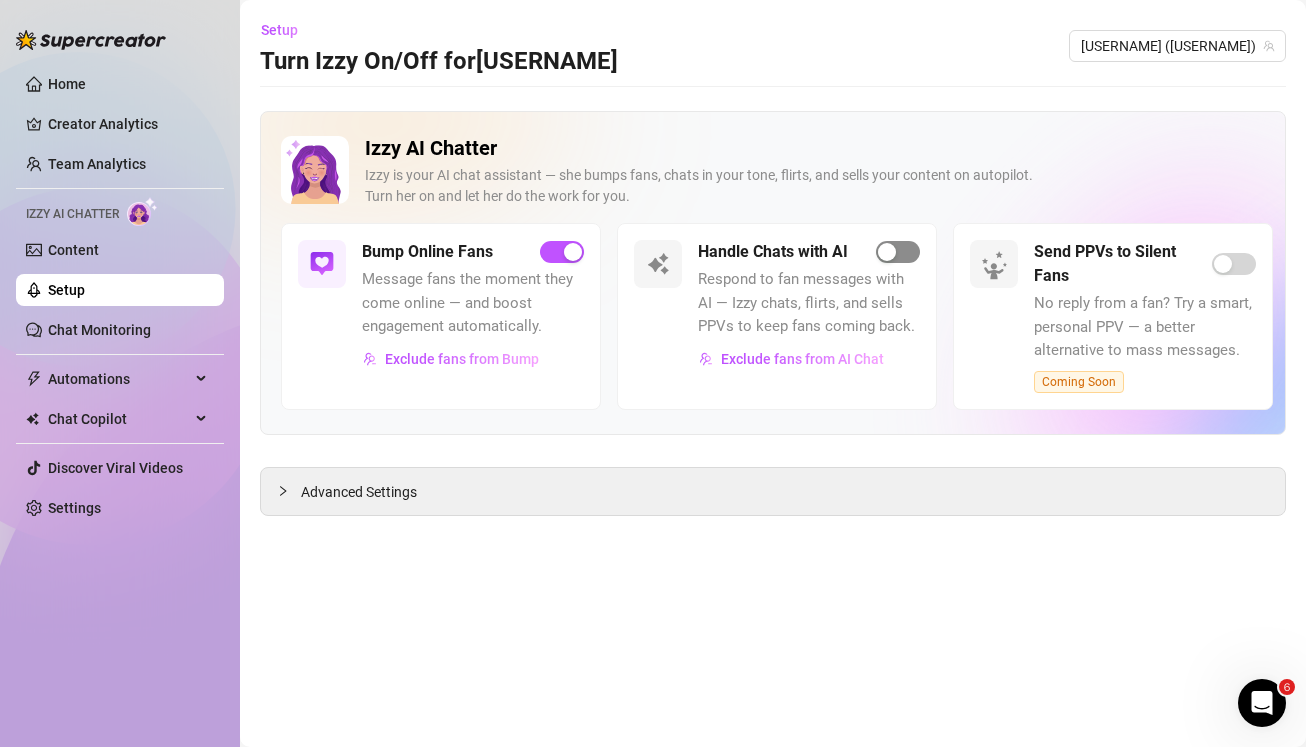 click at bounding box center [887, 252] 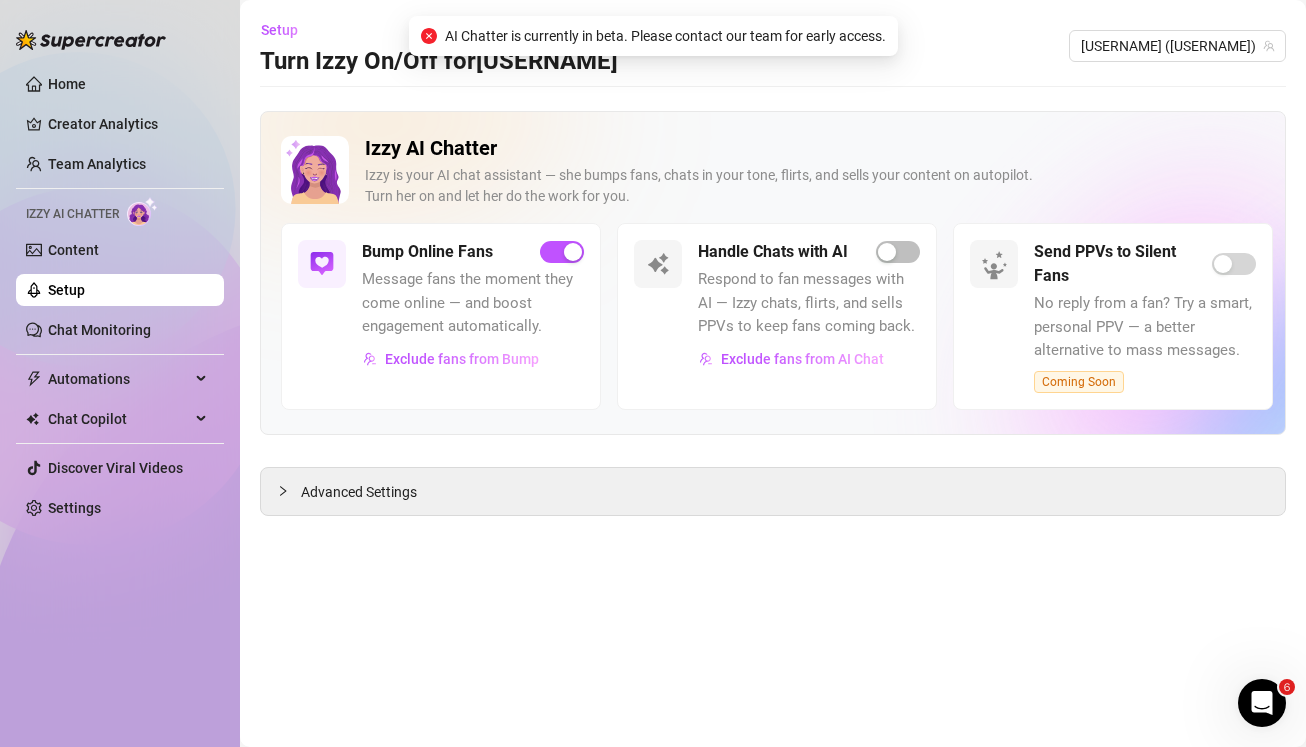 click 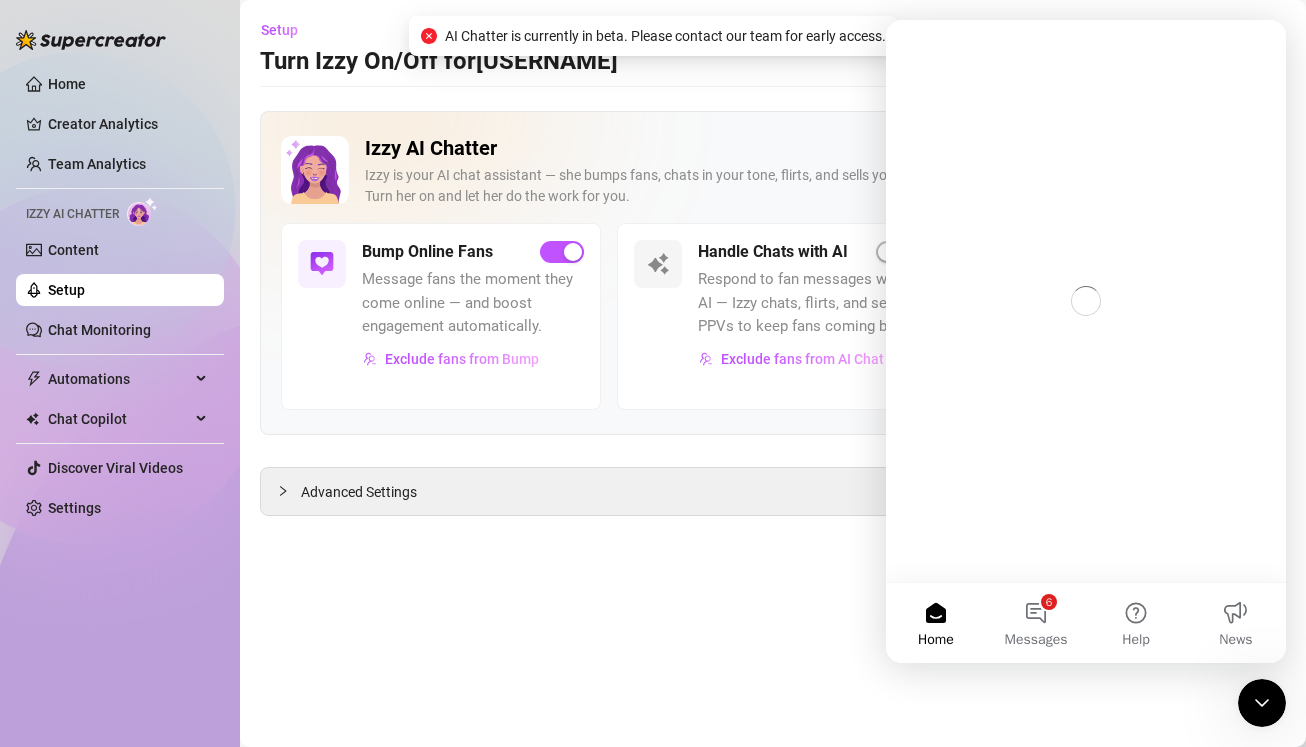 scroll, scrollTop: 0, scrollLeft: 0, axis: both 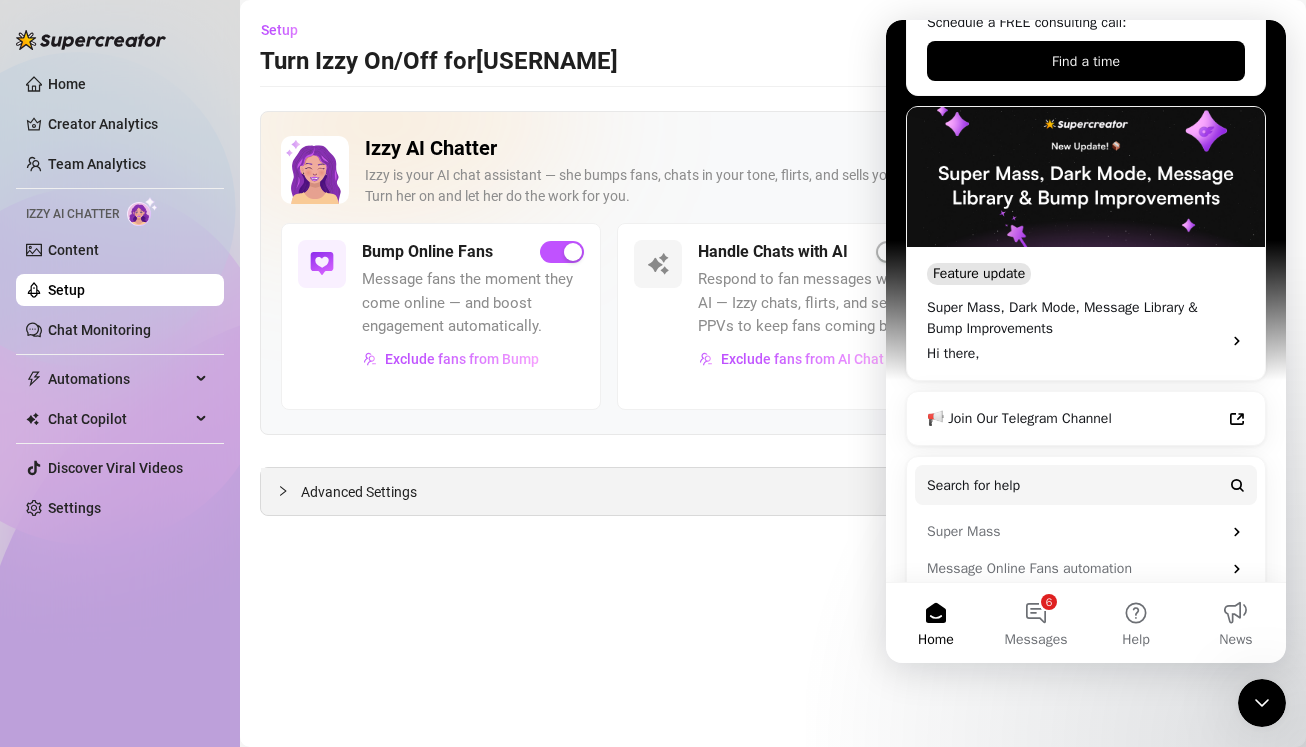 click on "Advanced Settings" at bounding box center (773, 491) 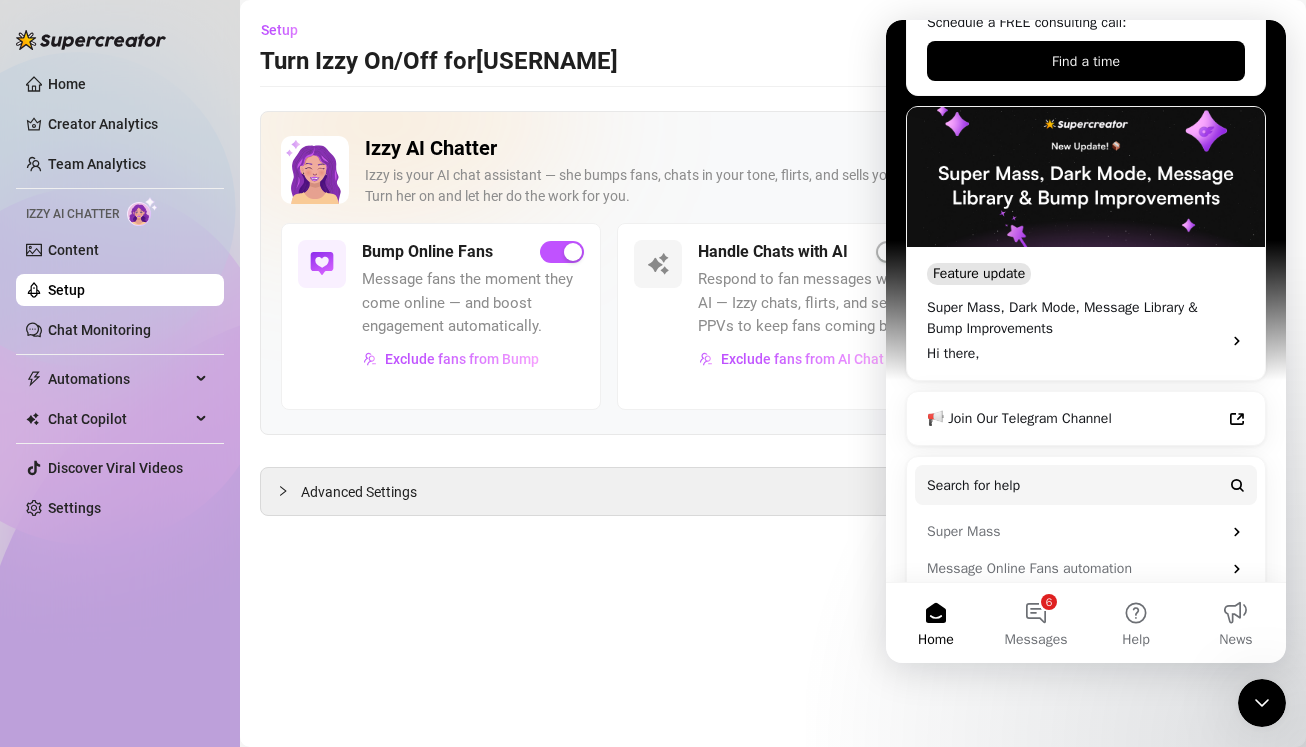 click 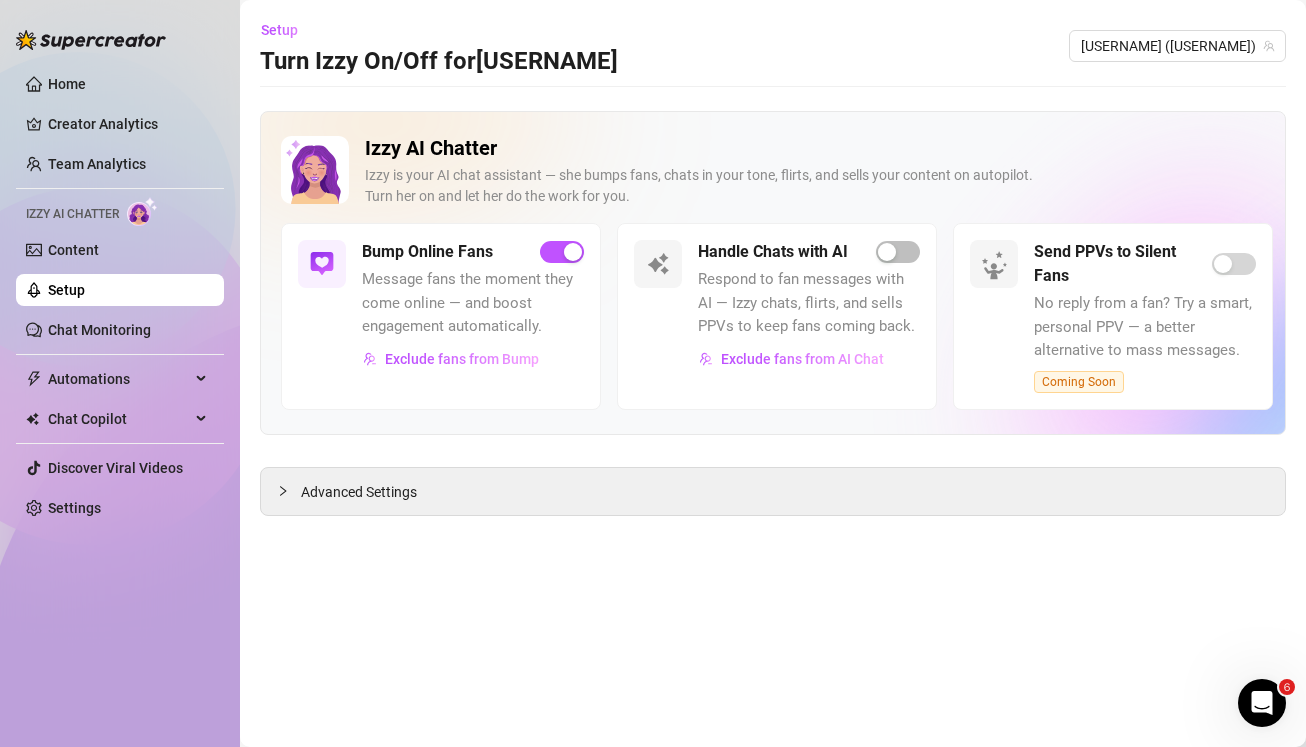 scroll, scrollTop: 0, scrollLeft: 0, axis: both 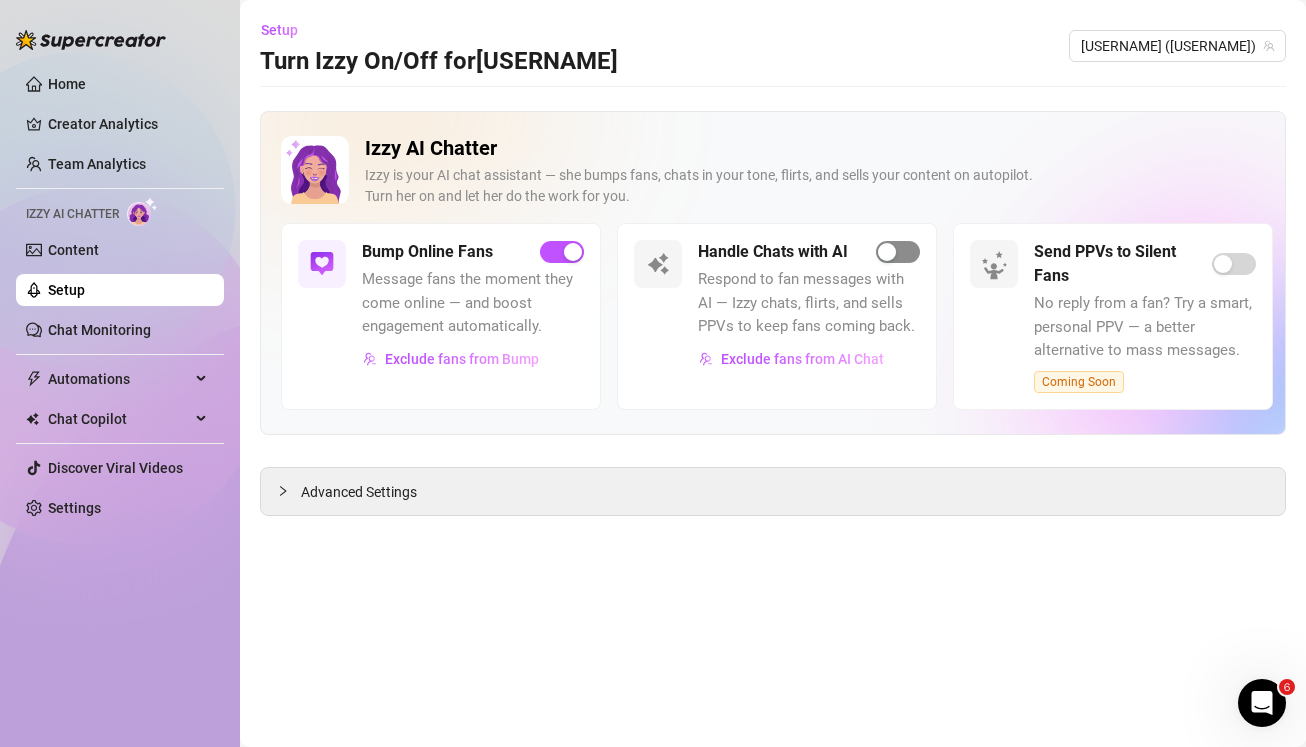 click at bounding box center [887, 252] 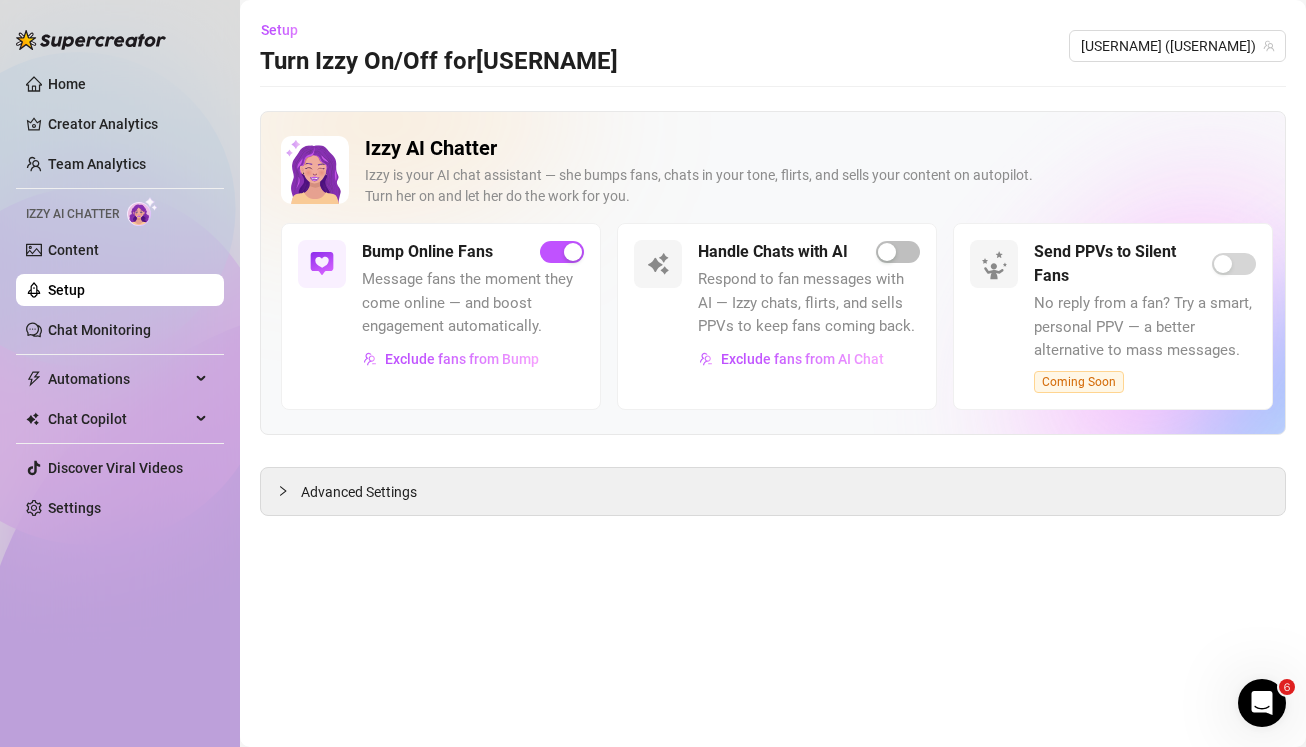 click 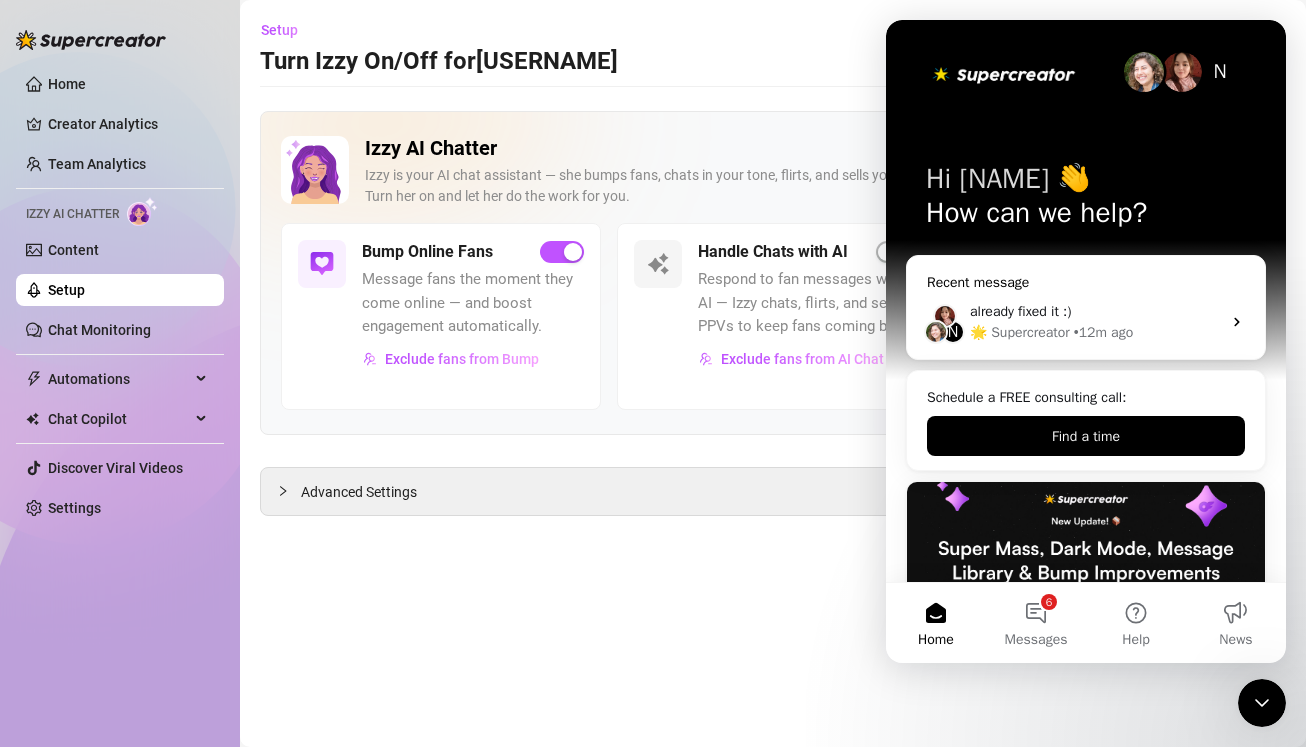 click on "•  12m ago" at bounding box center (1103, 332) 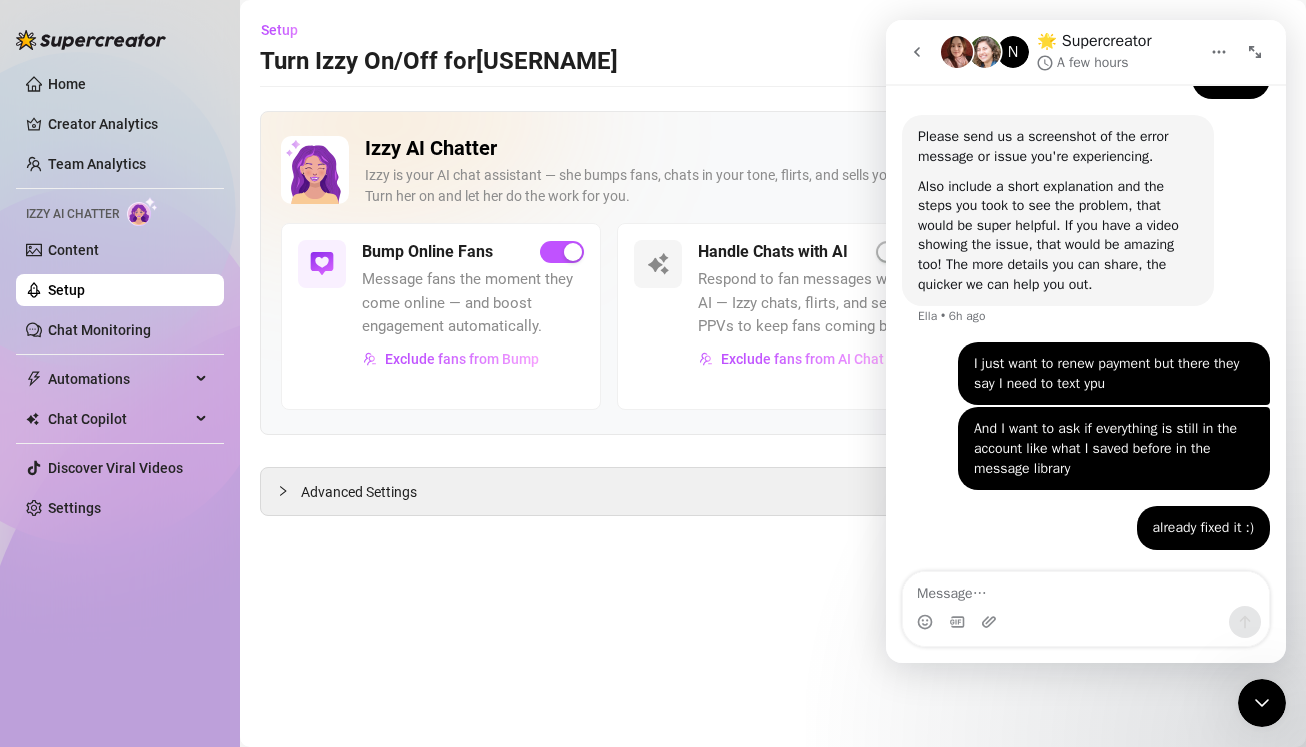 scroll, scrollTop: 1034, scrollLeft: 0, axis: vertical 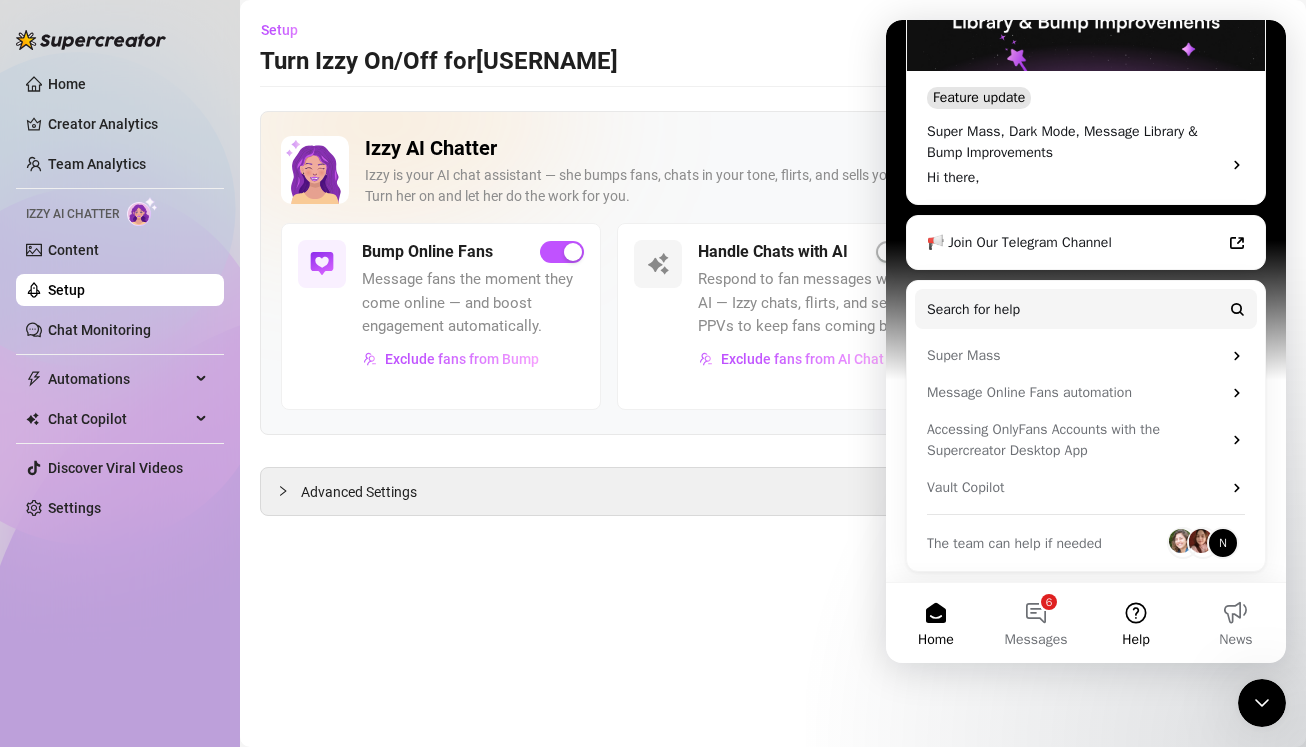 click on "Help" at bounding box center [1136, 623] 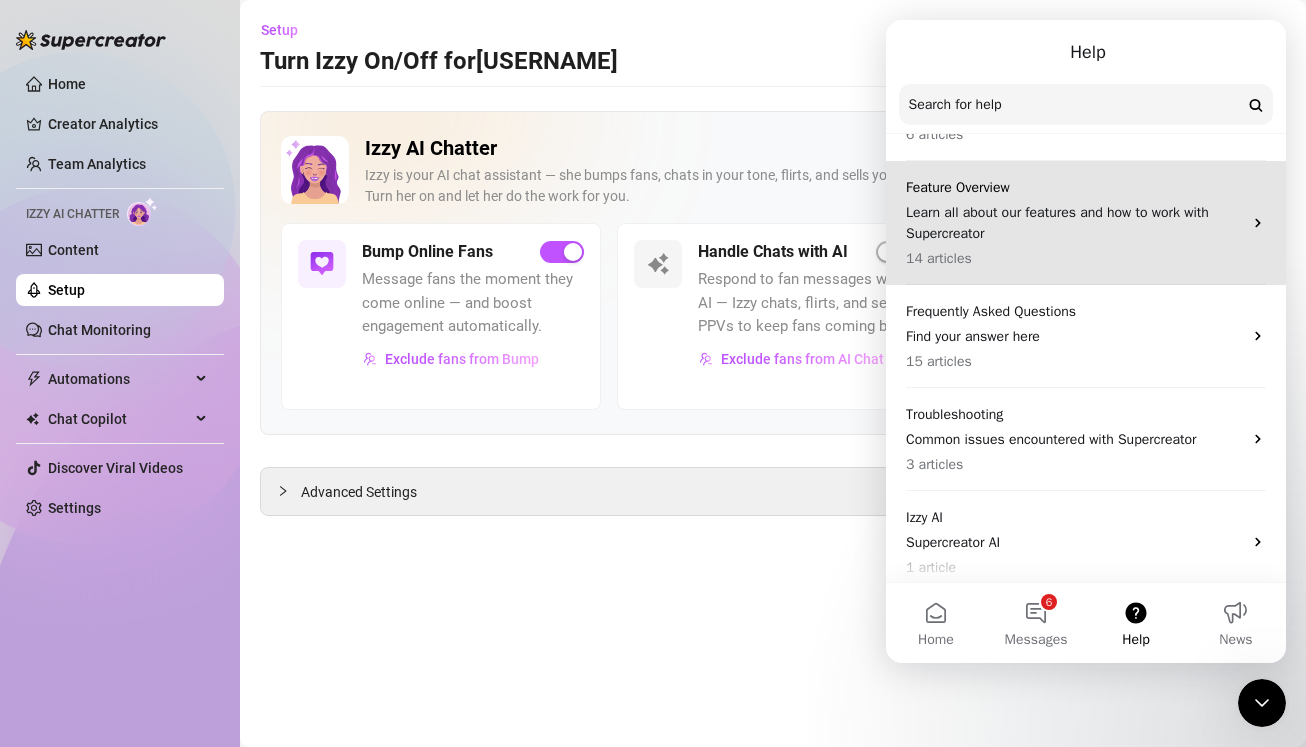 scroll, scrollTop: 143, scrollLeft: 0, axis: vertical 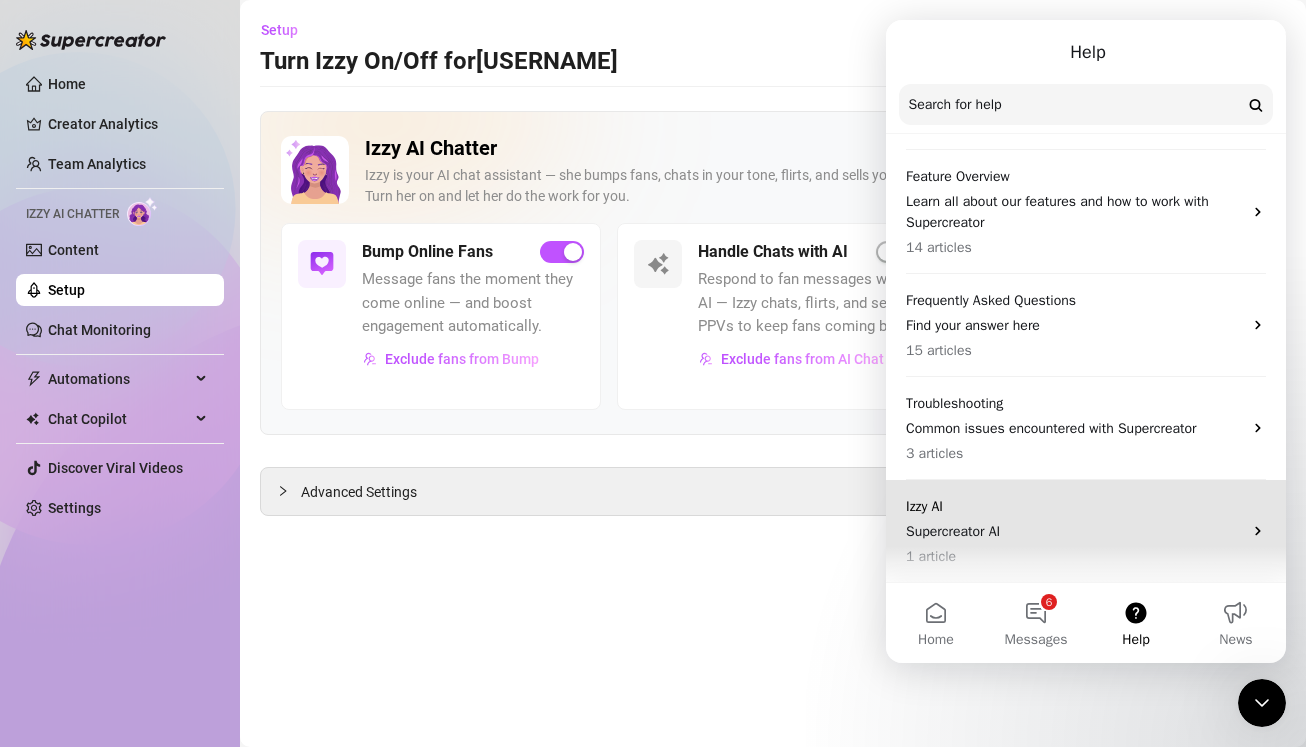 click on "Izzy AI" at bounding box center [1074, 506] 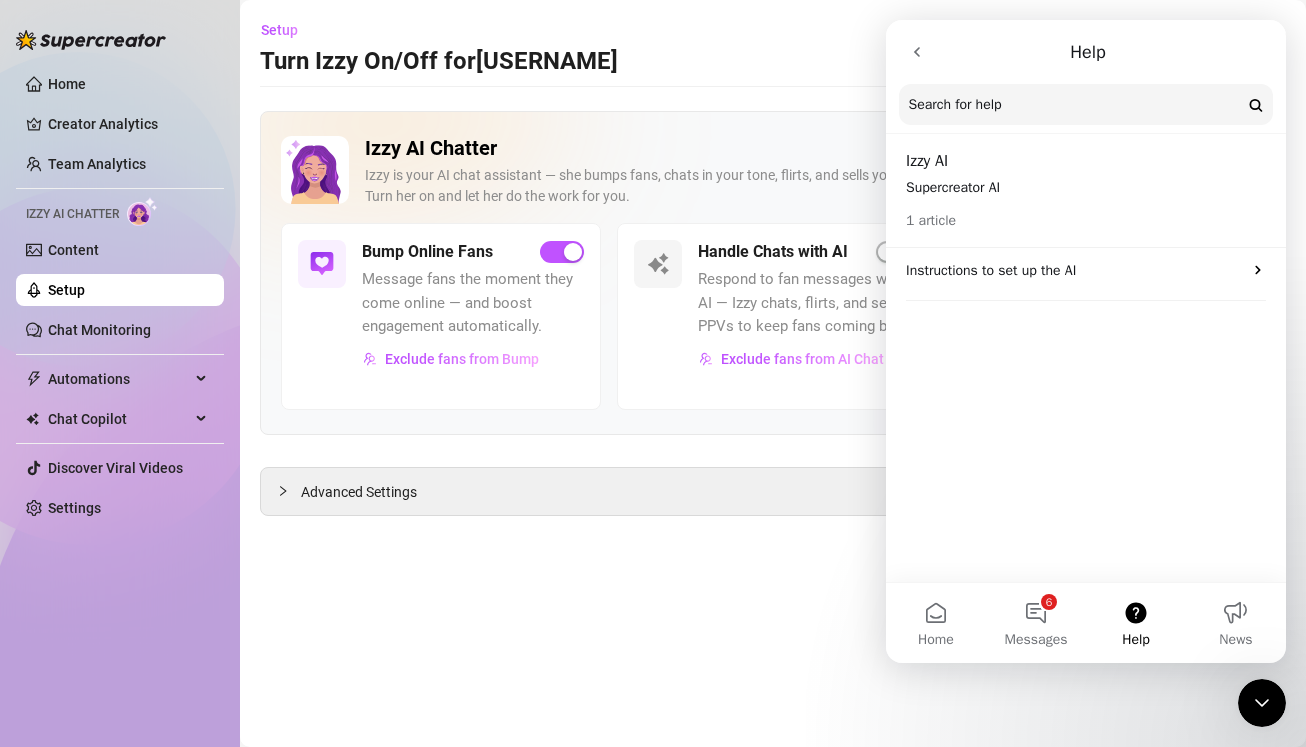 click on "1 article" at bounding box center [1086, 214] 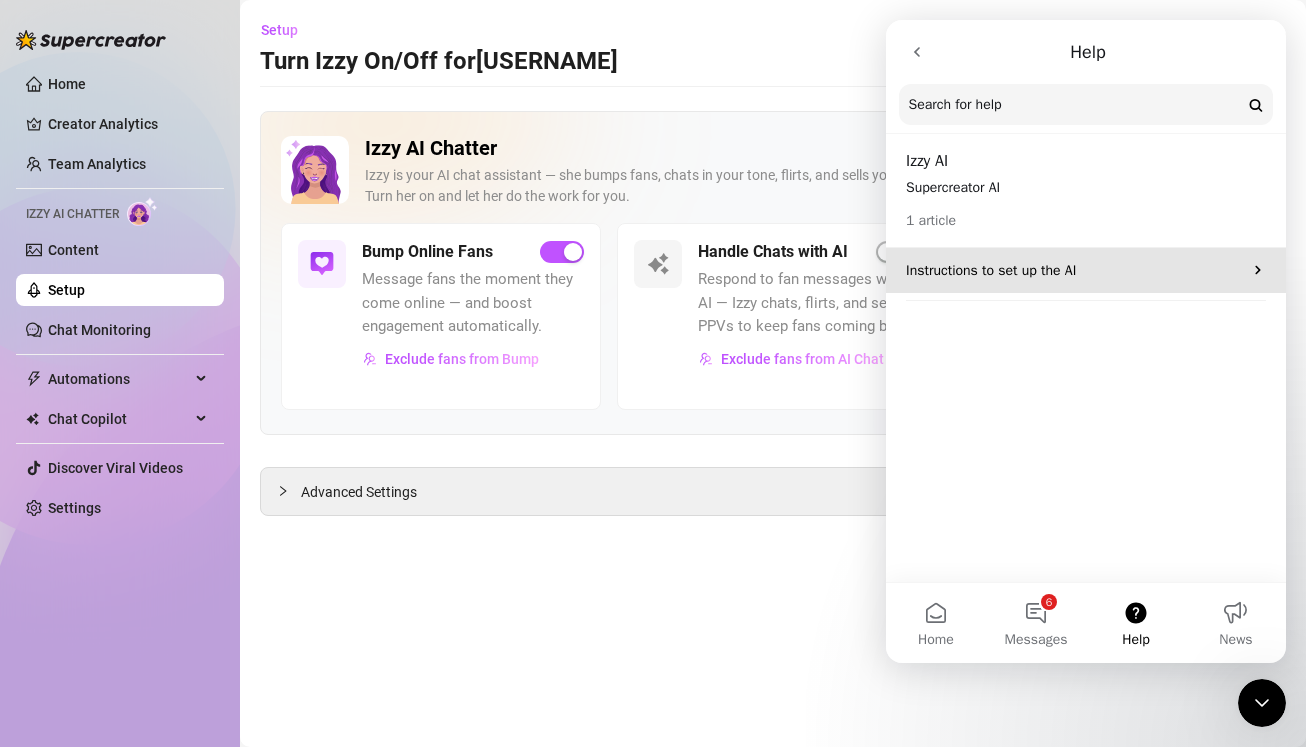 click on "Instructions to set up the AI" at bounding box center [1074, 270] 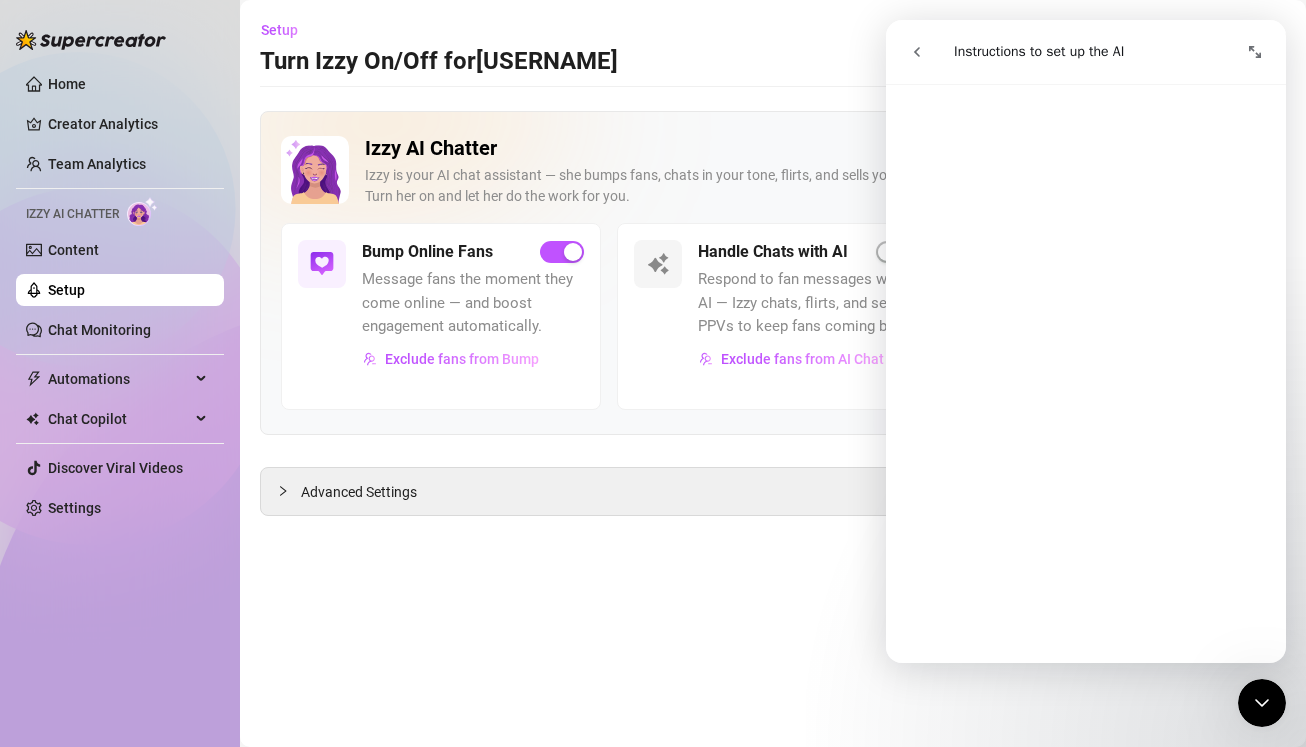 scroll, scrollTop: 3321, scrollLeft: 0, axis: vertical 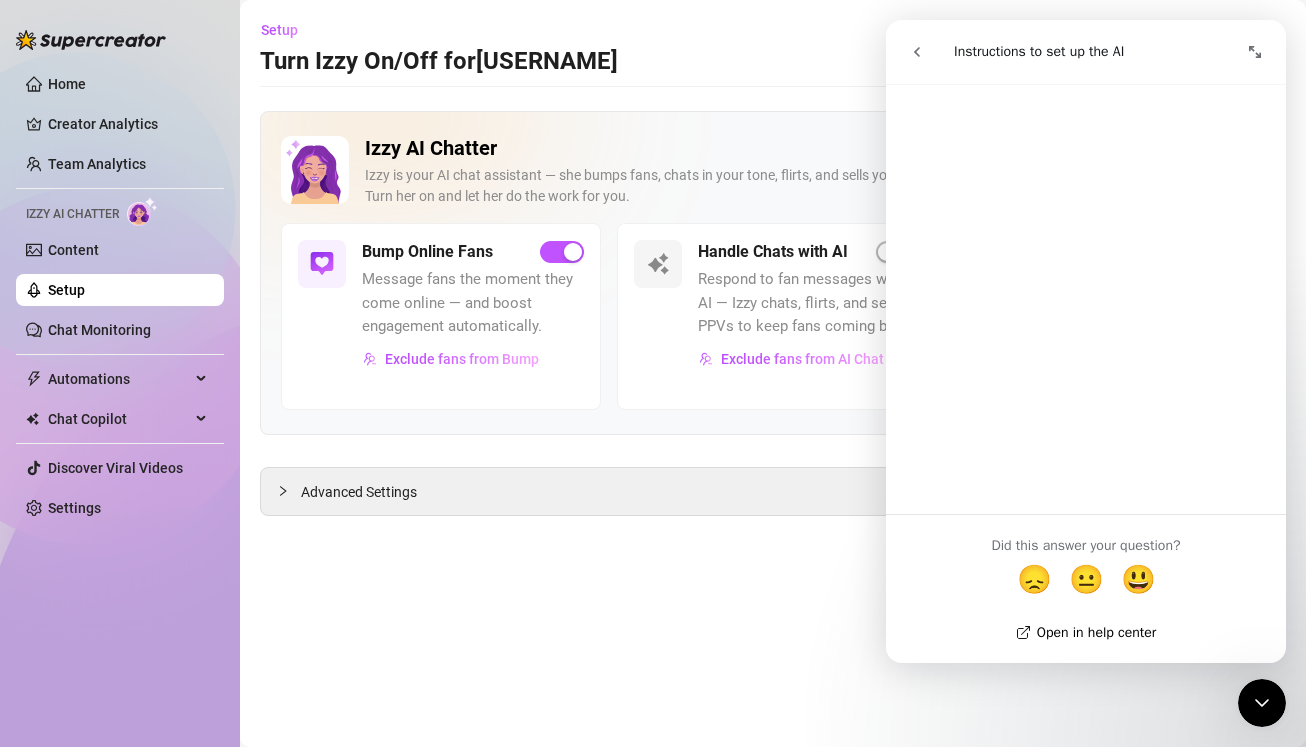click on "Open in help center" at bounding box center (1086, 632) 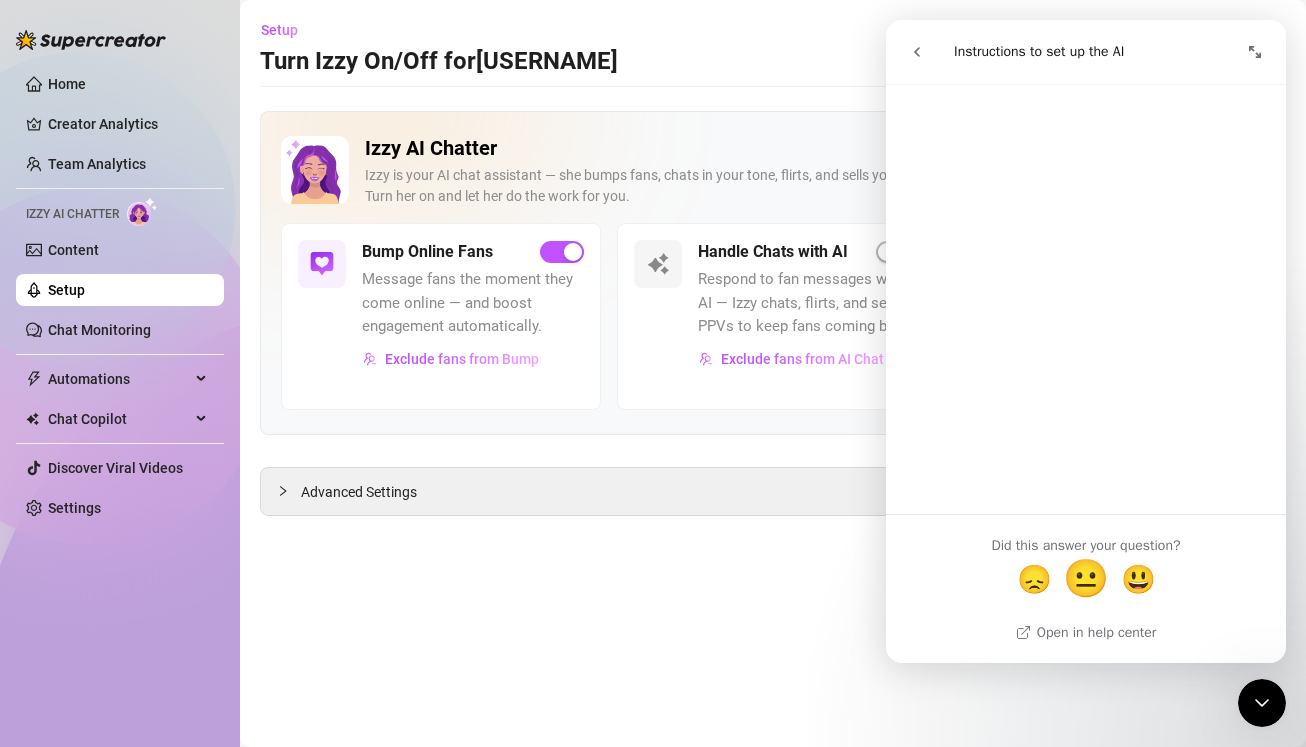 click on "😐" at bounding box center (1086, 578) 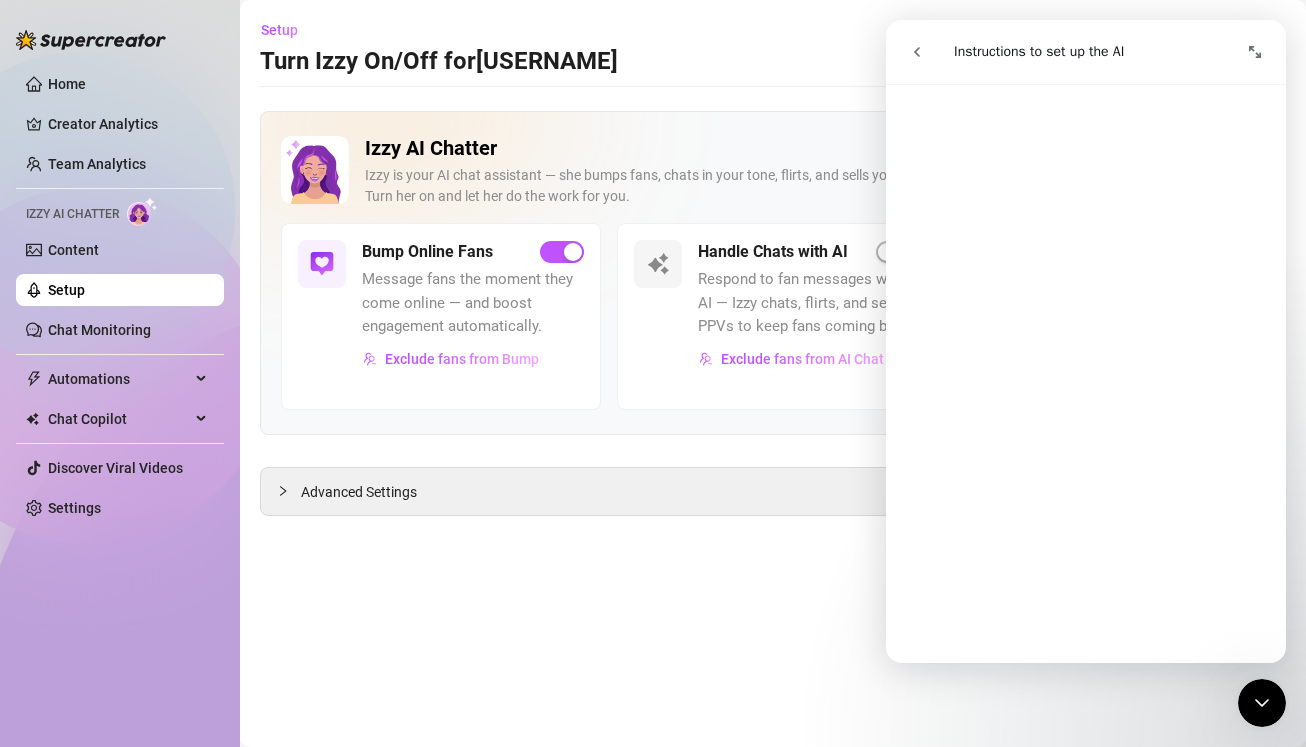 scroll, scrollTop: 0, scrollLeft: 0, axis: both 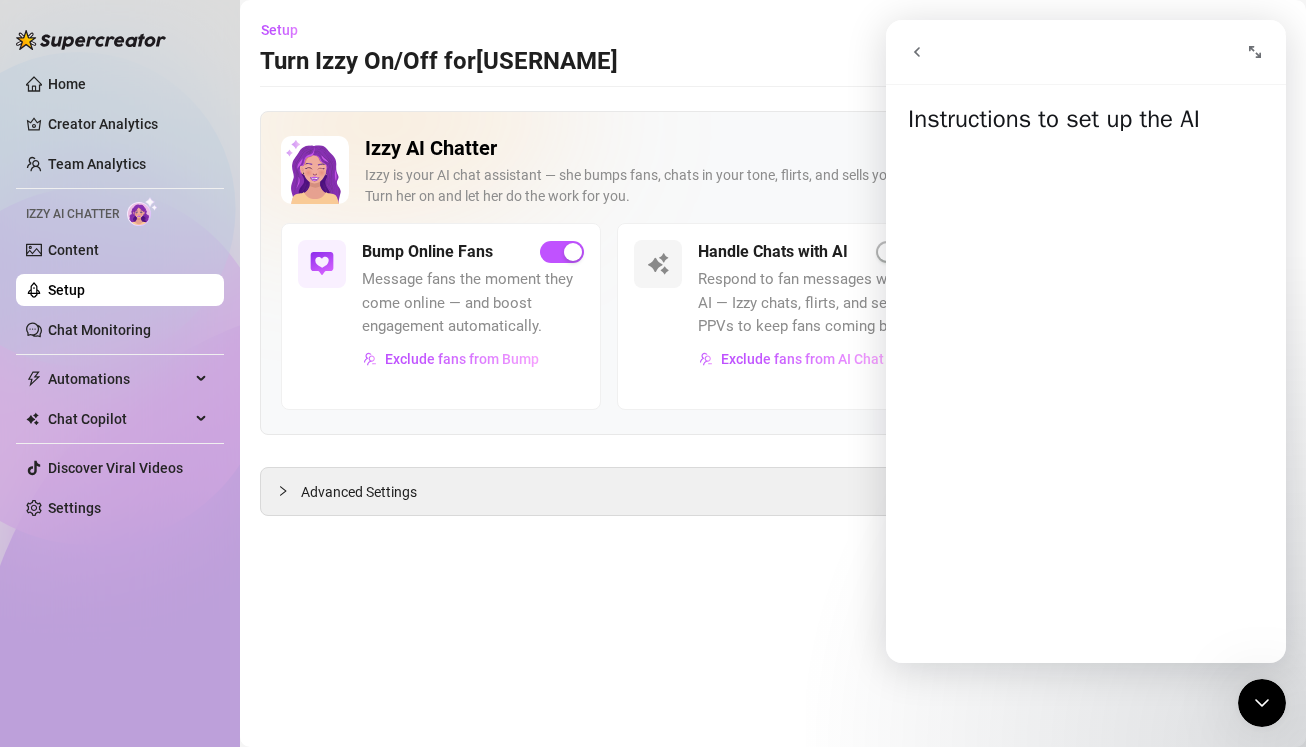 click 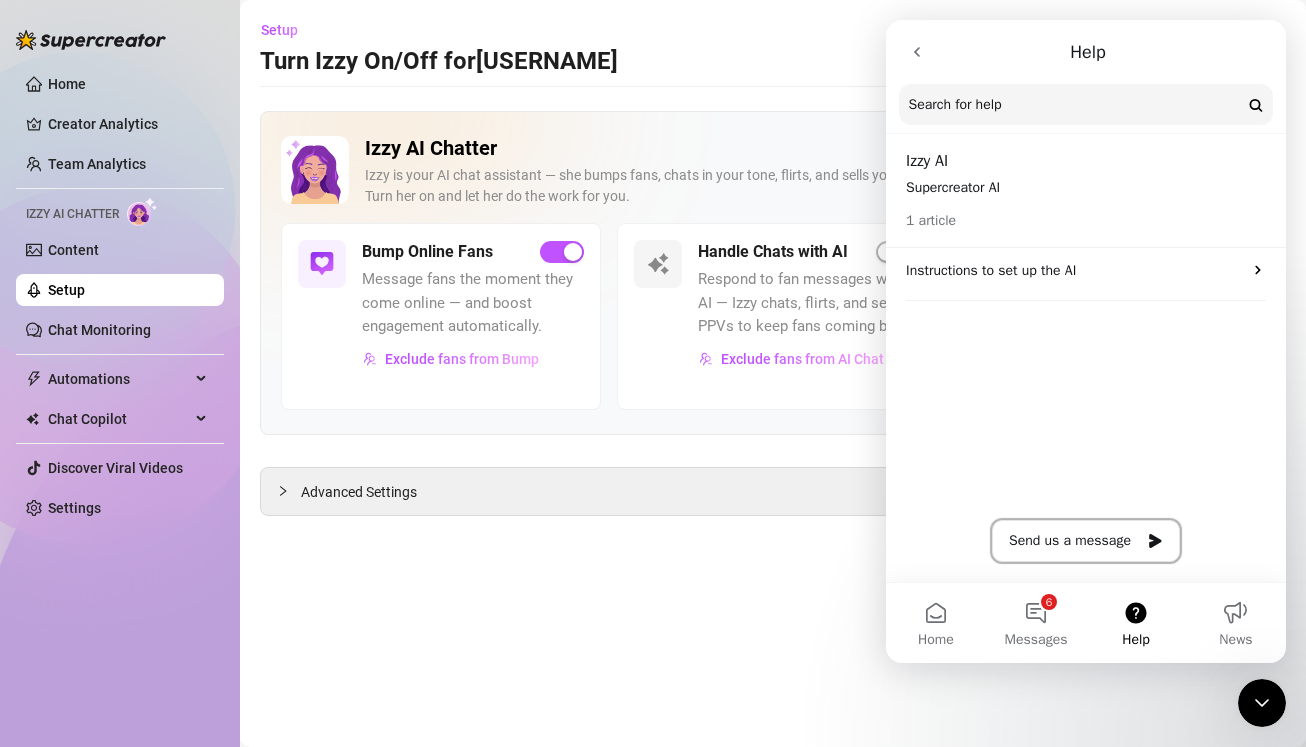 click on "Send us a message" at bounding box center [1086, 541] 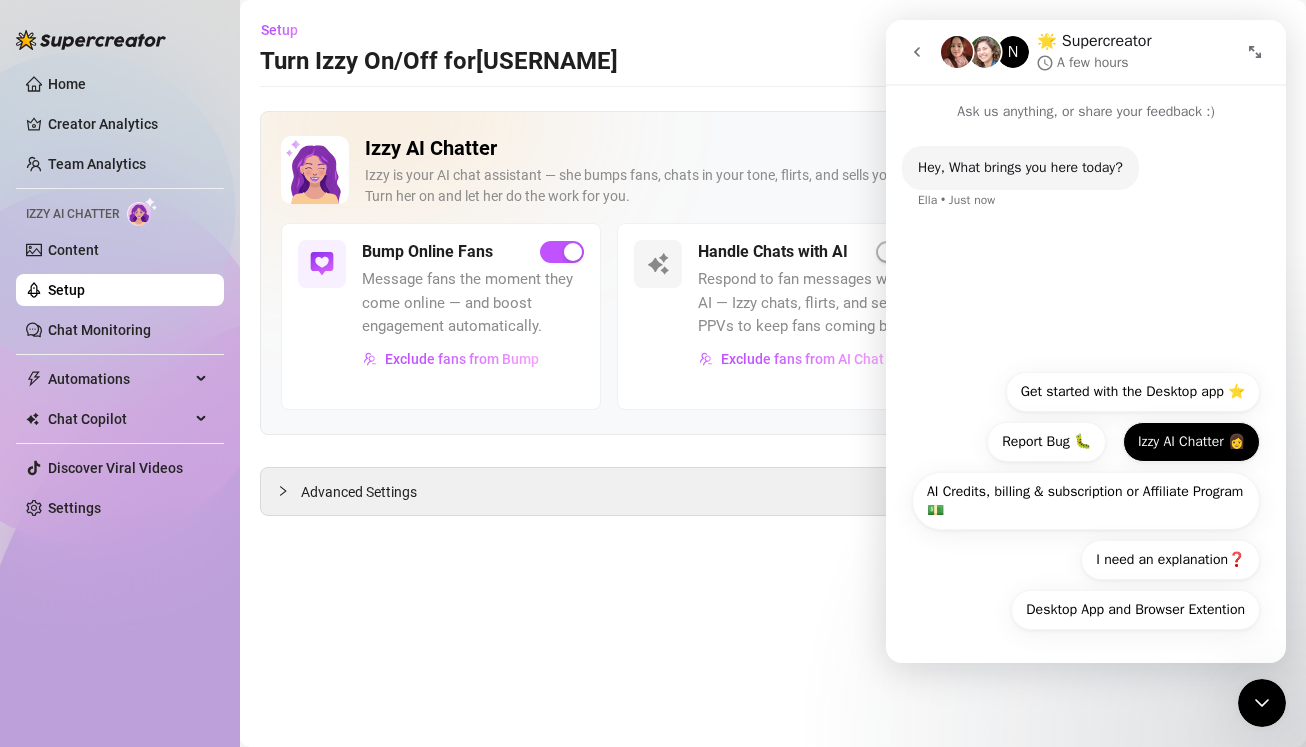 click on "Izzy AI Chatter 👩" at bounding box center [1191, 442] 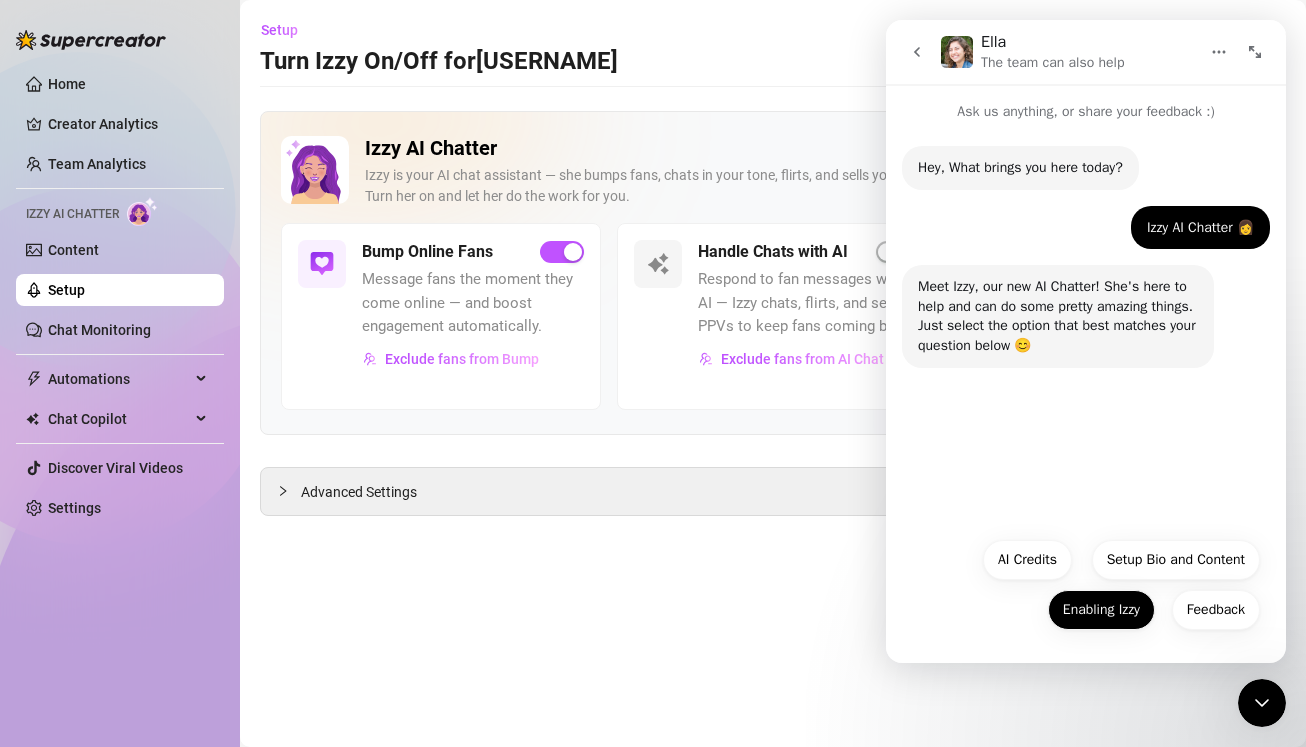 click on "Enabling Izzy" at bounding box center [1101, 610] 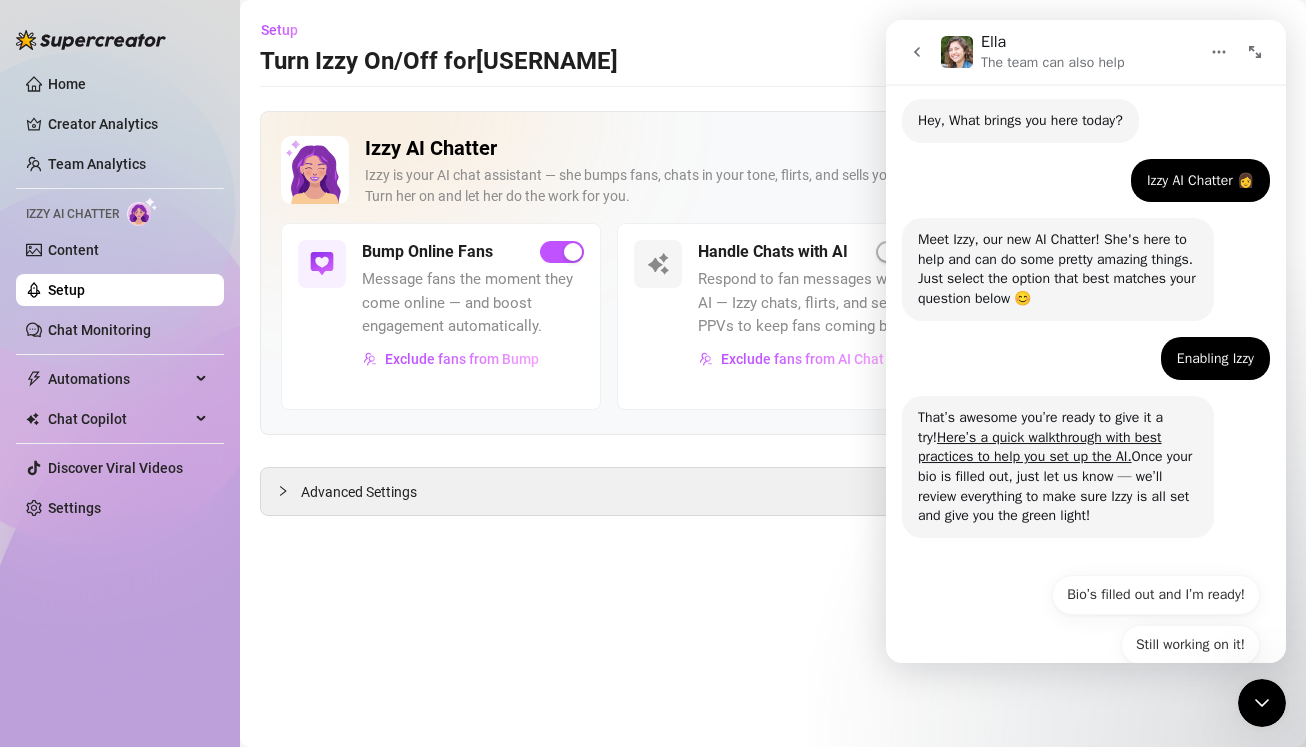 scroll, scrollTop: 81, scrollLeft: 0, axis: vertical 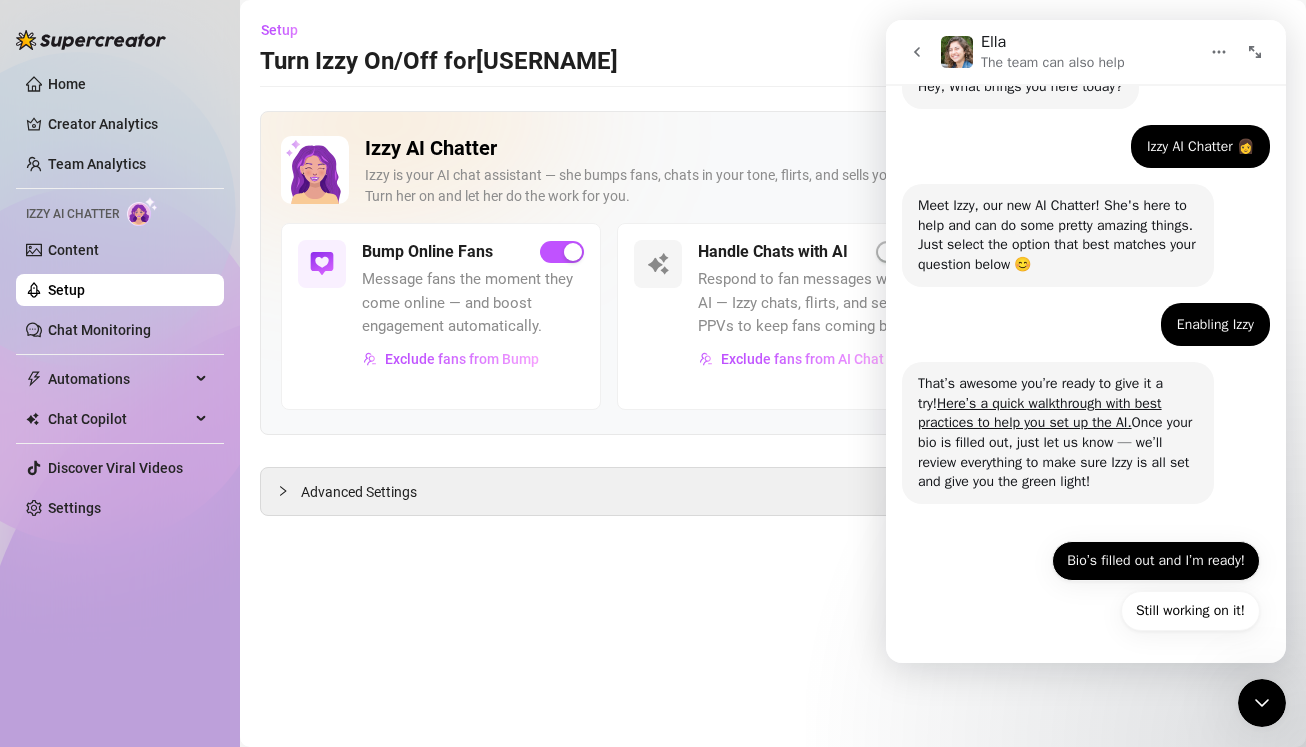click on "Bio’s filled out and I’m ready!" at bounding box center [1156, 561] 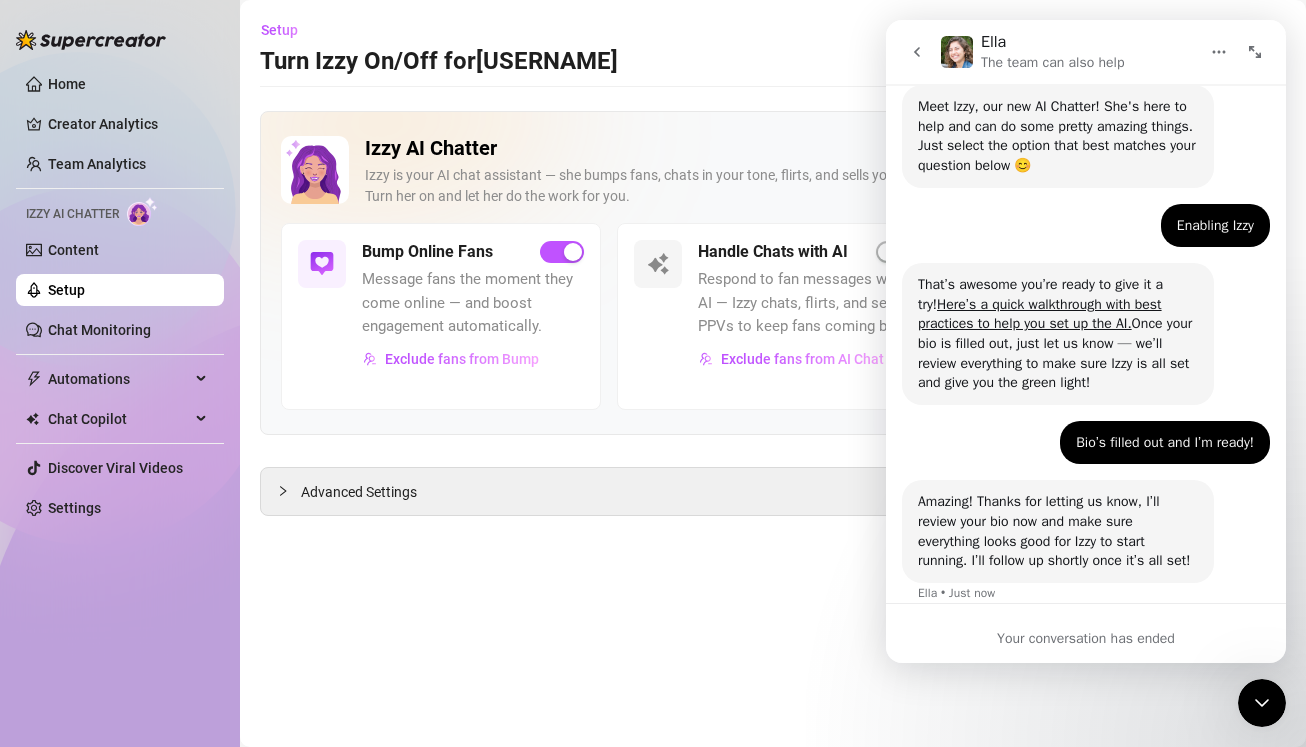 scroll, scrollTop: 240, scrollLeft: 0, axis: vertical 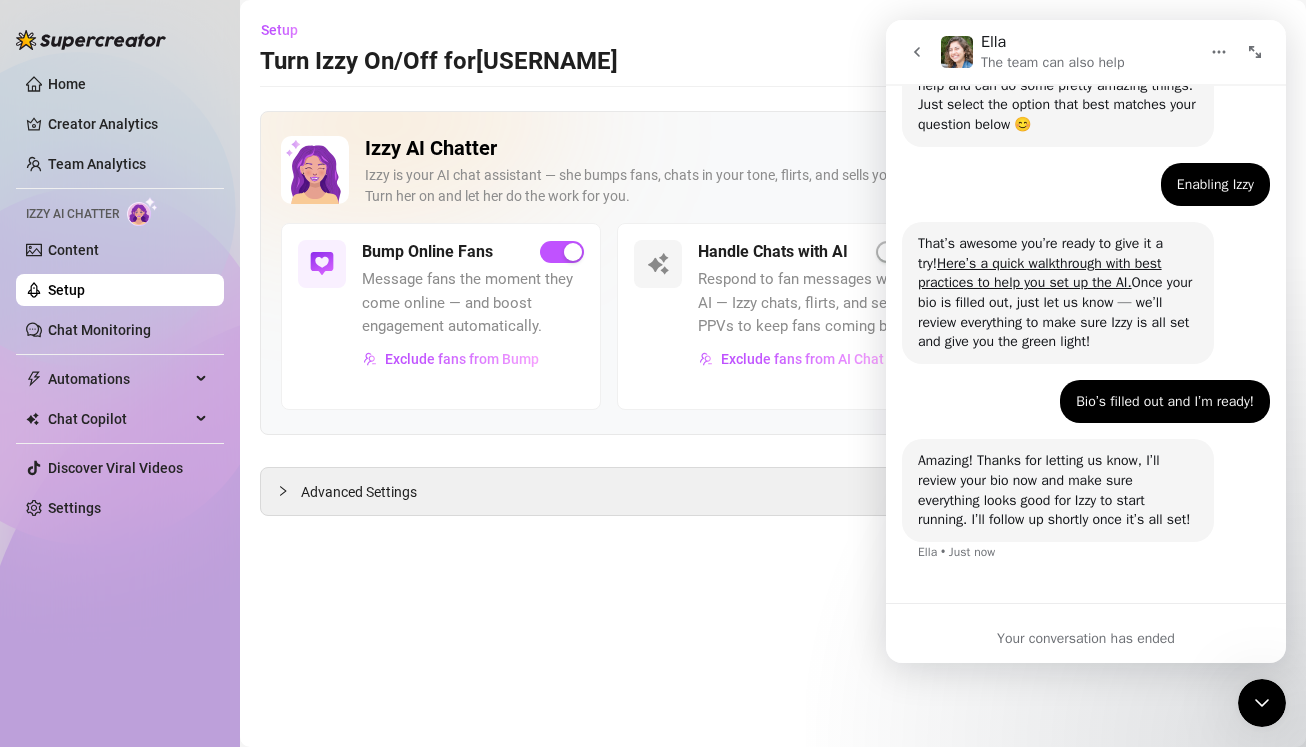 click 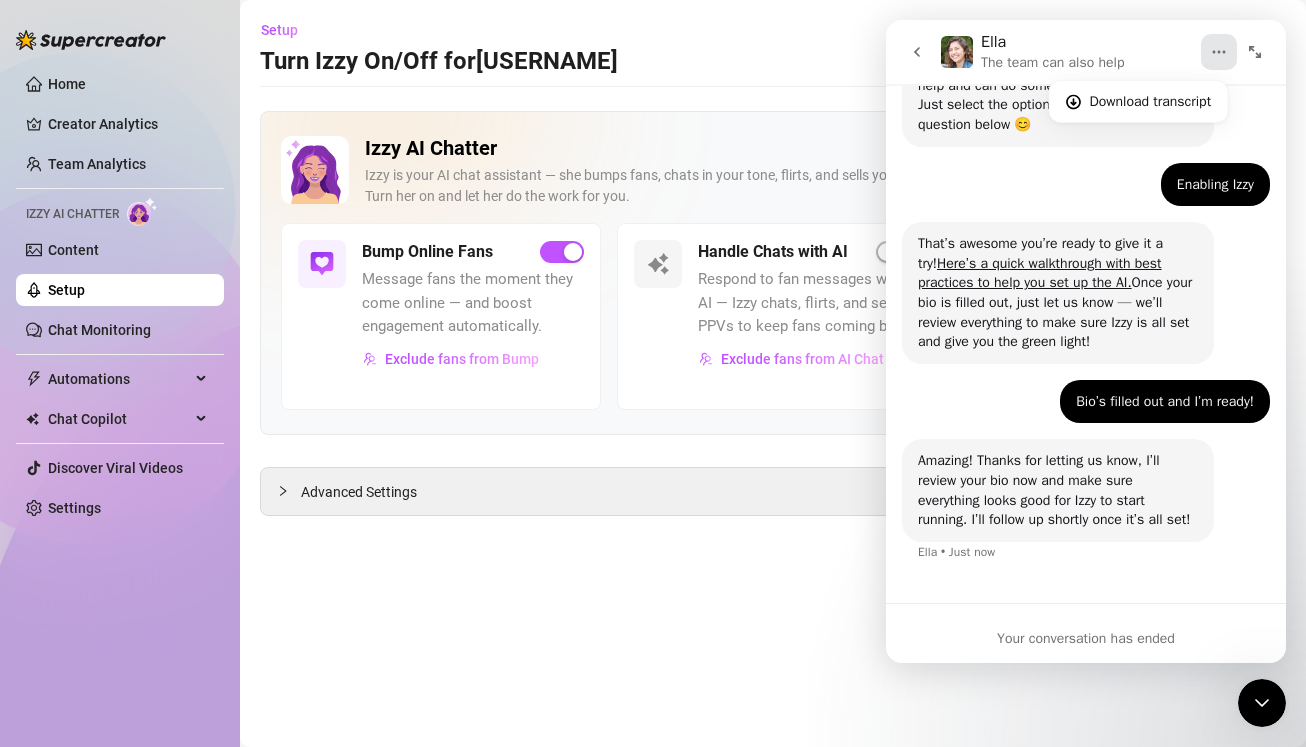 click 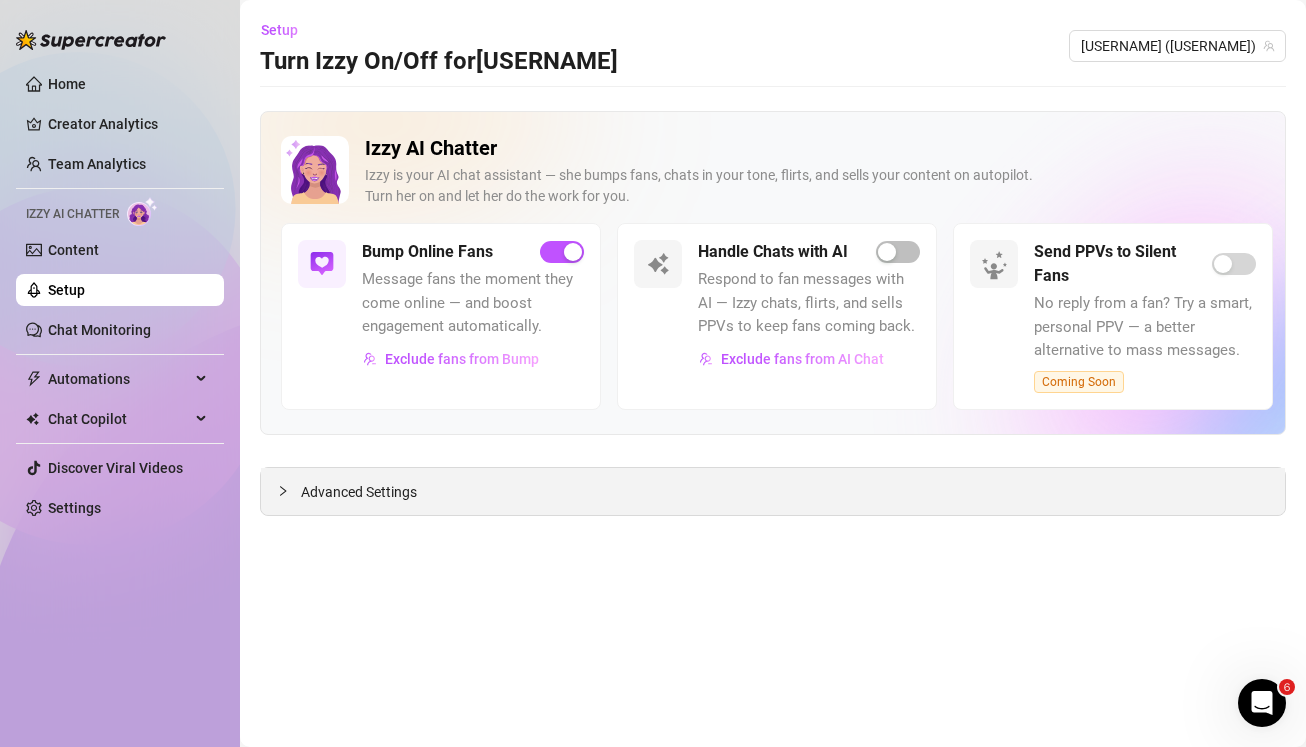 click on "Advanced Settings" at bounding box center (359, 492) 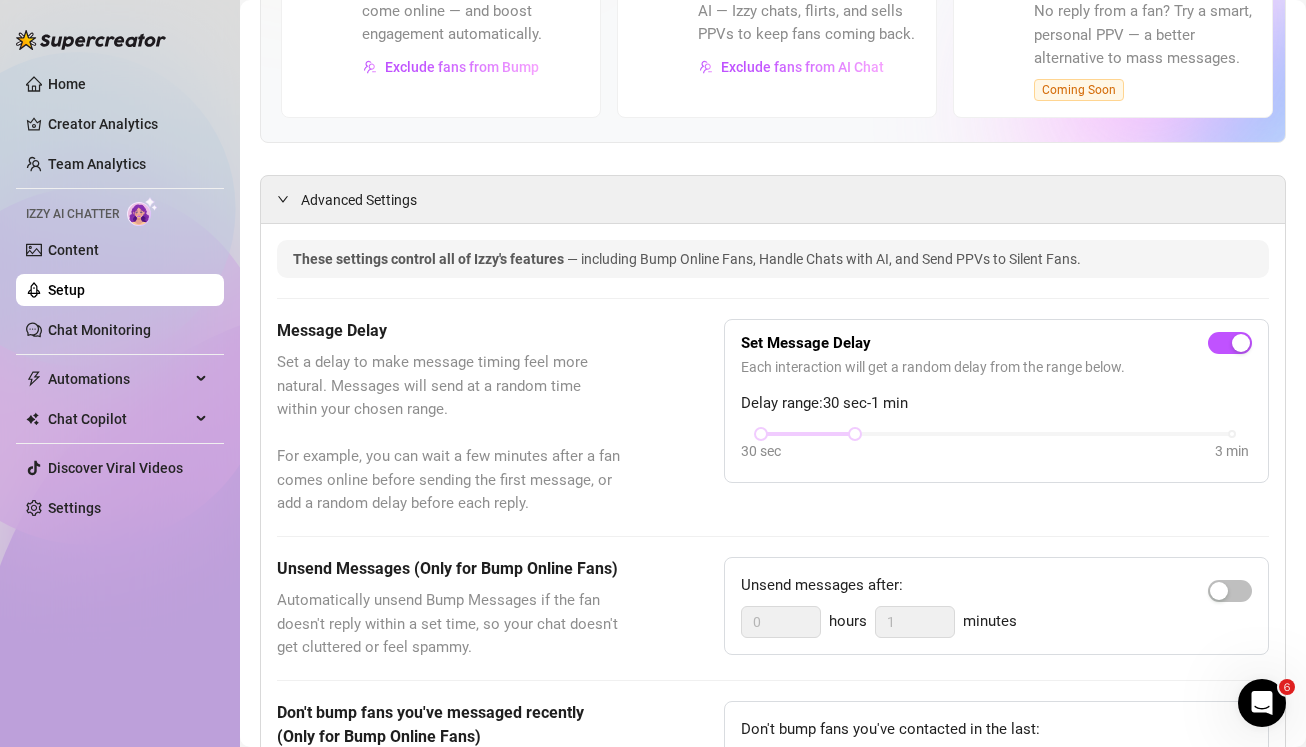 scroll, scrollTop: 301, scrollLeft: 0, axis: vertical 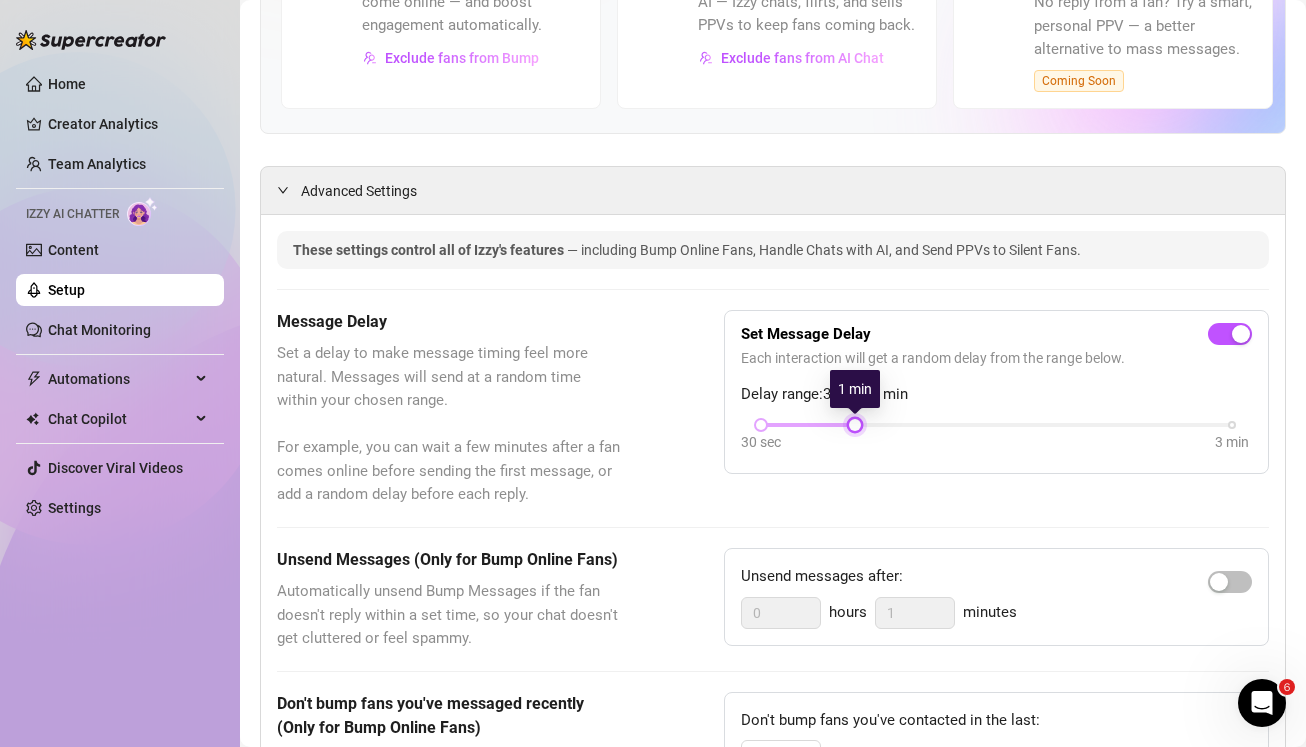 click at bounding box center (855, 425) 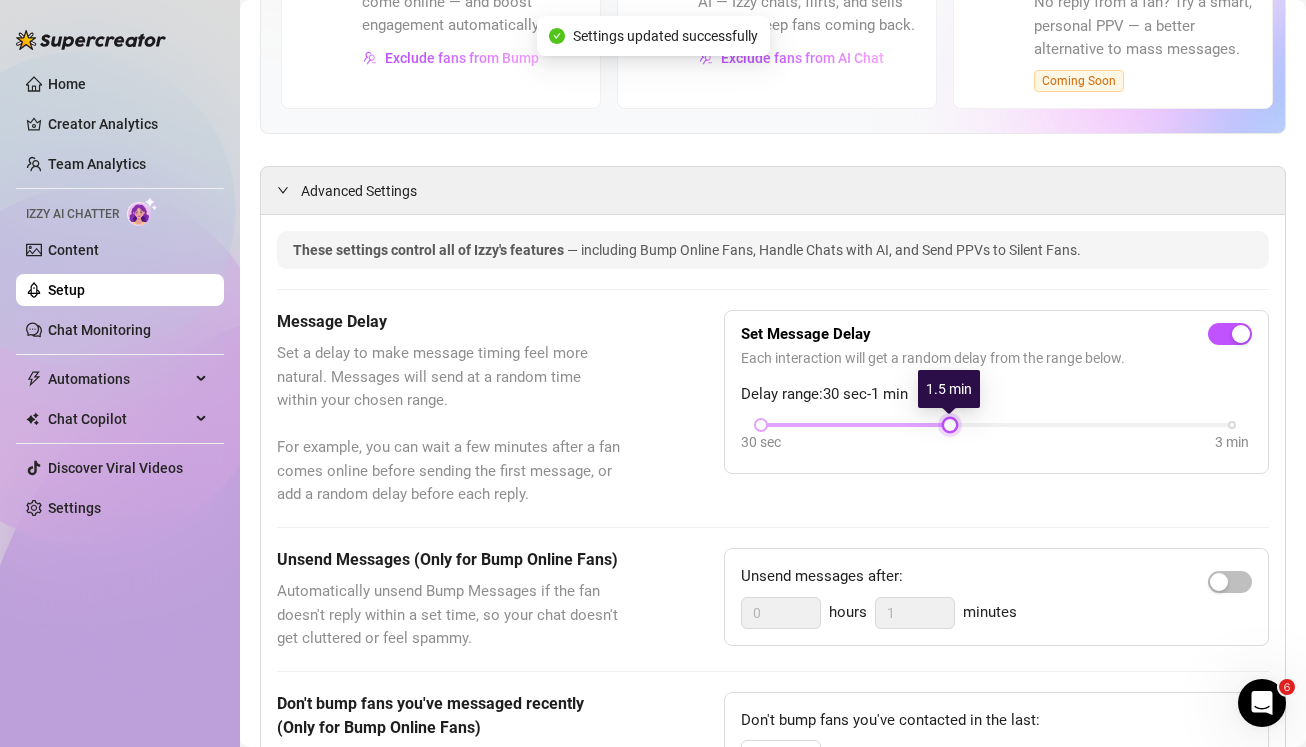 drag, startPoint x: 856, startPoint y: 420, endPoint x: 921, endPoint y: 421, distance: 65.00769 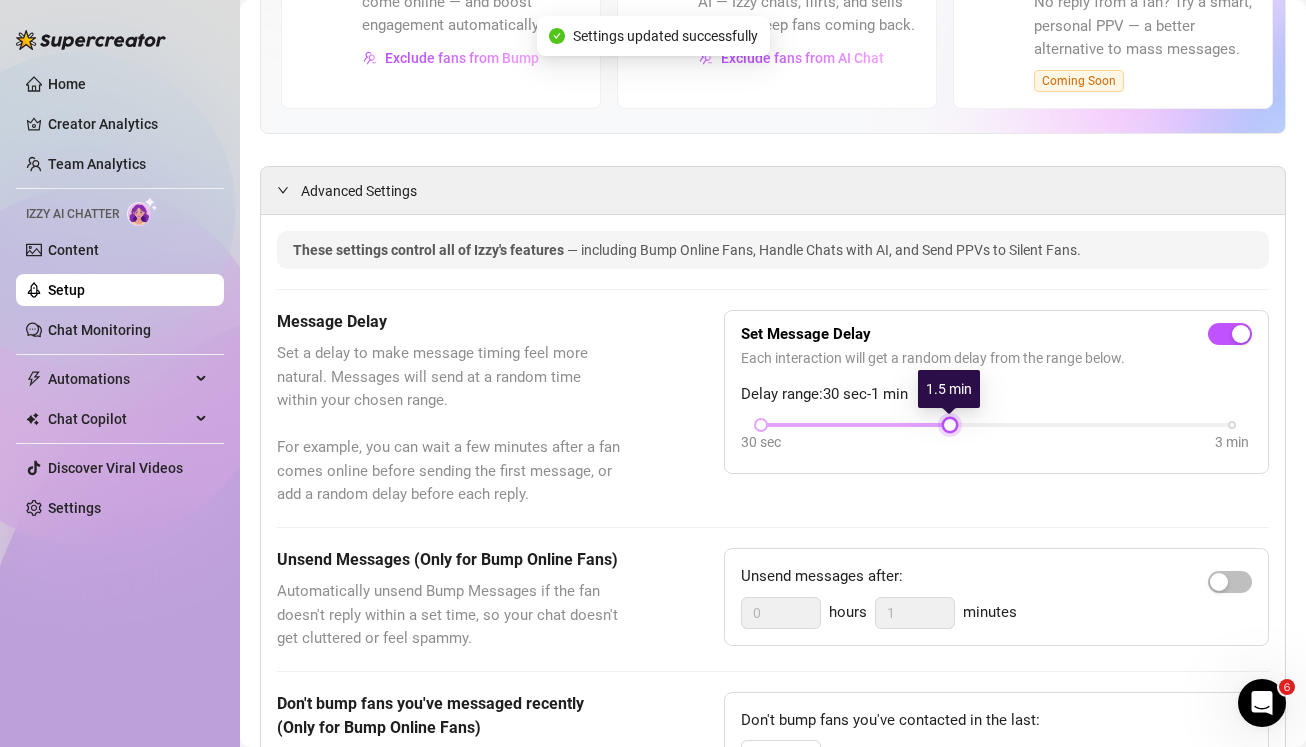 click on "30 sec 3 min" at bounding box center (996, 423) 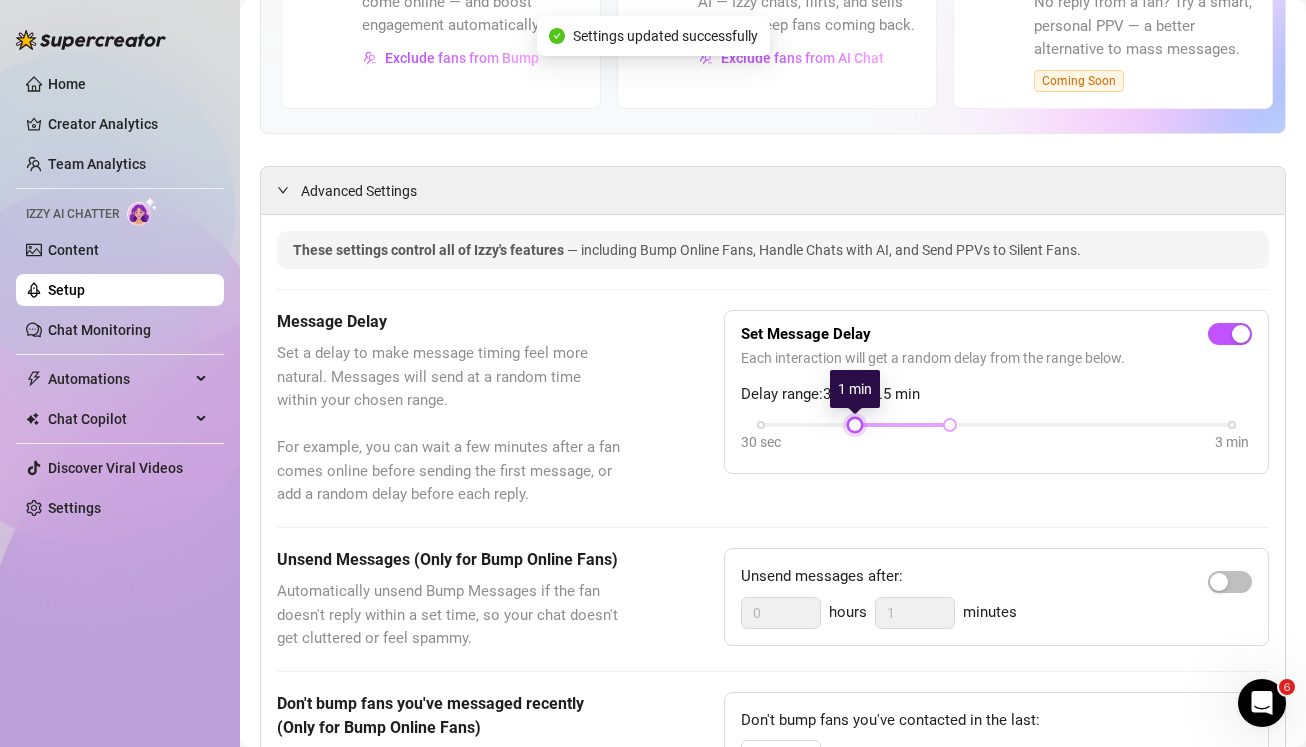 drag, startPoint x: 761, startPoint y: 424, endPoint x: 831, endPoint y: 423, distance: 70.00714 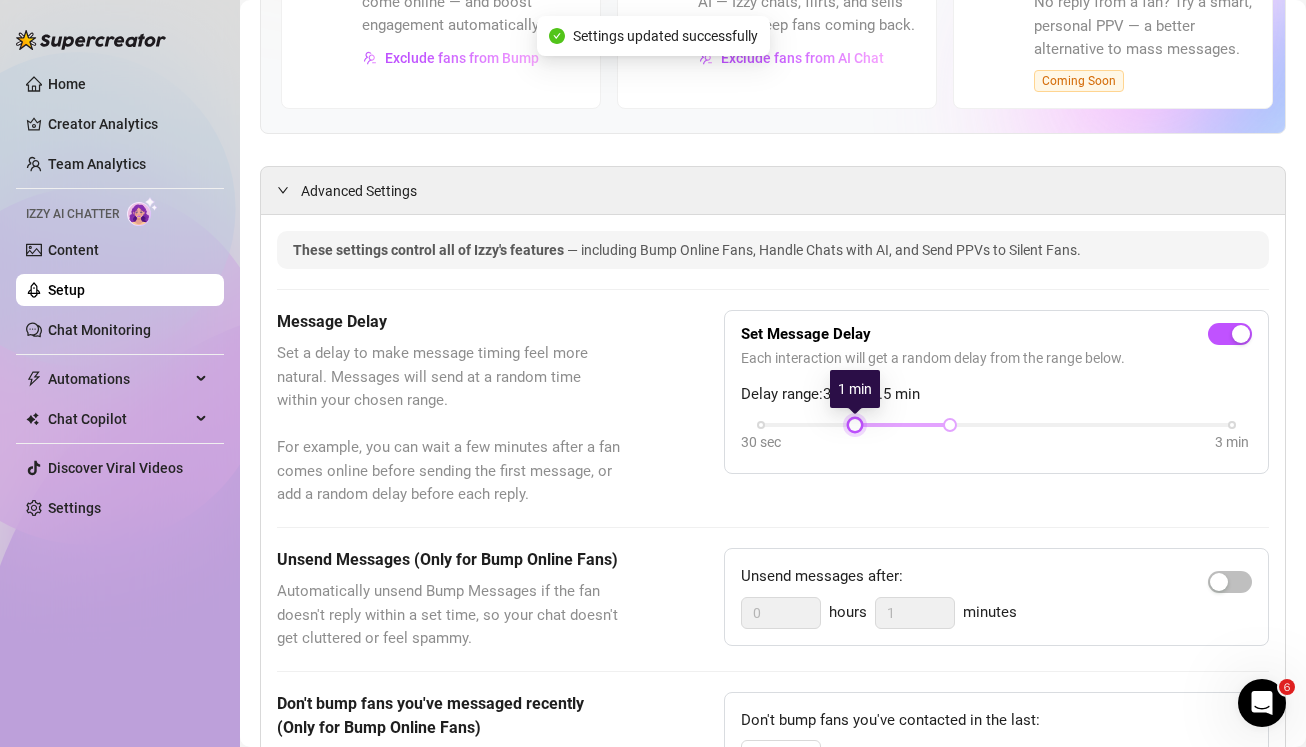 click on "30 sec 3 min" at bounding box center (996, 423) 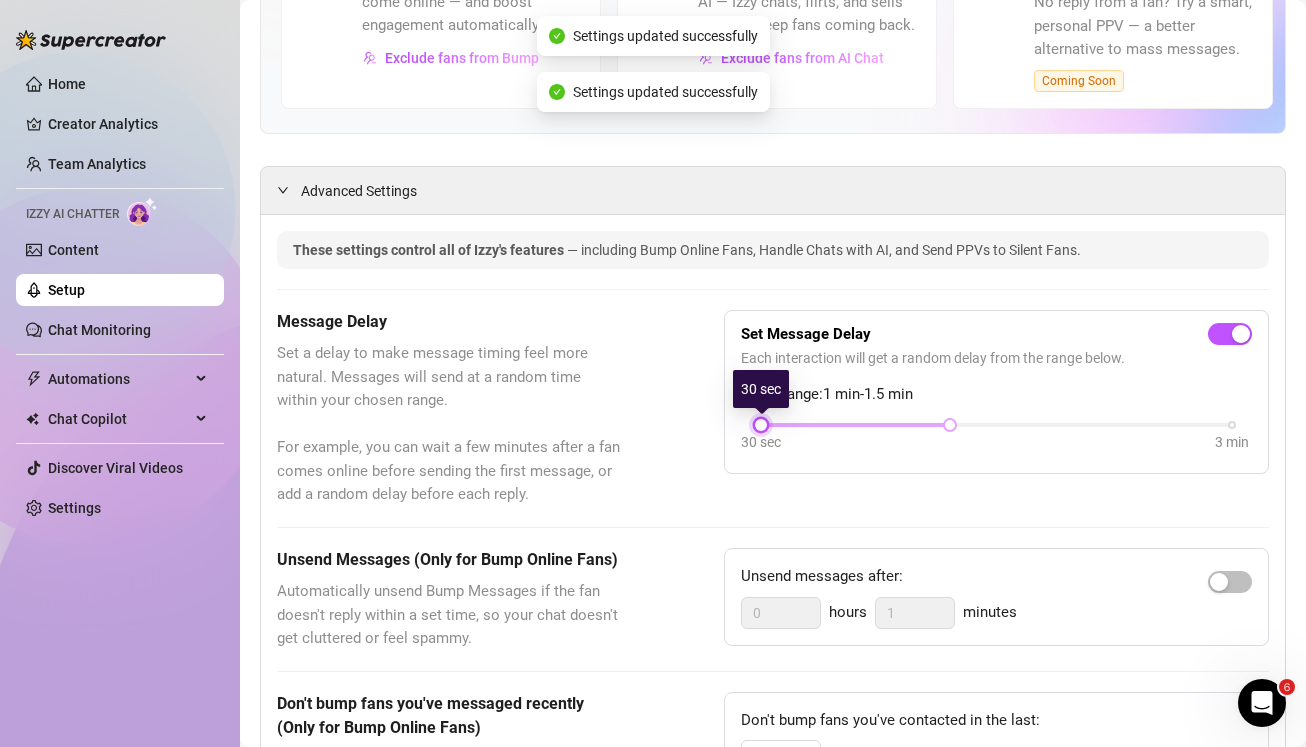 drag, startPoint x: 857, startPoint y: 422, endPoint x: 761, endPoint y: 420, distance: 96.02083 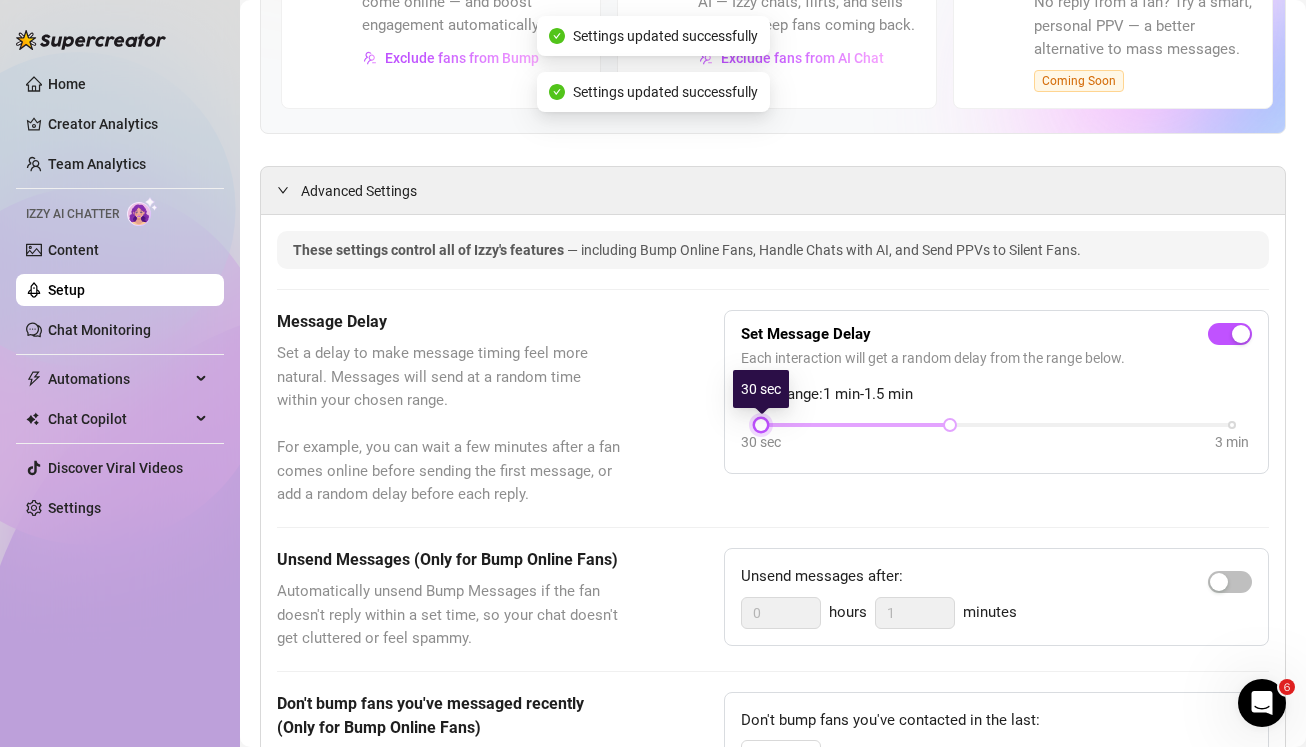 click at bounding box center [761, 425] 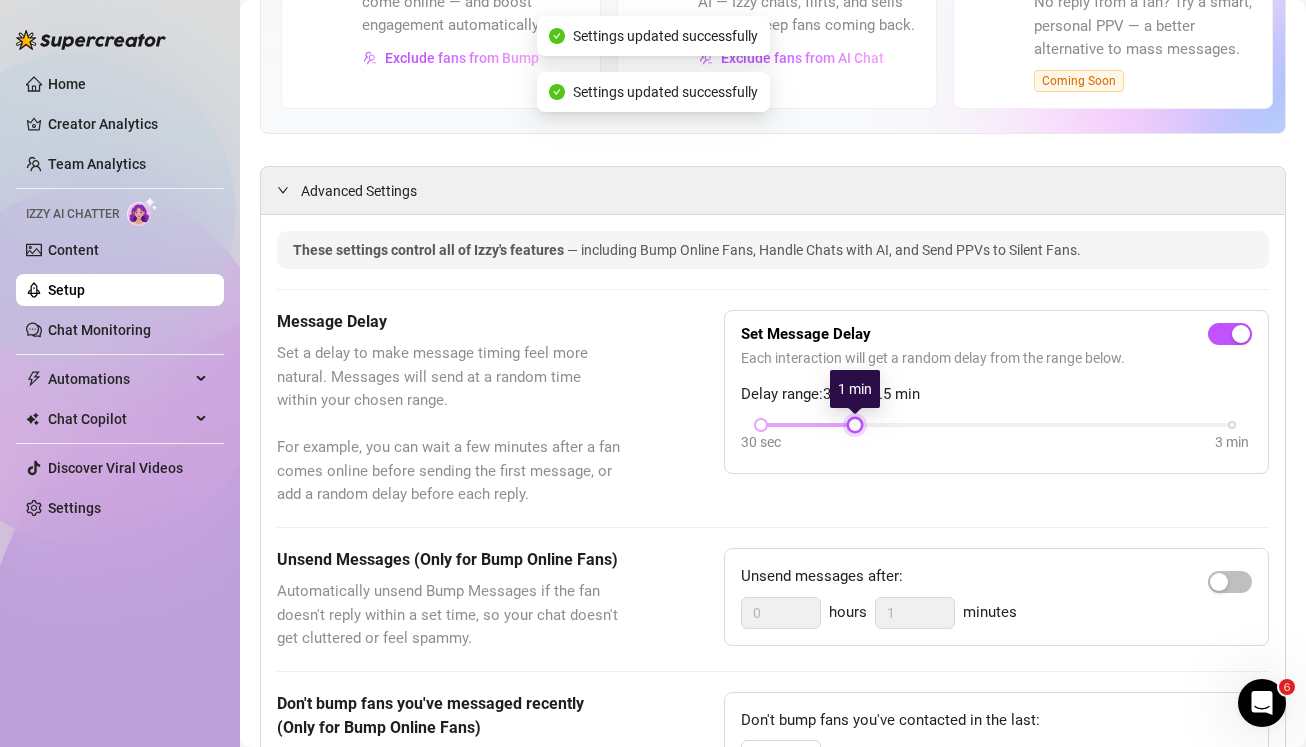 drag, startPoint x: 948, startPoint y: 425, endPoint x: 854, endPoint y: 424, distance: 94.00532 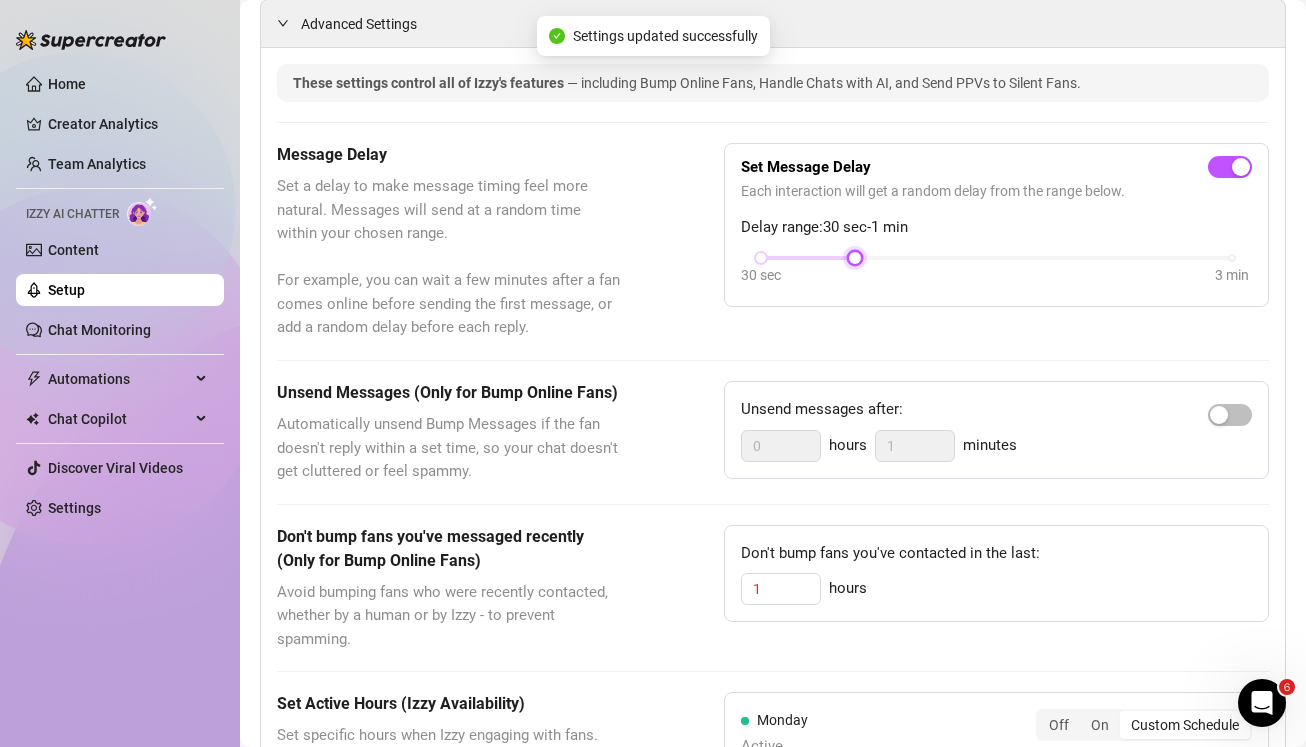 scroll, scrollTop: 470, scrollLeft: 0, axis: vertical 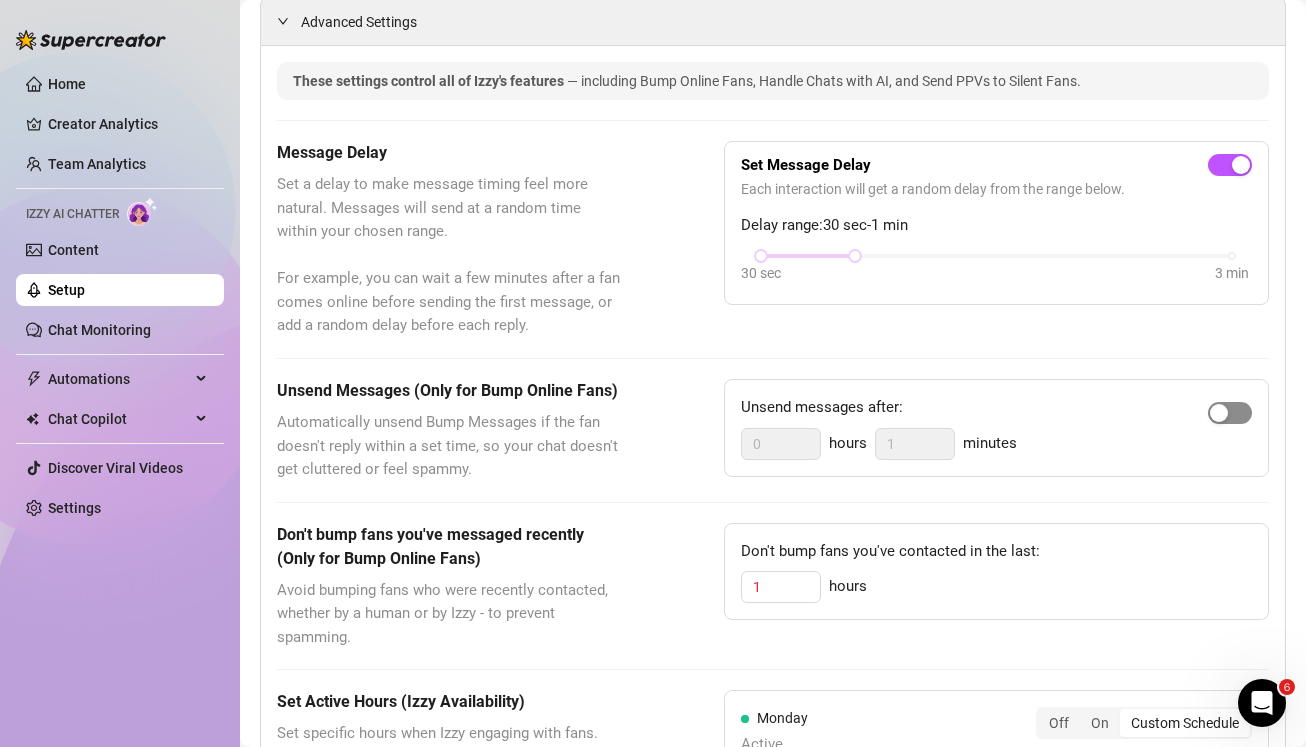 click at bounding box center (1219, 413) 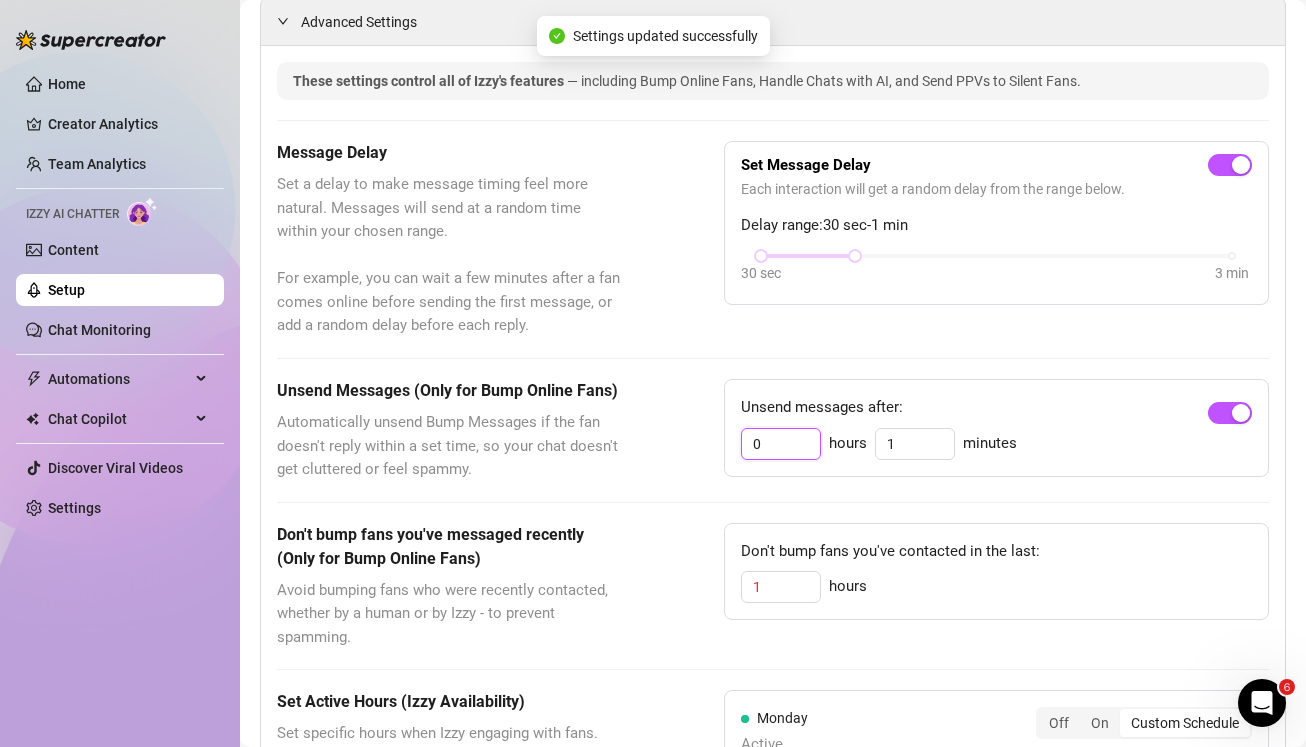 click on "0" at bounding box center (781, 444) 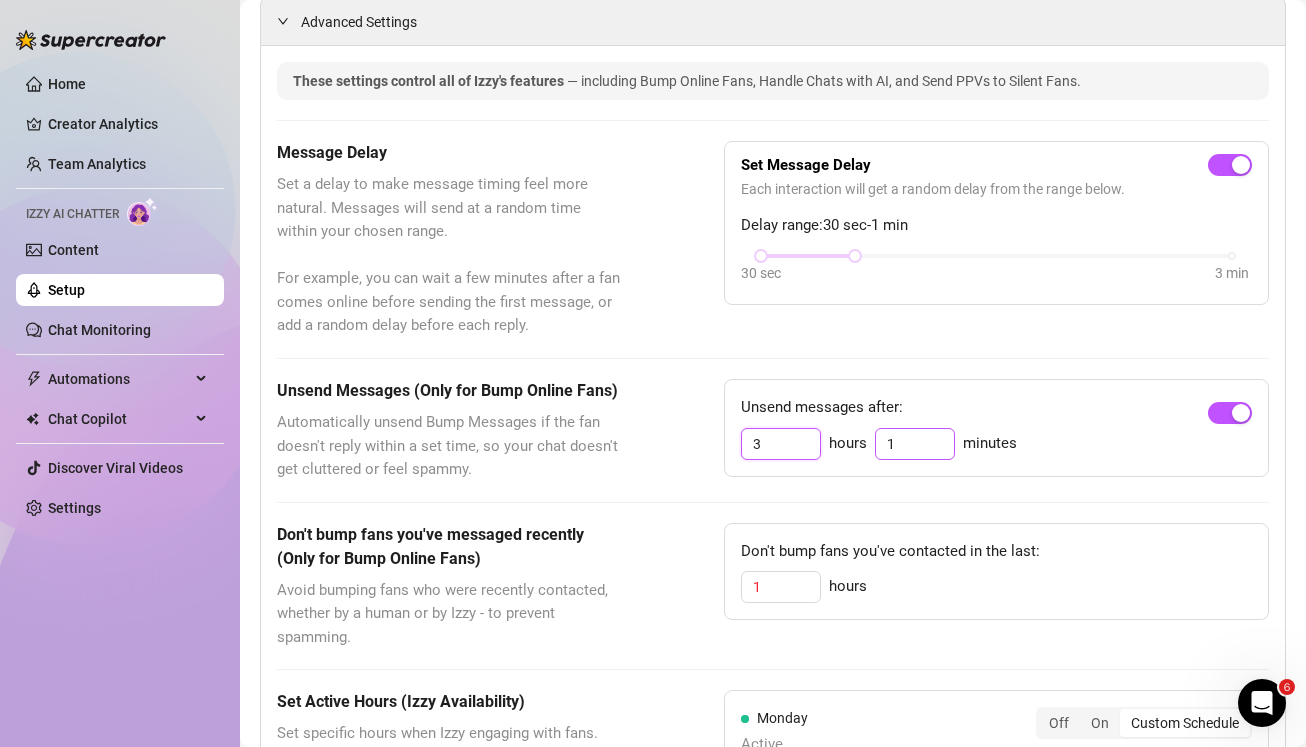 type on "3" 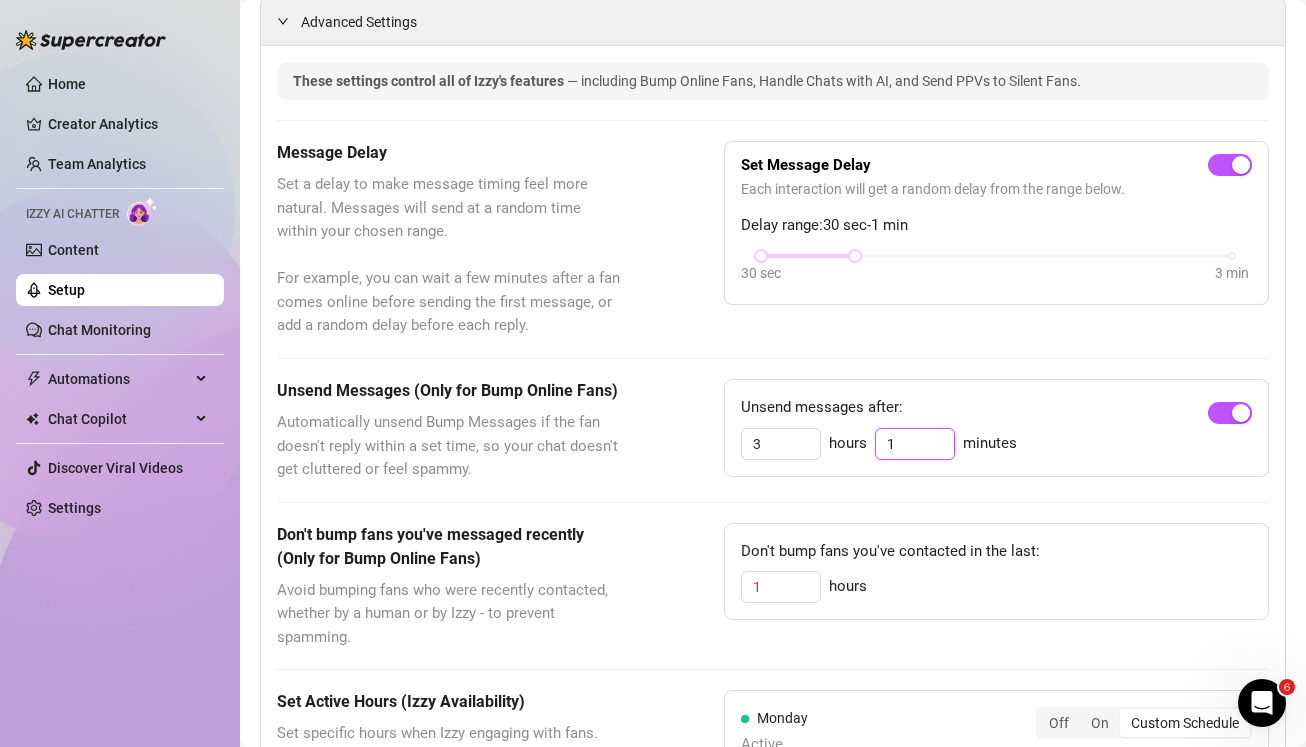 click on "1" at bounding box center [915, 444] 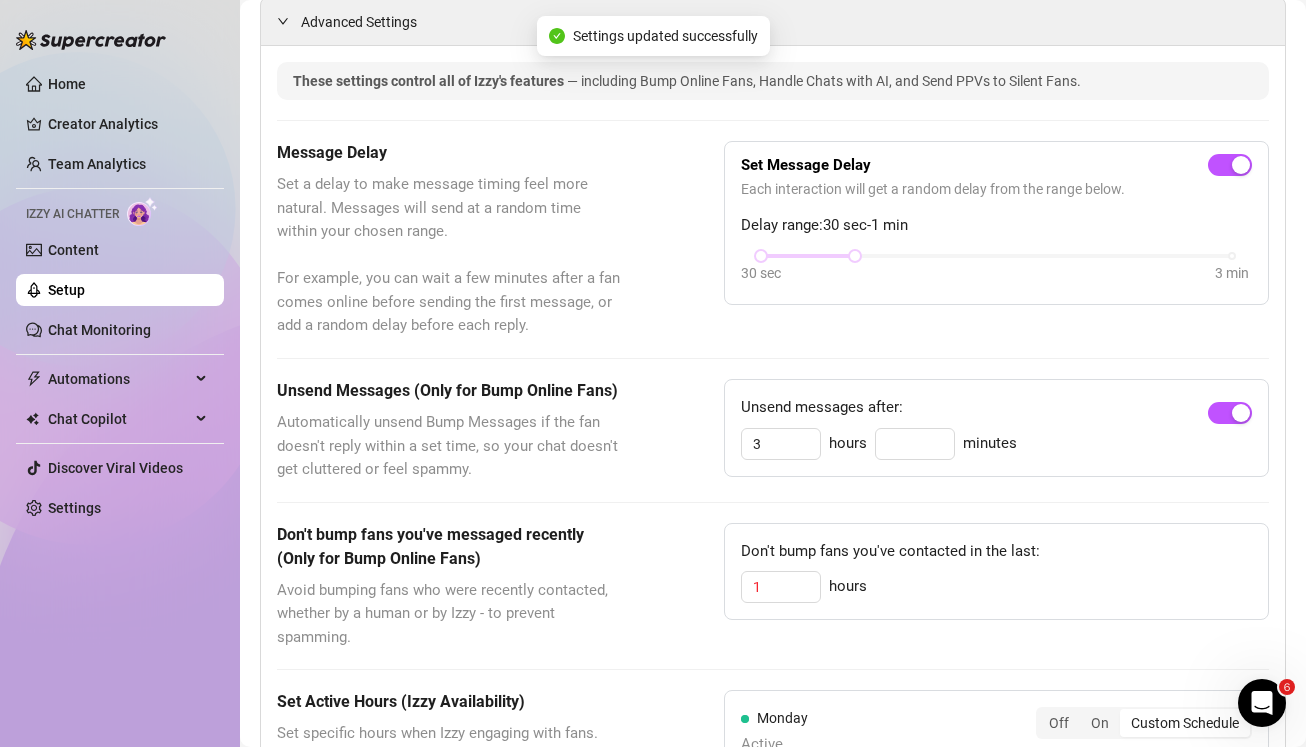 click on "Unsend messages after:" at bounding box center (996, 412) 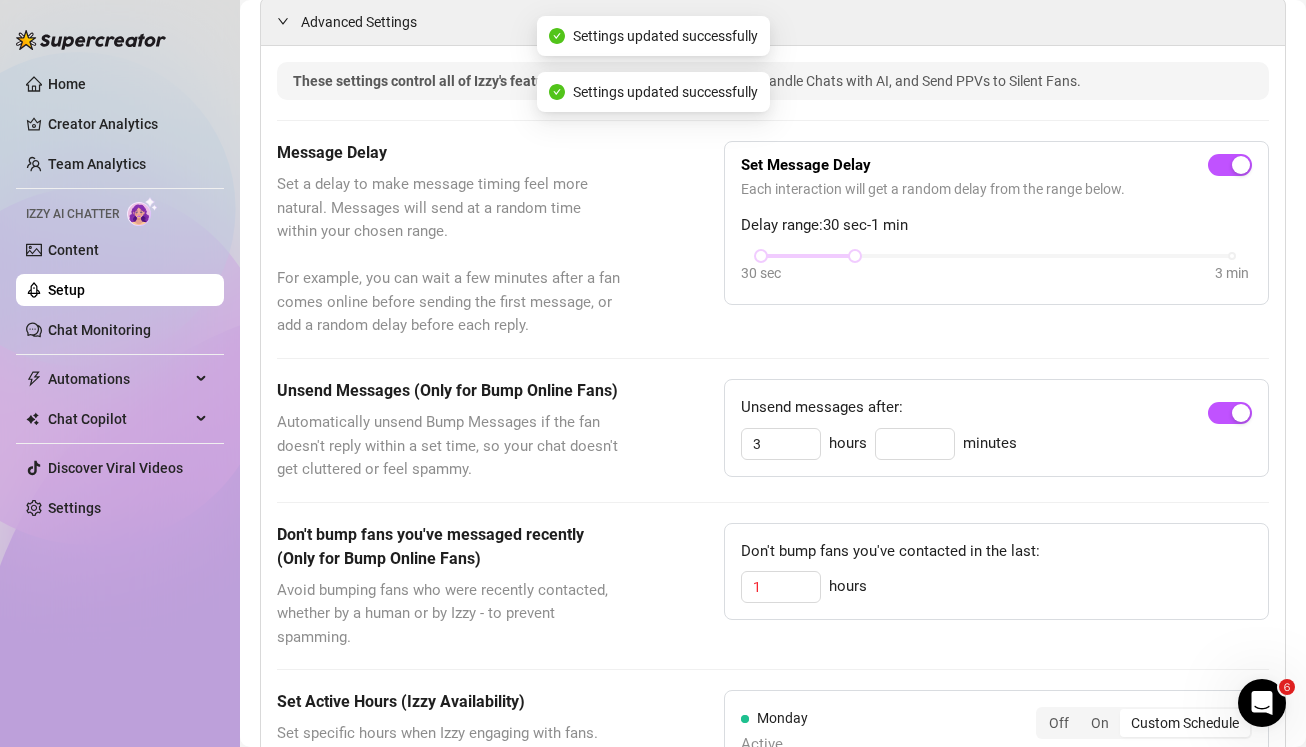 click on "These settings control all of Izzy's features   — including Bump Online Fans, Handle Chats with AI, and Send PPVs to Silent Fans. Message Delay Set a delay to make message timing feel more natural. Messages will send at a random time within your chosen range. For example, you can wait a few minutes after a fan comes online before sending the first message, or add a random delay before each reply. Set Message Delay Each interaction will get a random delay from the range below. Delay range:  30 sec  -  1 min 30 sec 3 min Unsend Messages (Only for Bump Online Fans) Automatically unsend Bump Messages if the fan doesn't reply within a set time, so your chat doesn't get cluttered or feel spammy. Unsend messages after: 3 hours minutes Don't bump fans you've messaged recently (Only for Bump Online Fans) Avoid bumping fans who were recently contacted, whether by a human or by Izzy - to prevent spamming. Don't bump fans you've contacted in the last: 1 hours Set Active Hours (Izzy Availability) Effective Timezone: Add" at bounding box center [773, 1039] 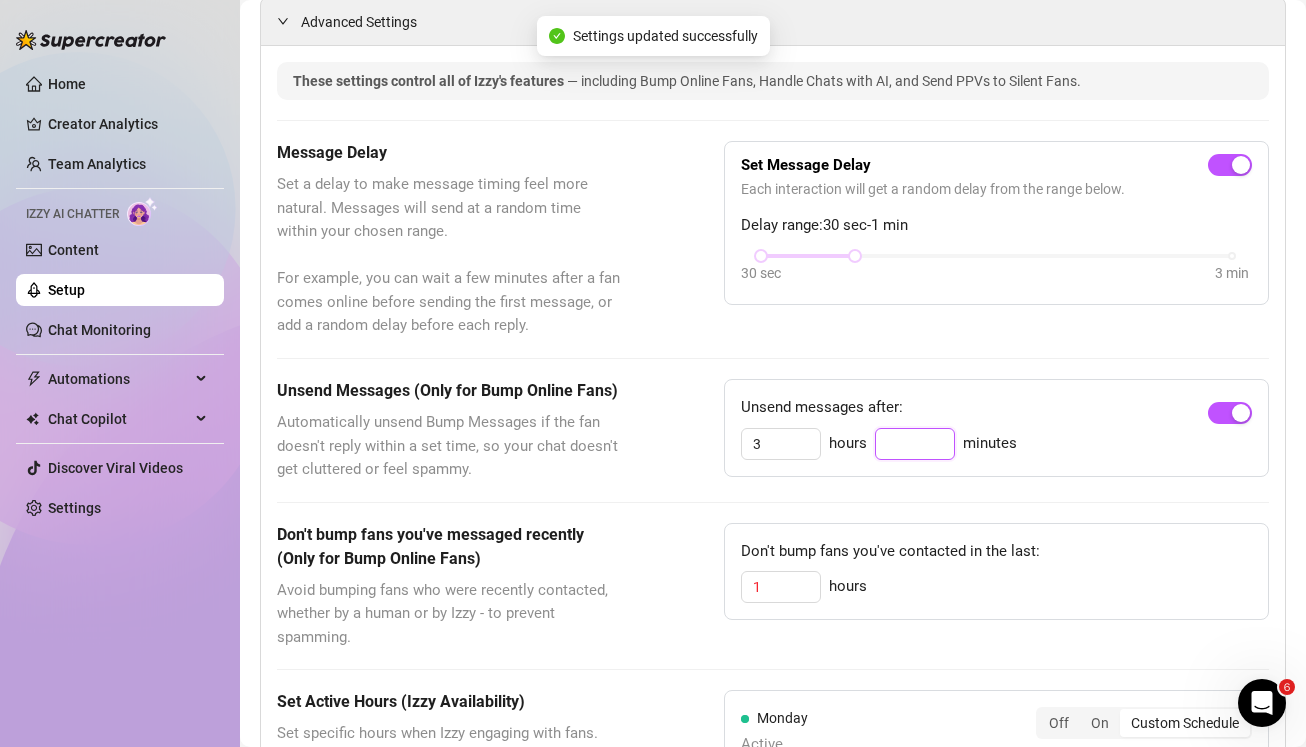 click at bounding box center [915, 444] 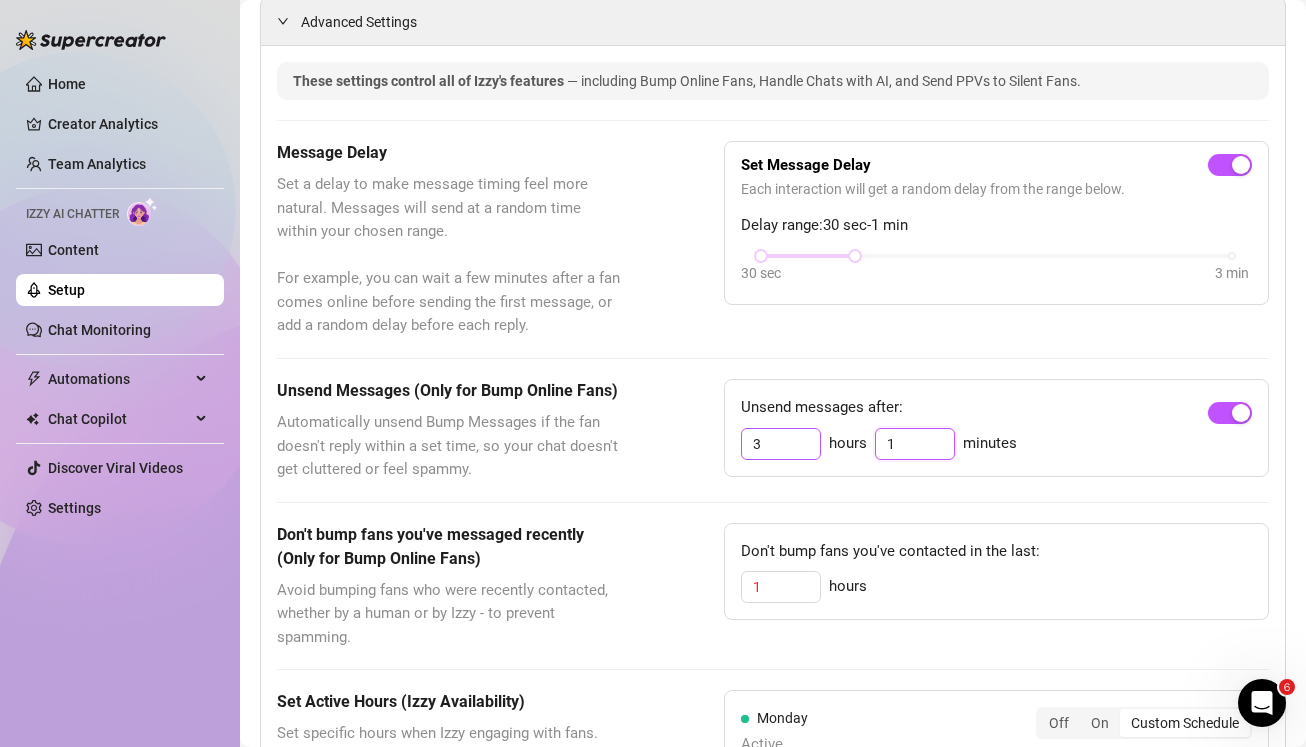 type on "1" 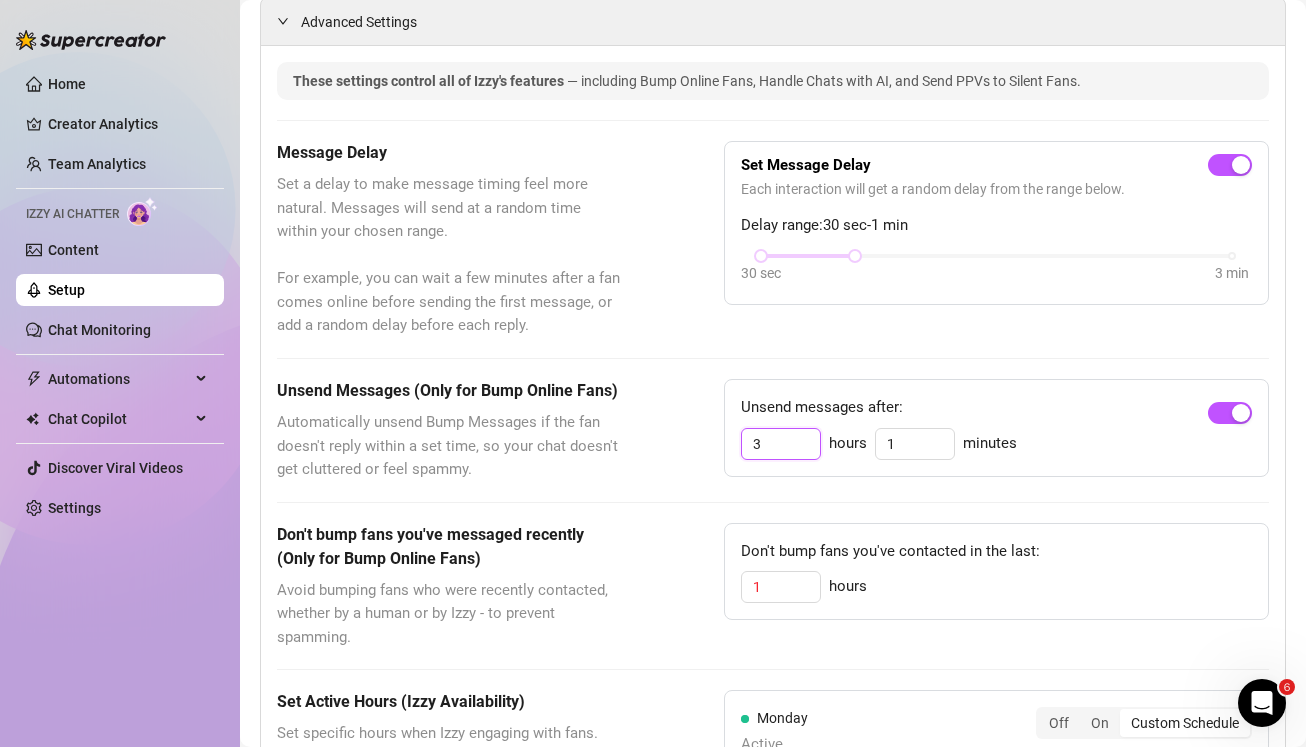 click on "3" at bounding box center [781, 444] 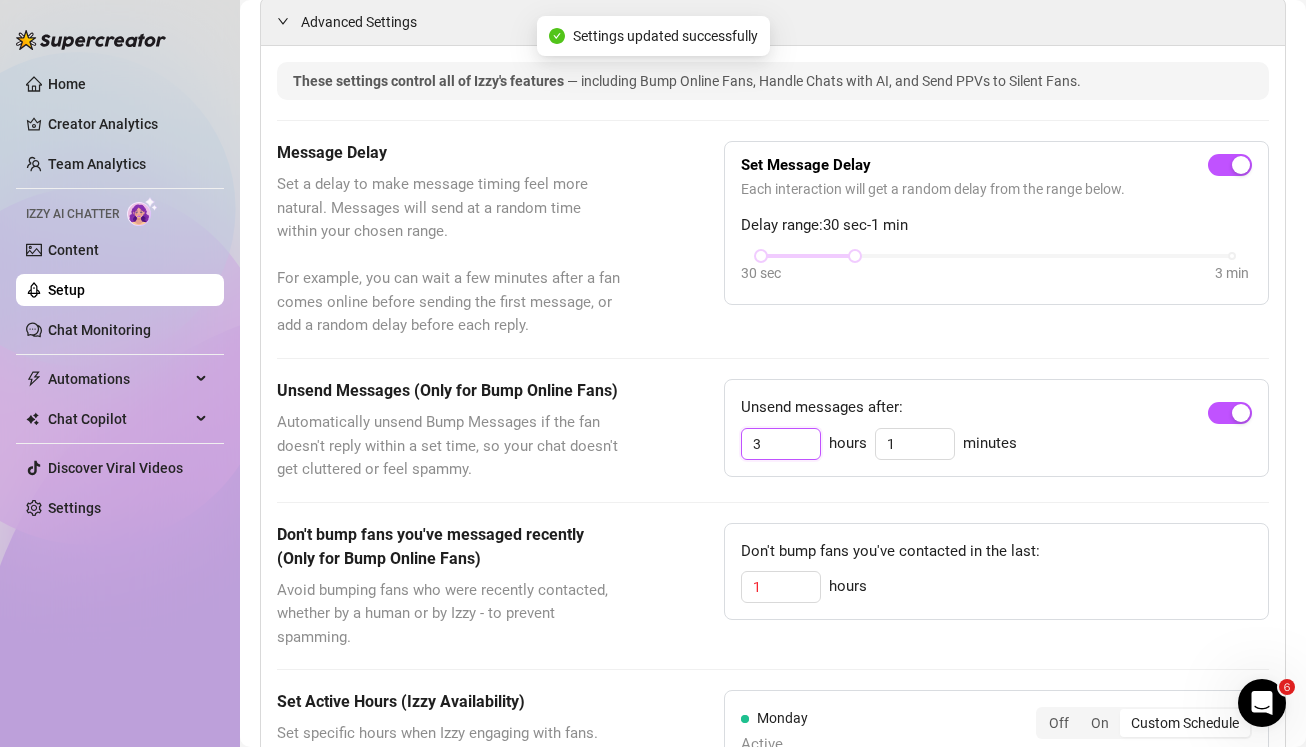 click on "3" at bounding box center [781, 444] 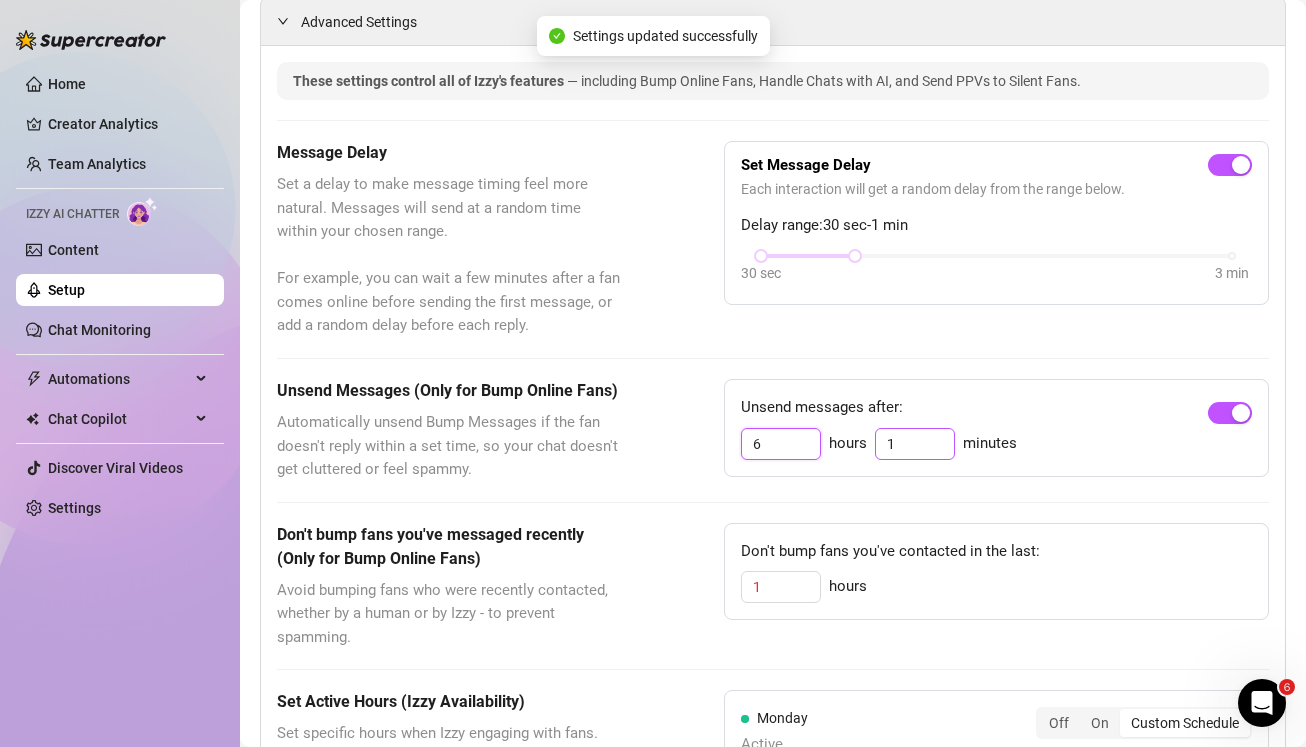 type on "6" 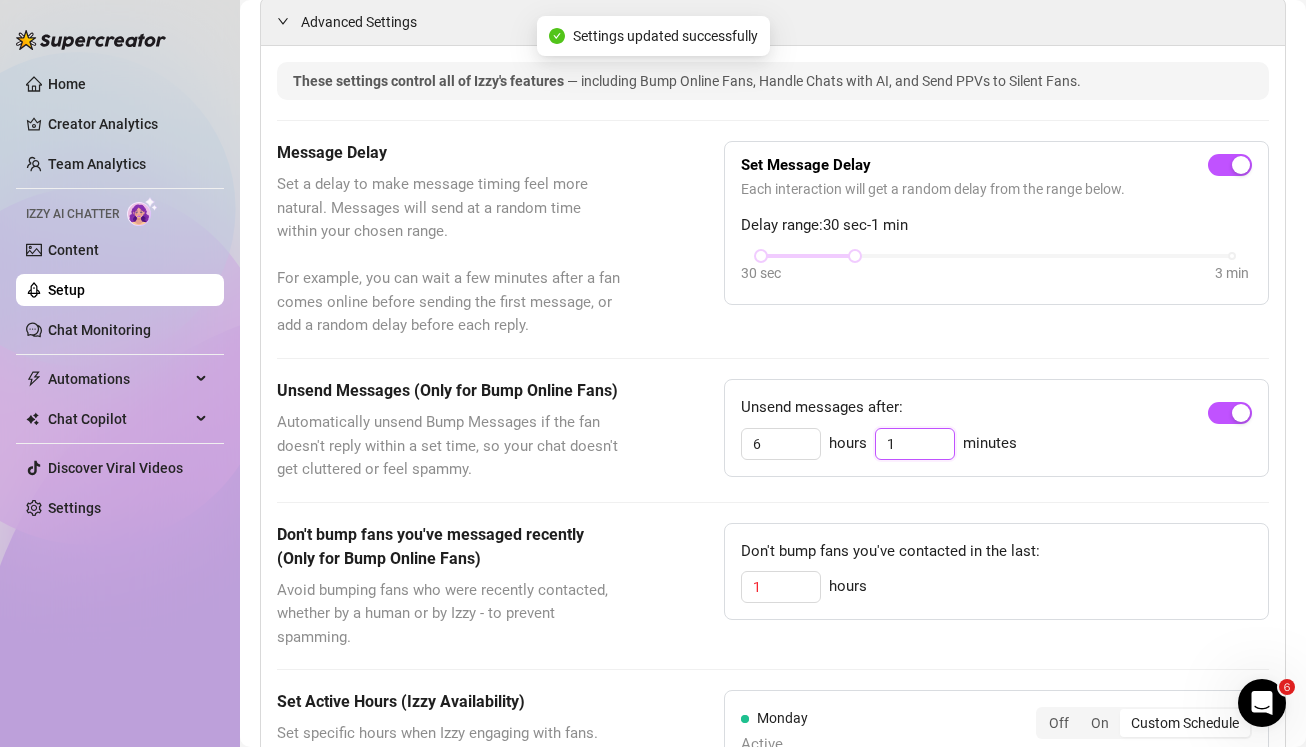 click on "1" at bounding box center (915, 444) 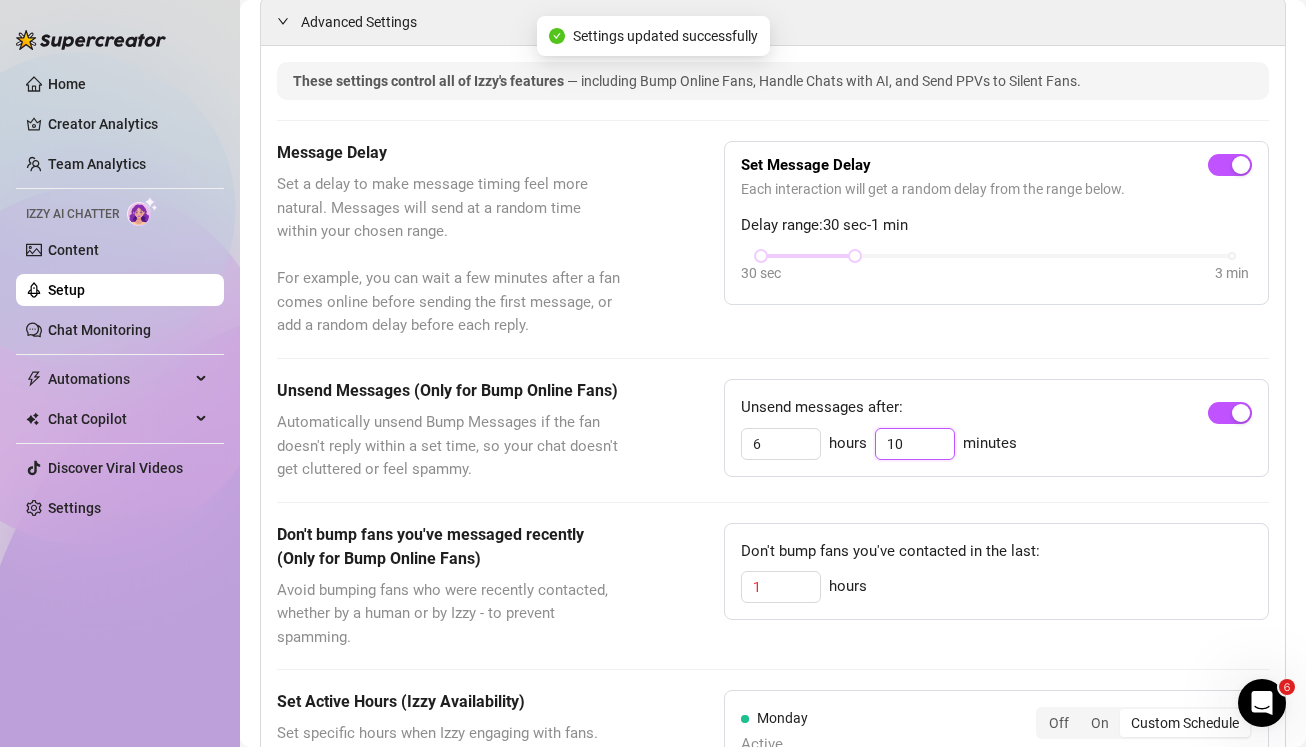 type on "10" 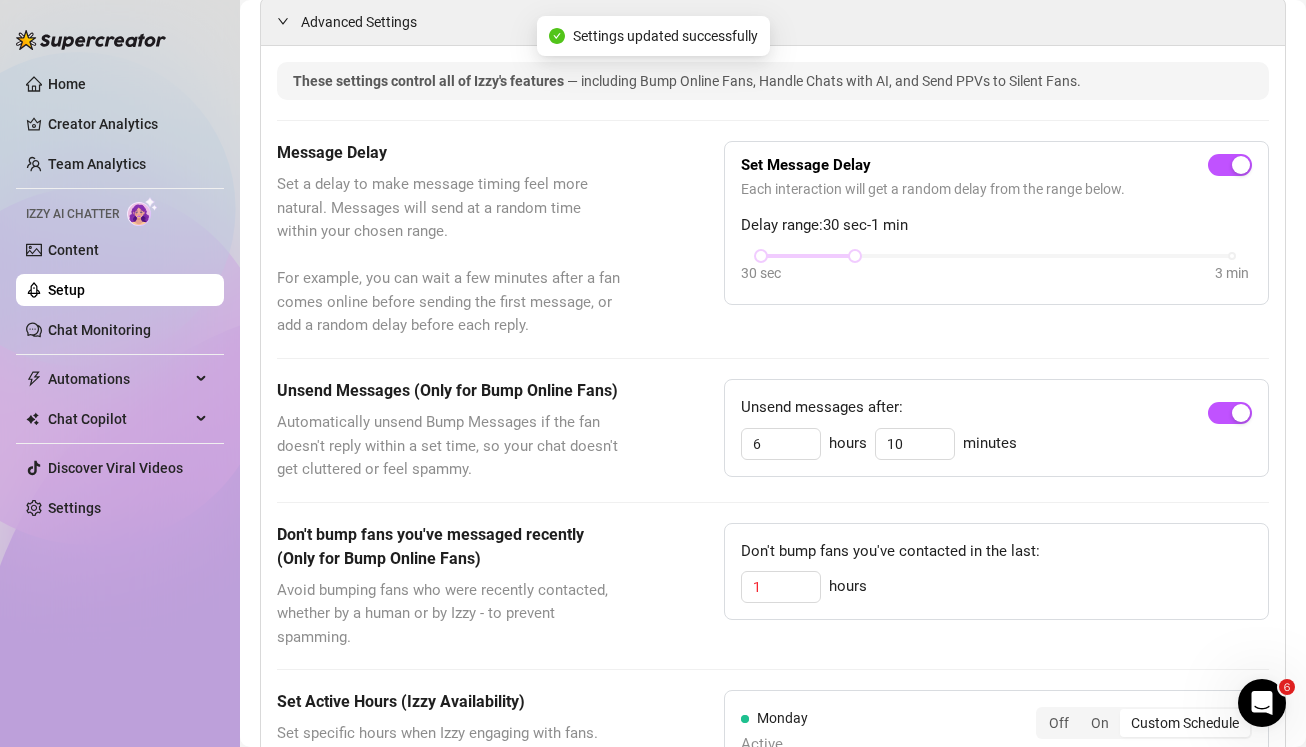 click on "Unsend messages after: 6 hours 10 minutes" at bounding box center [996, 428] 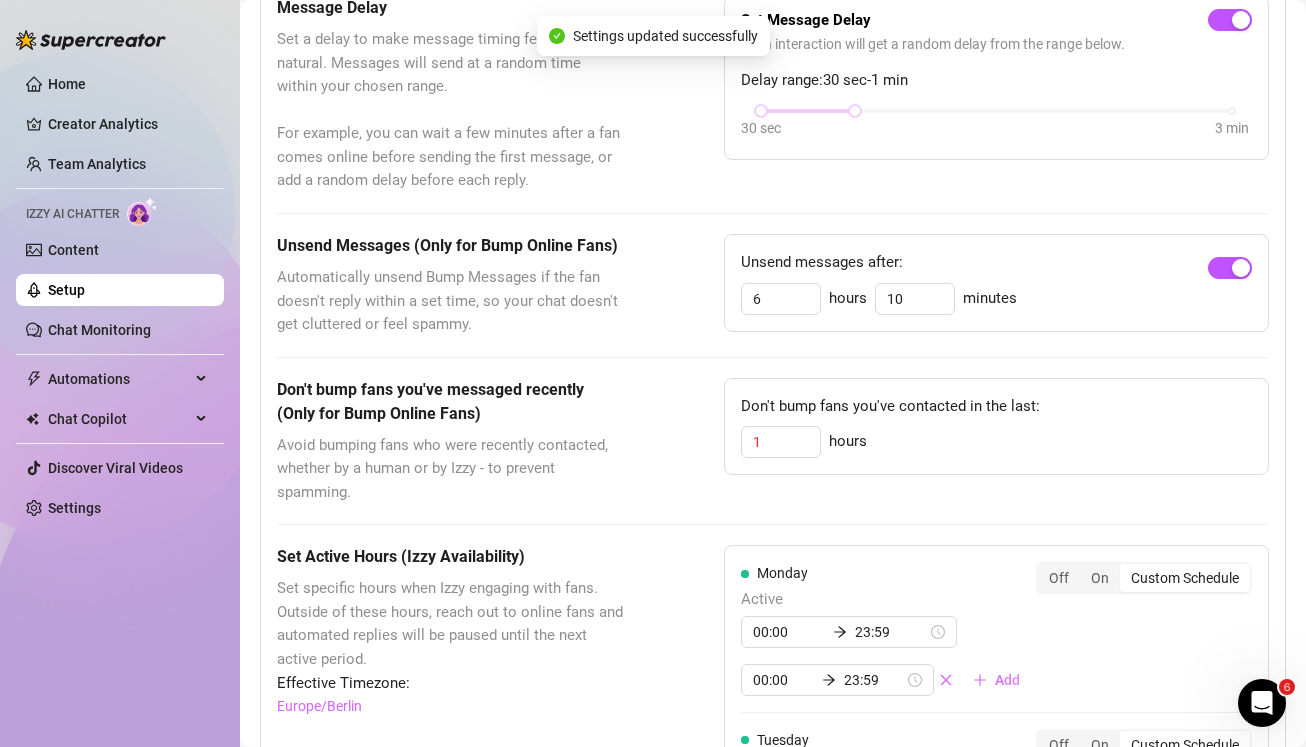 scroll, scrollTop: 618, scrollLeft: 0, axis: vertical 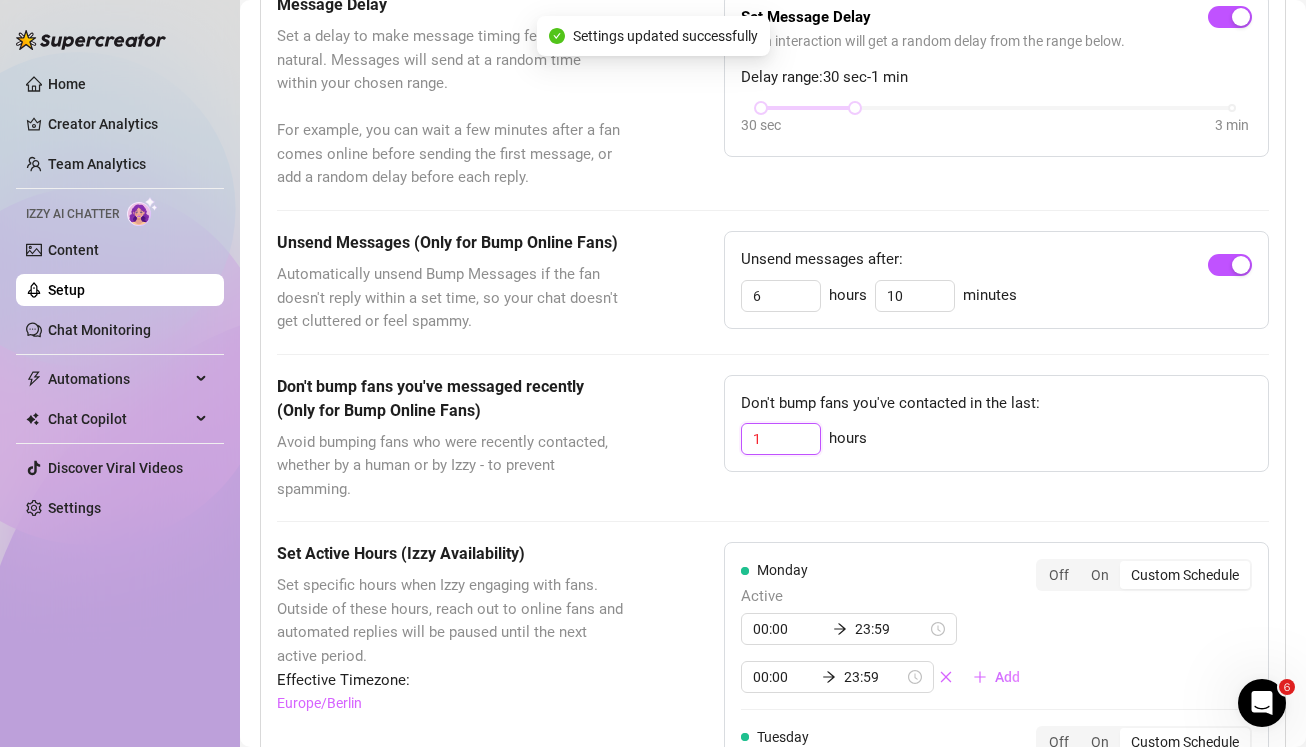 click on "1" at bounding box center (781, 439) 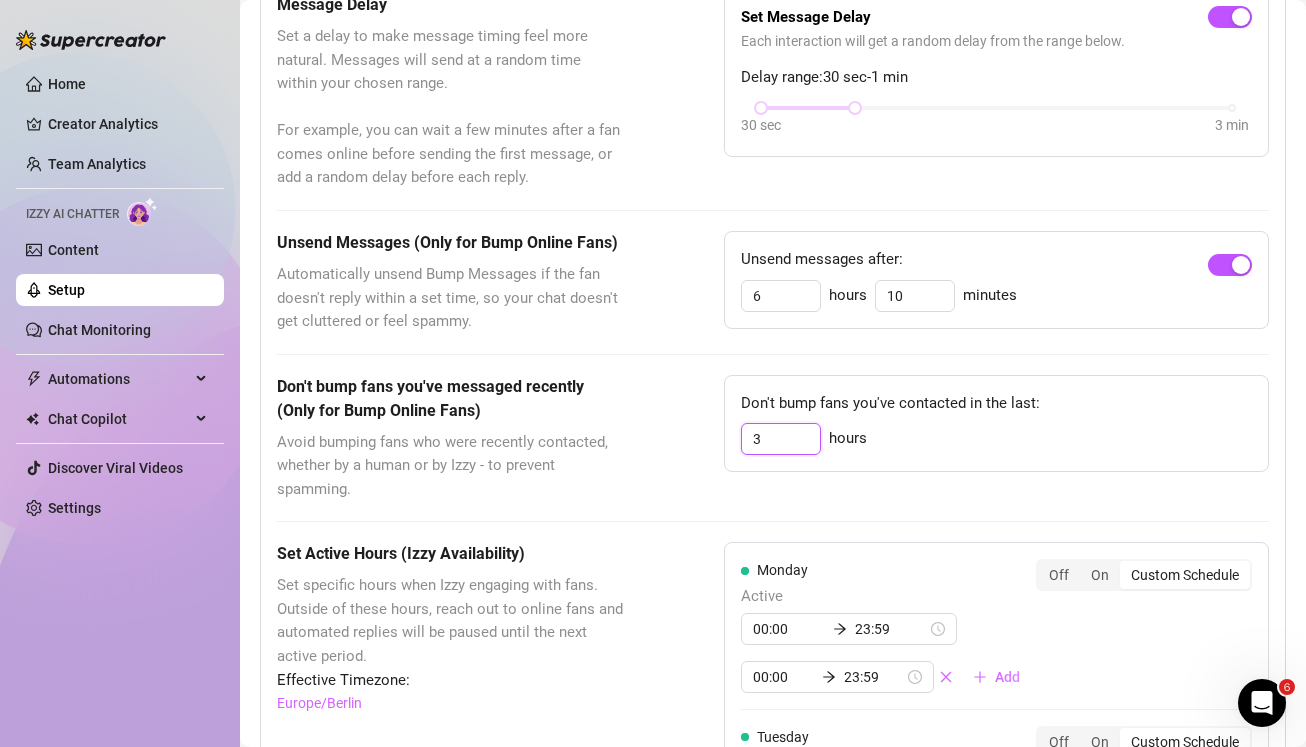 type on "3" 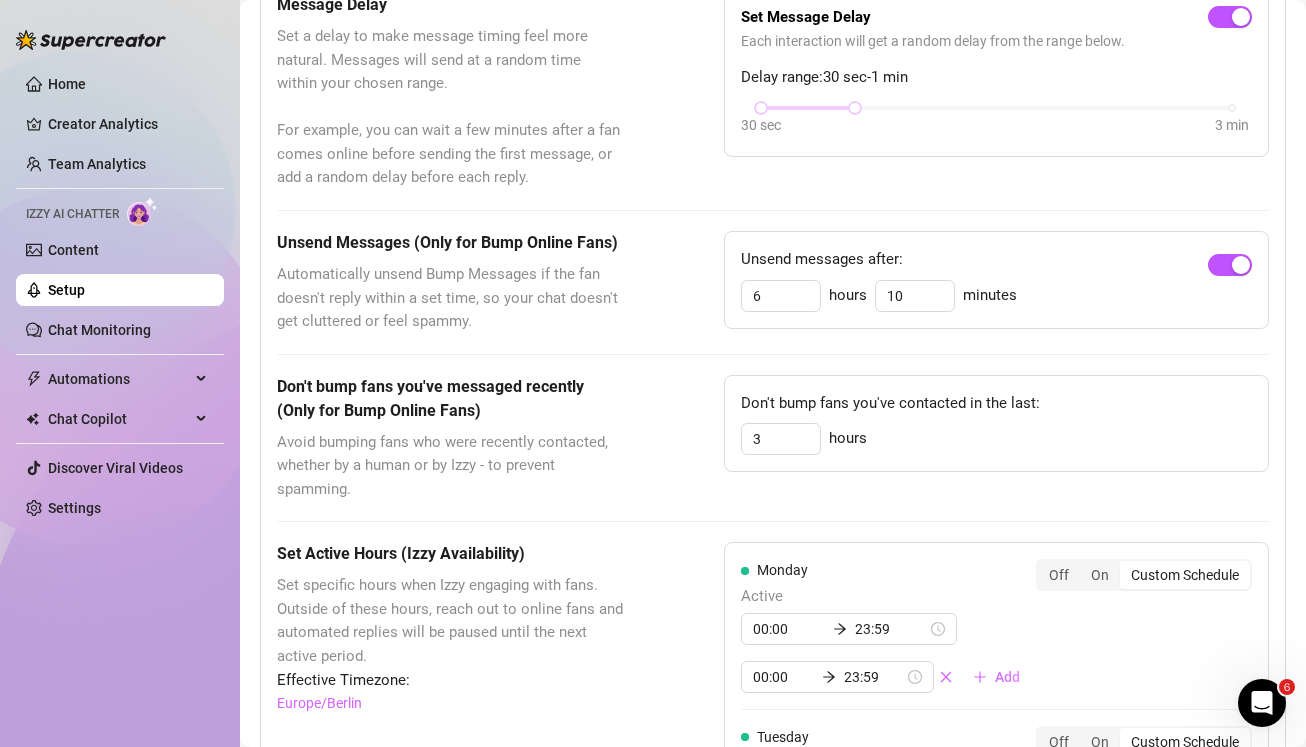 click on "3 hours" at bounding box center (996, 439) 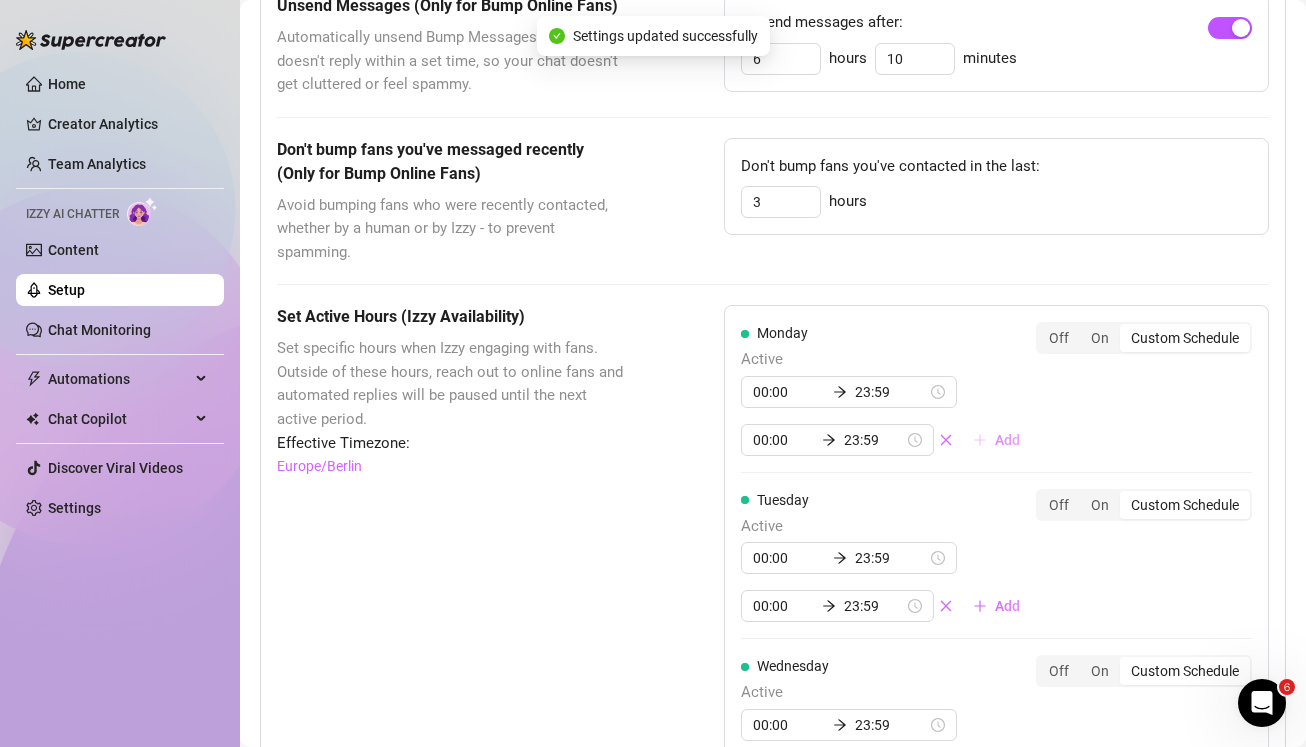 scroll, scrollTop: 860, scrollLeft: 0, axis: vertical 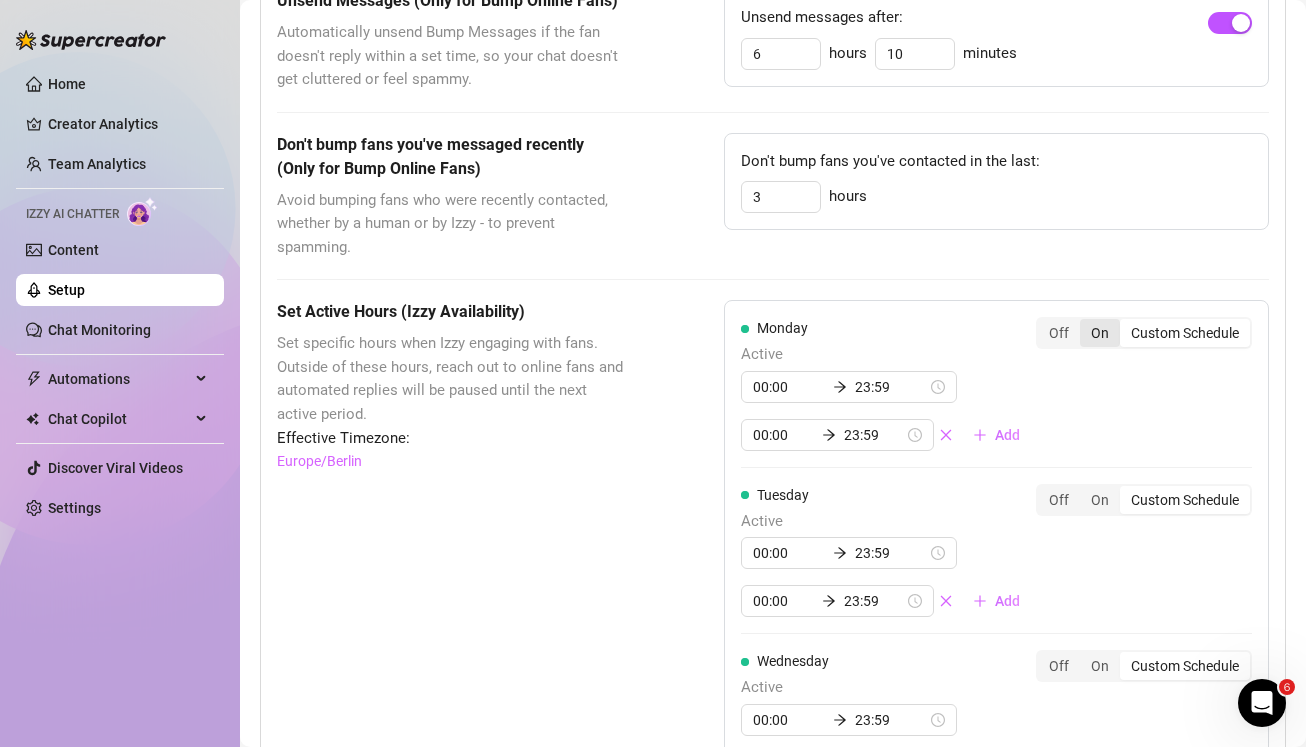 click on "On" at bounding box center (1100, 333) 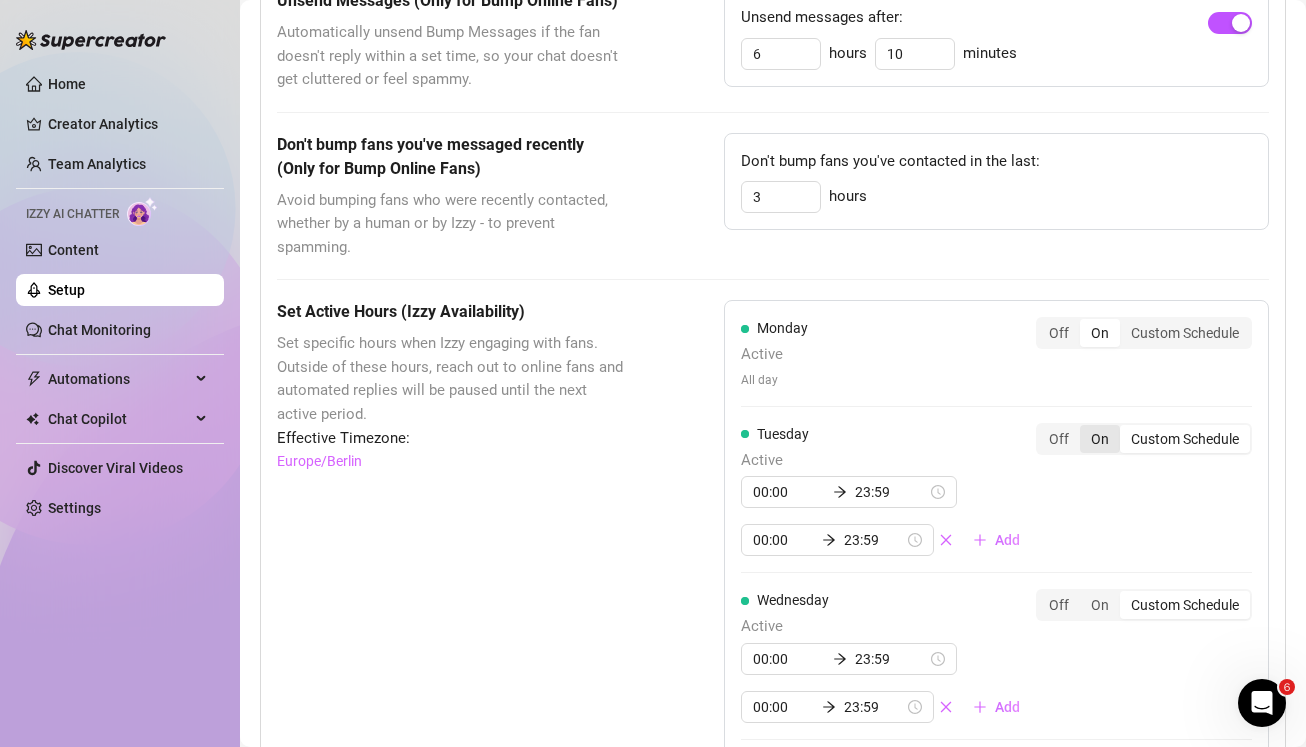click on "On" at bounding box center [1100, 439] 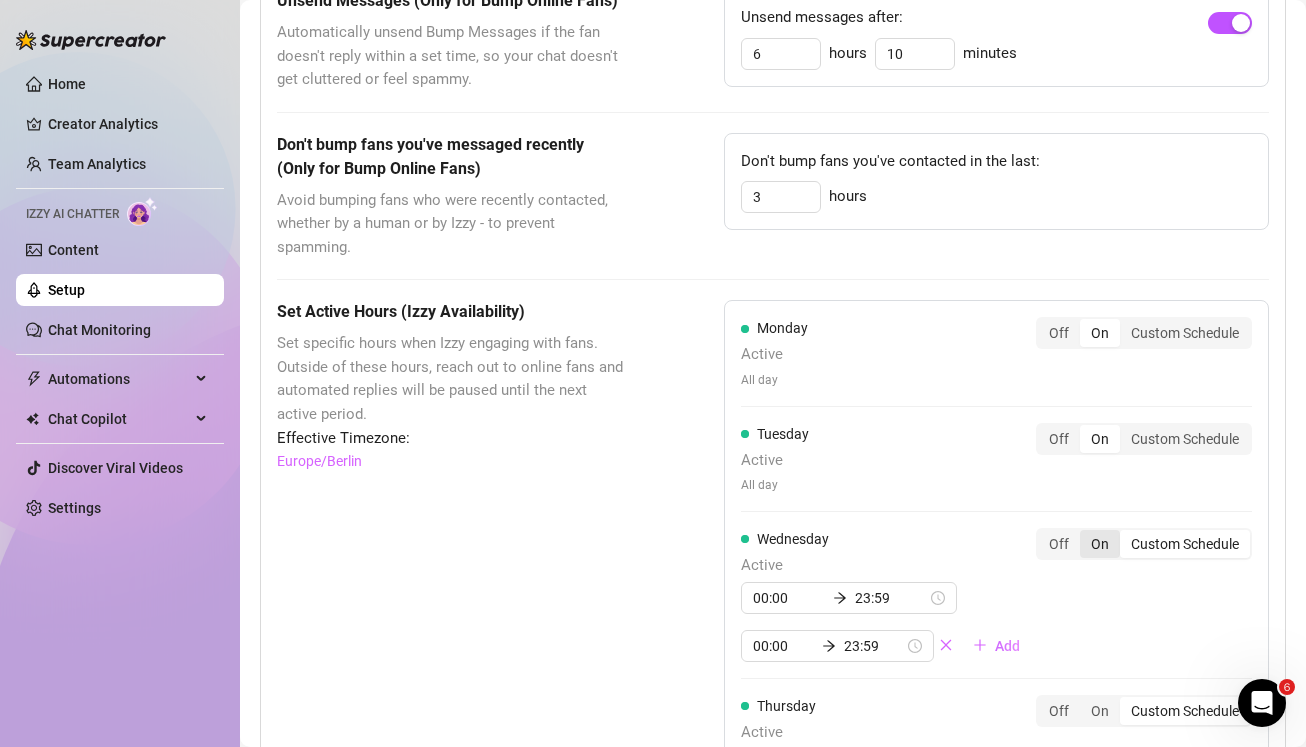 click on "On" at bounding box center [1100, 544] 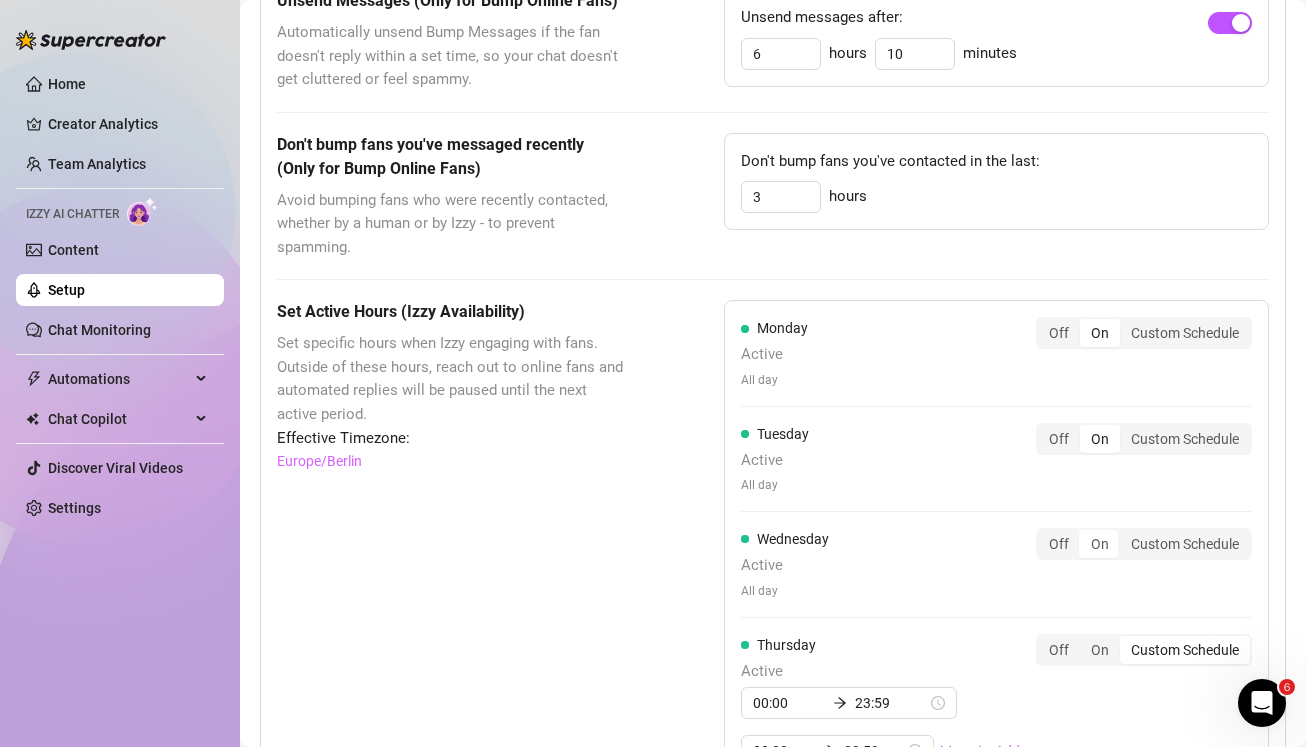 scroll, scrollTop: 1021, scrollLeft: 0, axis: vertical 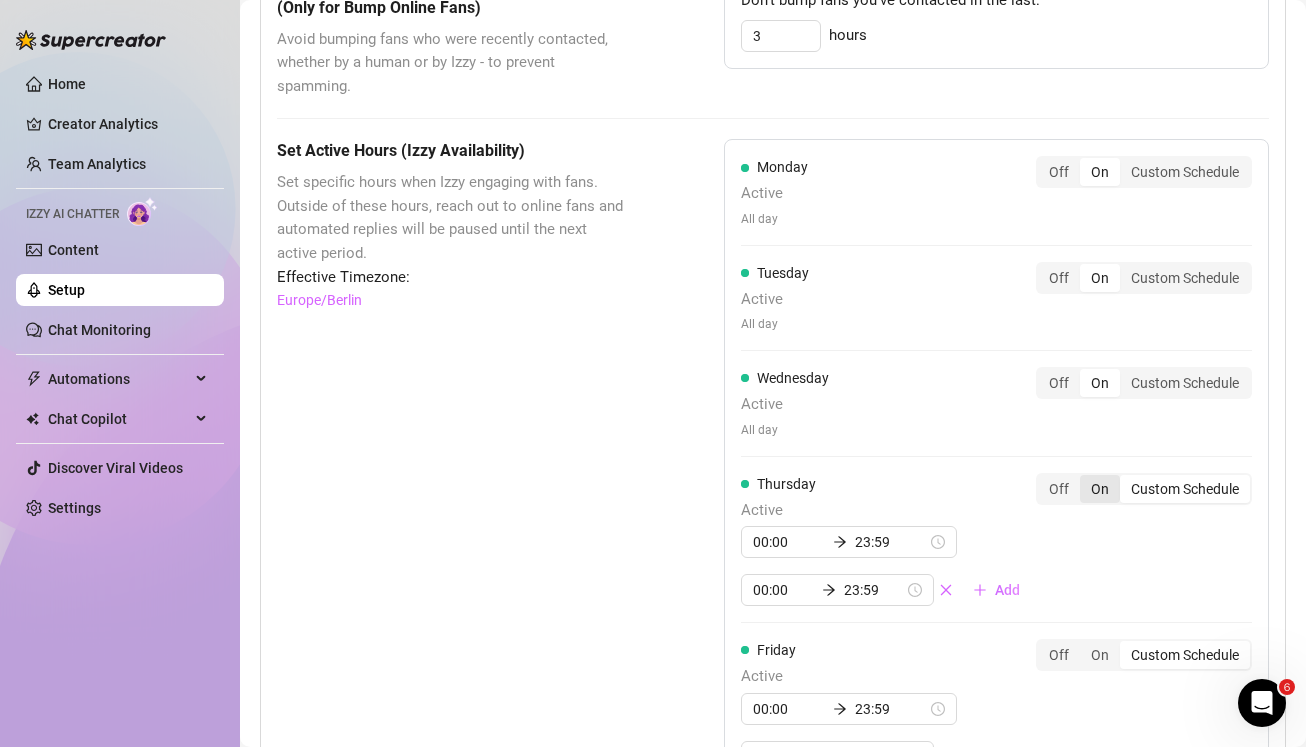 click on "On" at bounding box center [1100, 489] 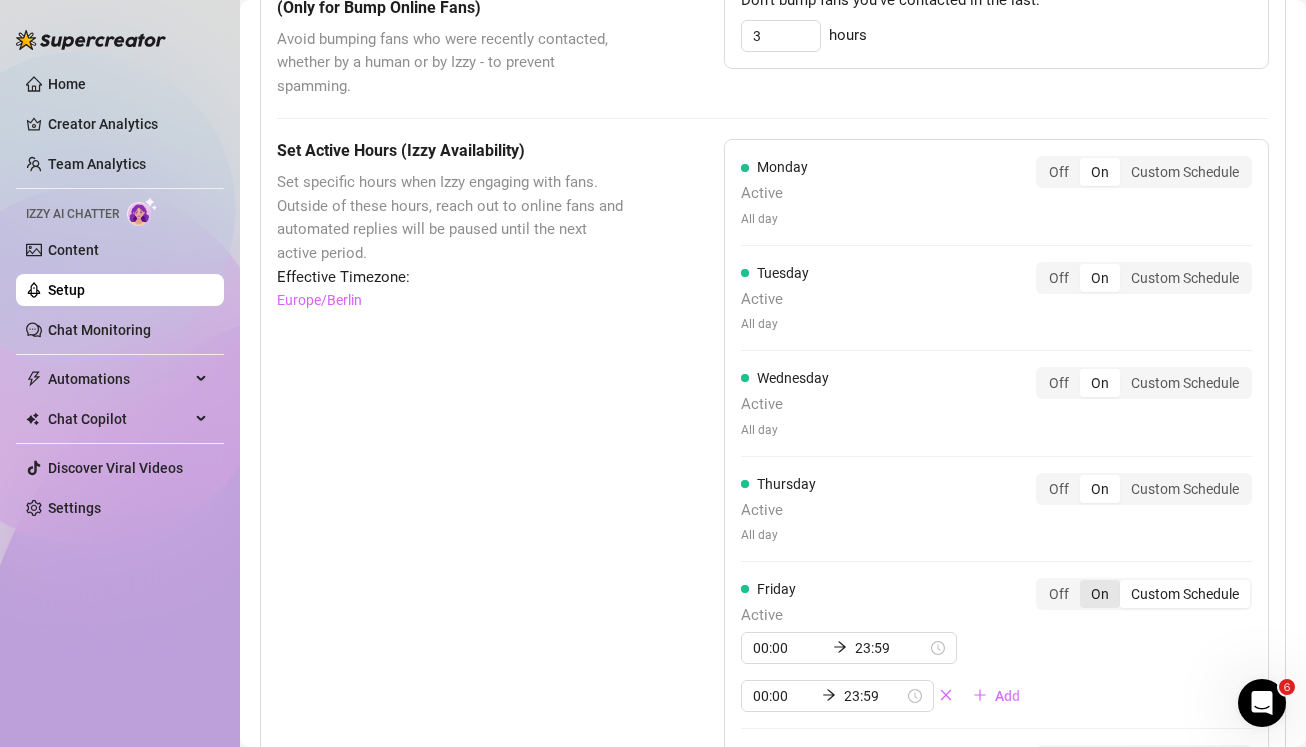 click on "On" at bounding box center [1100, 594] 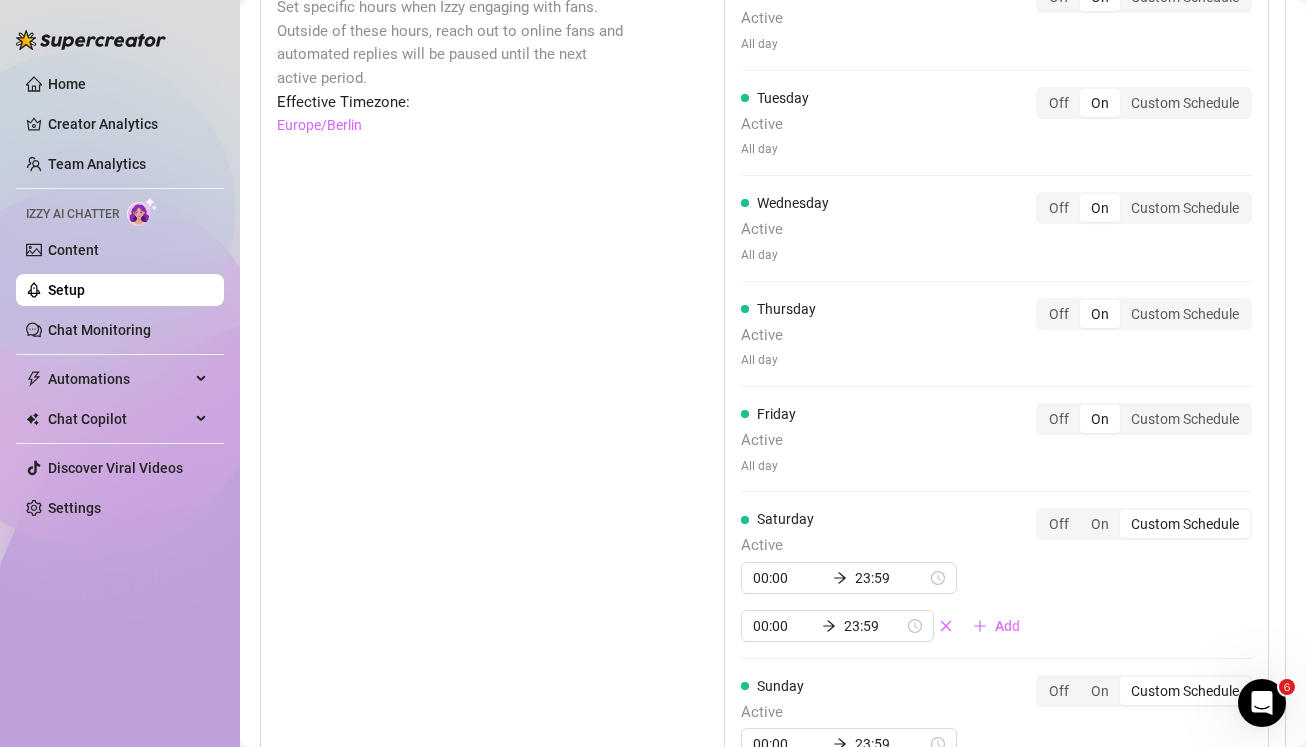 scroll, scrollTop: 1216, scrollLeft: 0, axis: vertical 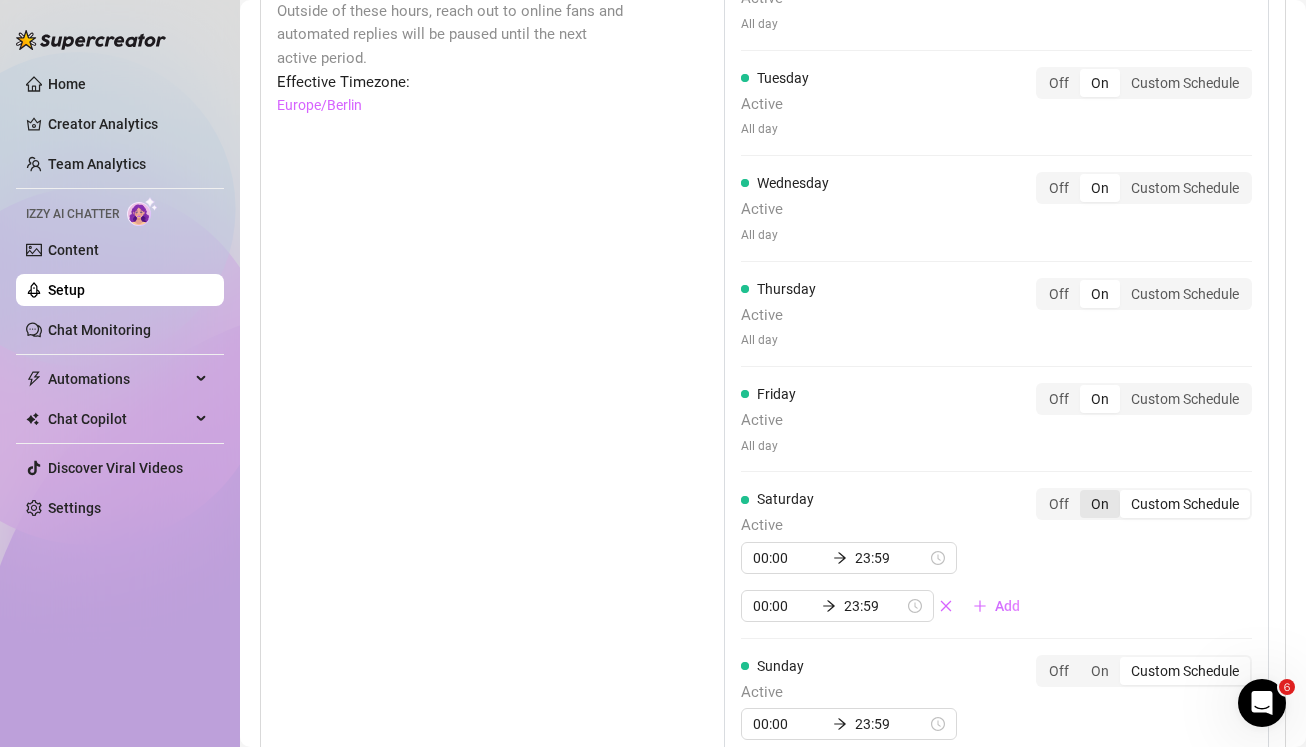 click on "On" at bounding box center (1100, 504) 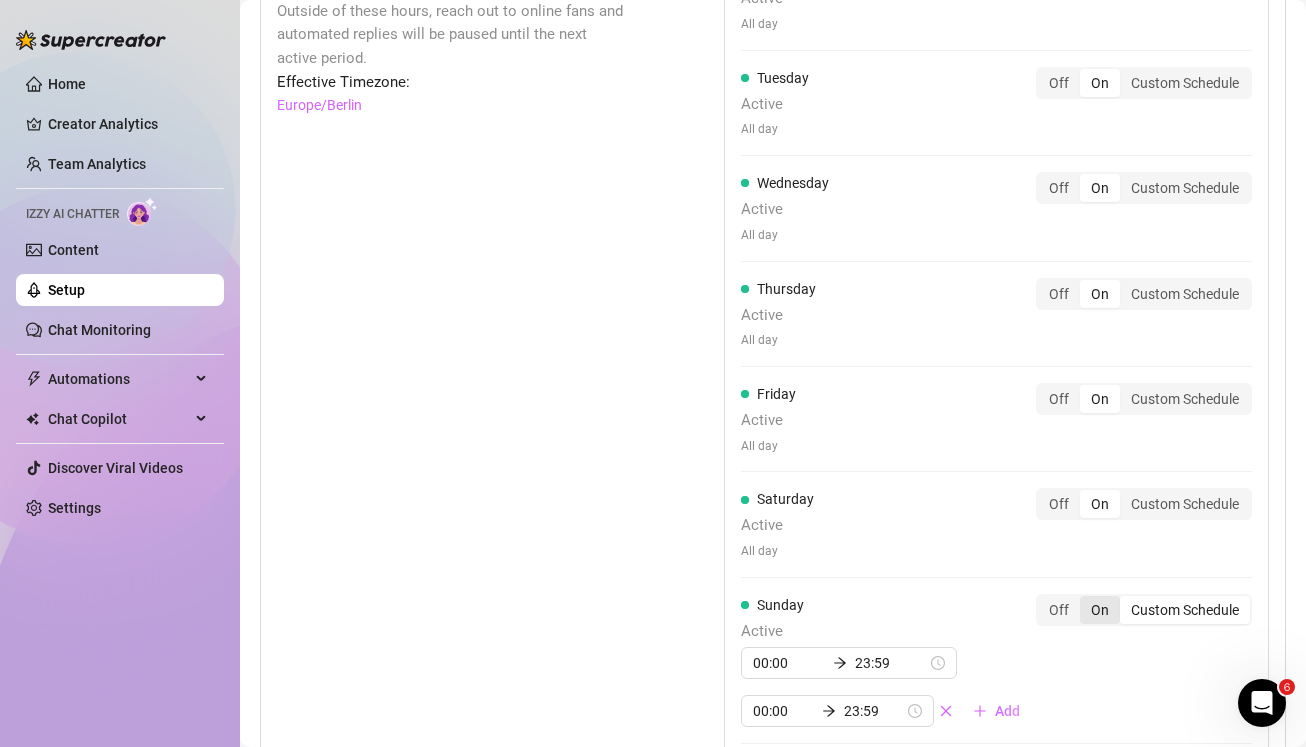 click on "On" at bounding box center (1100, 610) 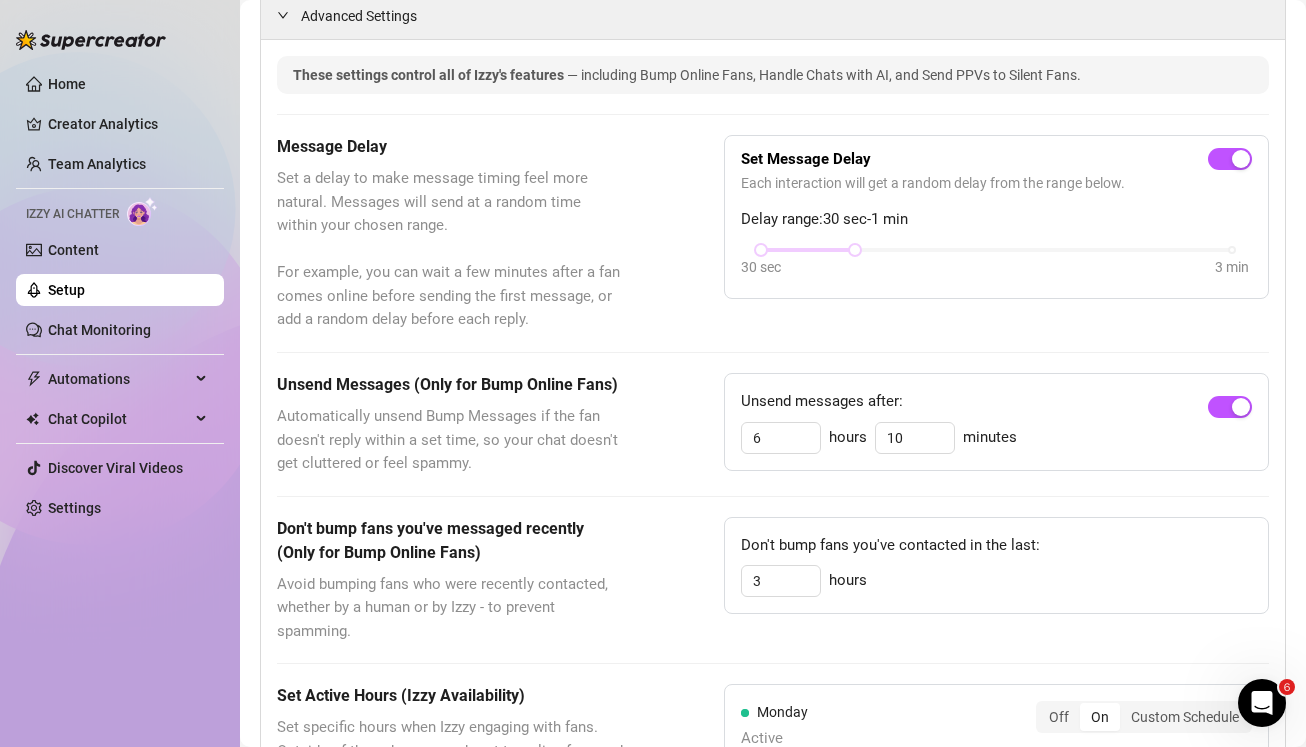 scroll, scrollTop: 0, scrollLeft: 0, axis: both 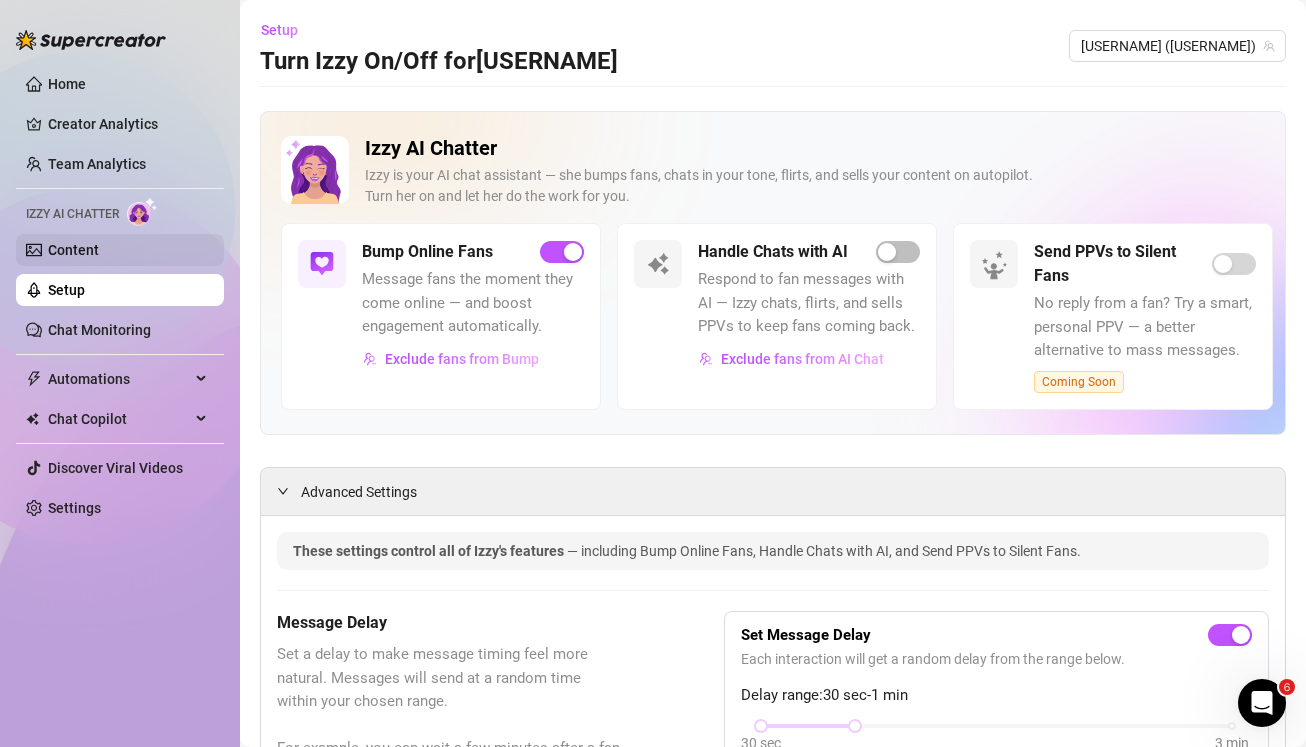 click on "Content" at bounding box center [73, 250] 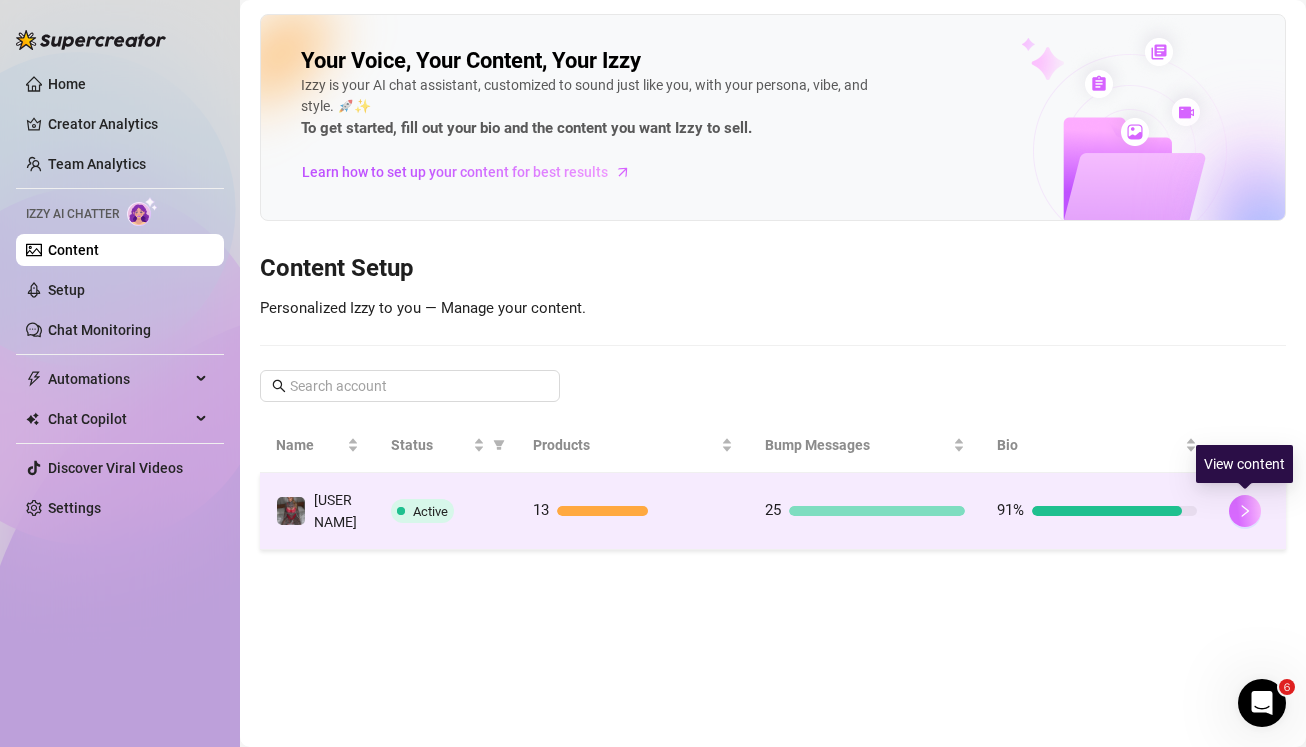 click 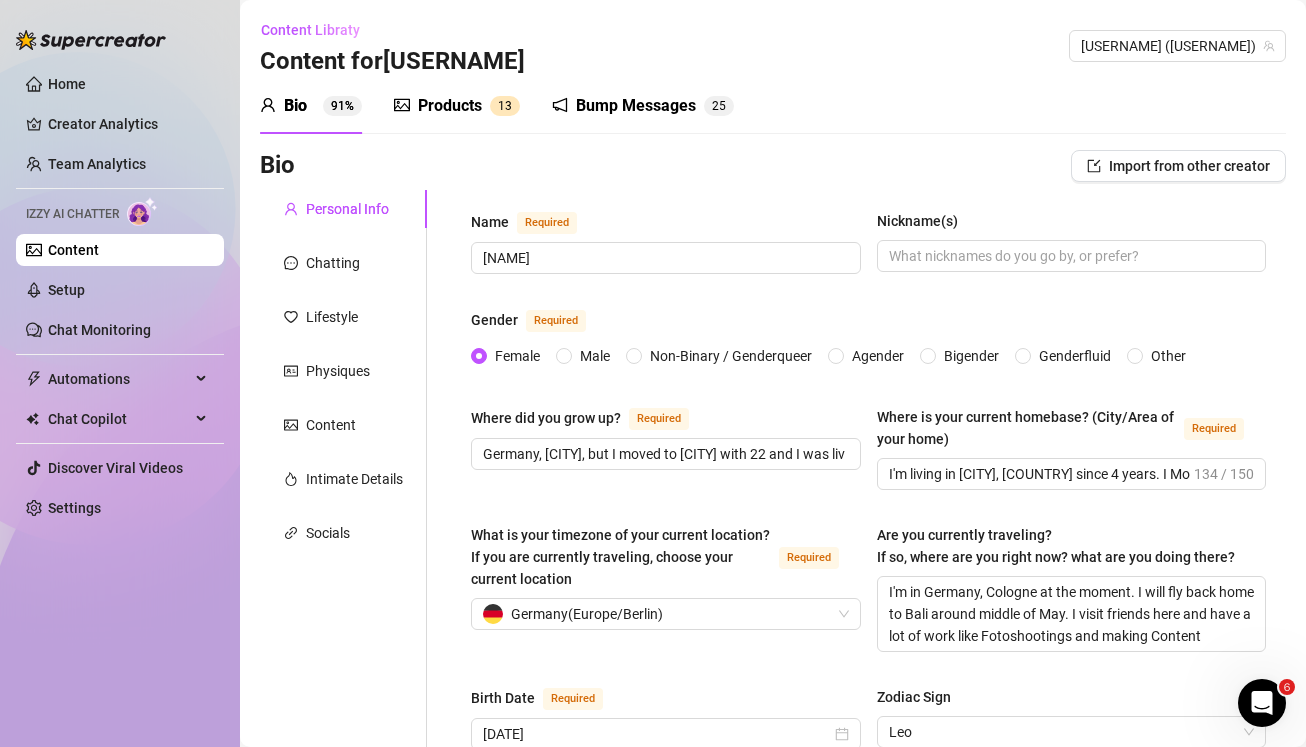 type 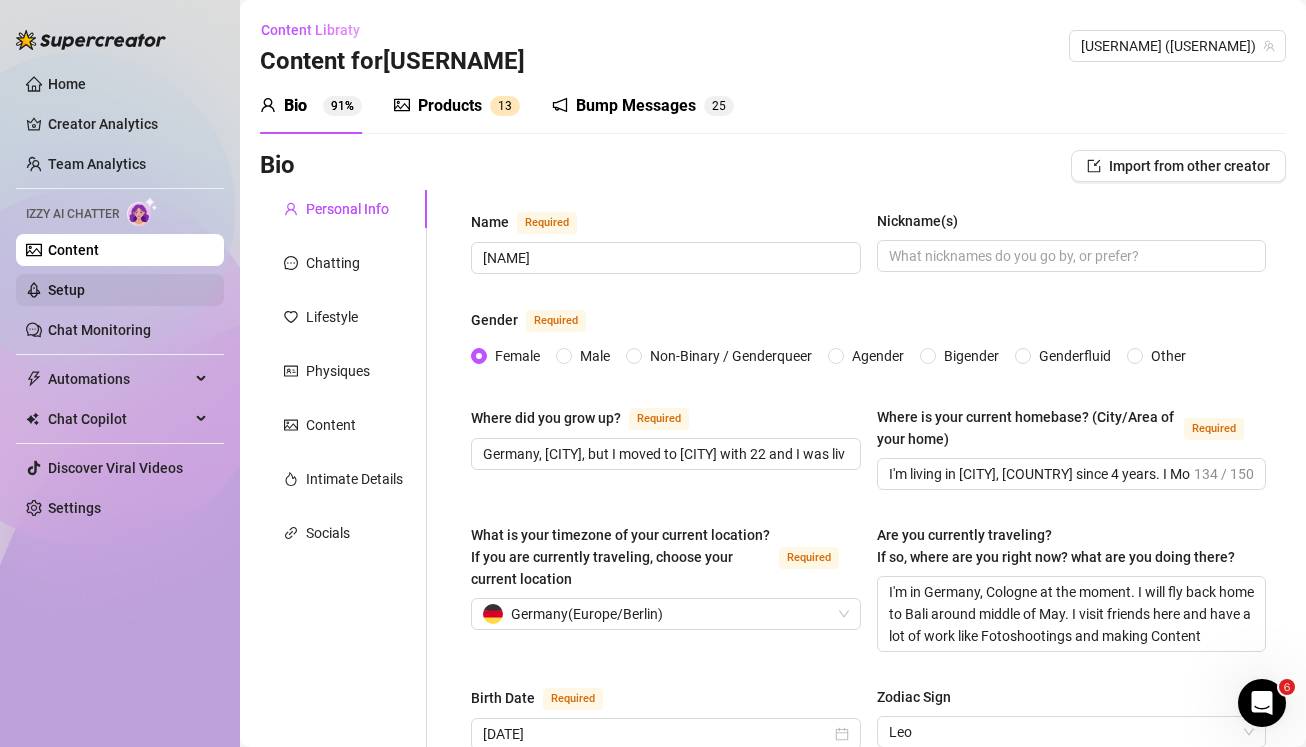 click on "Setup" at bounding box center (66, 290) 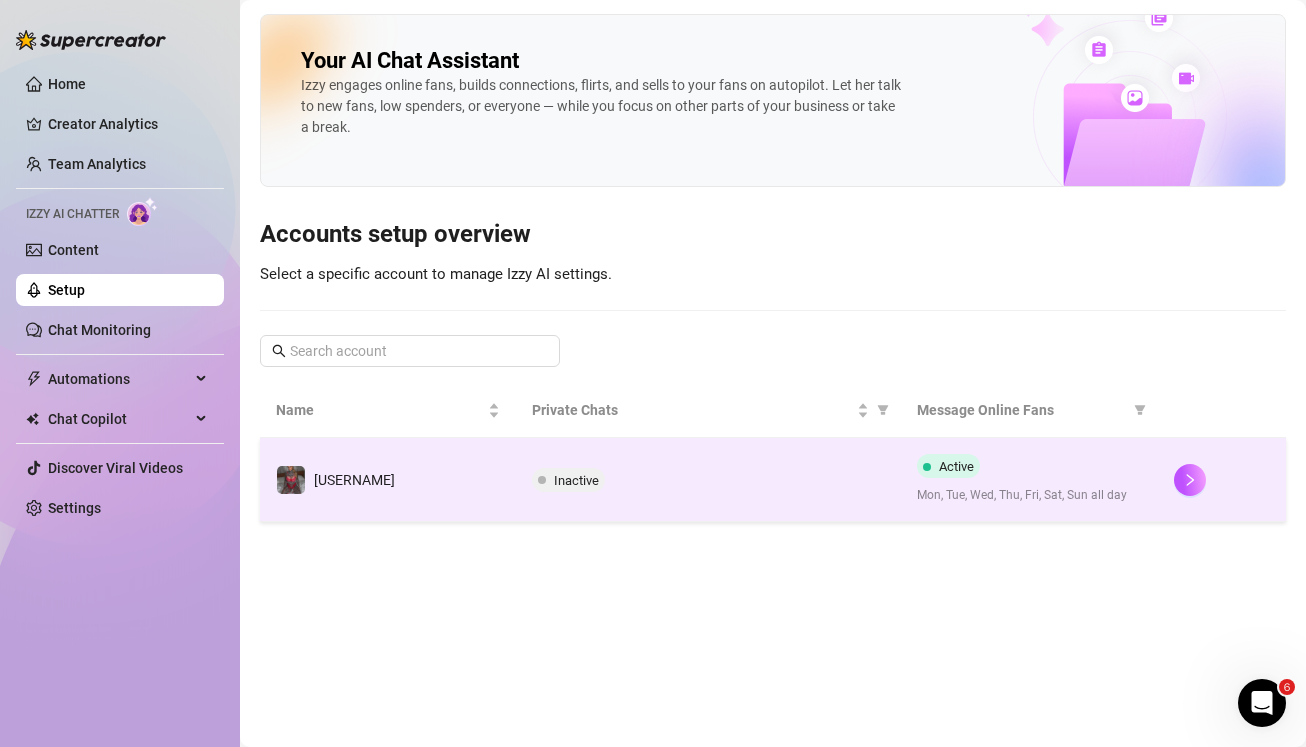 click on "Inactive" at bounding box center (576, 480) 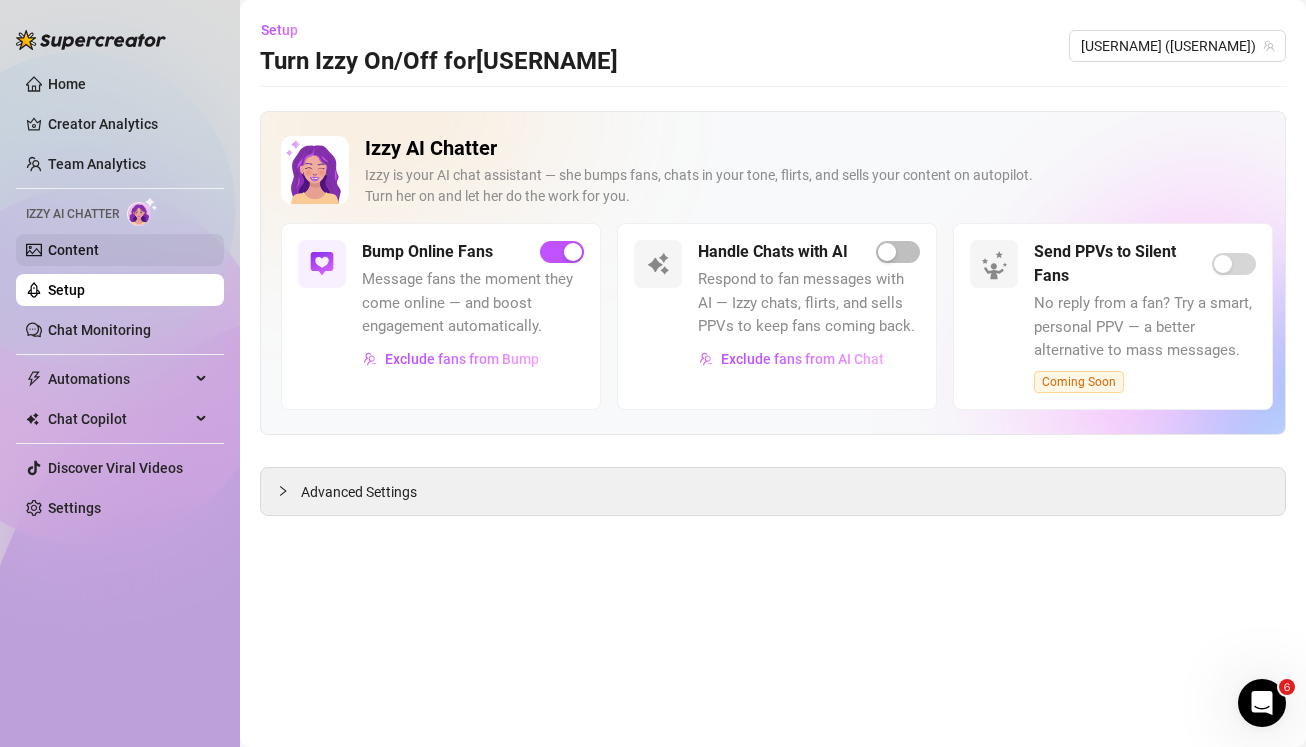 click on "Content" at bounding box center [73, 250] 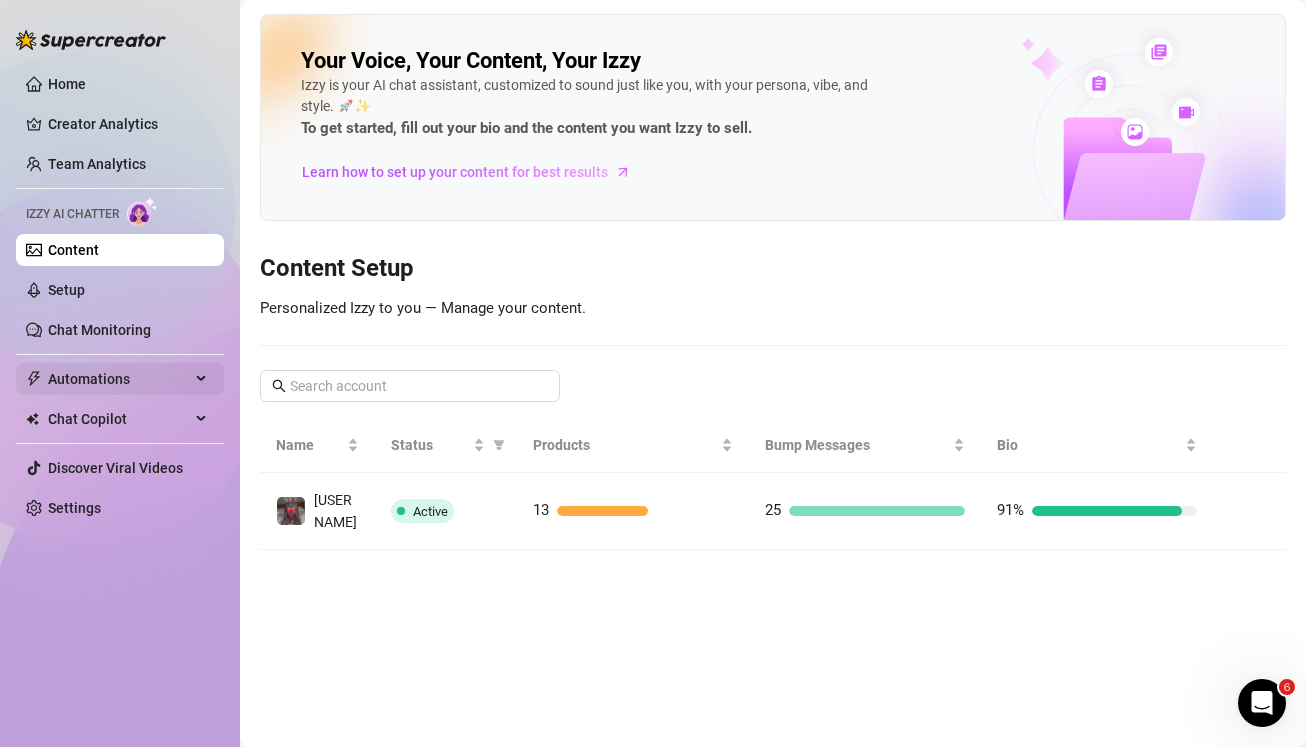 click on "Automations" at bounding box center (119, 379) 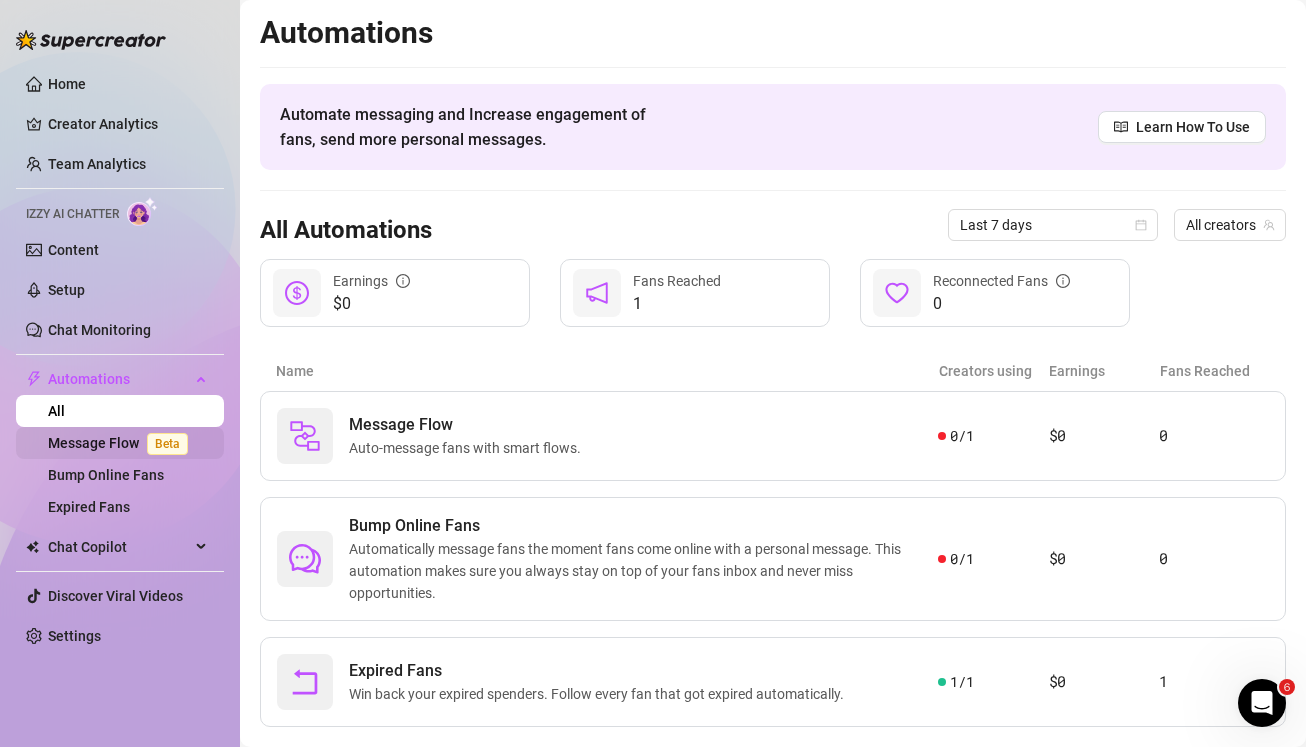 click on "Message Flow Beta" at bounding box center (122, 443) 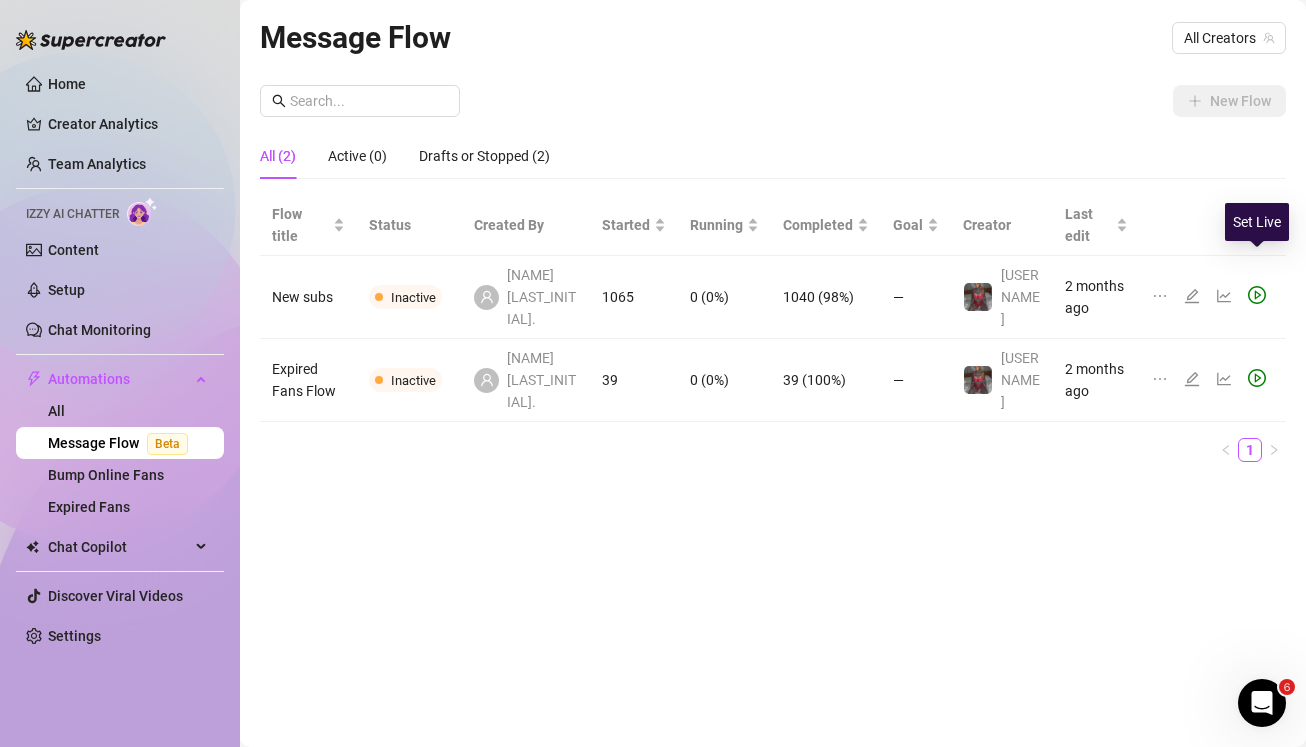 click 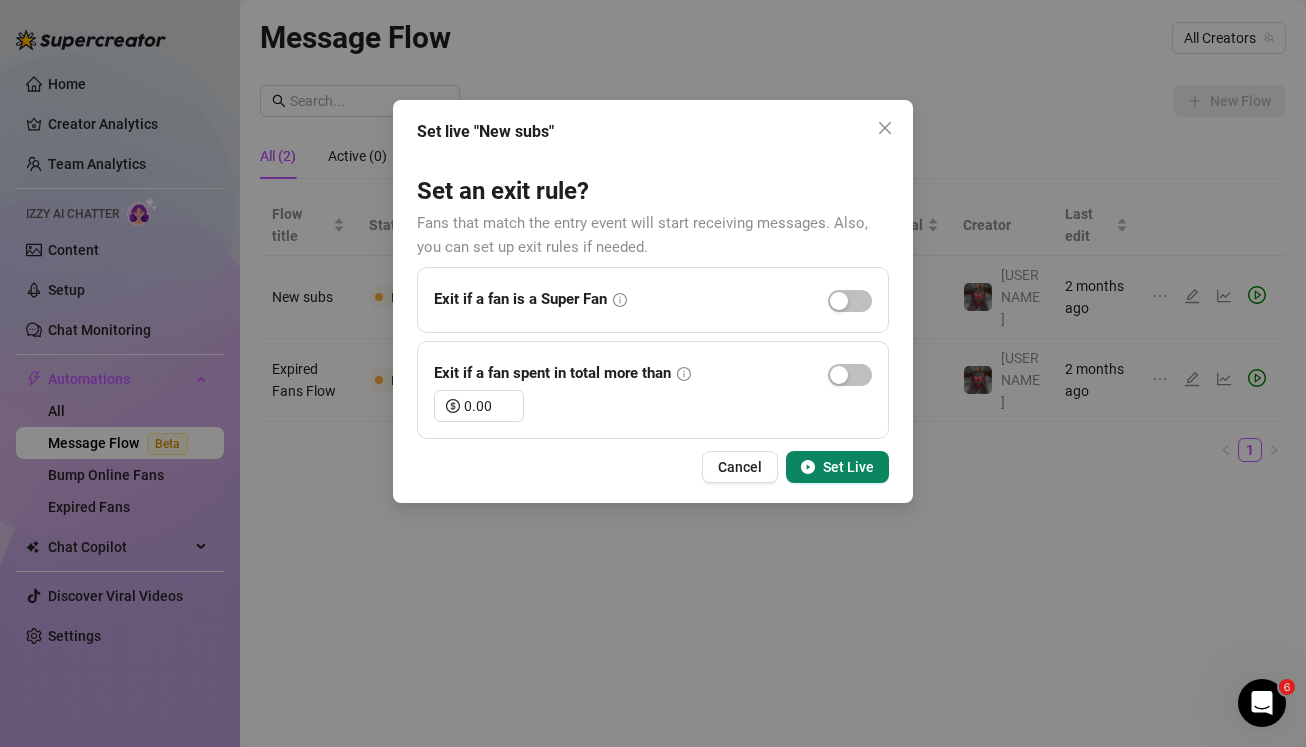click on "Set Live" at bounding box center (848, 467) 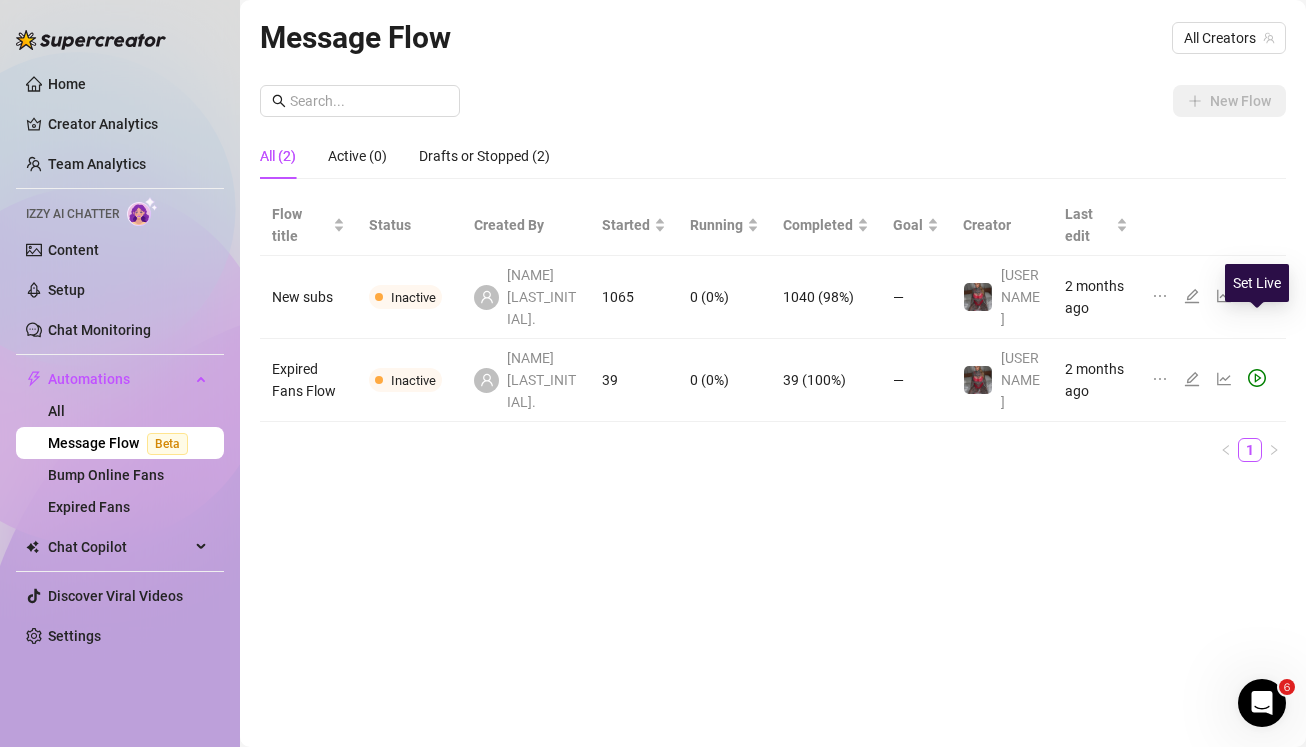 click 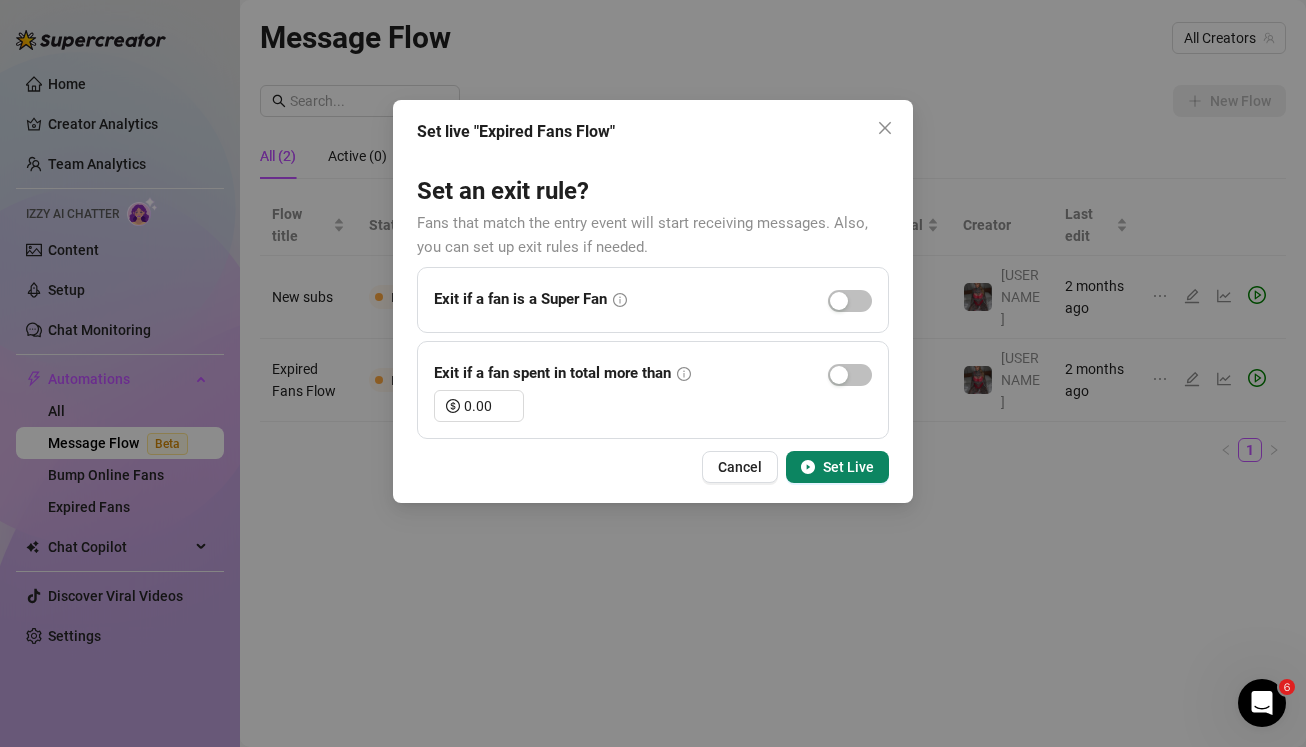 click on "Set Live" at bounding box center (848, 467) 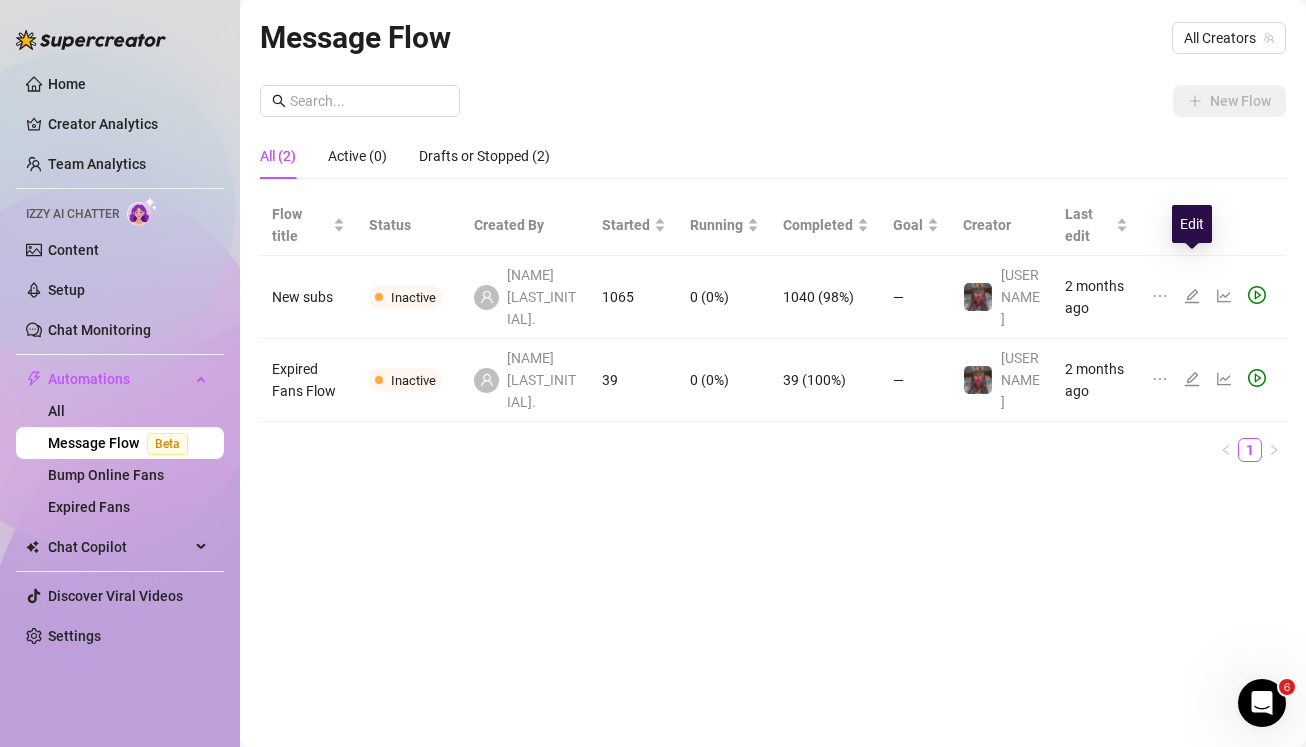 click 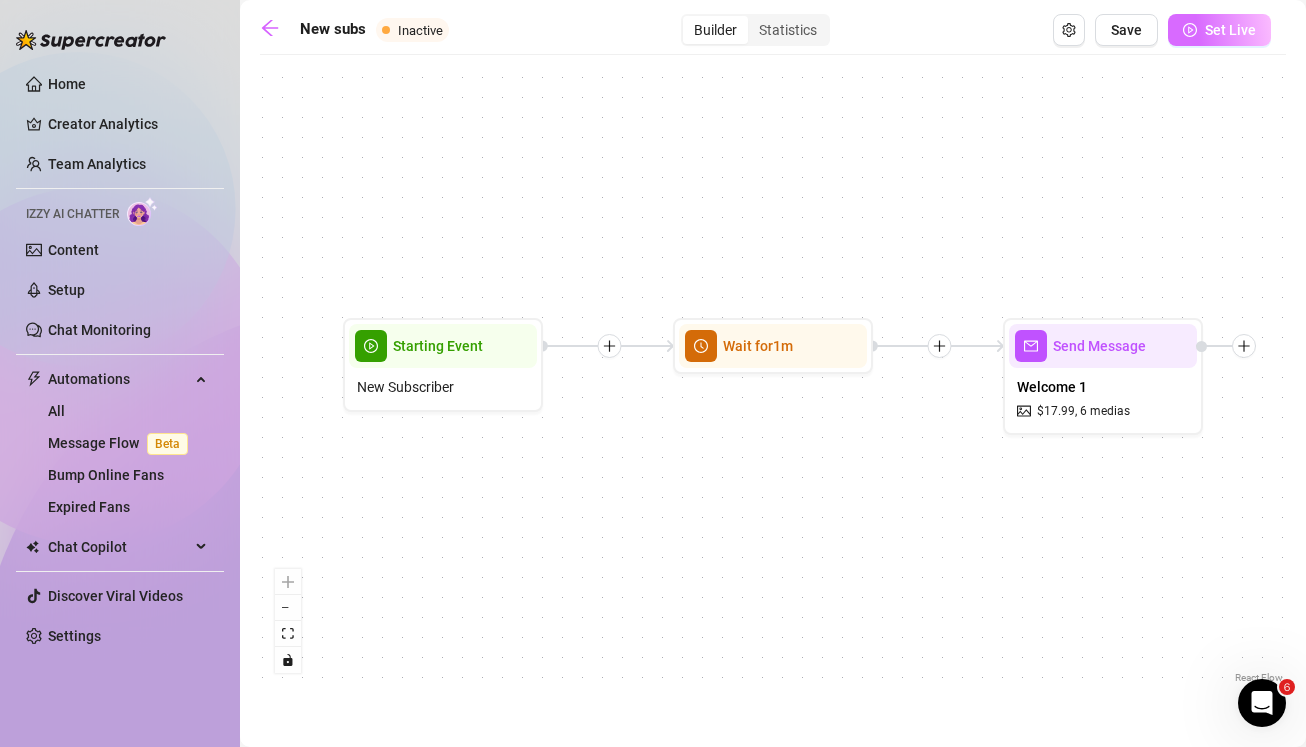 click on "Set Live" at bounding box center (1230, 30) 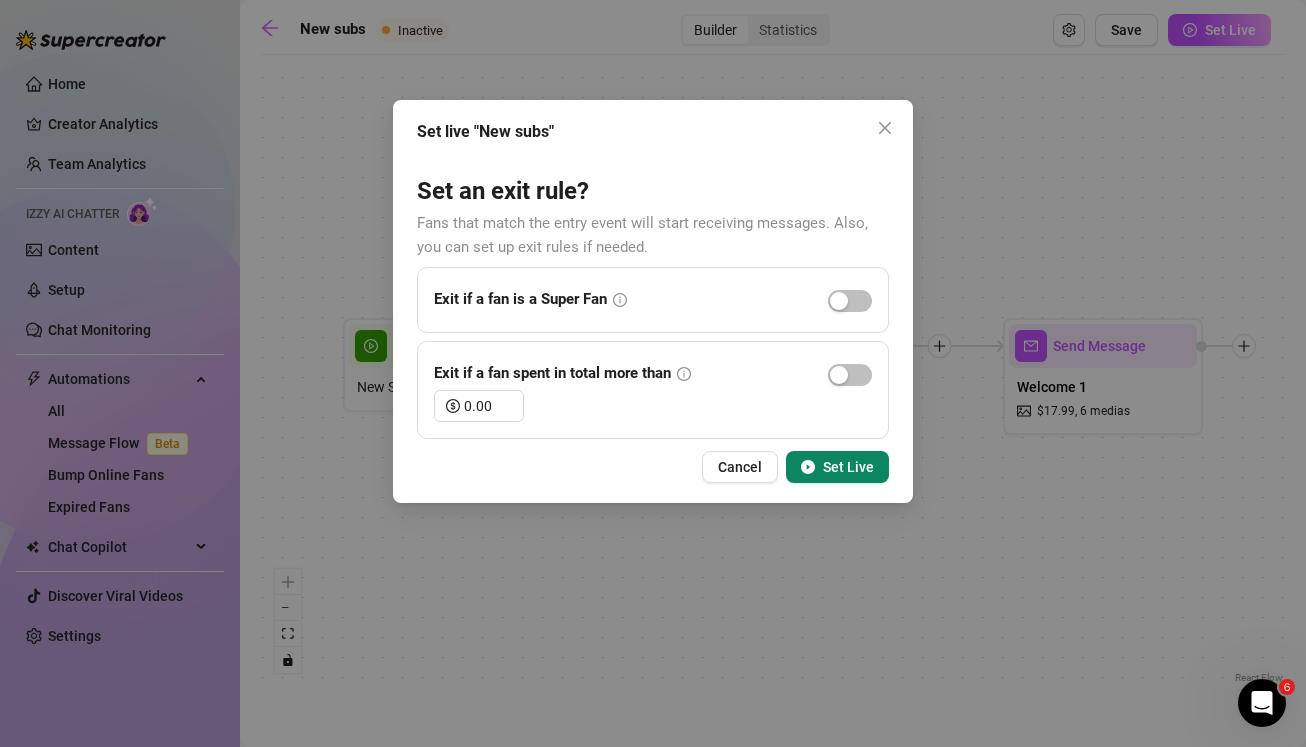 click on "Set Live" at bounding box center [848, 467] 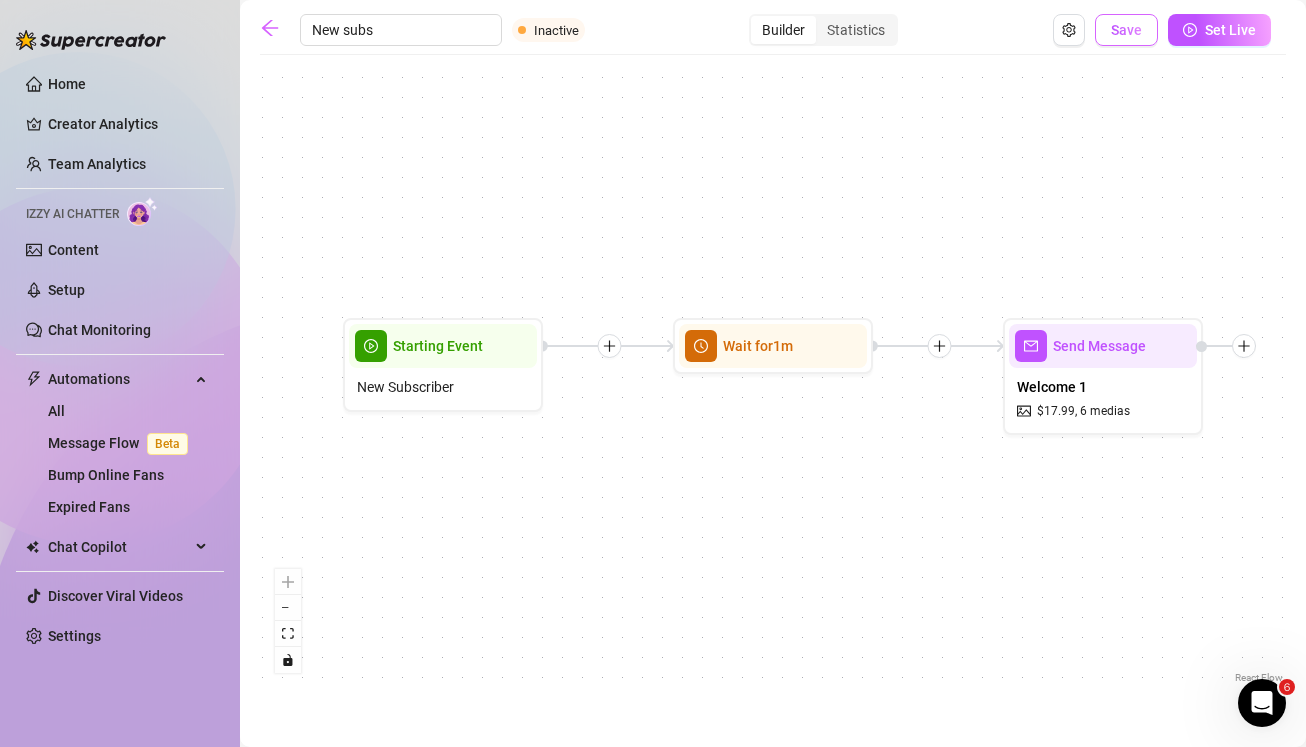 click on "Save" at bounding box center [1126, 30] 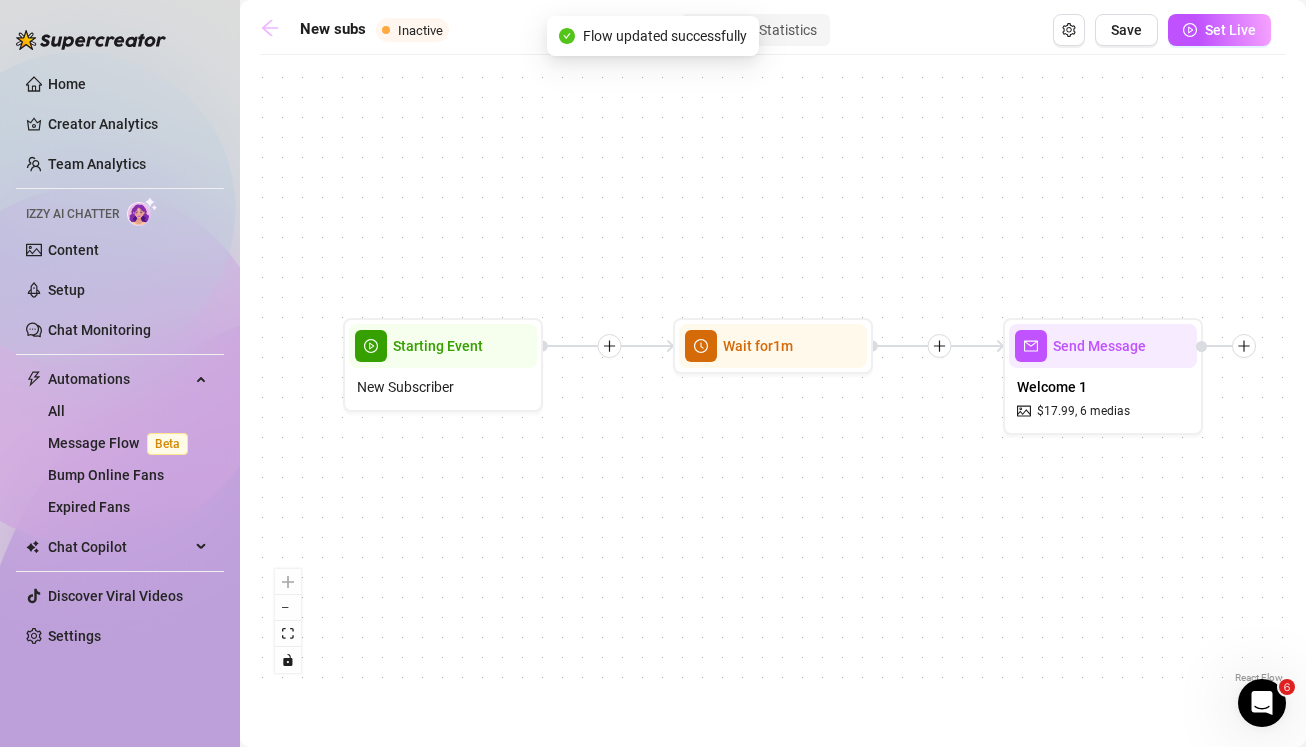 click at bounding box center (275, 30) 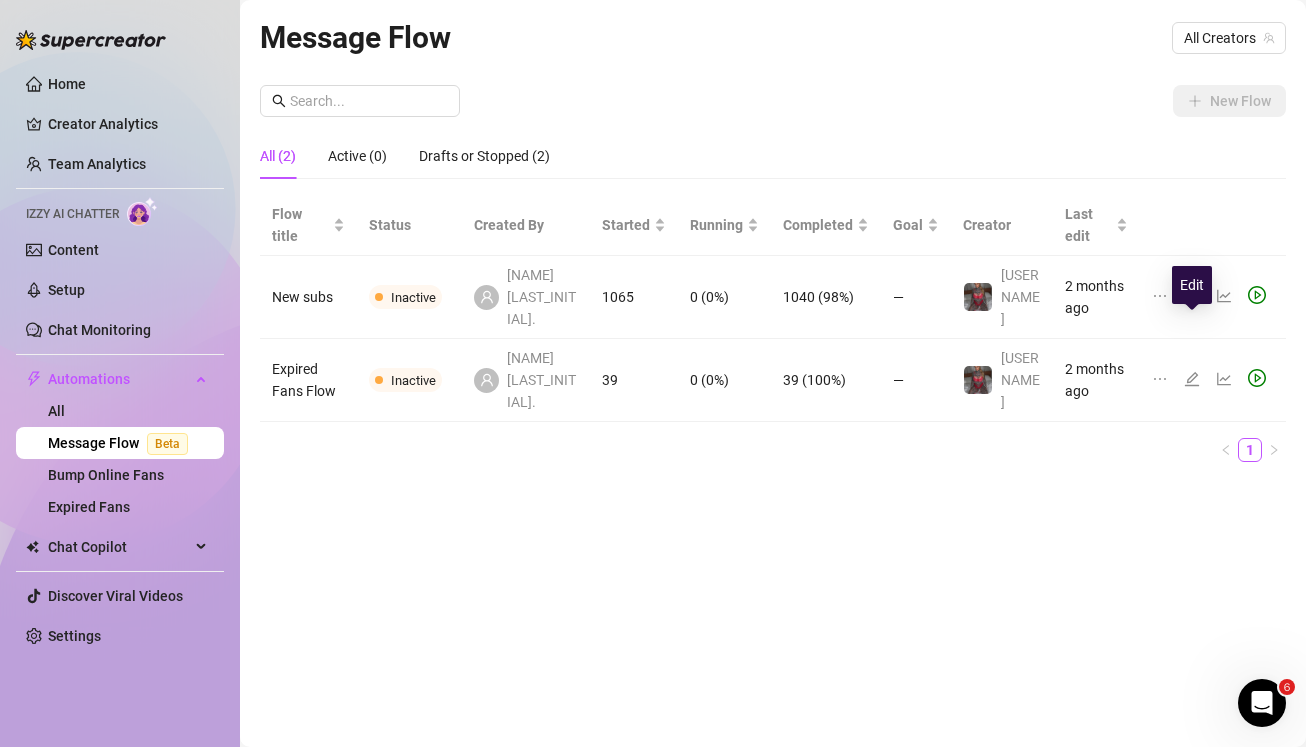 click 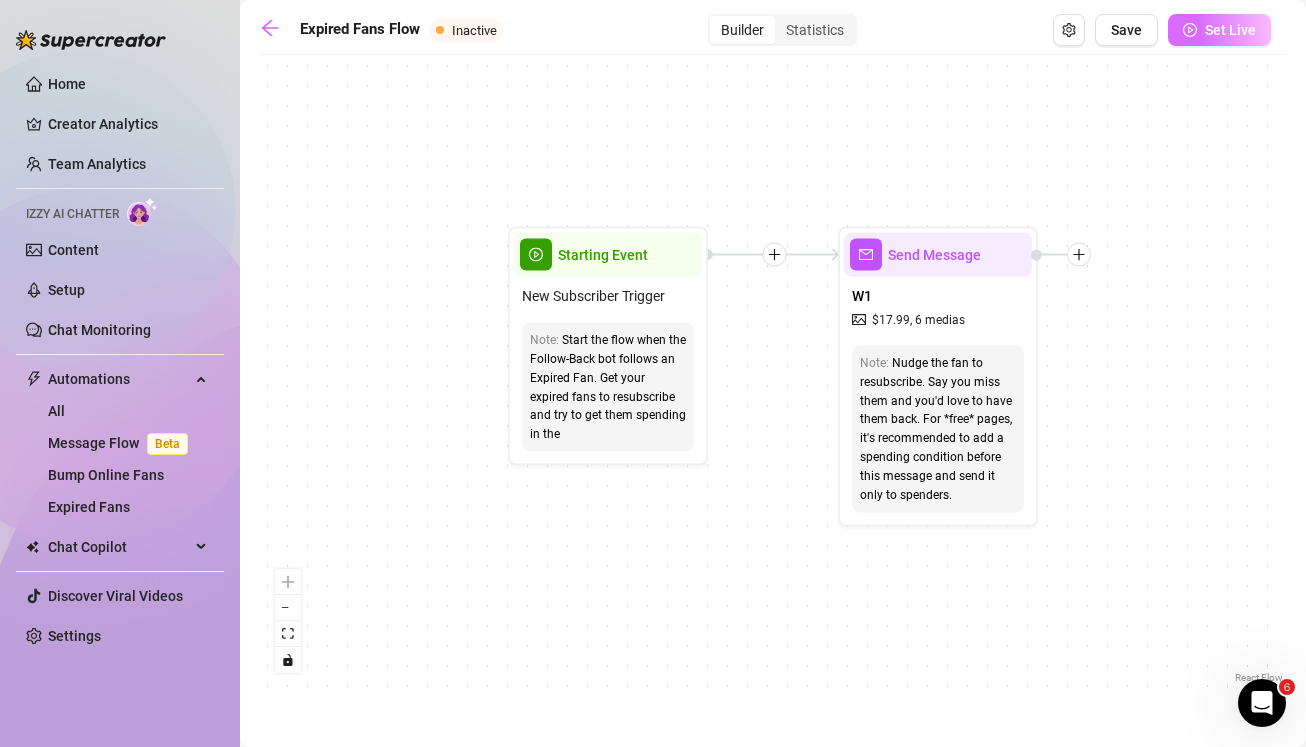 click on "Set Live" at bounding box center [1219, 30] 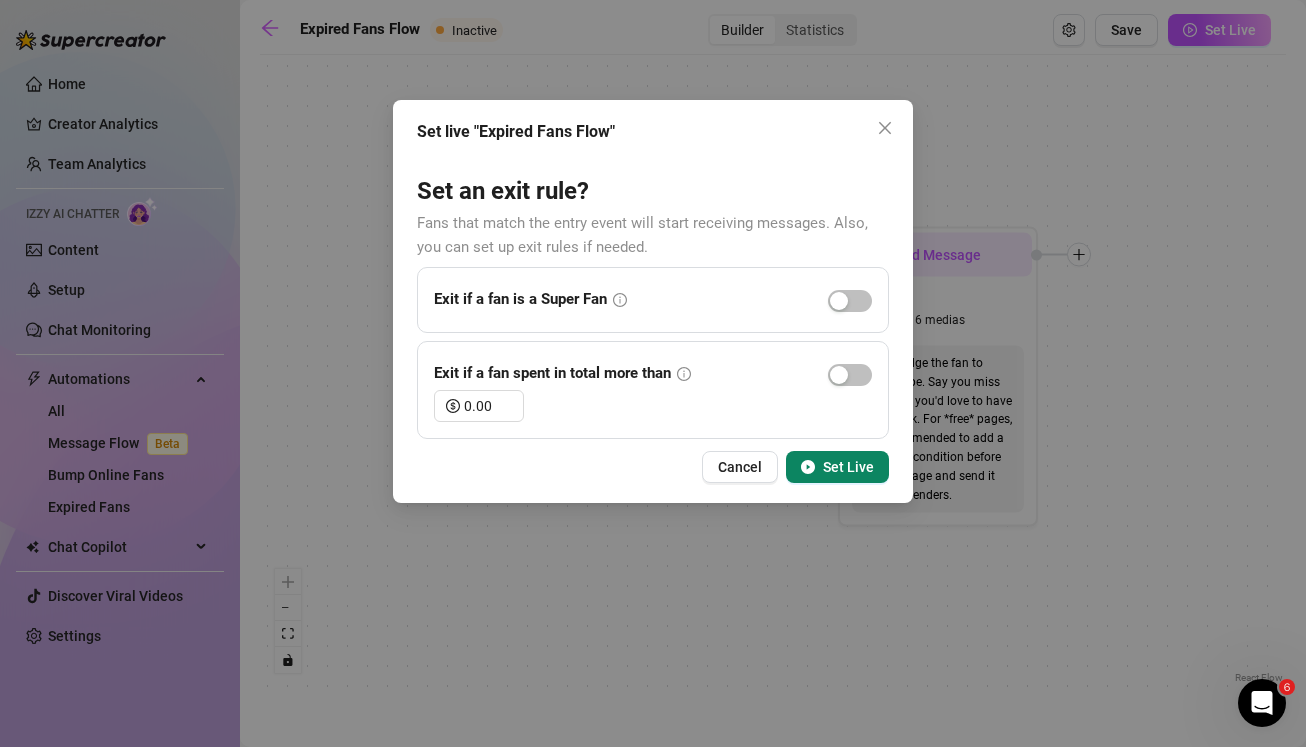 click on "Set Live" at bounding box center [848, 467] 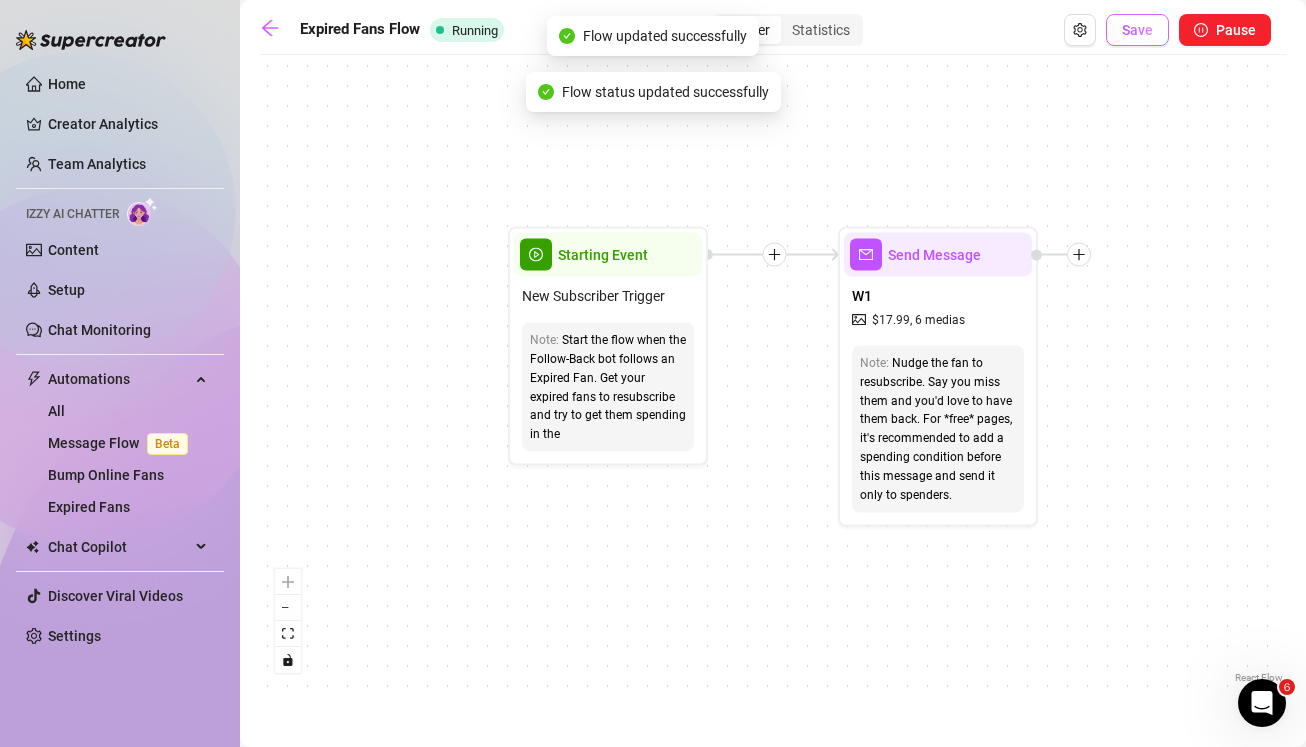 click on "Save" at bounding box center (1137, 30) 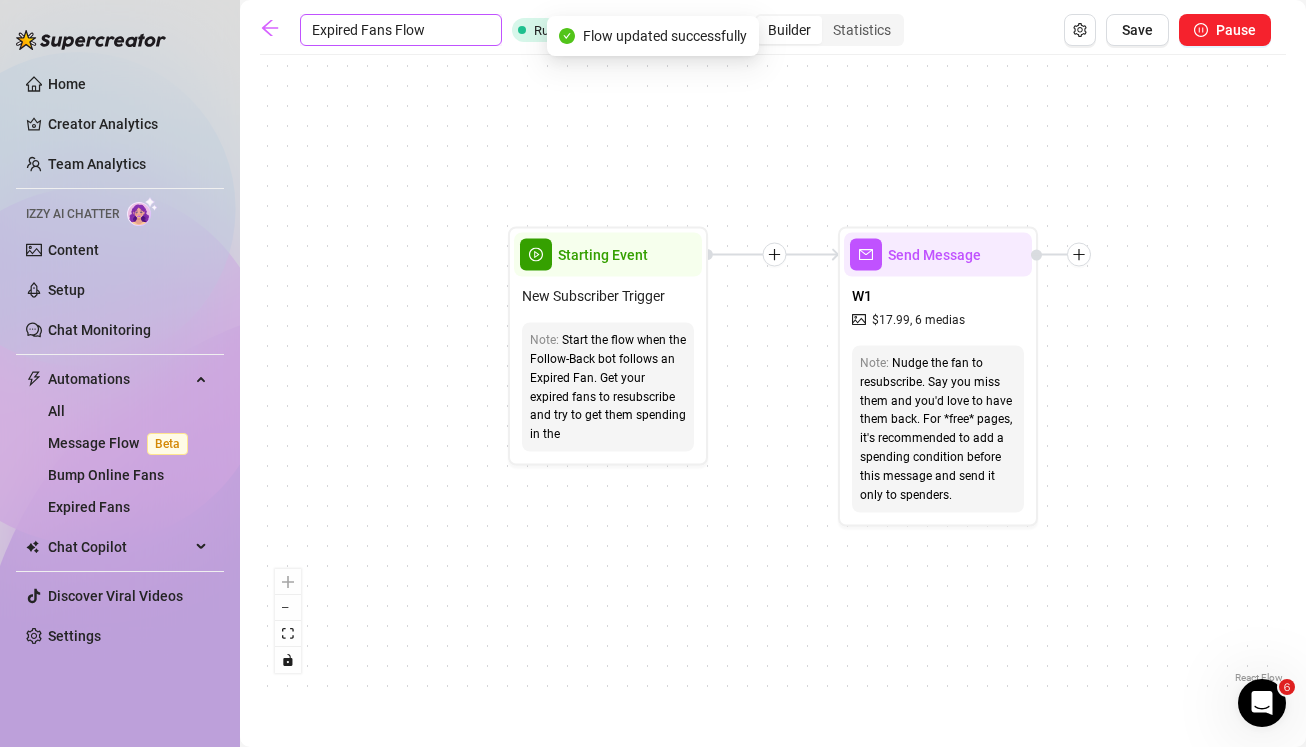 click on "Expired Fans Flow" at bounding box center (401, 30) 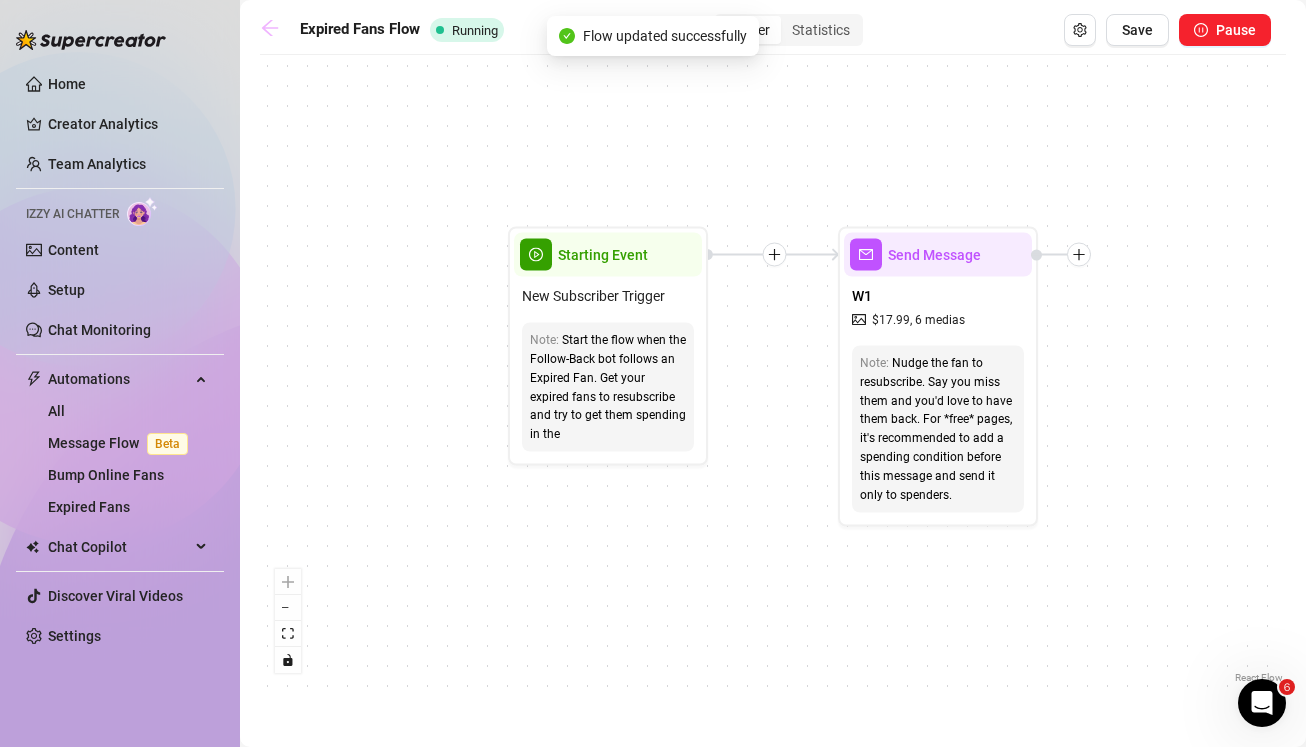 click 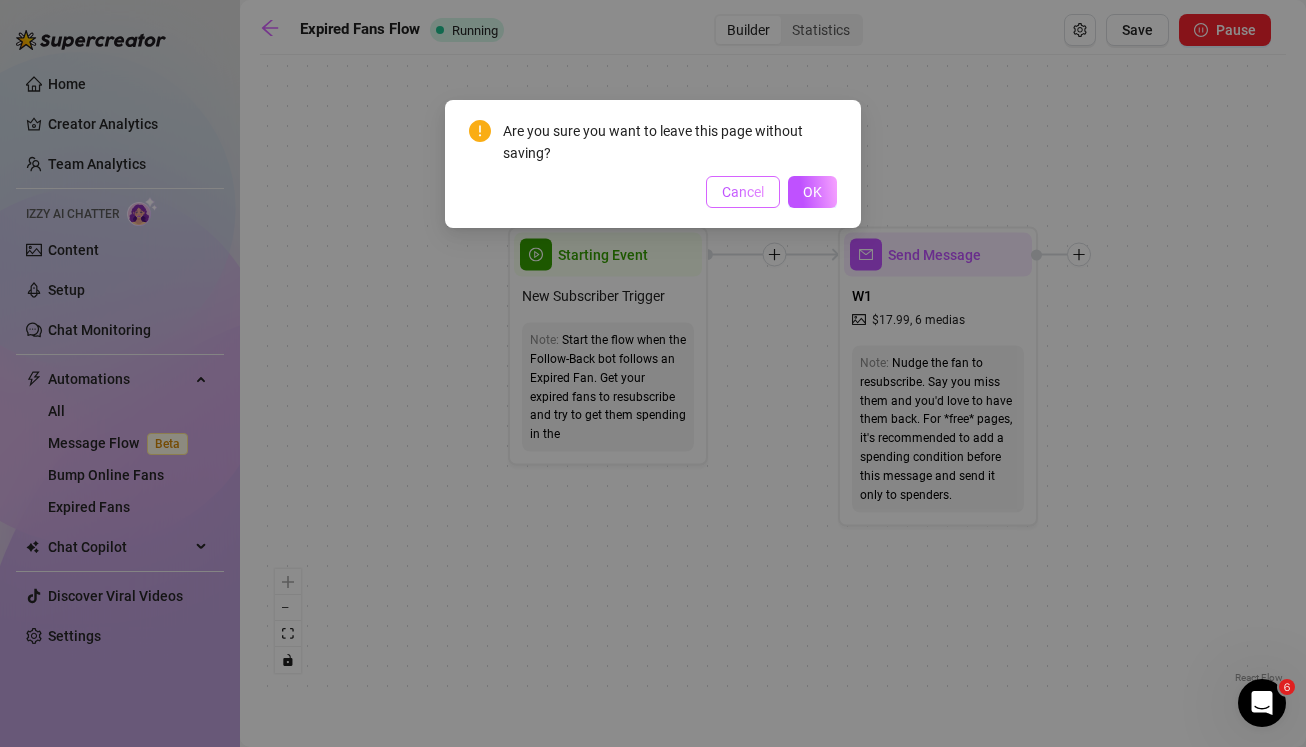 click on "Cancel" at bounding box center [743, 192] 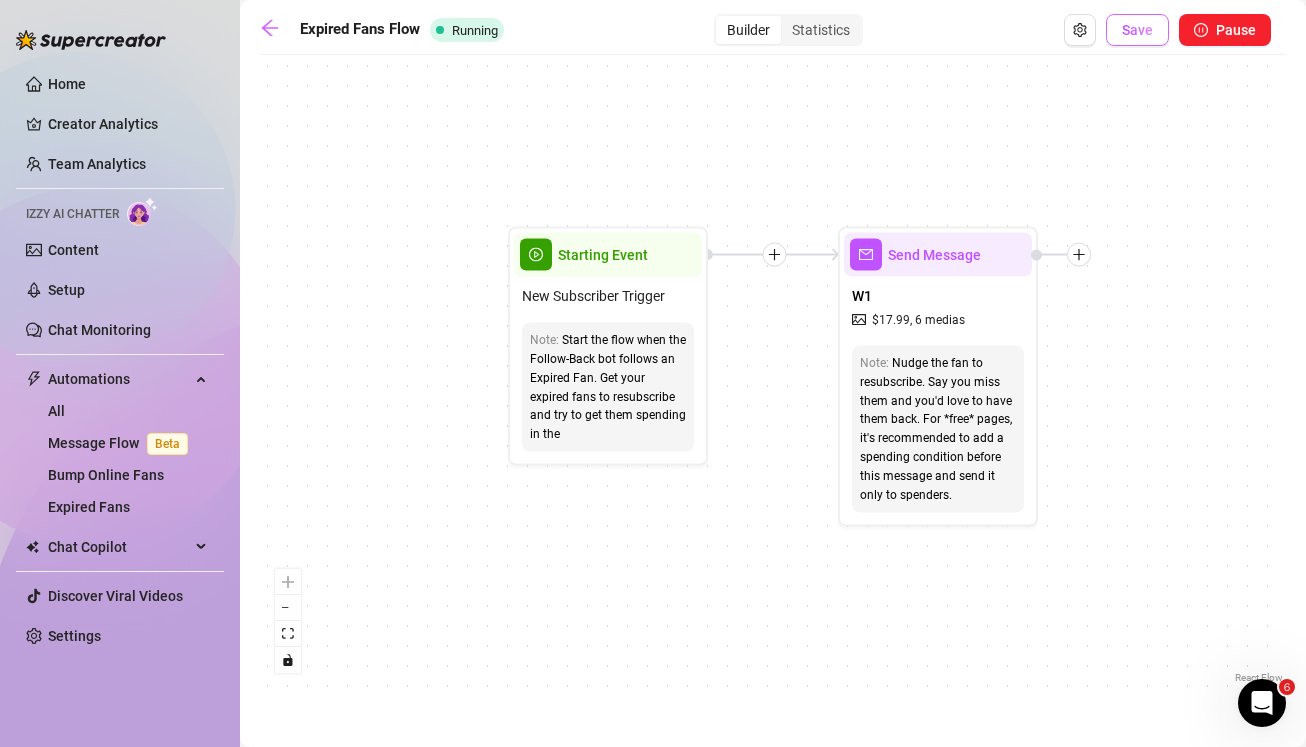 click on "Save" at bounding box center (1137, 30) 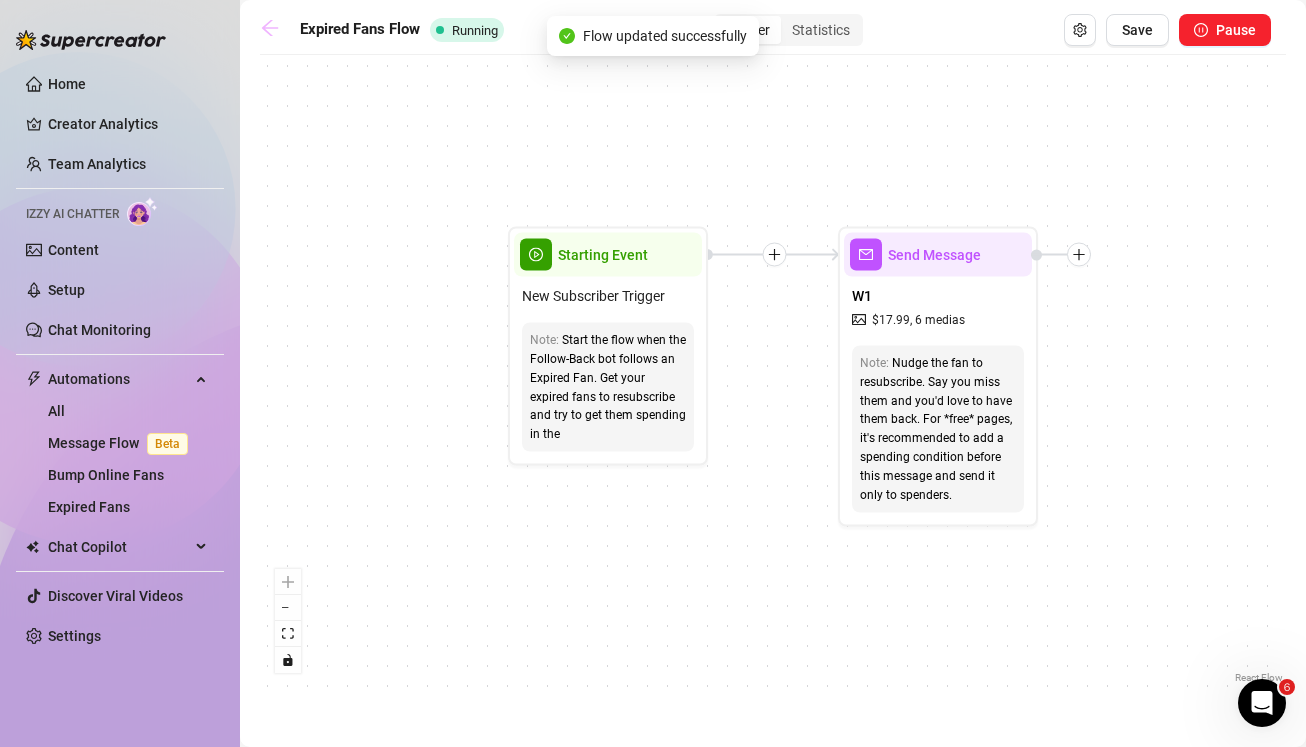 click 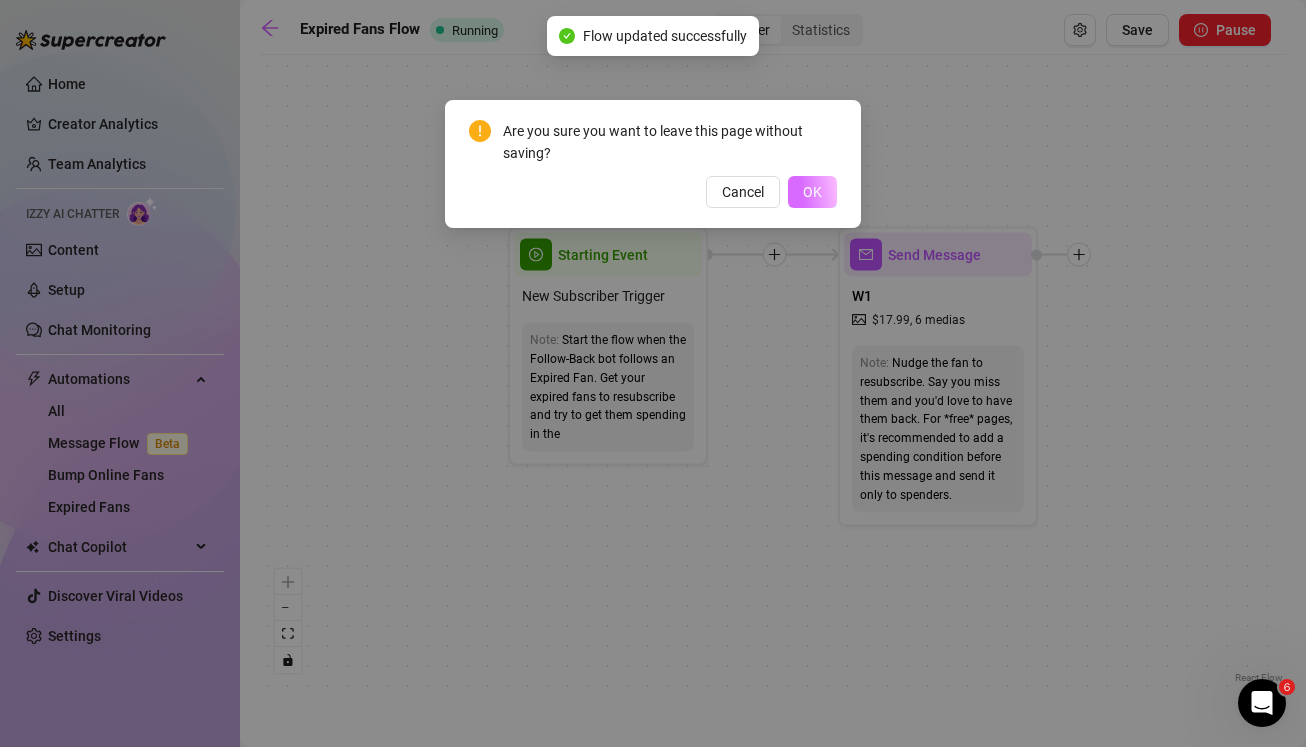 click on "OK" at bounding box center (812, 192) 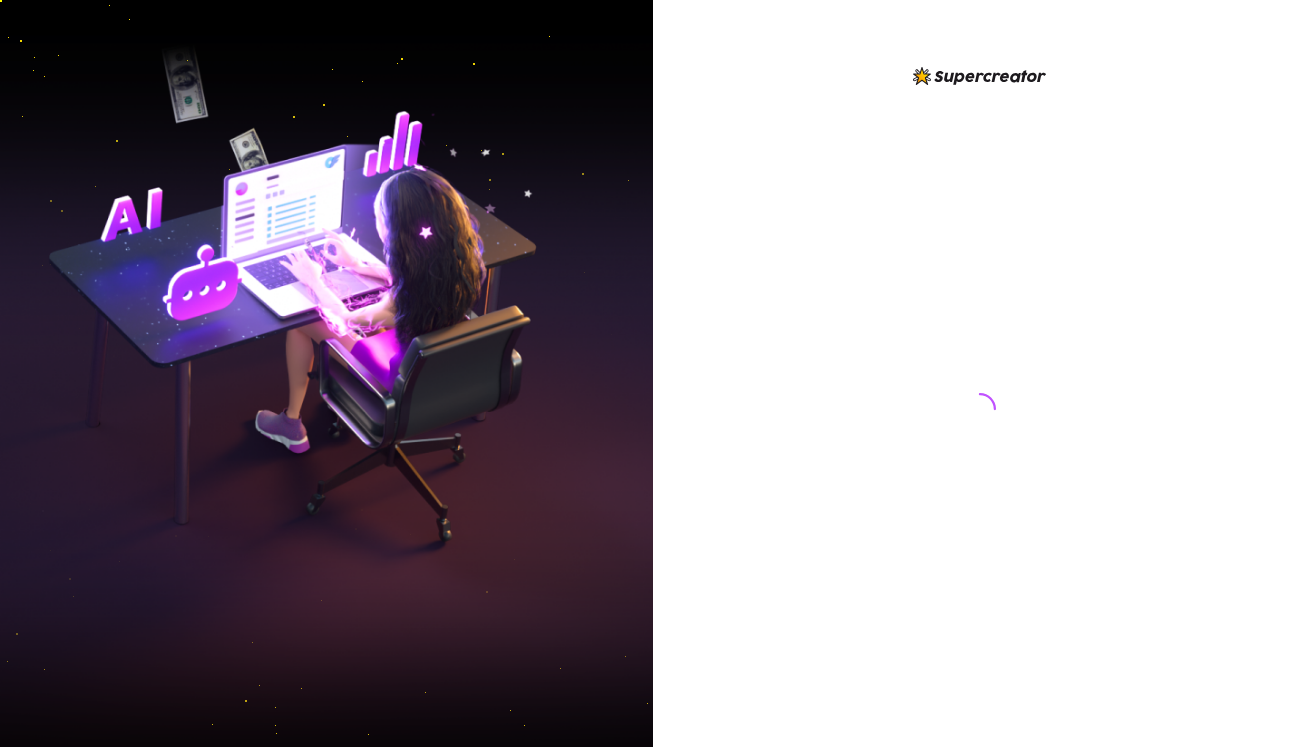scroll, scrollTop: 0, scrollLeft: 0, axis: both 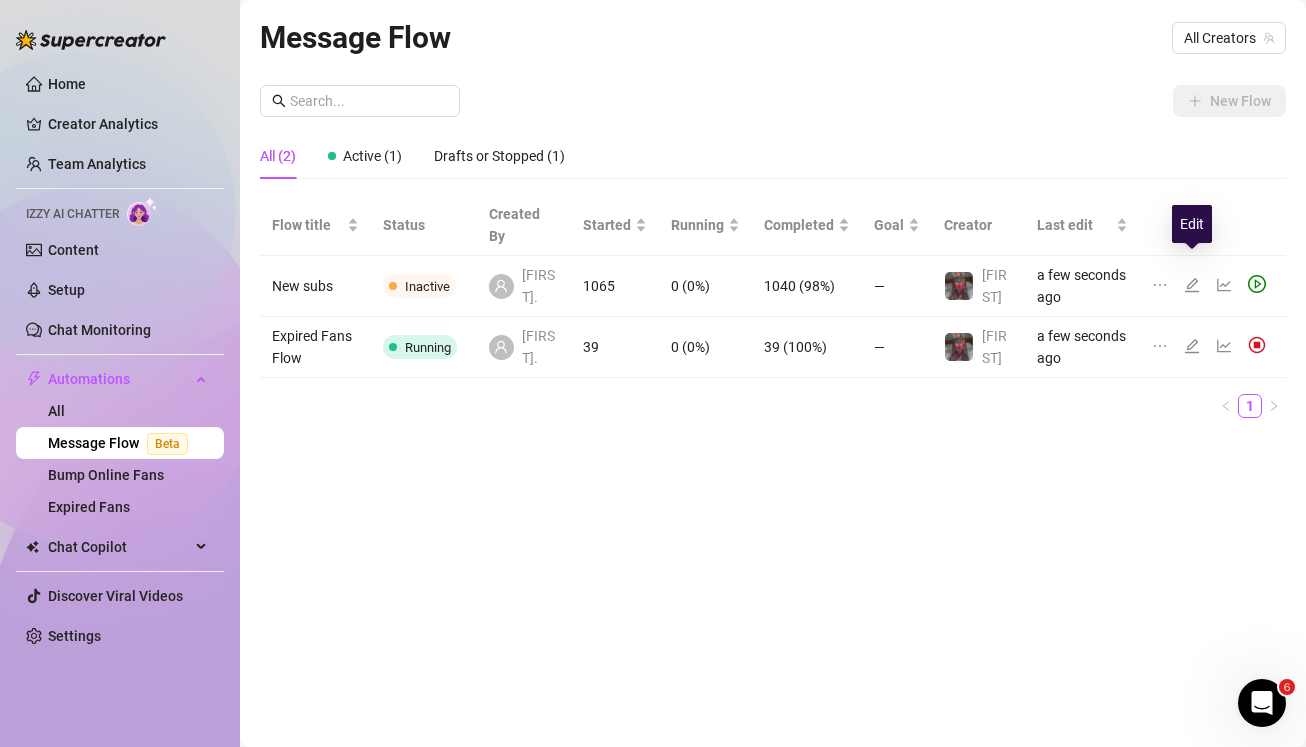 click 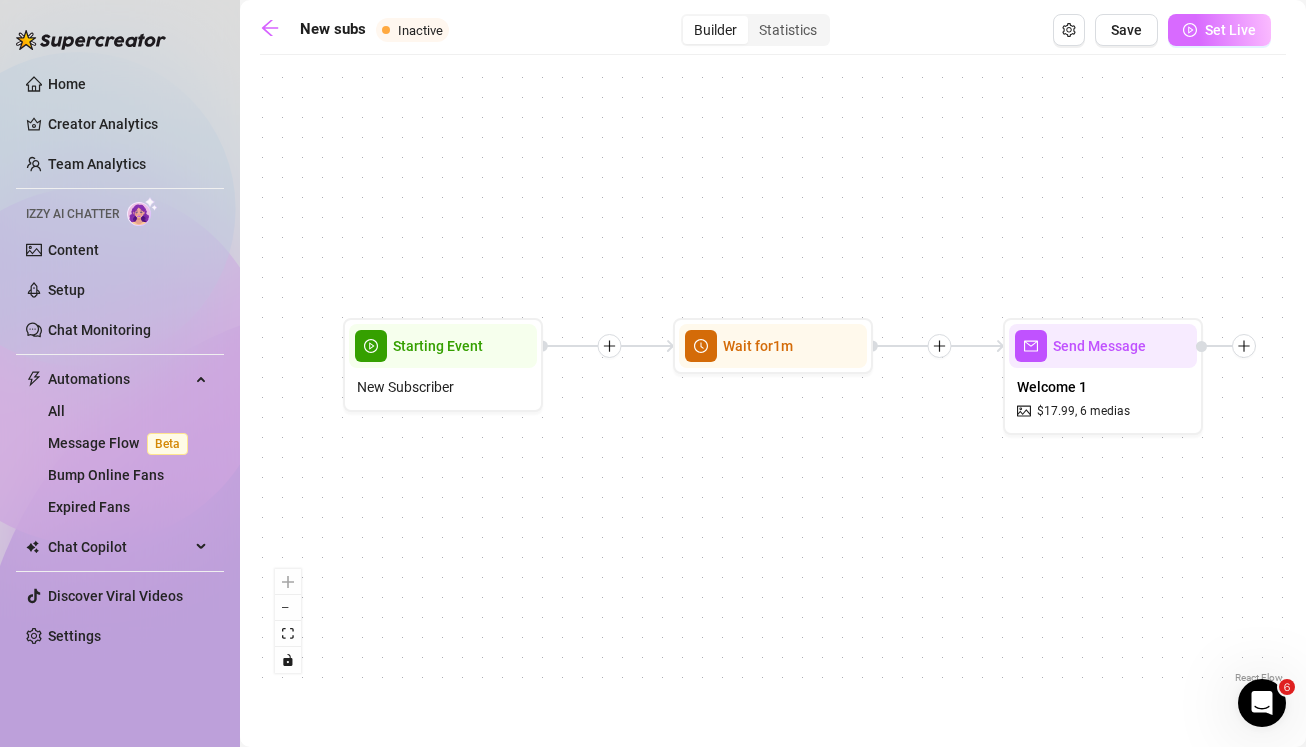 click 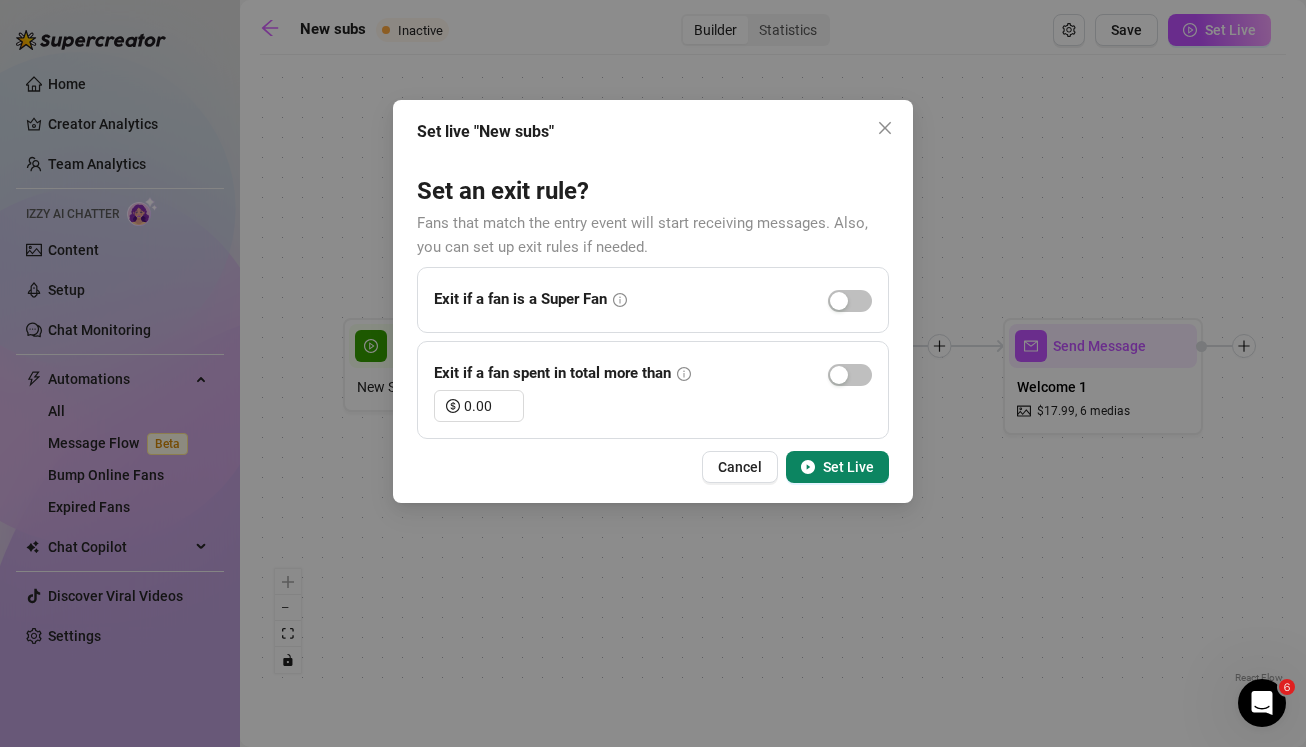 click on "Set Live" at bounding box center [848, 467] 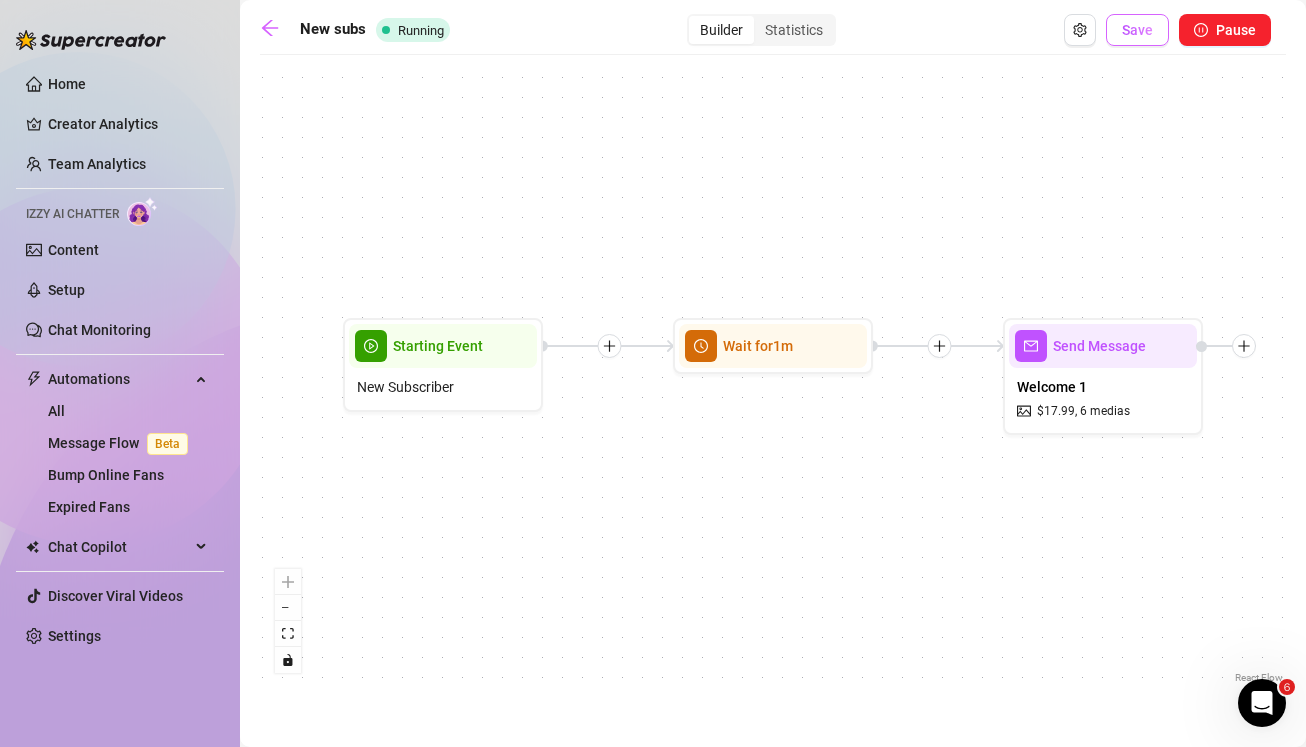 click on "Save" at bounding box center (1137, 30) 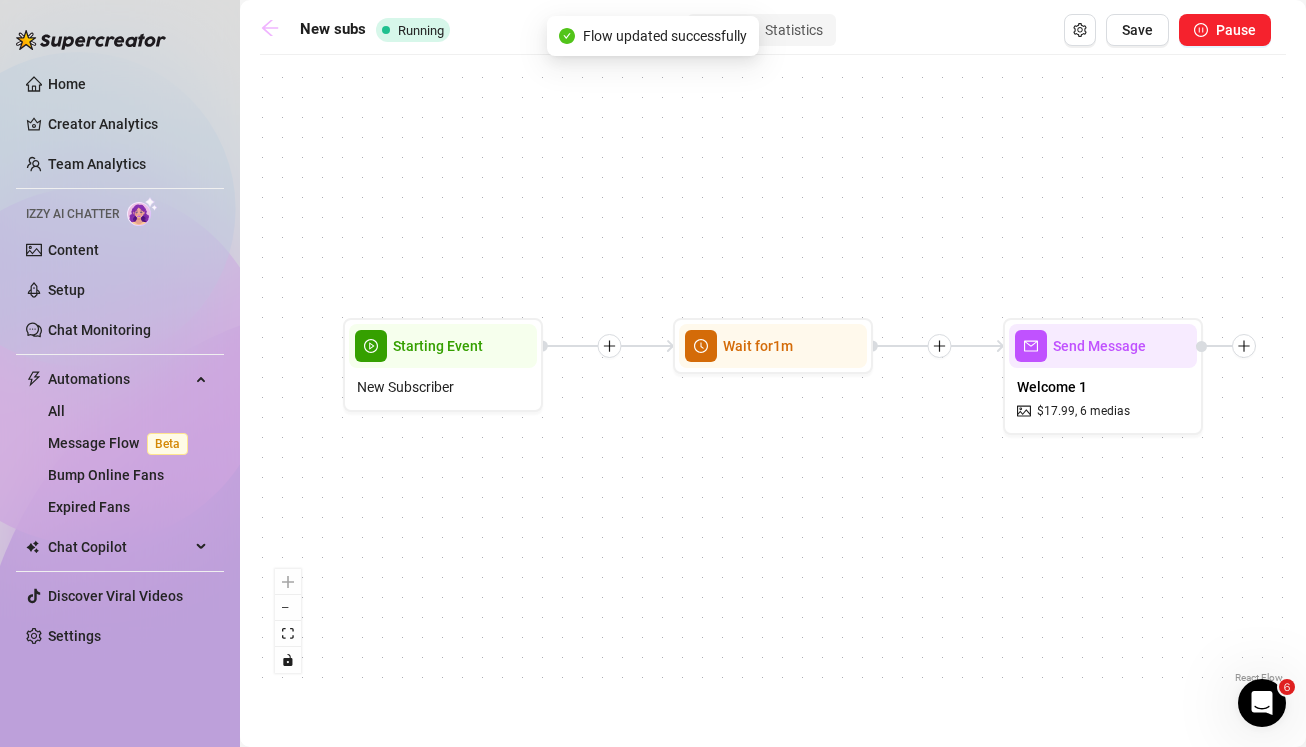click 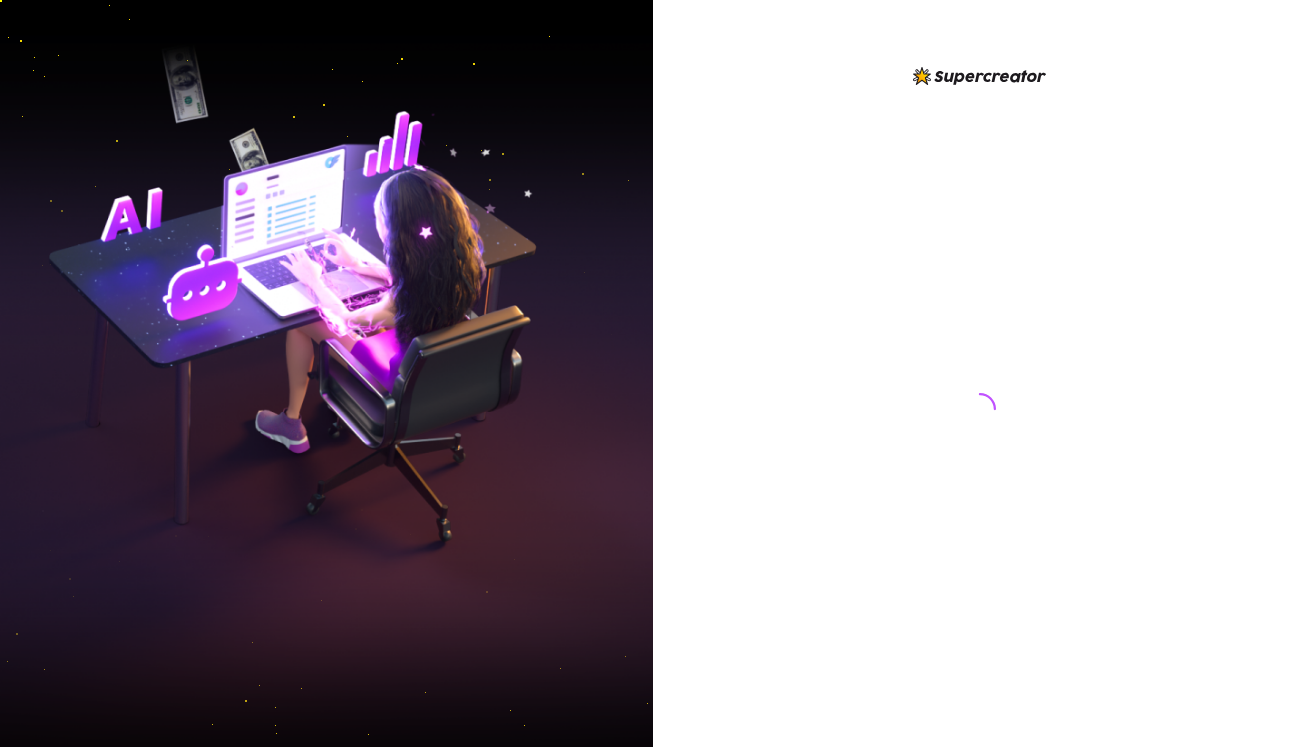 scroll, scrollTop: 0, scrollLeft: 0, axis: both 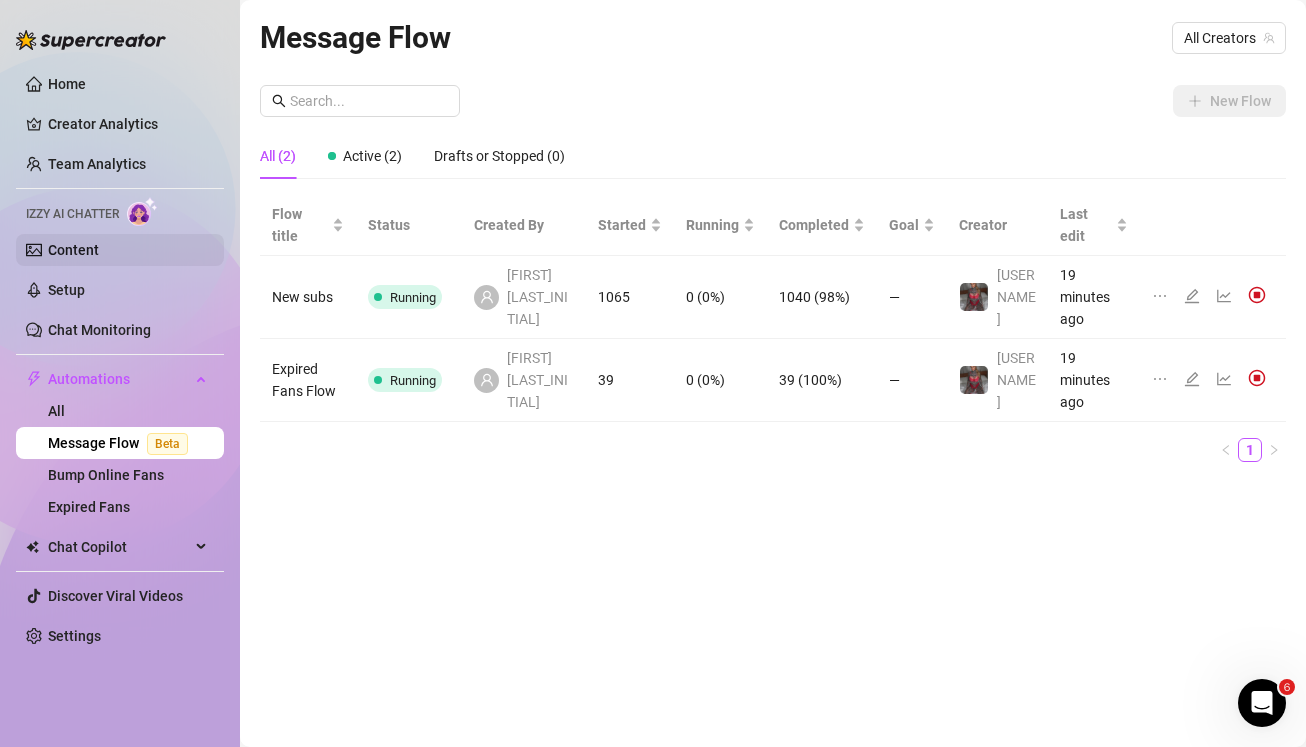 click on "Content" at bounding box center [73, 250] 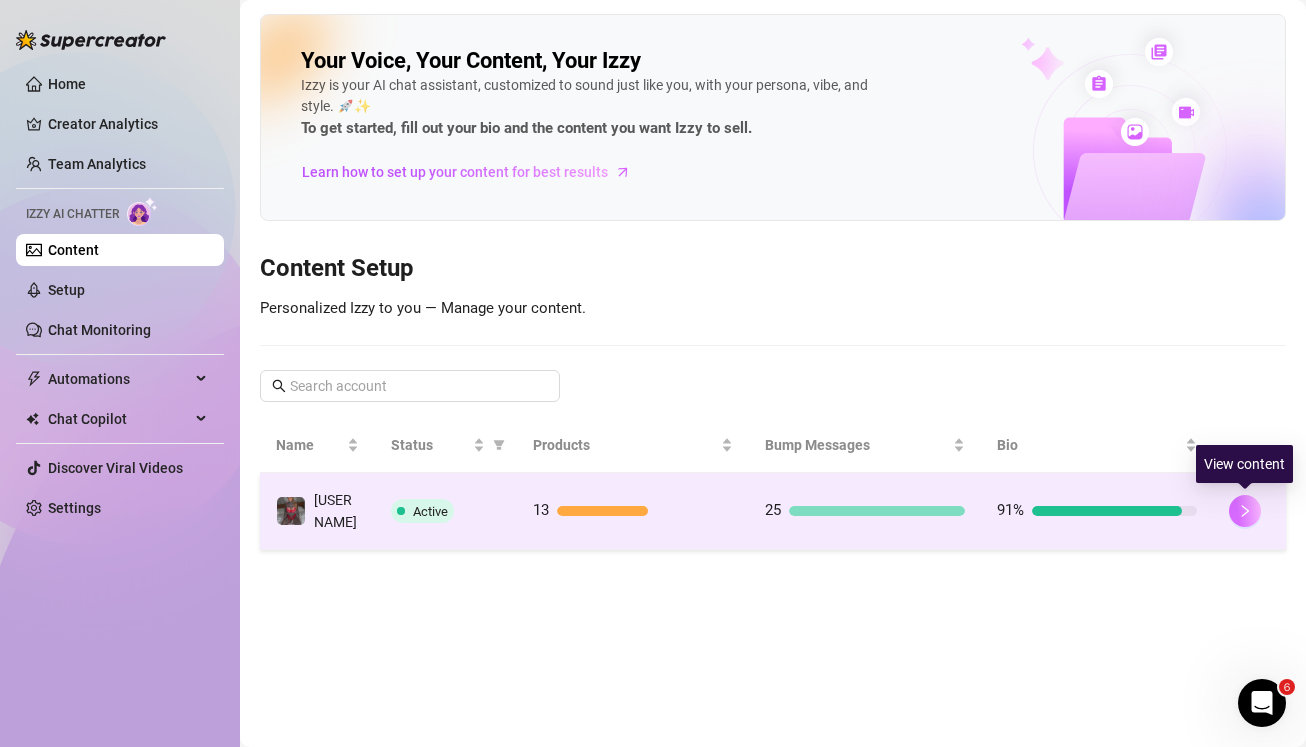 click 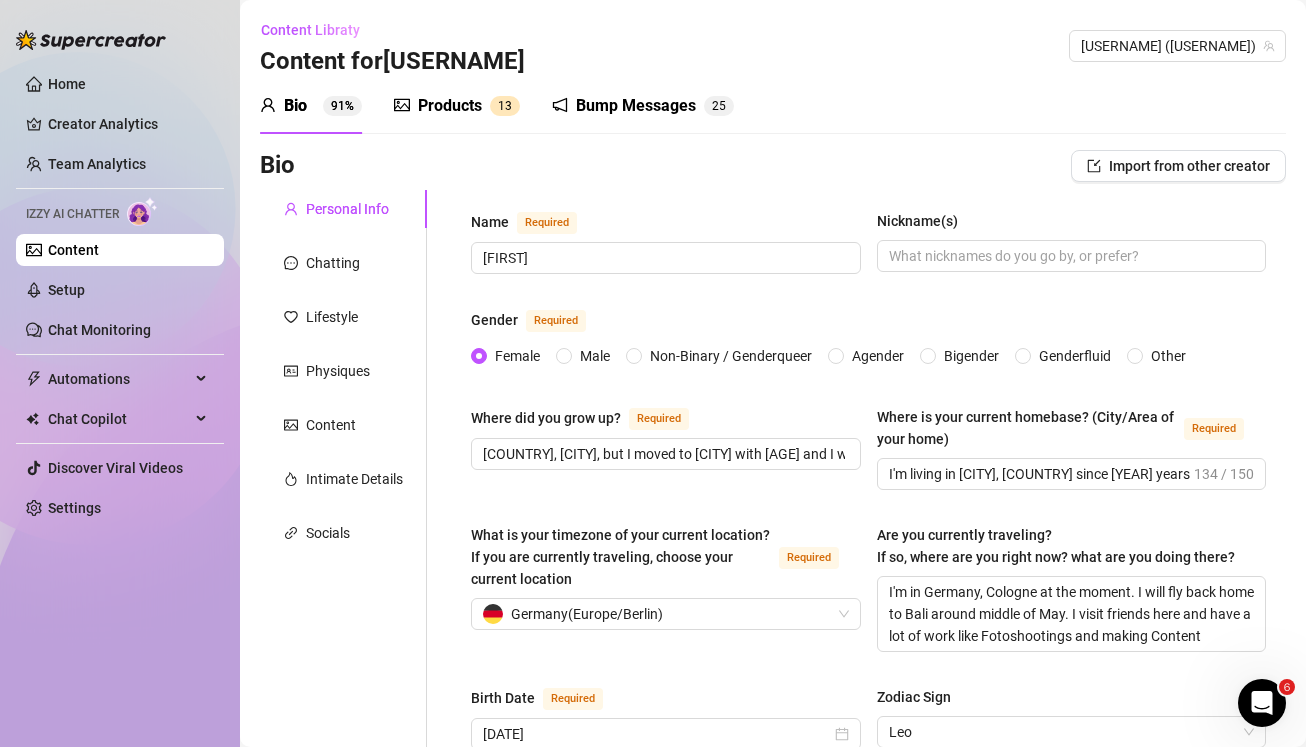 click on "Bump Messages" at bounding box center [636, 106] 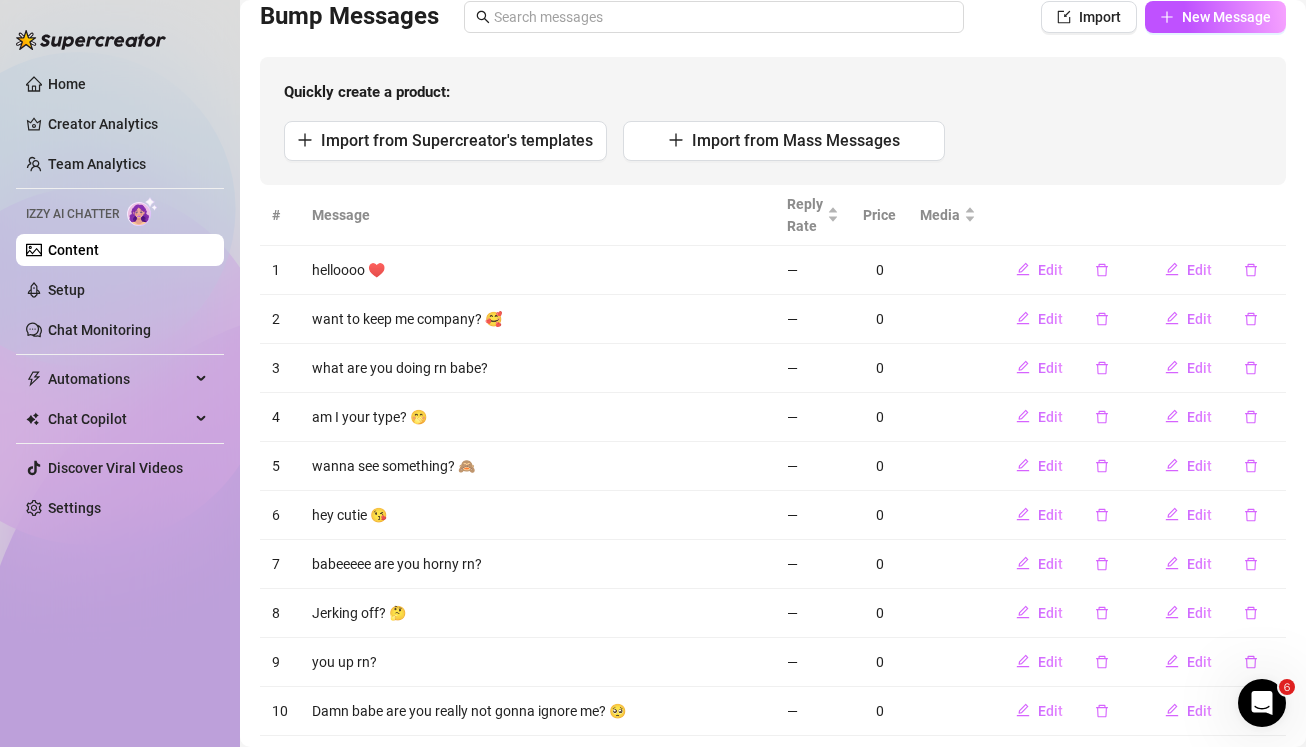 scroll, scrollTop: 0, scrollLeft: 0, axis: both 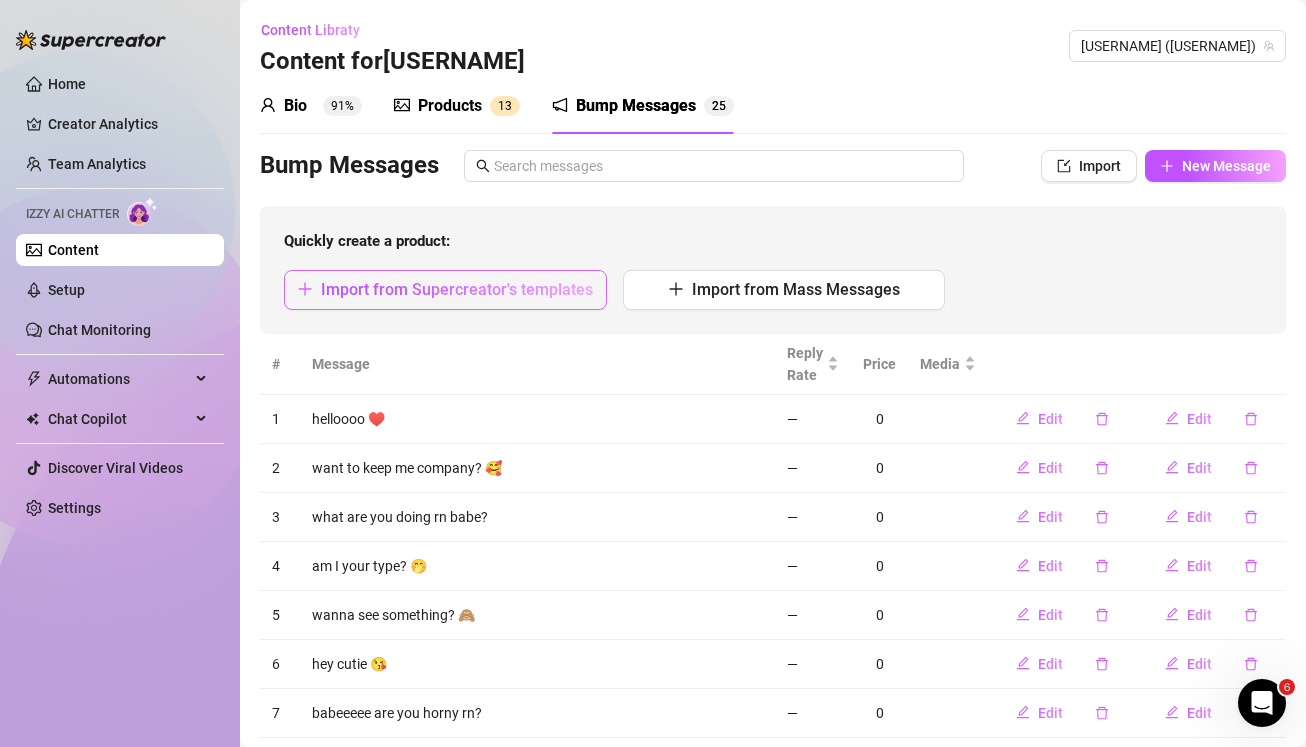 click on "Import from Supercreator's templates" at bounding box center [457, 289] 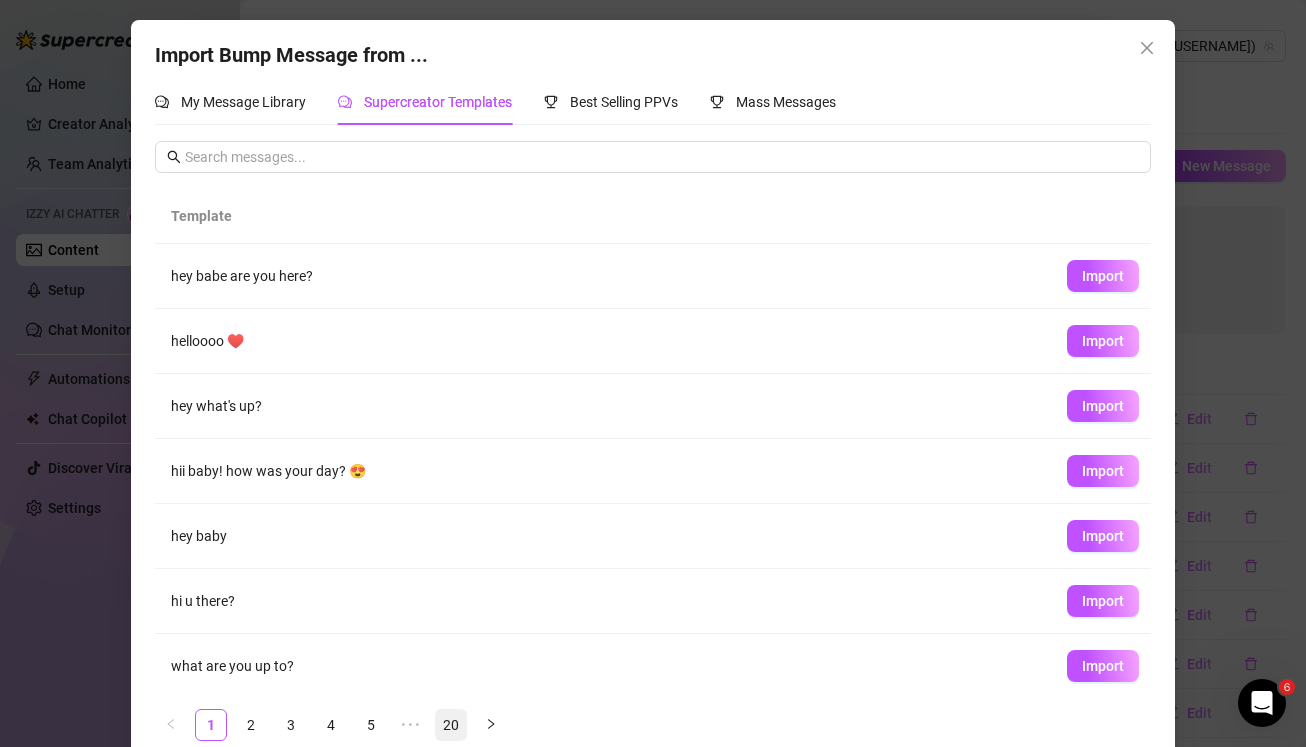 click on "20" at bounding box center [451, 725] 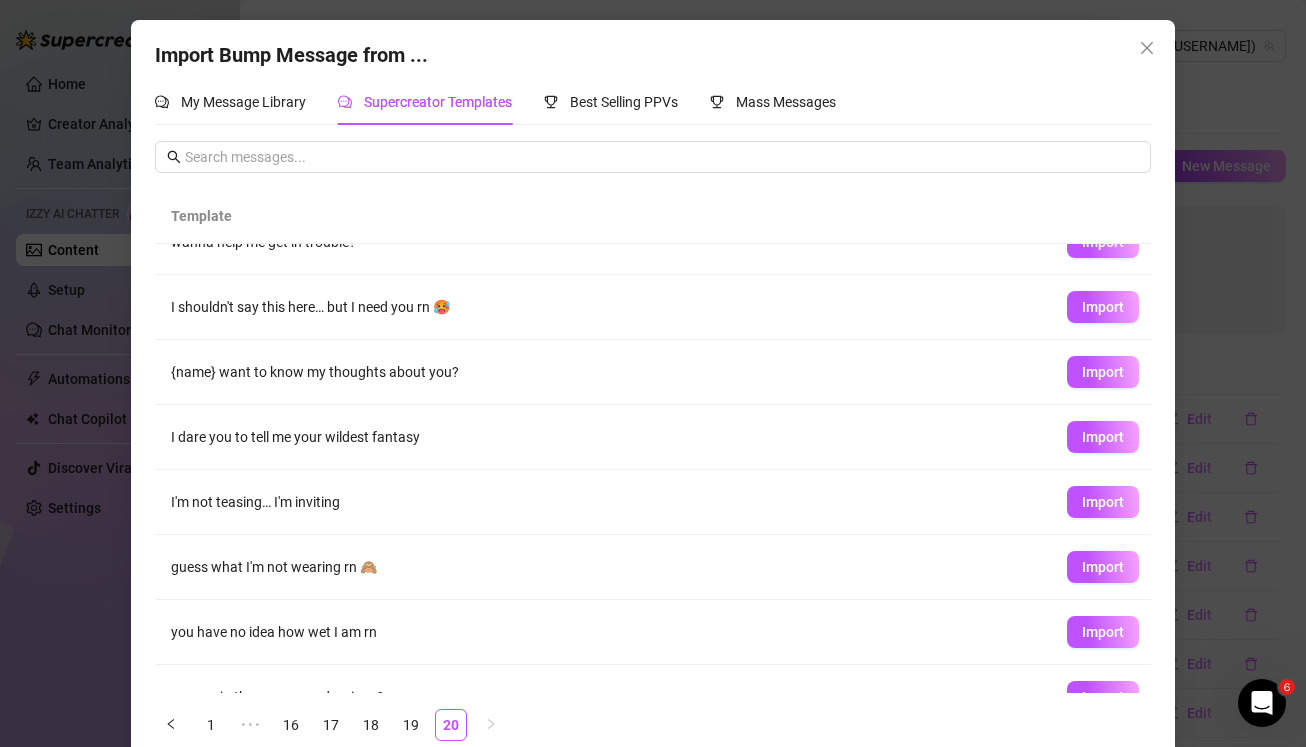 scroll, scrollTop: 166, scrollLeft: 0, axis: vertical 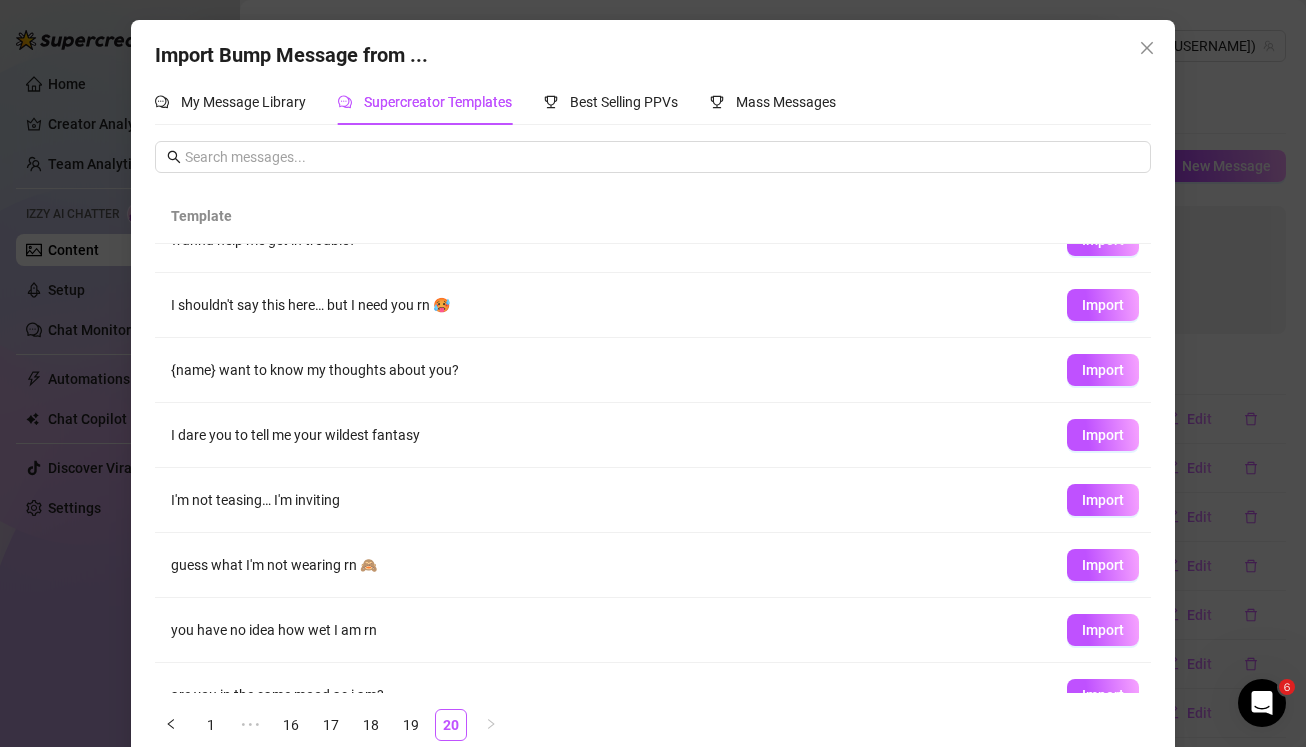 click on "guess what I'm not wearing rn 🙈" at bounding box center [603, 565] 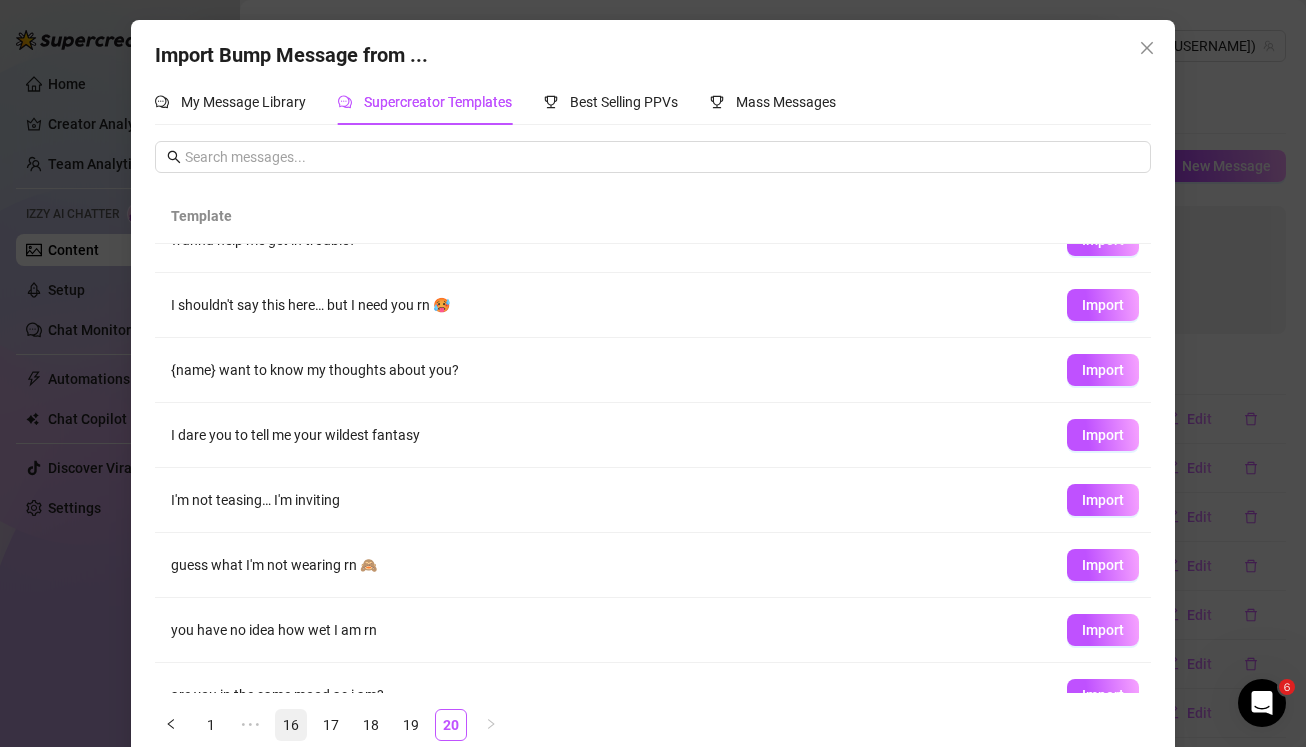 click on "16" at bounding box center (291, 725) 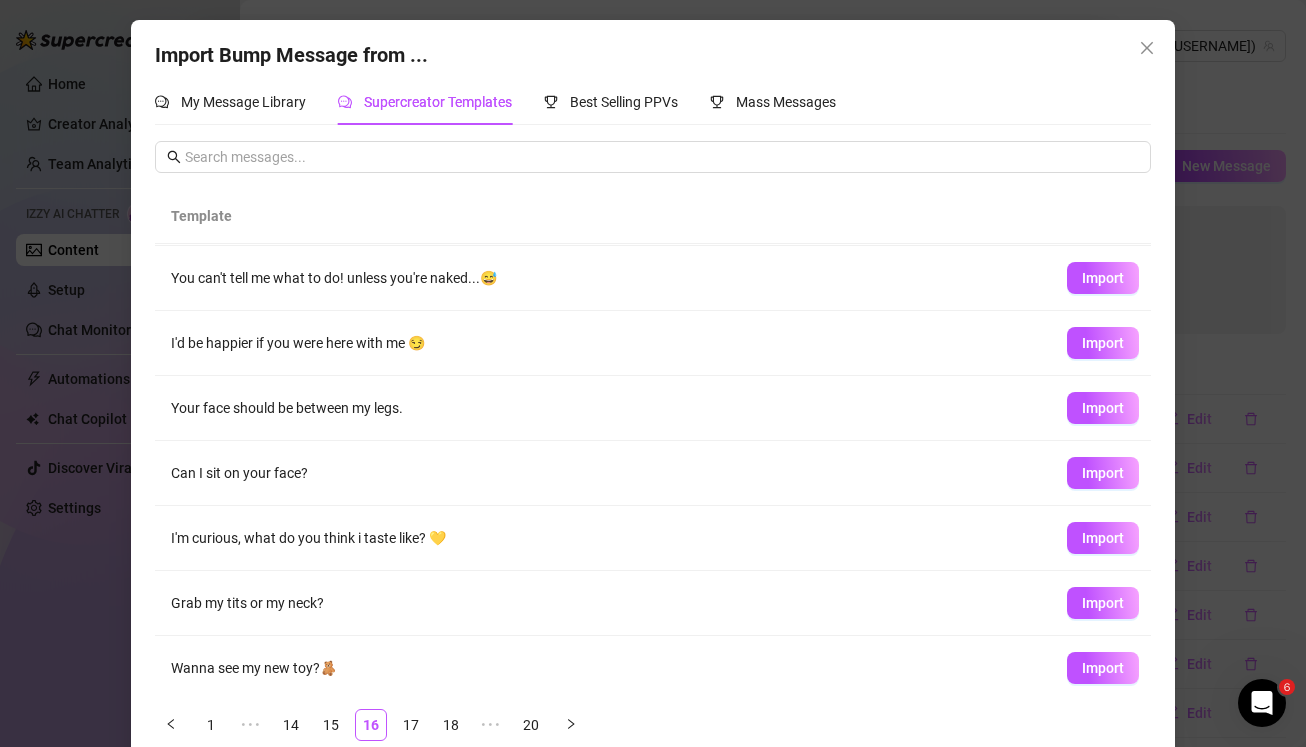 scroll, scrollTop: 202, scrollLeft: 0, axis: vertical 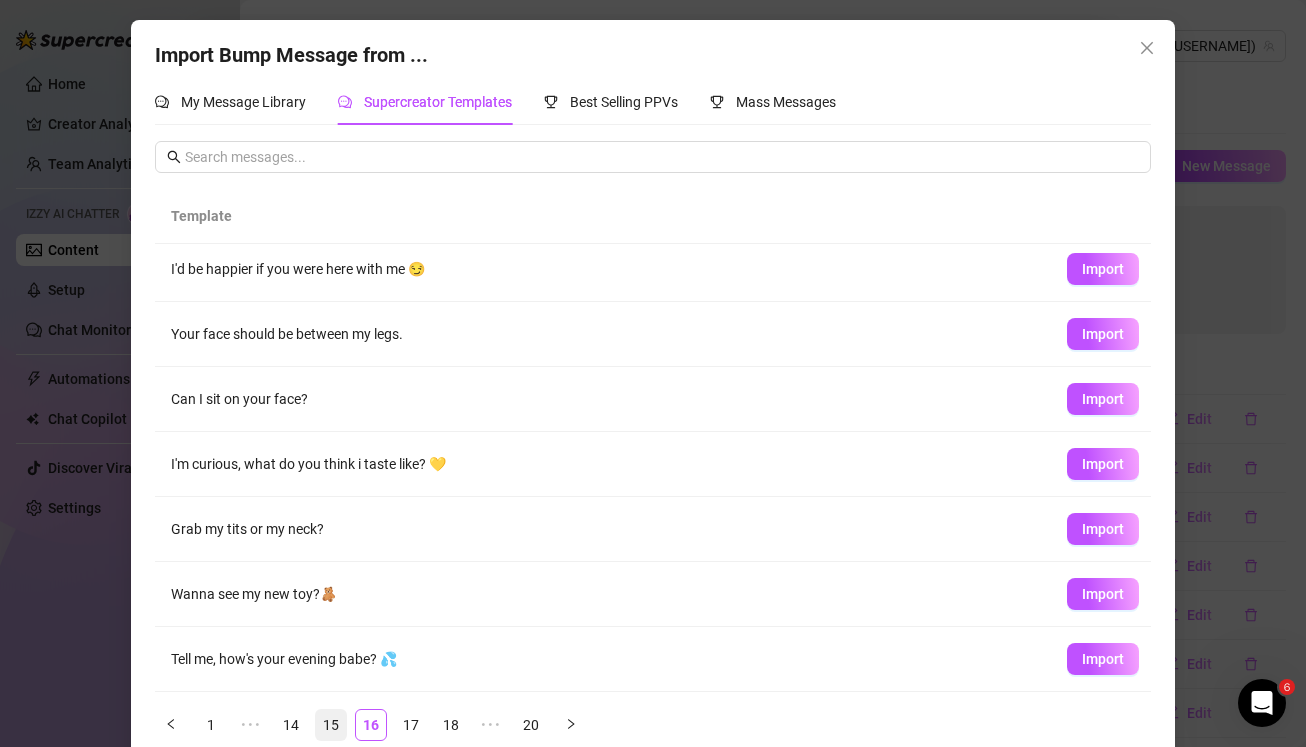 click on "15" at bounding box center [331, 725] 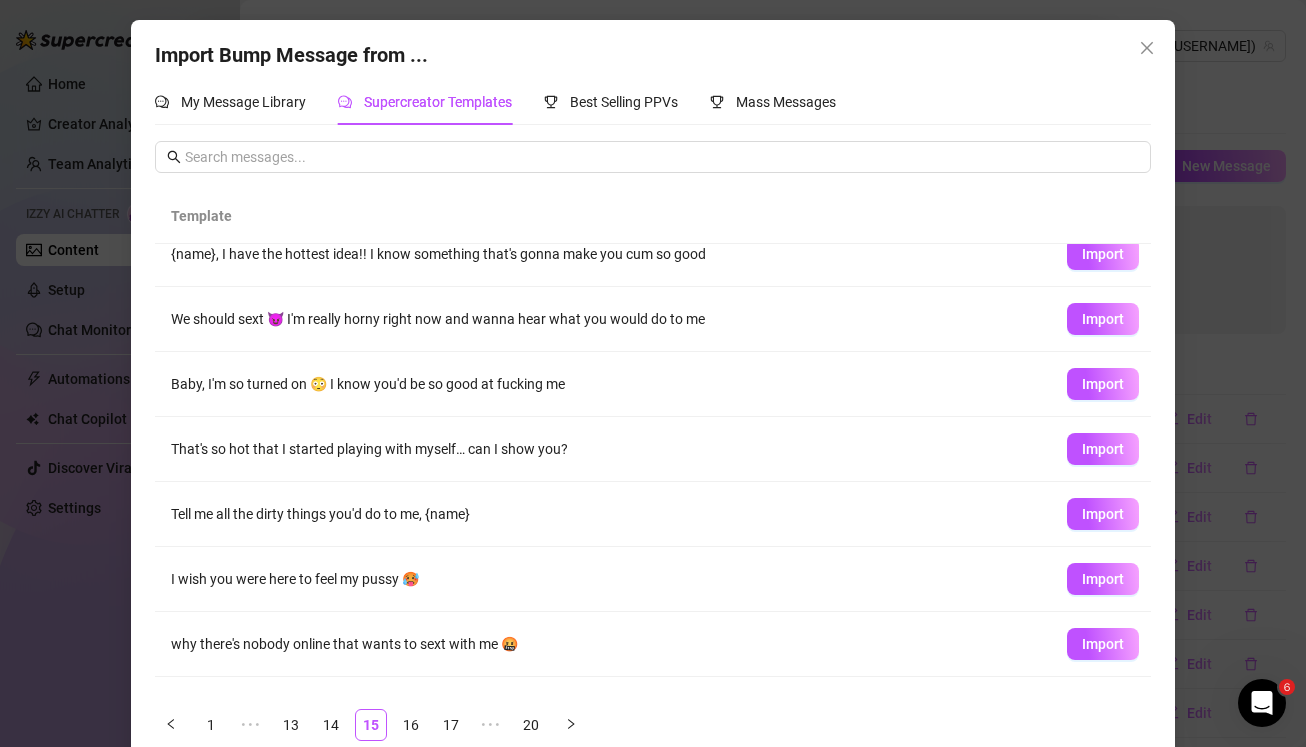 scroll, scrollTop: 163, scrollLeft: 0, axis: vertical 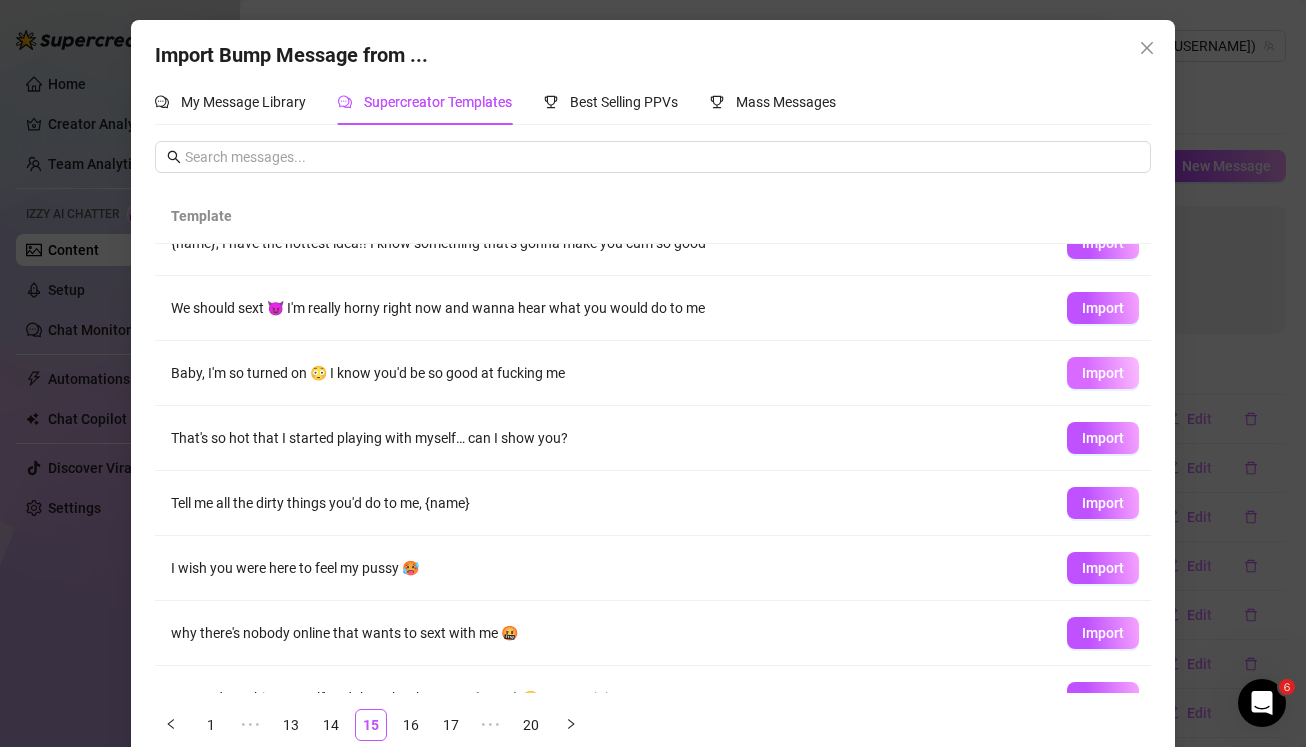 click on "Import" at bounding box center (1103, 373) 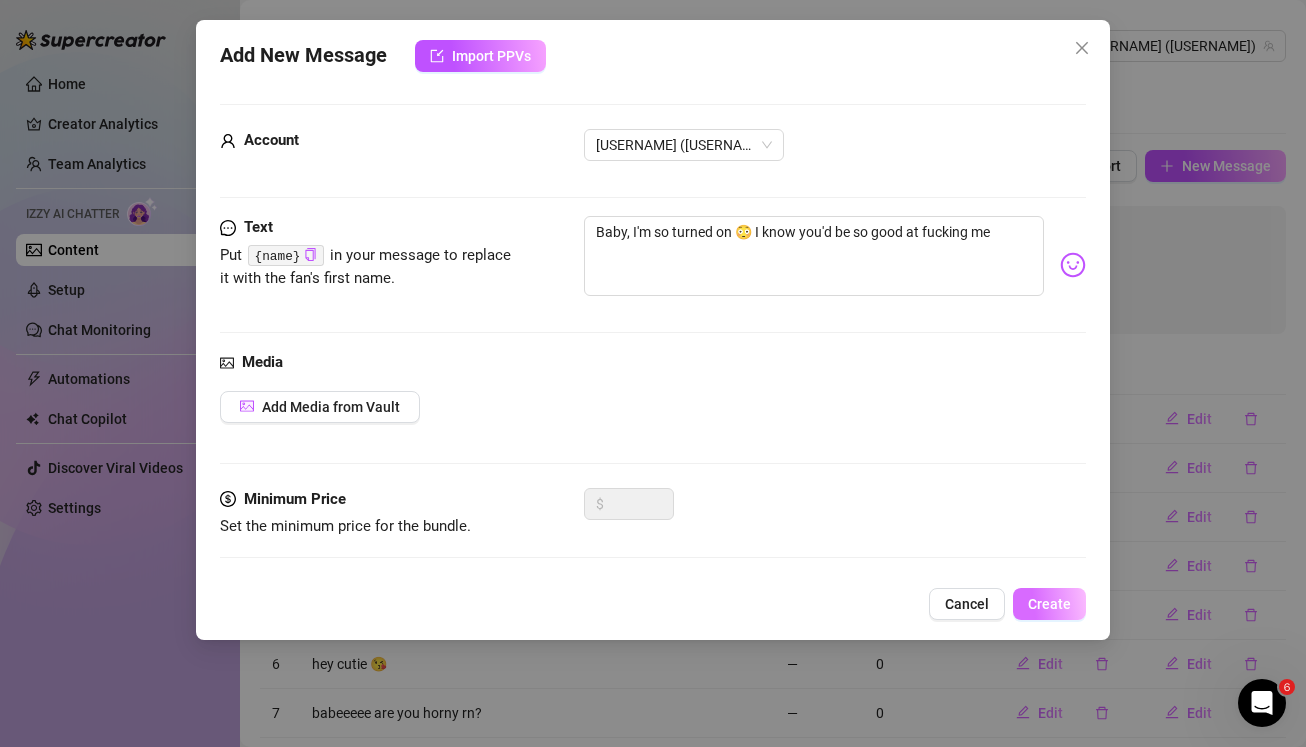 click on "Create" at bounding box center [1049, 604] 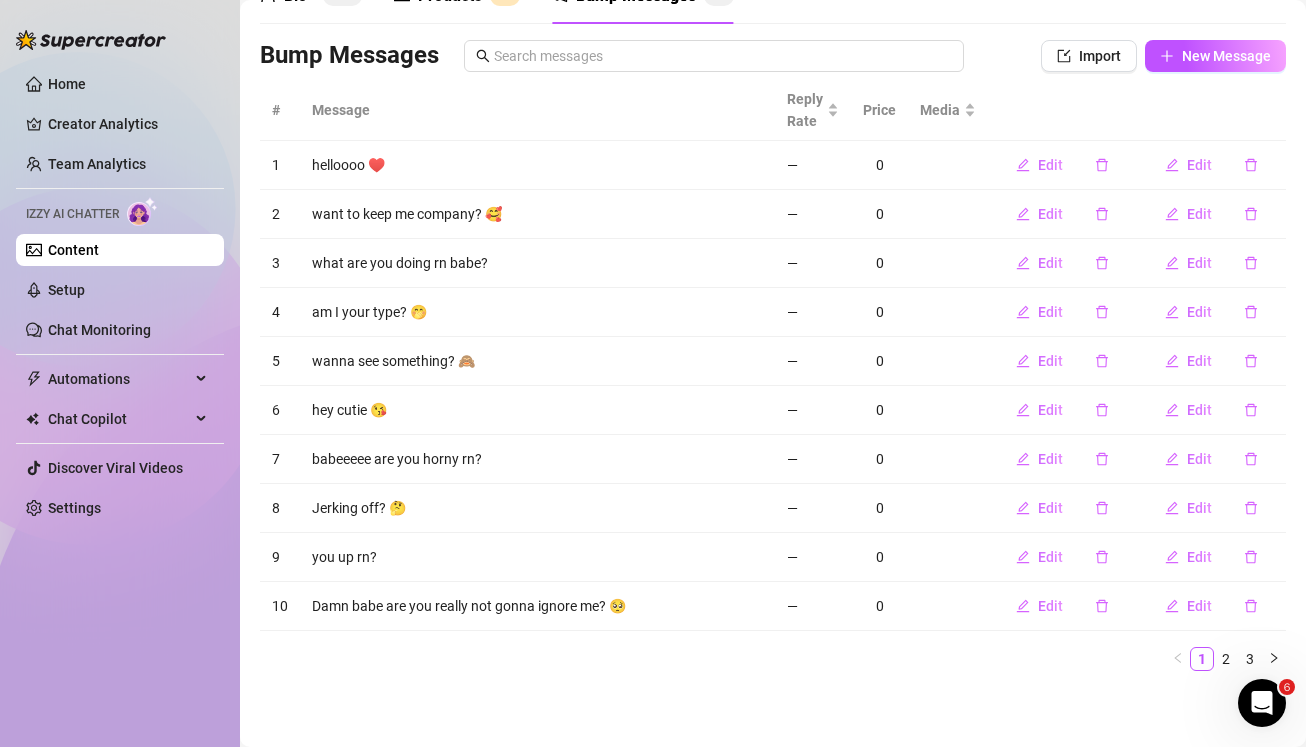 scroll, scrollTop: 0, scrollLeft: 0, axis: both 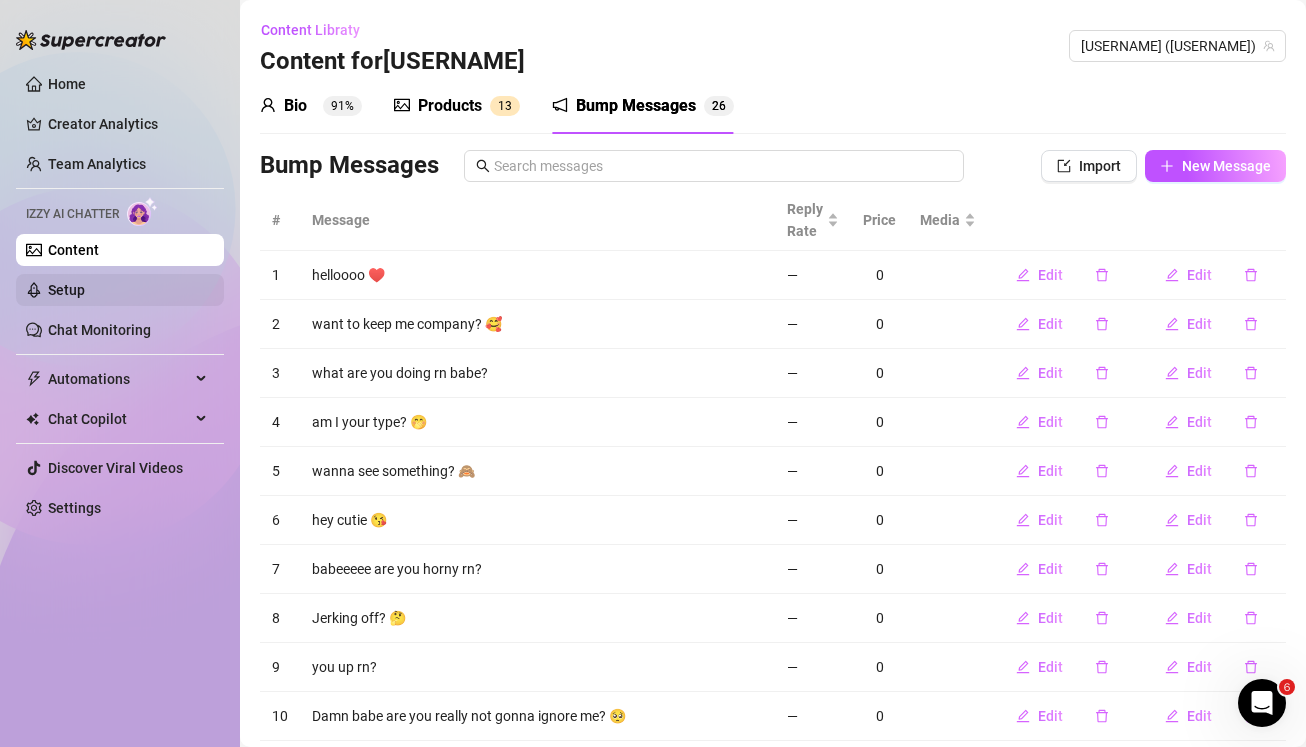 click on "Setup" at bounding box center [66, 290] 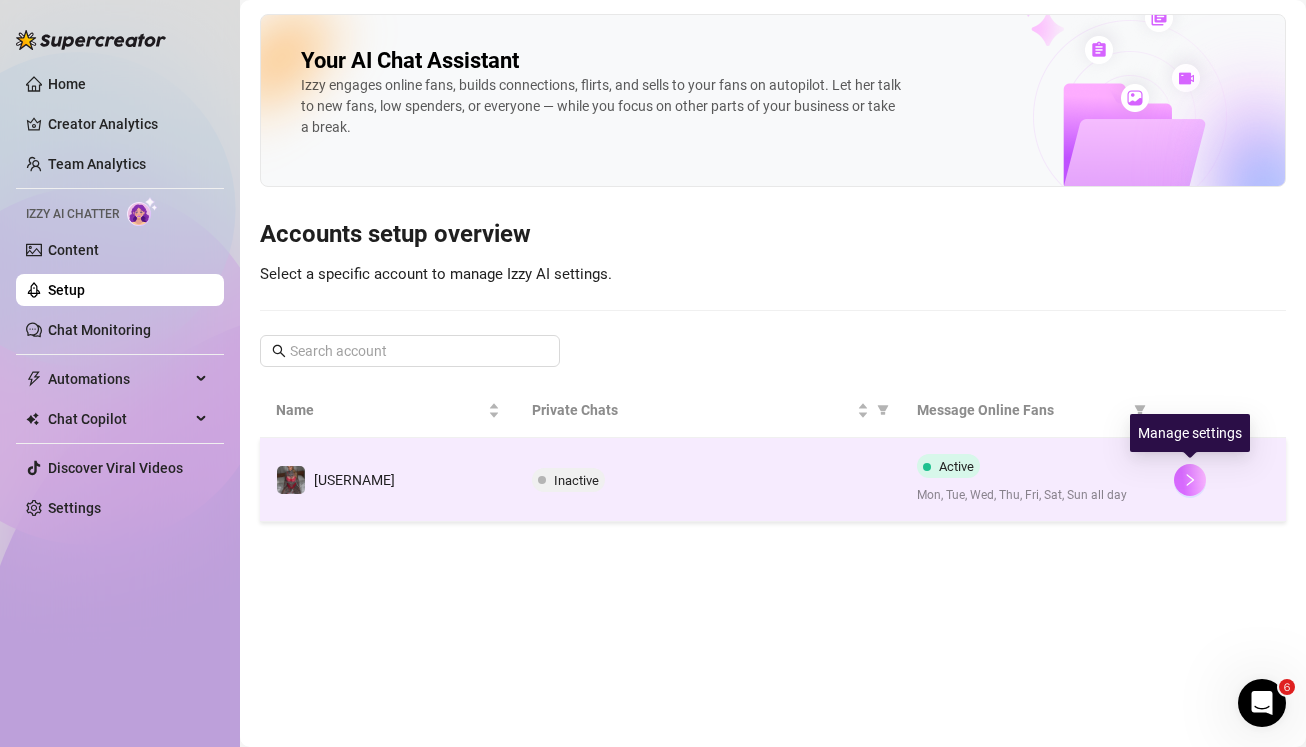 click 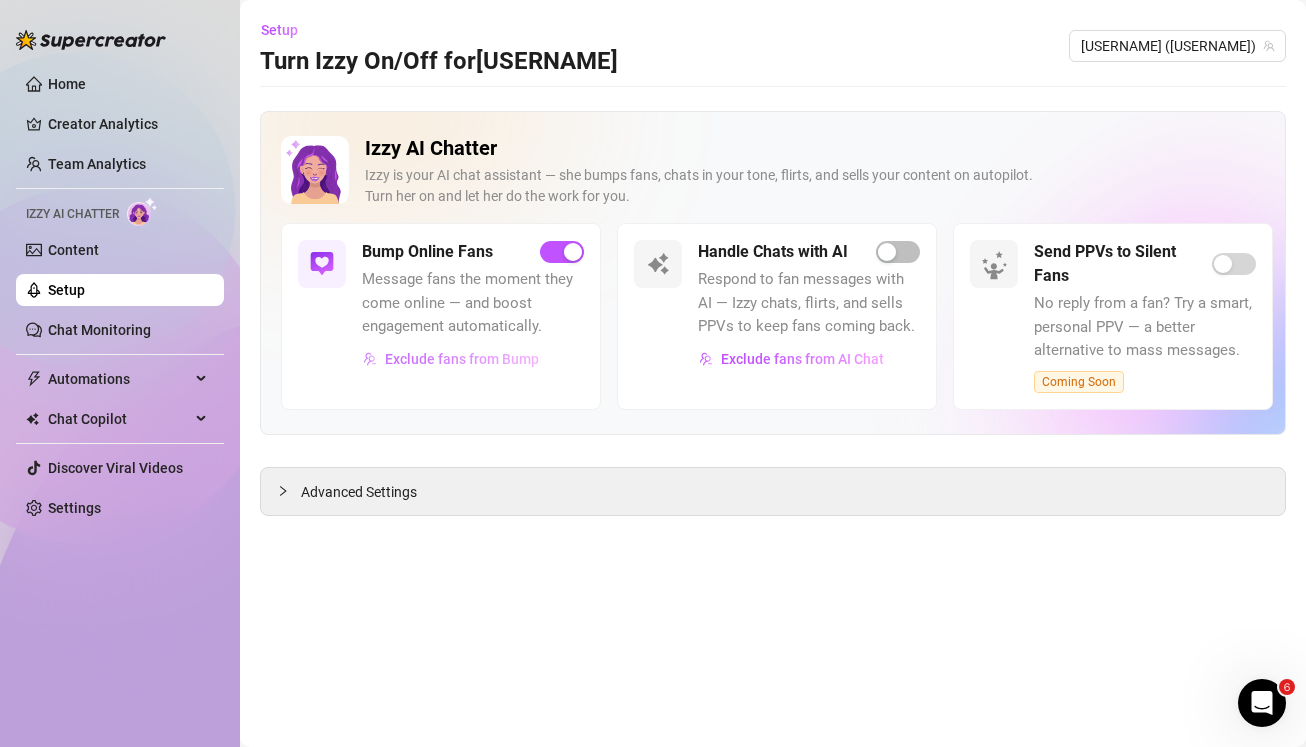 click on "Exclude fans from Bump" at bounding box center [462, 359] 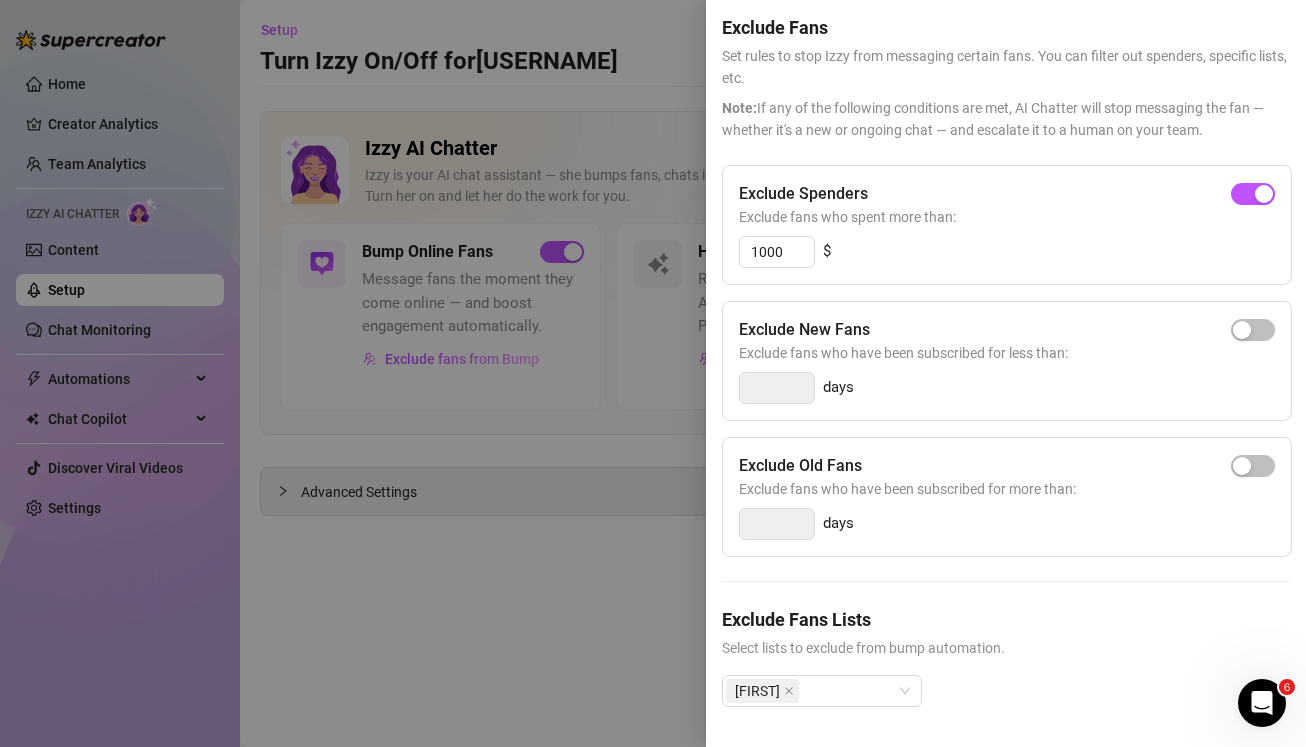 scroll, scrollTop: 0, scrollLeft: 0, axis: both 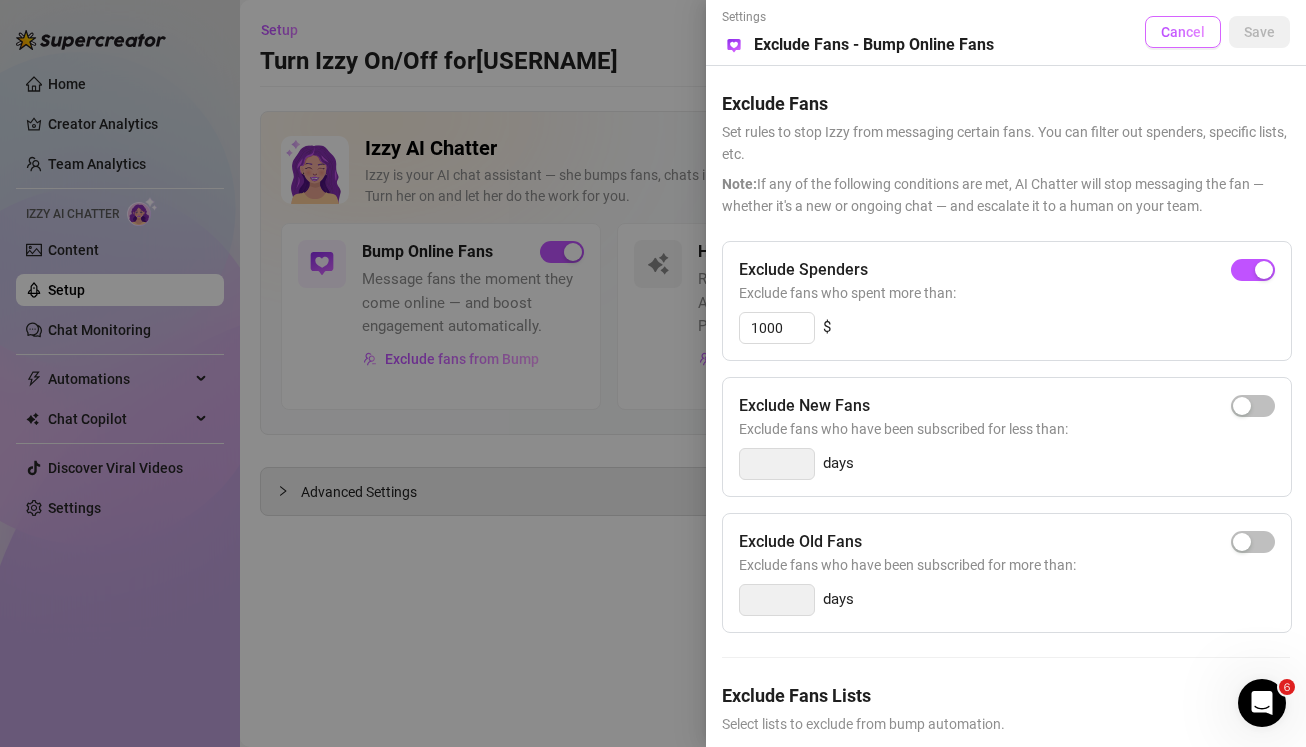 click on "Cancel" at bounding box center [1183, 32] 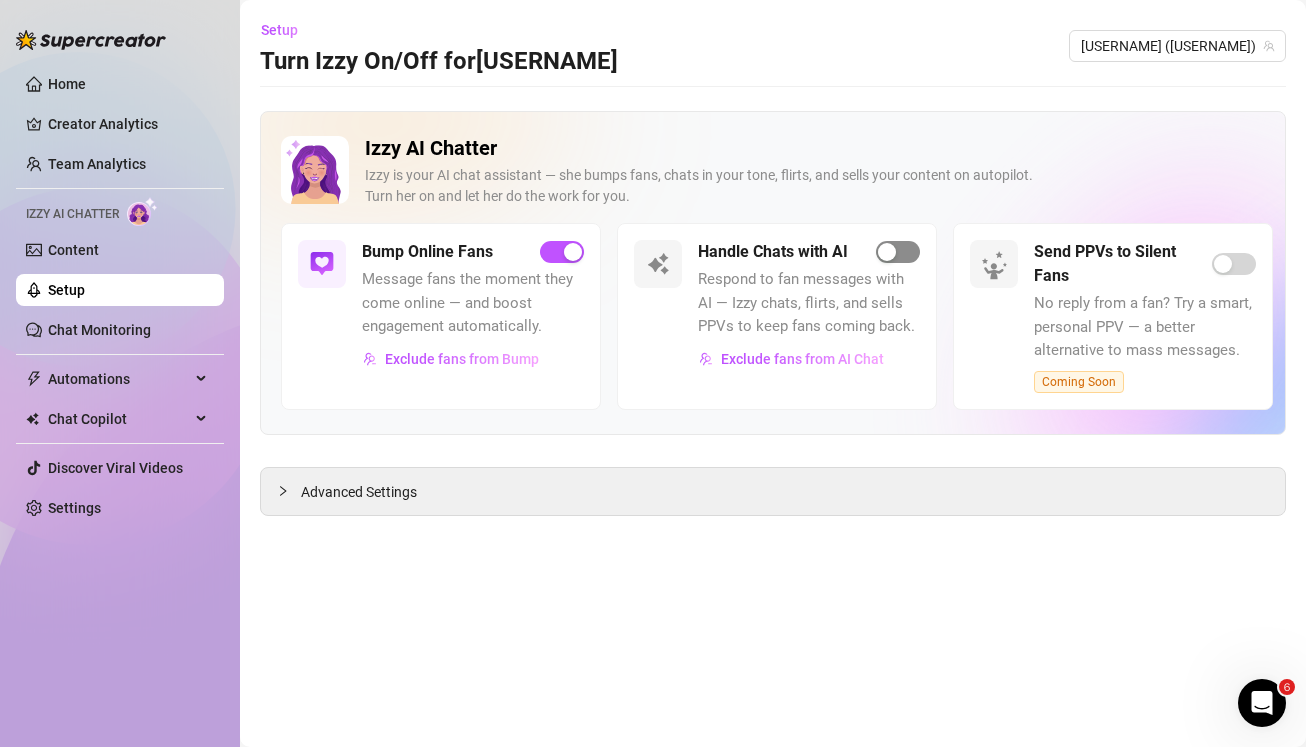 click at bounding box center (887, 252) 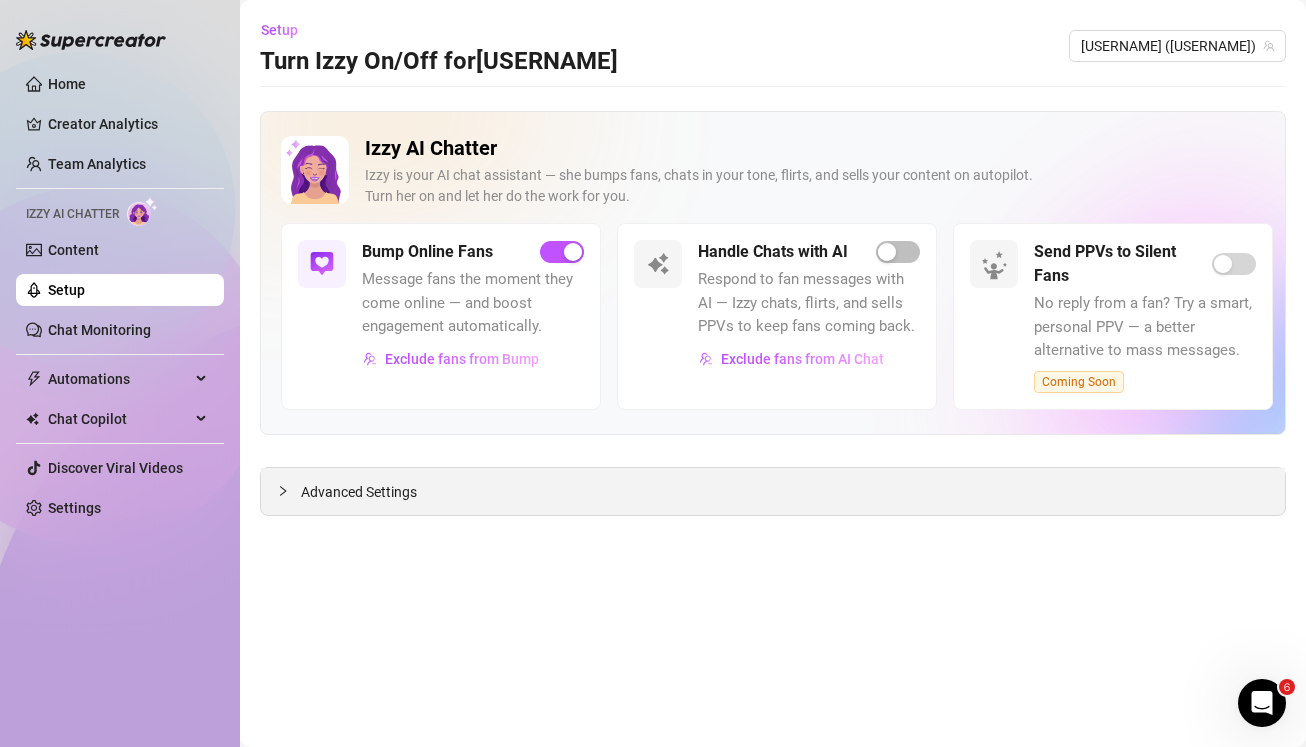 click on "Advanced Settings" at bounding box center [359, 492] 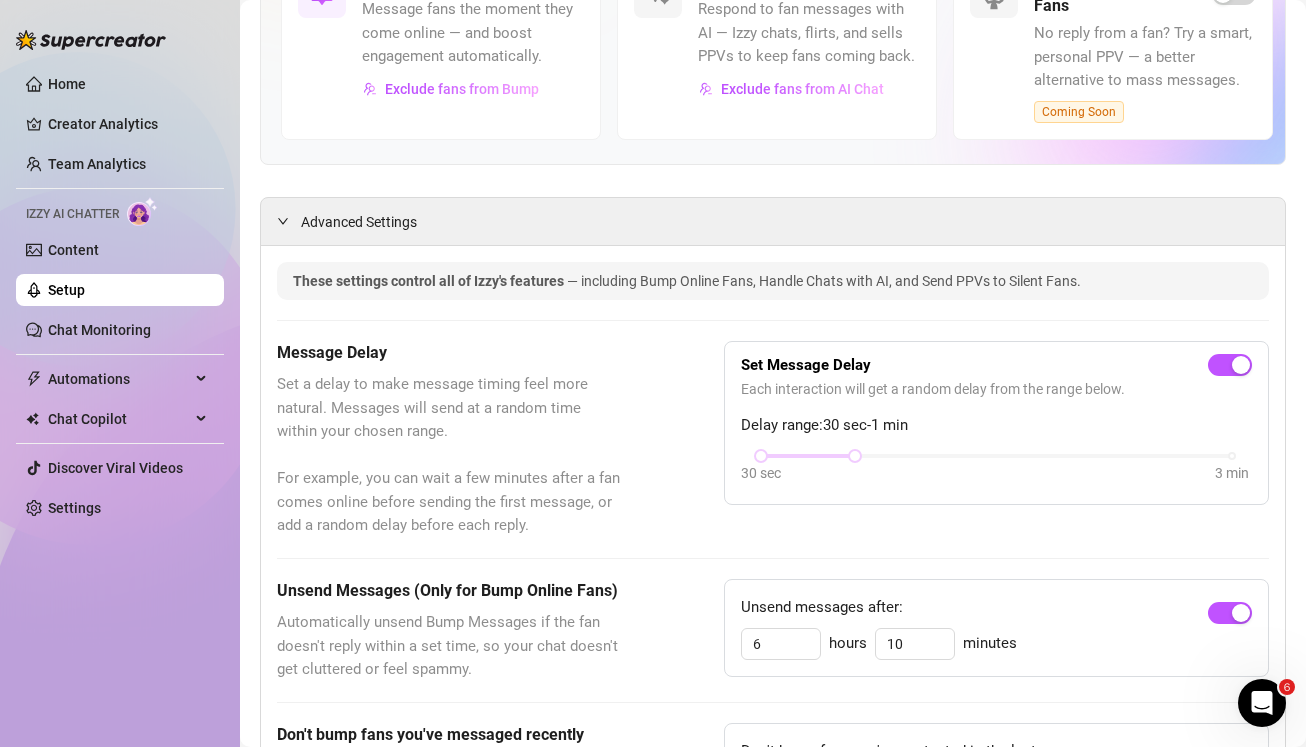 scroll, scrollTop: 333, scrollLeft: 0, axis: vertical 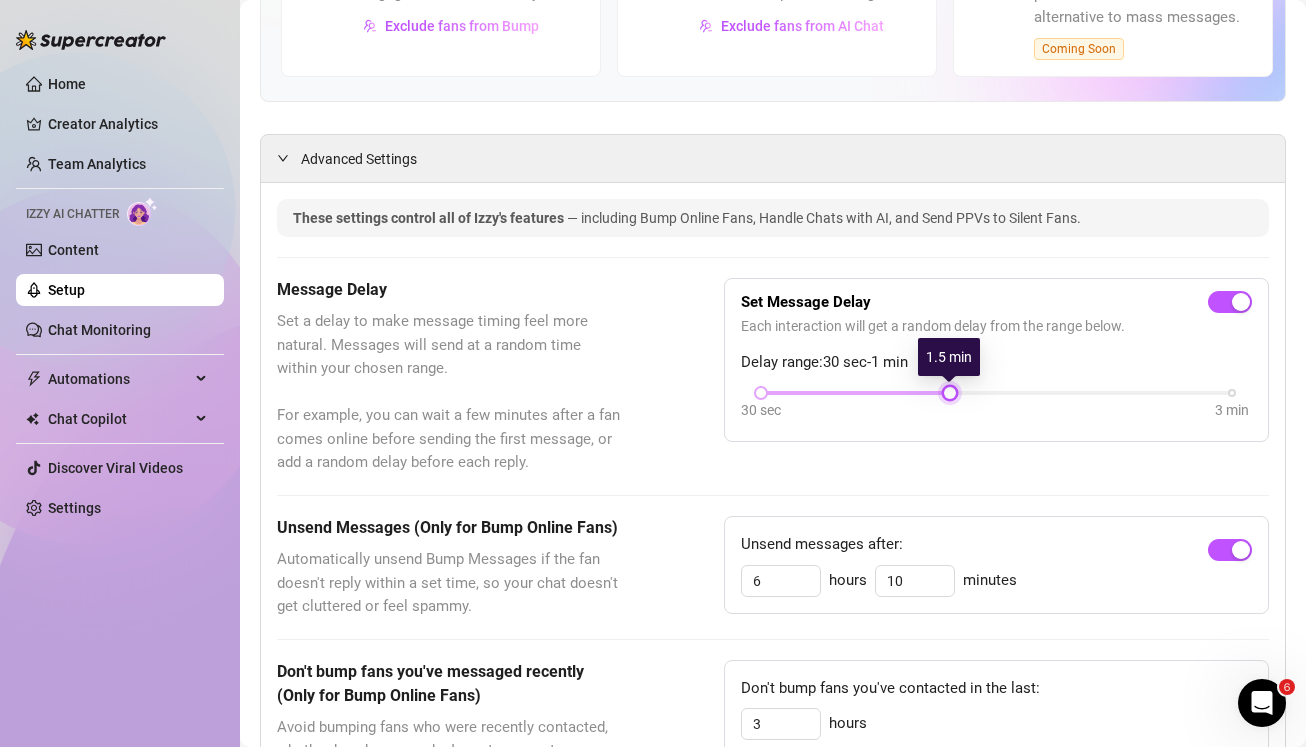 drag, startPoint x: 855, startPoint y: 393, endPoint x: 915, endPoint y: 394, distance: 60.00833 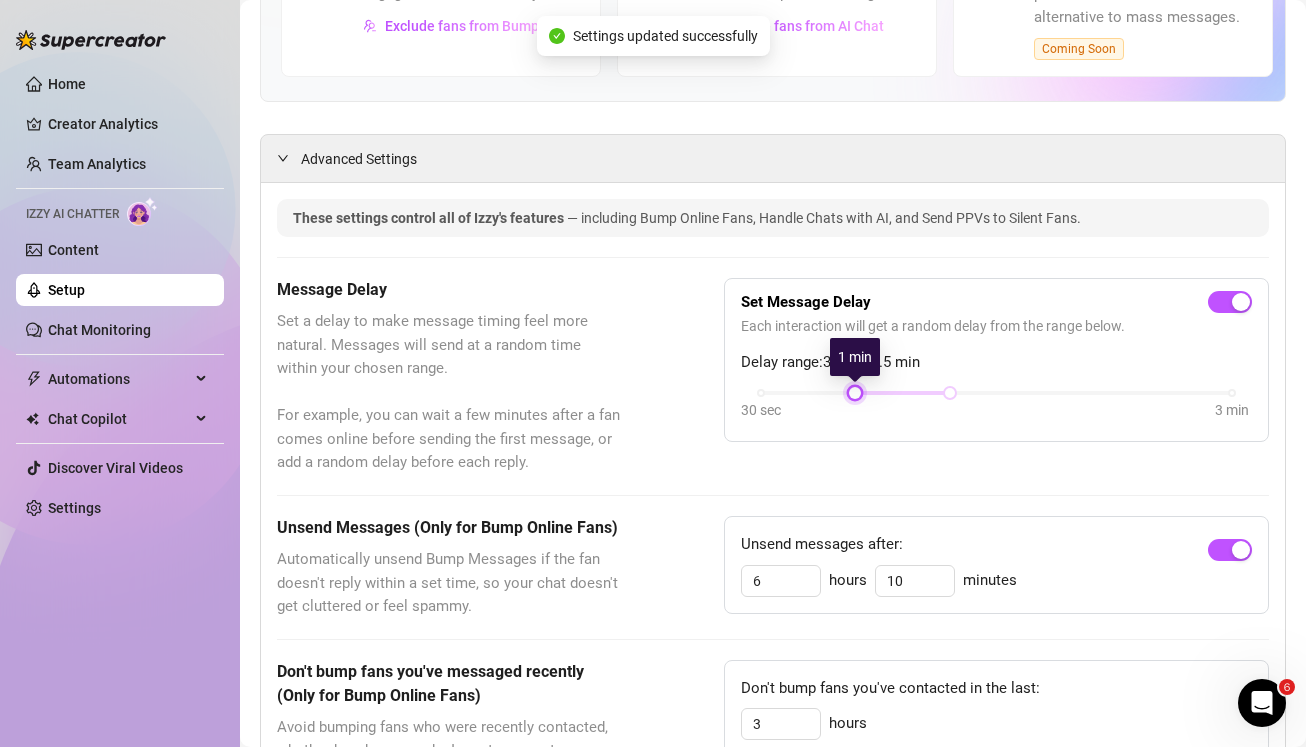 drag, startPoint x: 765, startPoint y: 392, endPoint x: 842, endPoint y: 395, distance: 77.05842 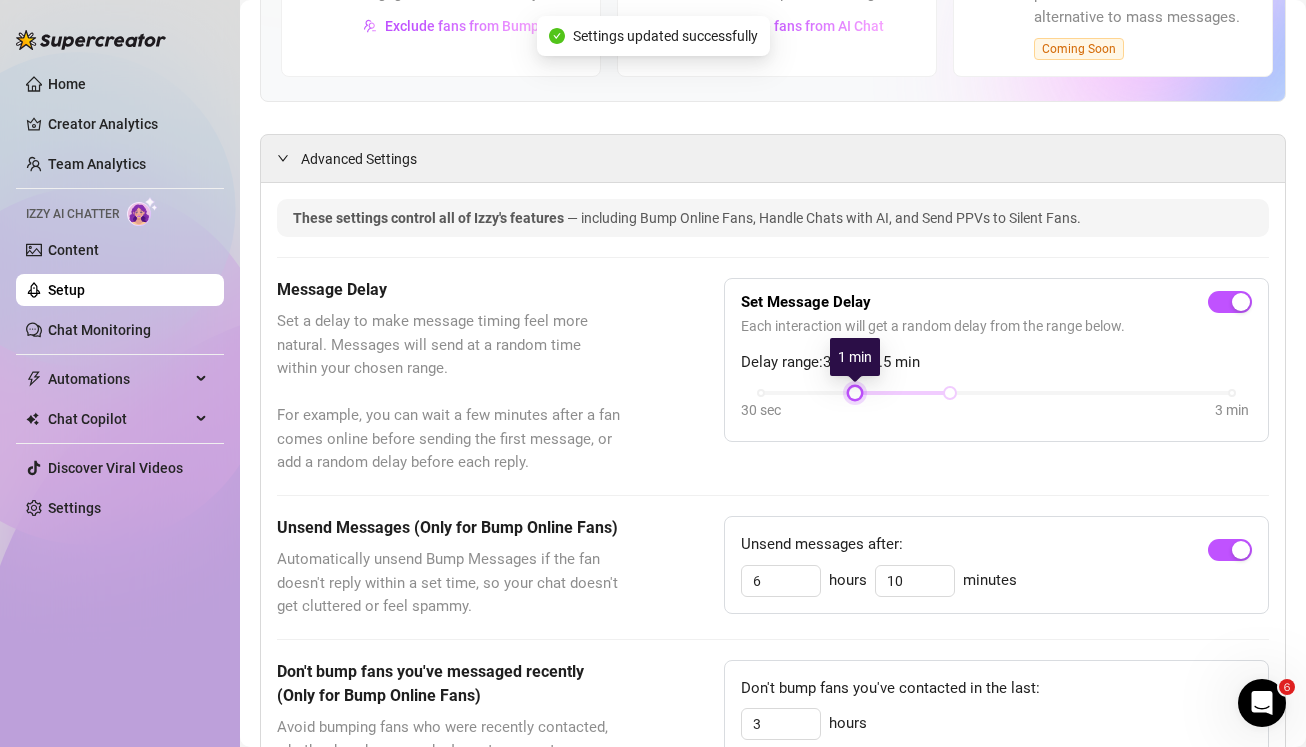 click on "30 sec 3 min" at bounding box center [996, 406] 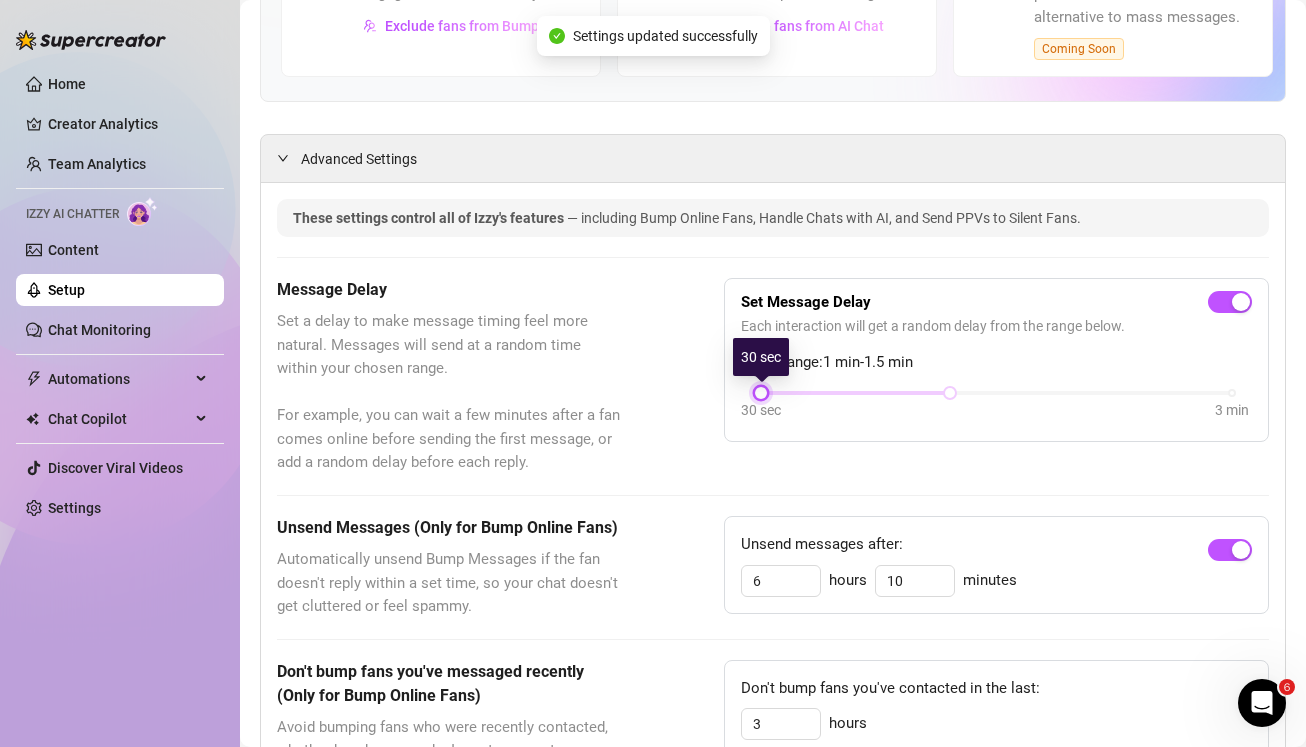 drag, startPoint x: 859, startPoint y: 394, endPoint x: 742, endPoint y: 388, distance: 117.15375 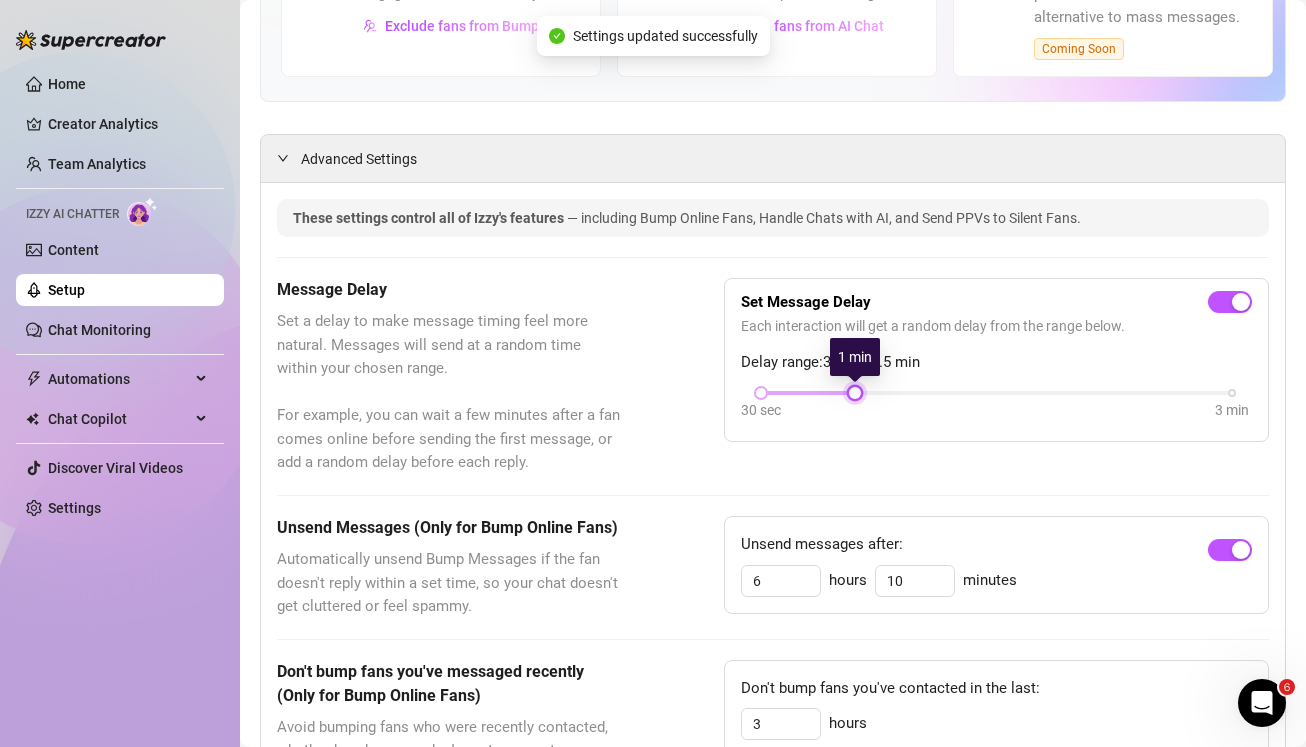 drag, startPoint x: 947, startPoint y: 396, endPoint x: 872, endPoint y: 391, distance: 75.16648 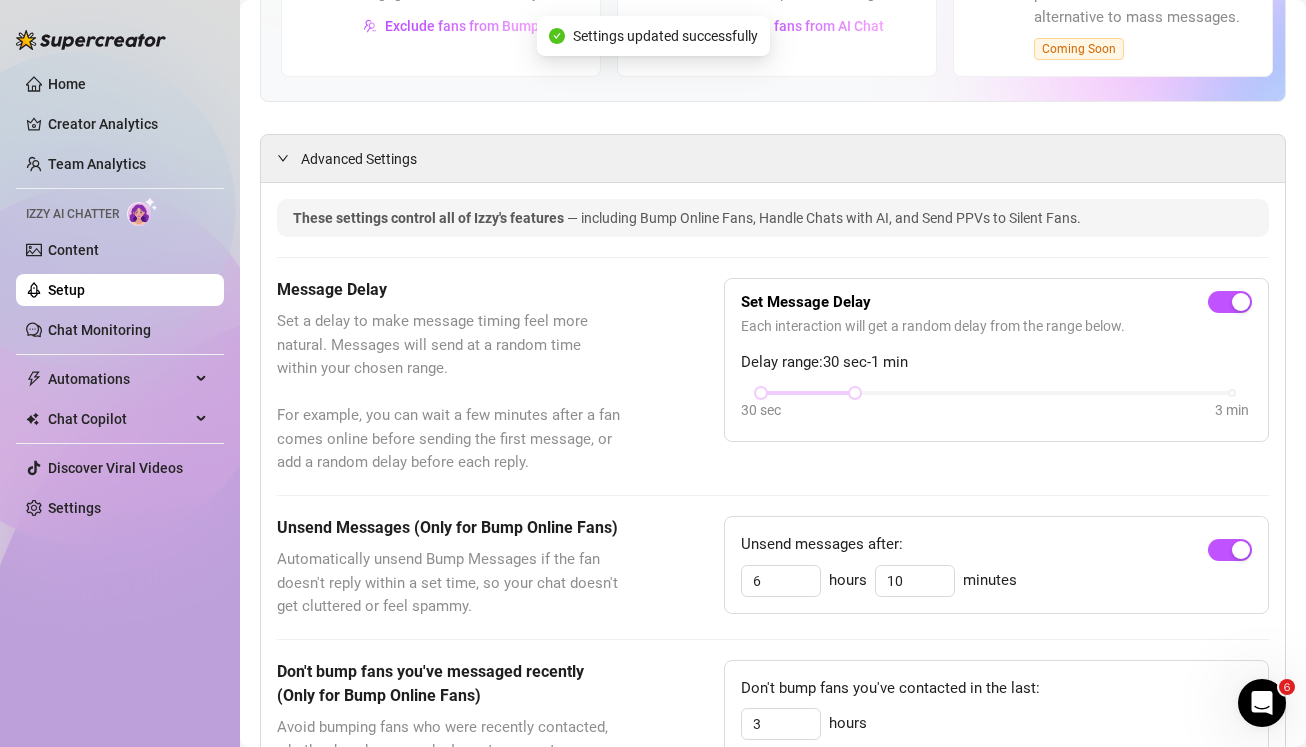 click on "These settings control all of Izzy's features   — including Bump Online Fans, Handle Chats with AI, and Send PPVs to Silent Fans. Message Delay Set a delay to make message timing feel more natural. Messages will send at a random time within your chosen range. For example, you can wait a few minutes after a fan comes online before sending the first message, or add a random delay before each reply. Set Message Delay Each interaction will get a random delay from the range below. Delay range:  30 sec  -  1 min 30 sec 3 min Unsend Messages (Only for Bump Online Fans) Automatically unsend Bump Messages if the fan doesn't reply within a set time, so your chat doesn't get cluttered or feel spammy. Unsend messages after: 6 hours 10 minutes Don't bump fans you've messaged recently (Only for Bump Online Fans) Avoid bumping fans who were recently contacted, whether by a human or by Izzy - to prevent spamming. Don't bump fans you've contacted in the last: 3 hours Set Active Hours (Izzy Availability) Effective Timezone:" at bounding box center (773, 962) 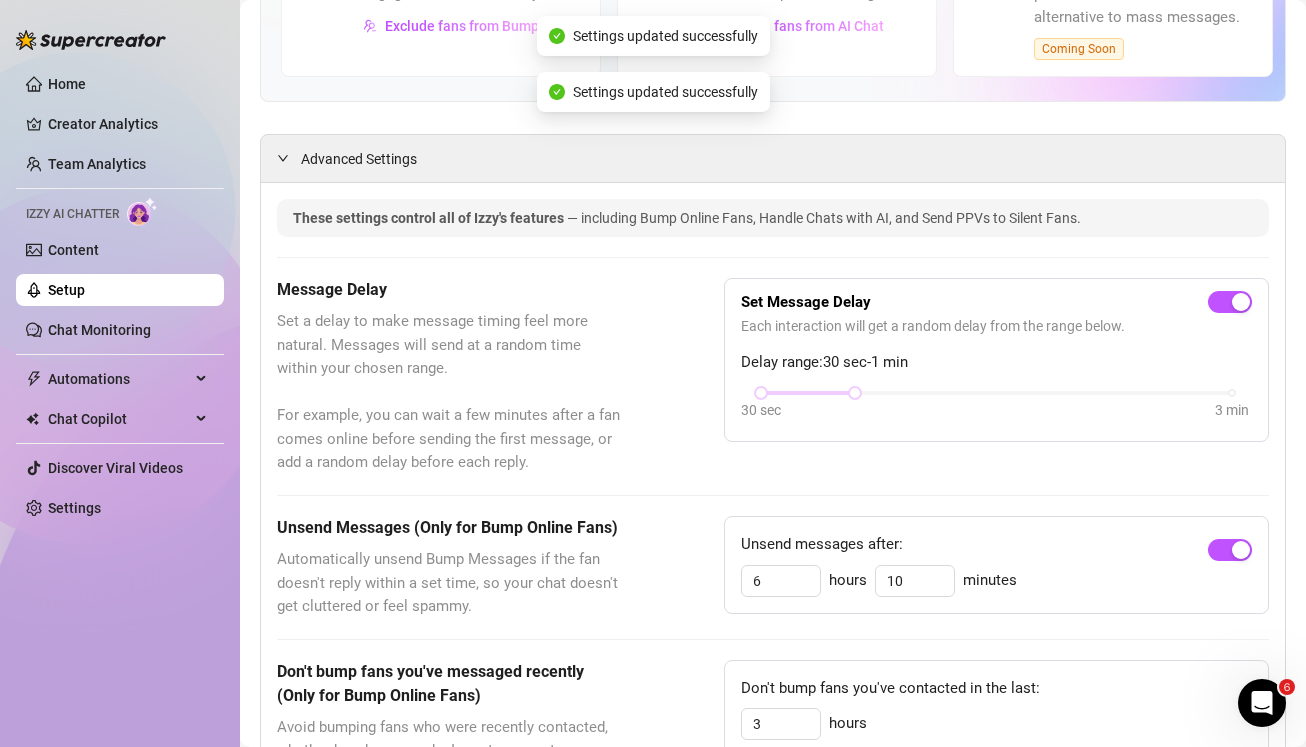 click on "These settings control all of Izzy's features   — including Bump Online Fans, Handle Chats with AI, and Send PPVs to Silent Fans. Message Delay Set a delay to make message timing feel more natural. Messages will send at a random time within your chosen range. For example, you can wait a few minutes after a fan comes online before sending the first message, or add a random delay before each reply. Set Message Delay Each interaction will get a random delay from the range below. Delay range:  30 sec  -  1 min 30 sec 3 min Unsend Messages (Only for Bump Online Fans) Automatically unsend Bump Messages if the fan doesn't reply within a set time, so your chat doesn't get cluttered or feel spammy. Unsend messages after: 6 hours 10 minutes Don't bump fans you've messaged recently (Only for Bump Online Fans) Avoid bumping fans who were recently contacted, whether by a human or by Izzy - to prevent spamming. Don't bump fans you've contacted in the last: 3 hours Set Active Hours (Izzy Availability) Effective Timezone:" at bounding box center (773, 962) 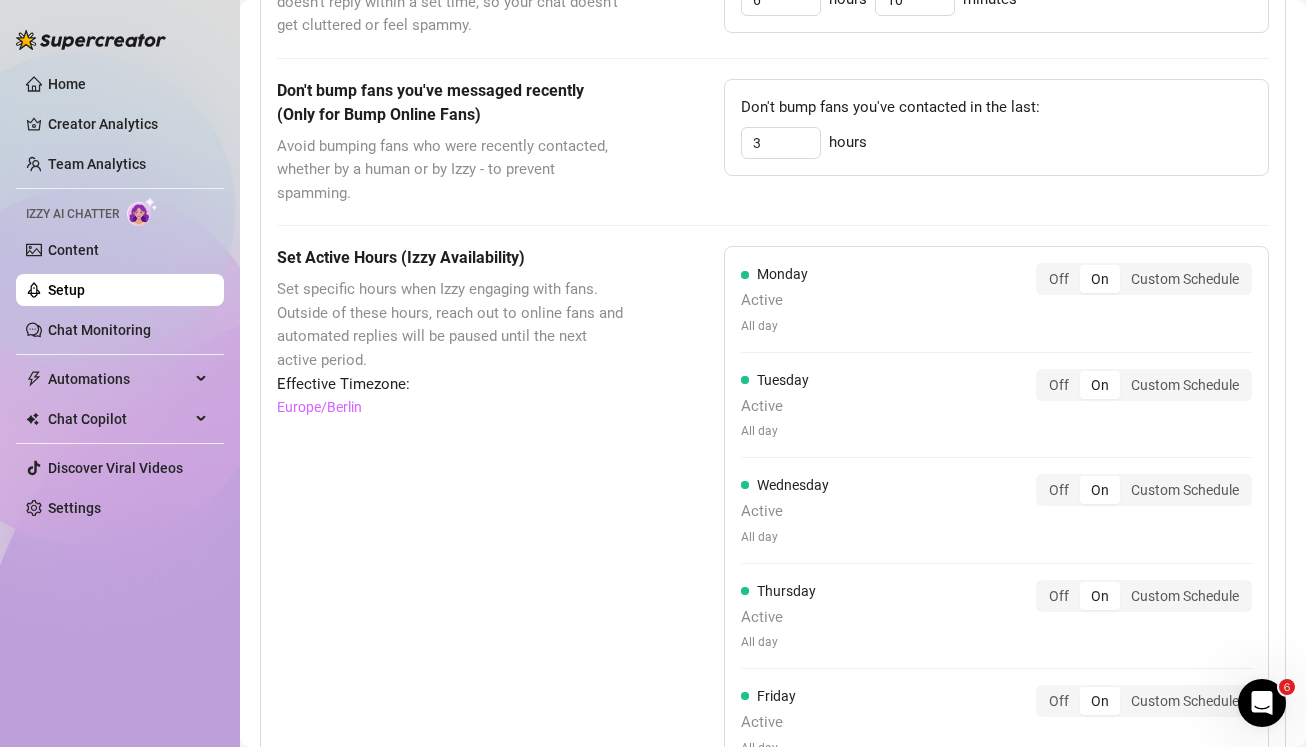 scroll, scrollTop: 916, scrollLeft: 0, axis: vertical 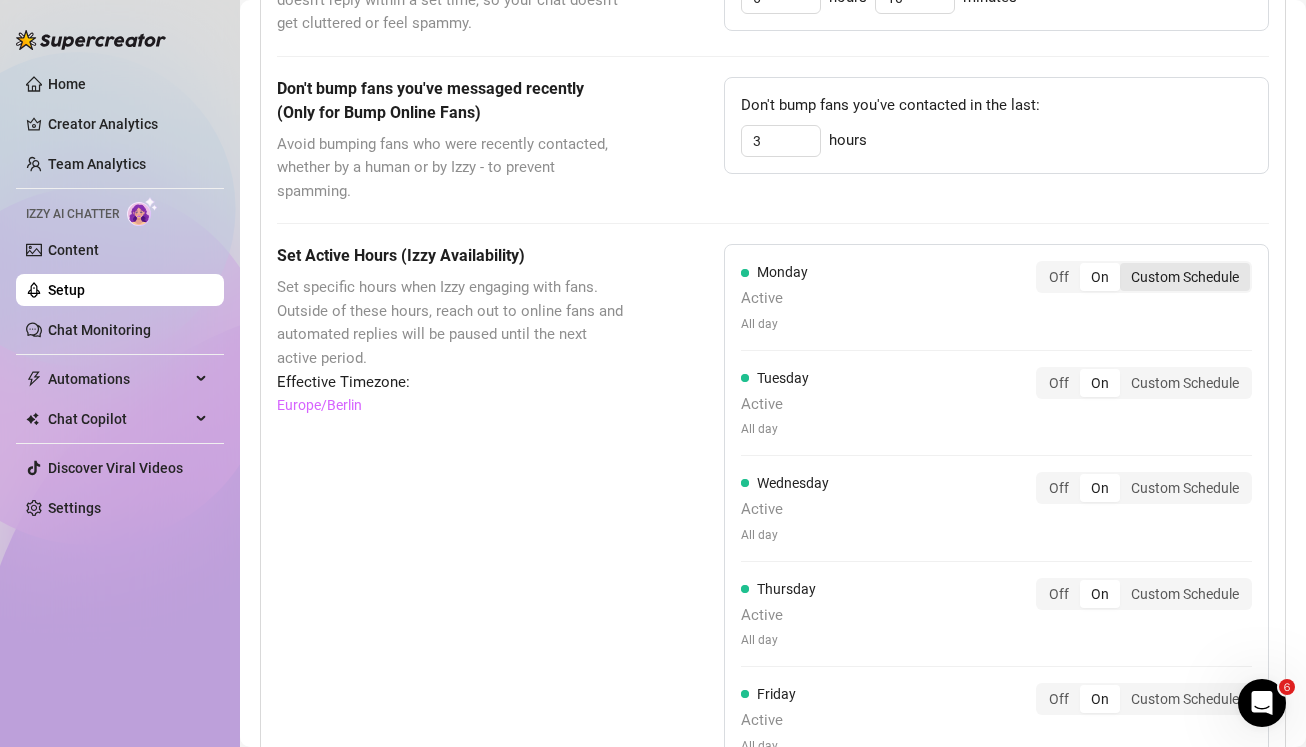 click on "Custom Schedule" at bounding box center [1185, 277] 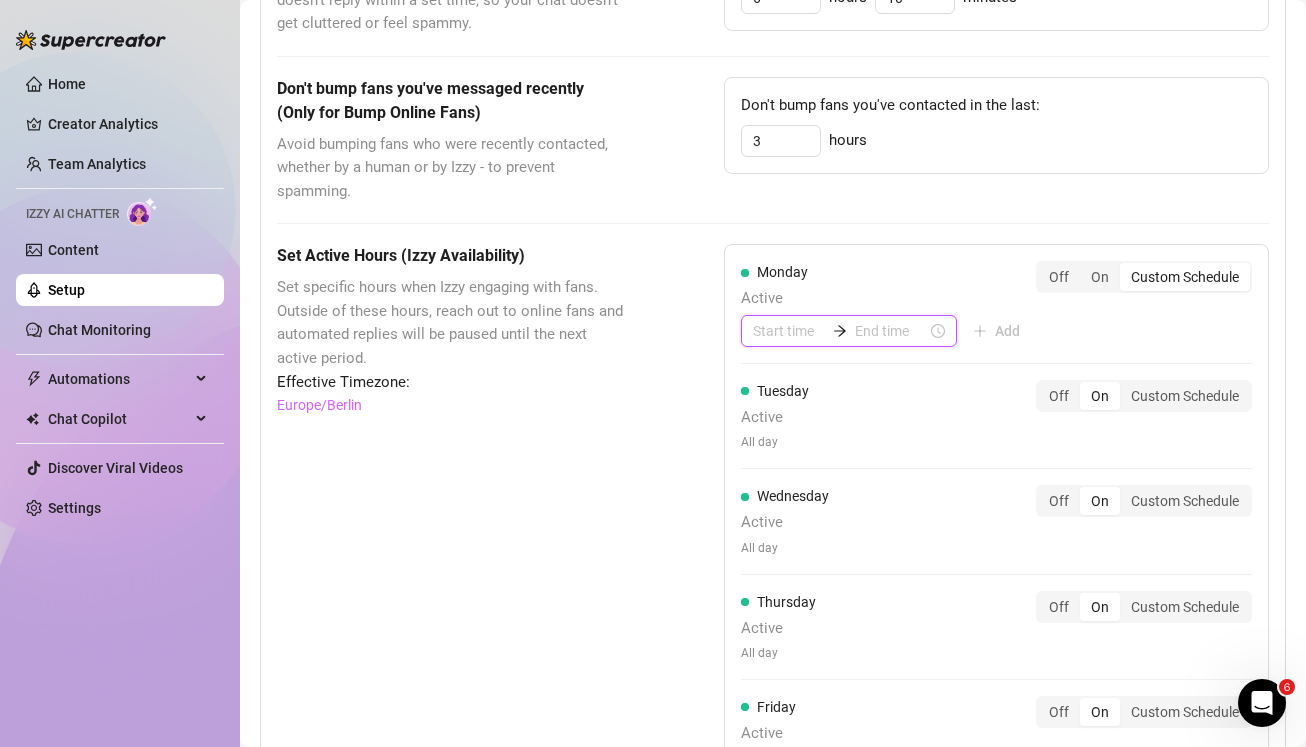 click at bounding box center [789, 331] 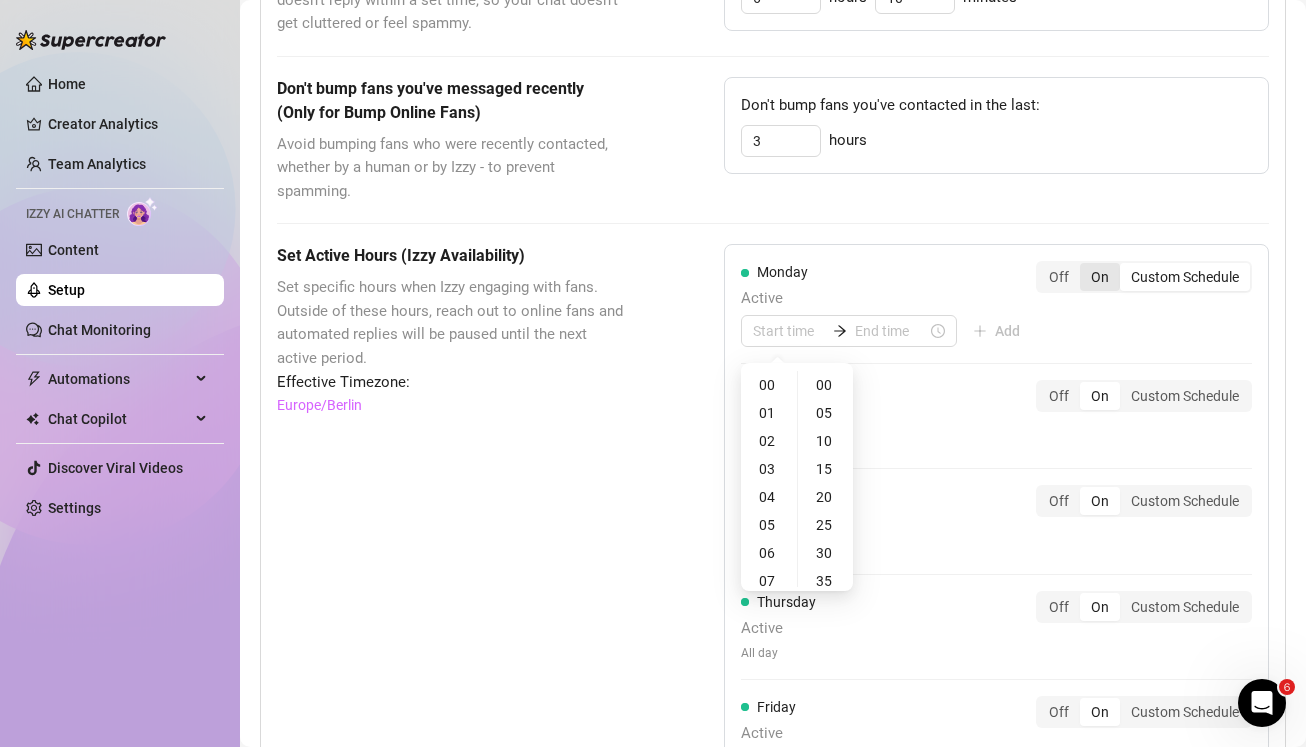 click on "On" at bounding box center [1100, 277] 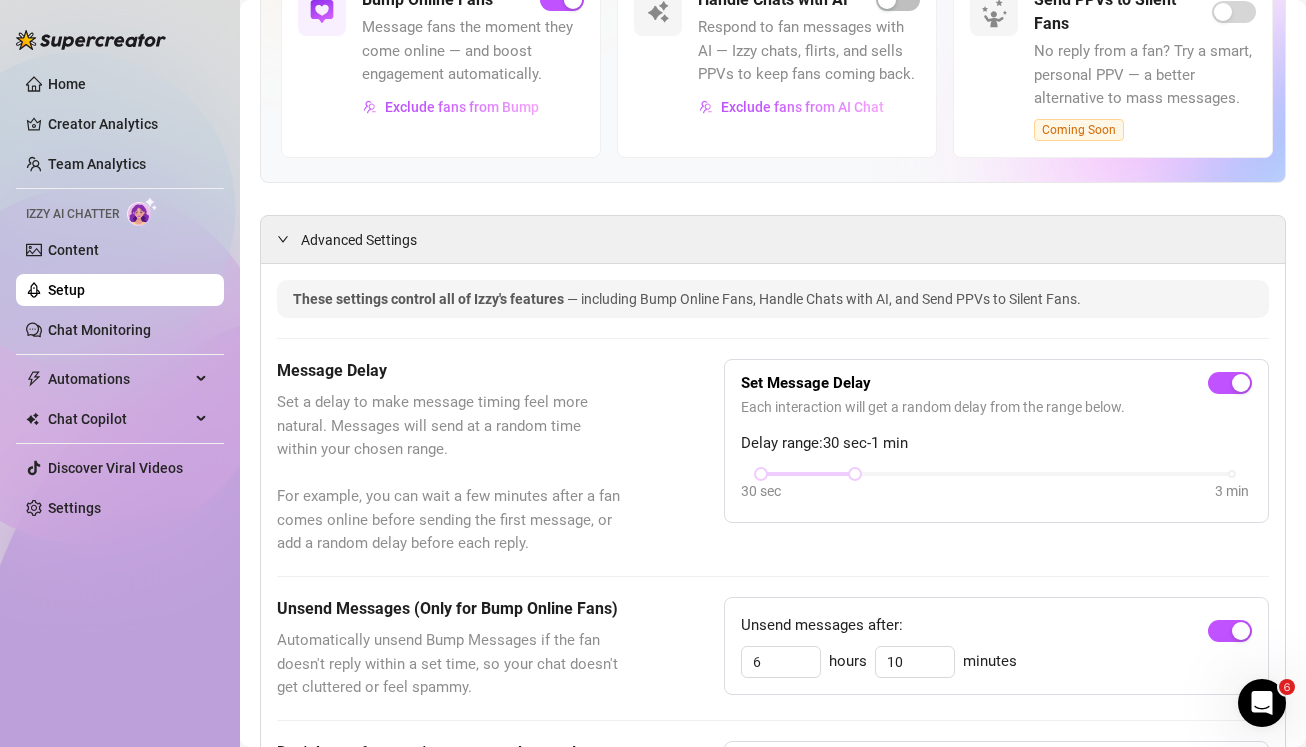 scroll, scrollTop: 0, scrollLeft: 0, axis: both 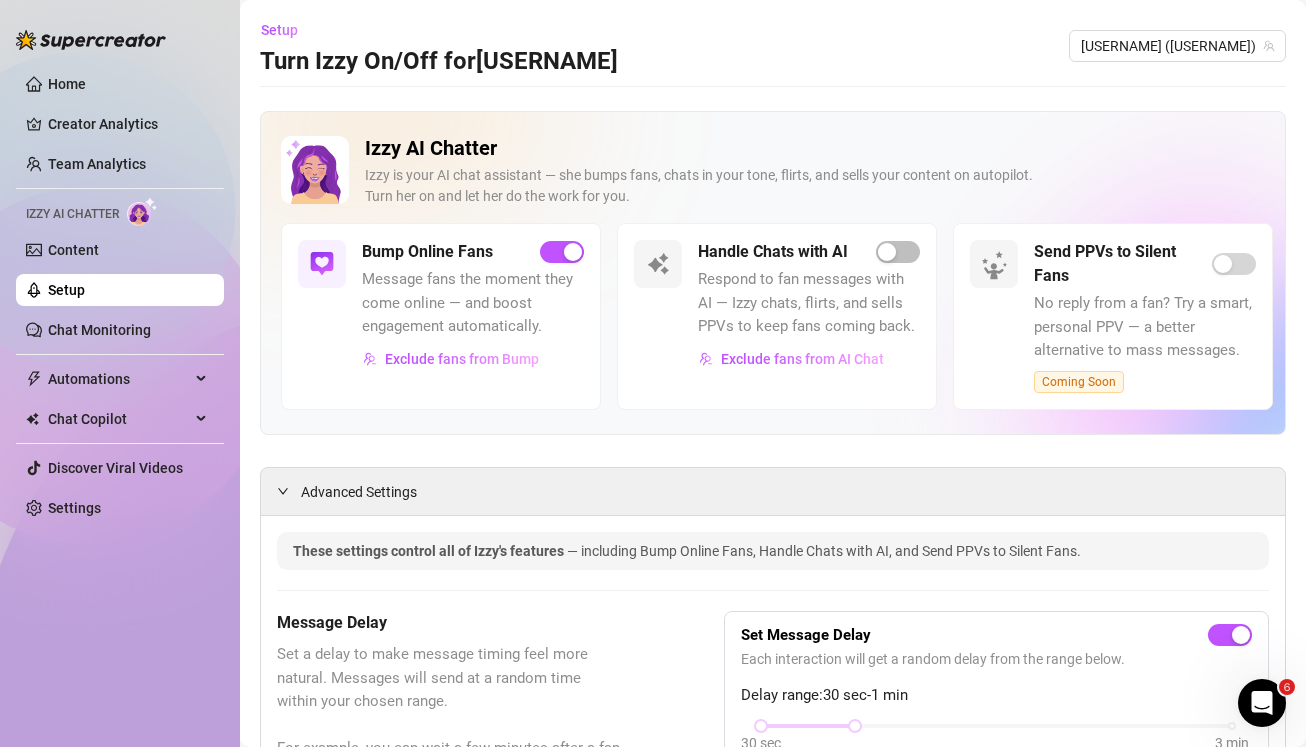 click on "Set Message Delay Each interaction will get a random delay from the range below. Delay range:  30 sec  -  1 min 30 sec 3 min" at bounding box center [996, 693] 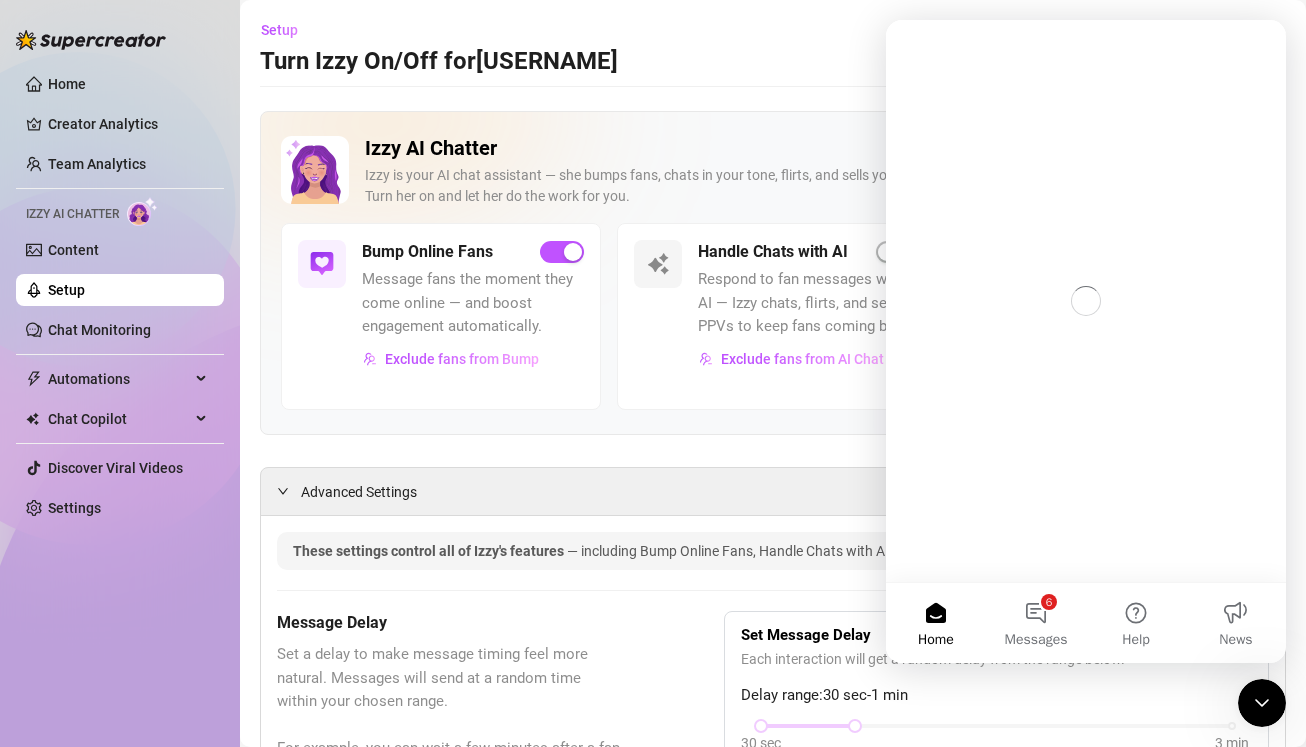 scroll, scrollTop: 0, scrollLeft: 0, axis: both 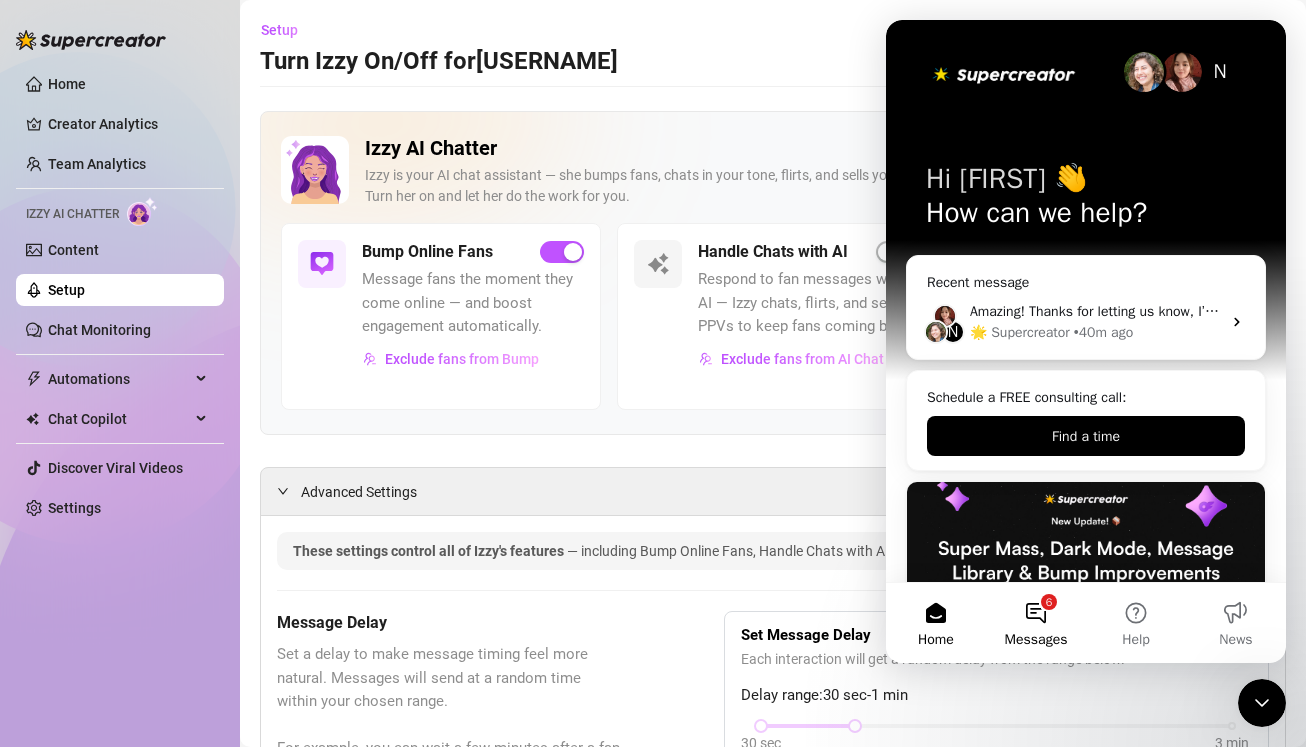 click on "6 Messages" at bounding box center (1036, 623) 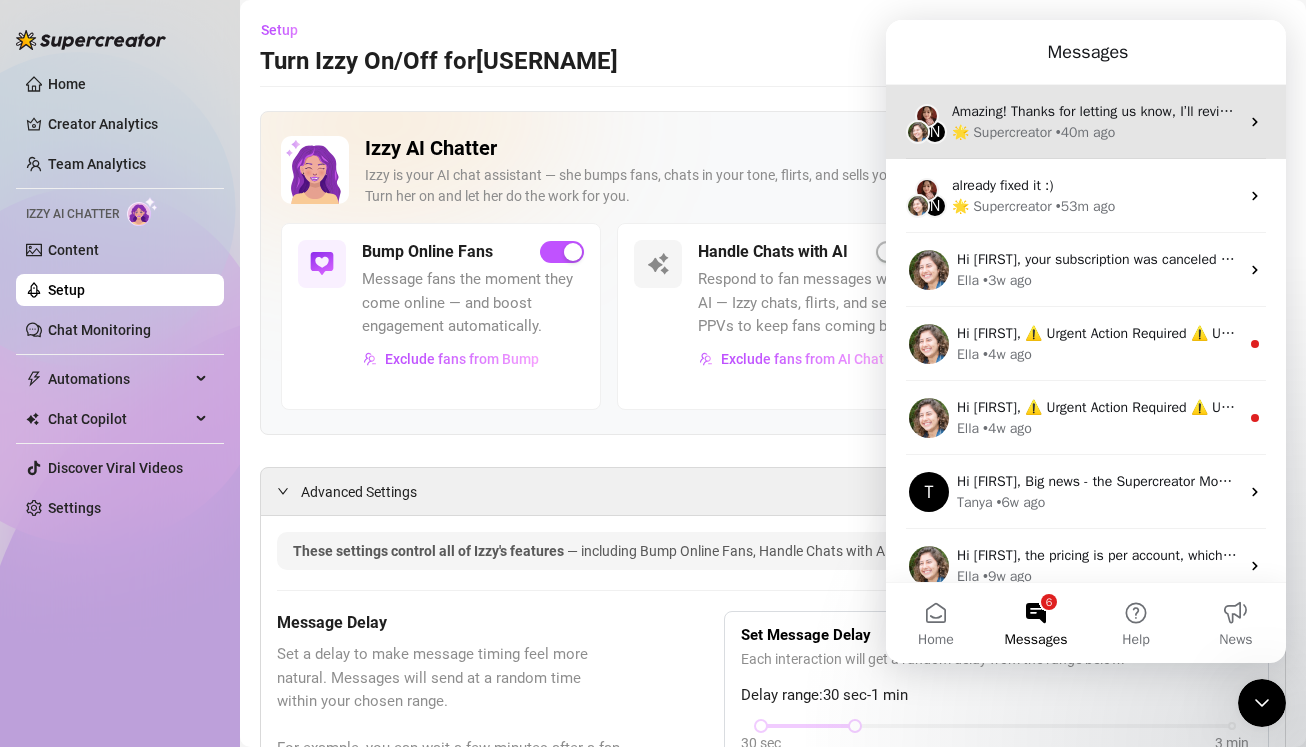 click on "Amazing! Thanks for letting us know,  I’ll review your bio now and make sure everything looks good for Izzy to start running. I’ll follow up shortly once it’s all set!" at bounding box center (1436, 111) 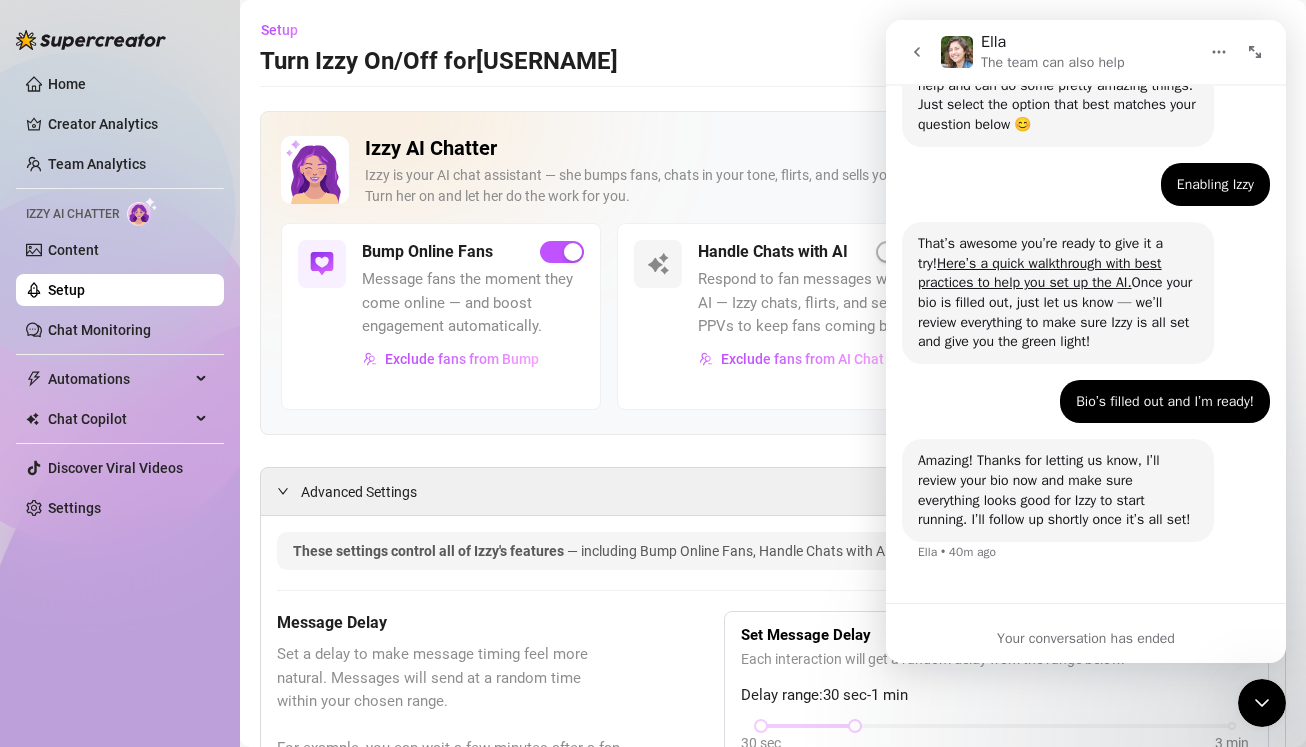 scroll, scrollTop: 240, scrollLeft: 0, axis: vertical 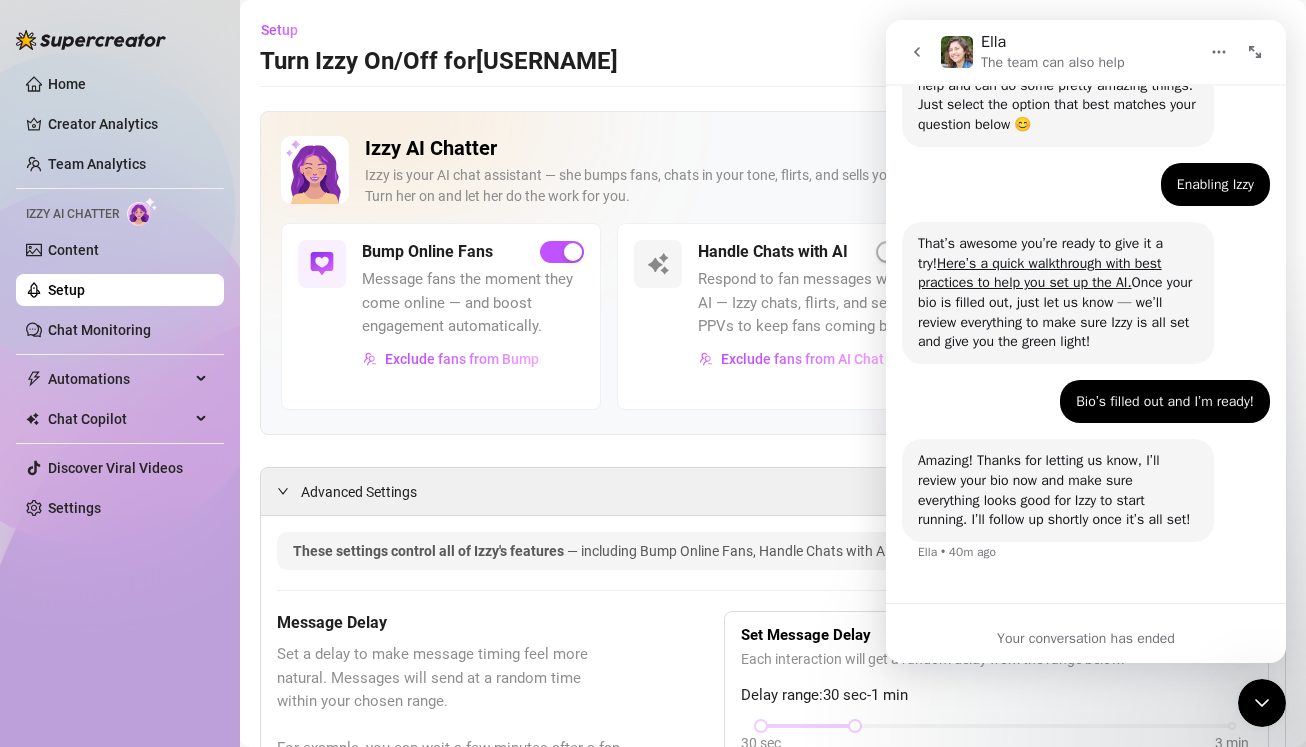 click 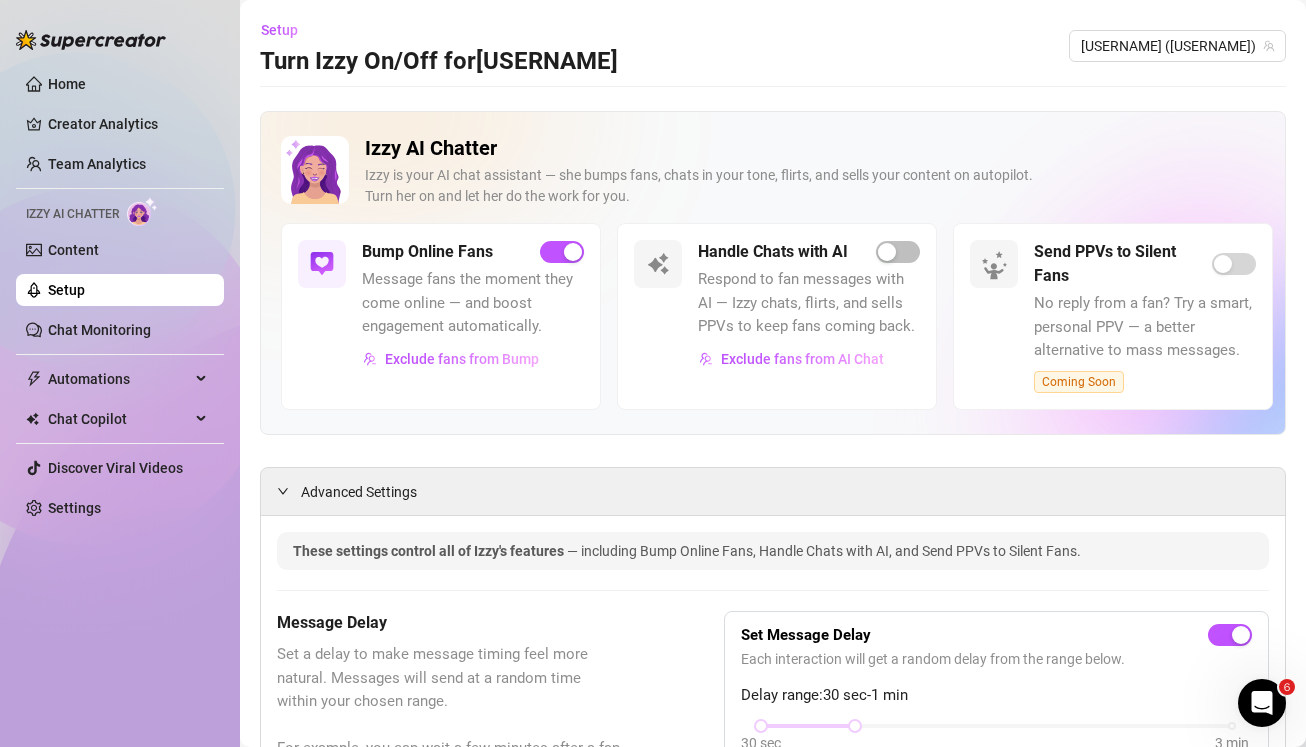 scroll, scrollTop: 0, scrollLeft: 0, axis: both 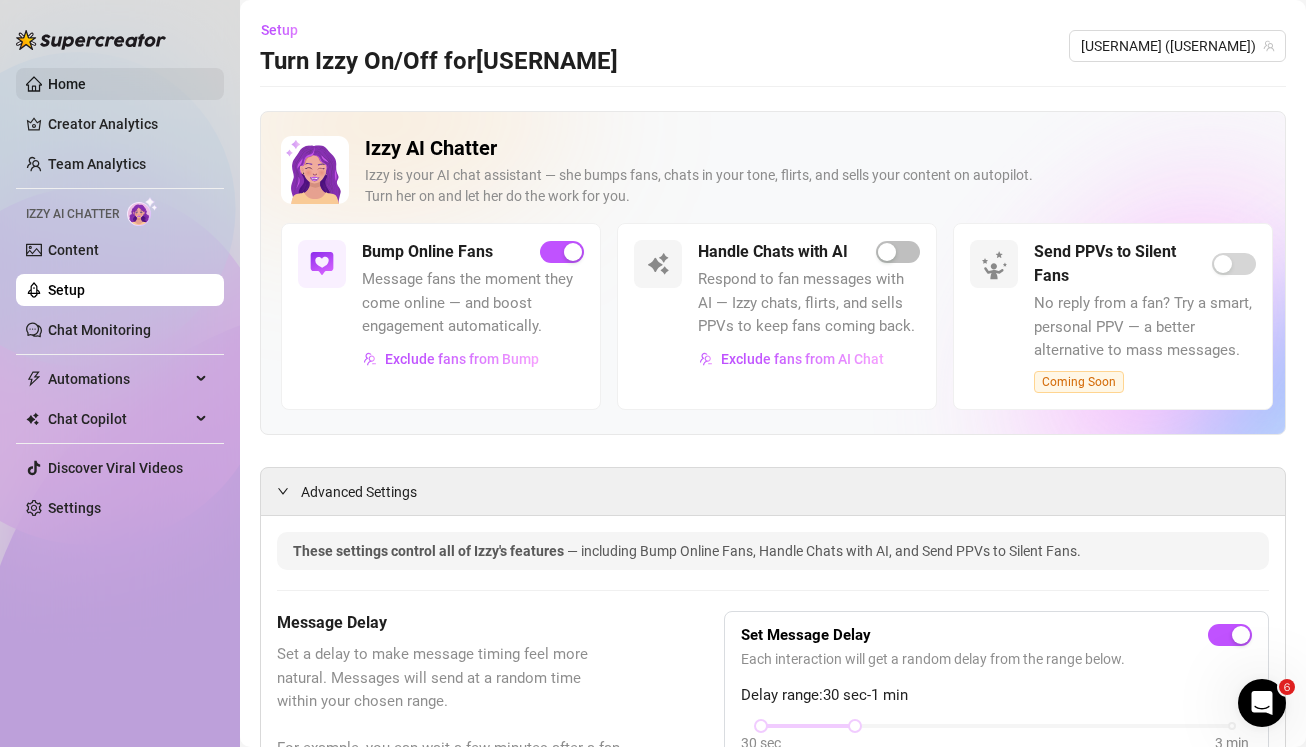 click on "Home" at bounding box center [67, 84] 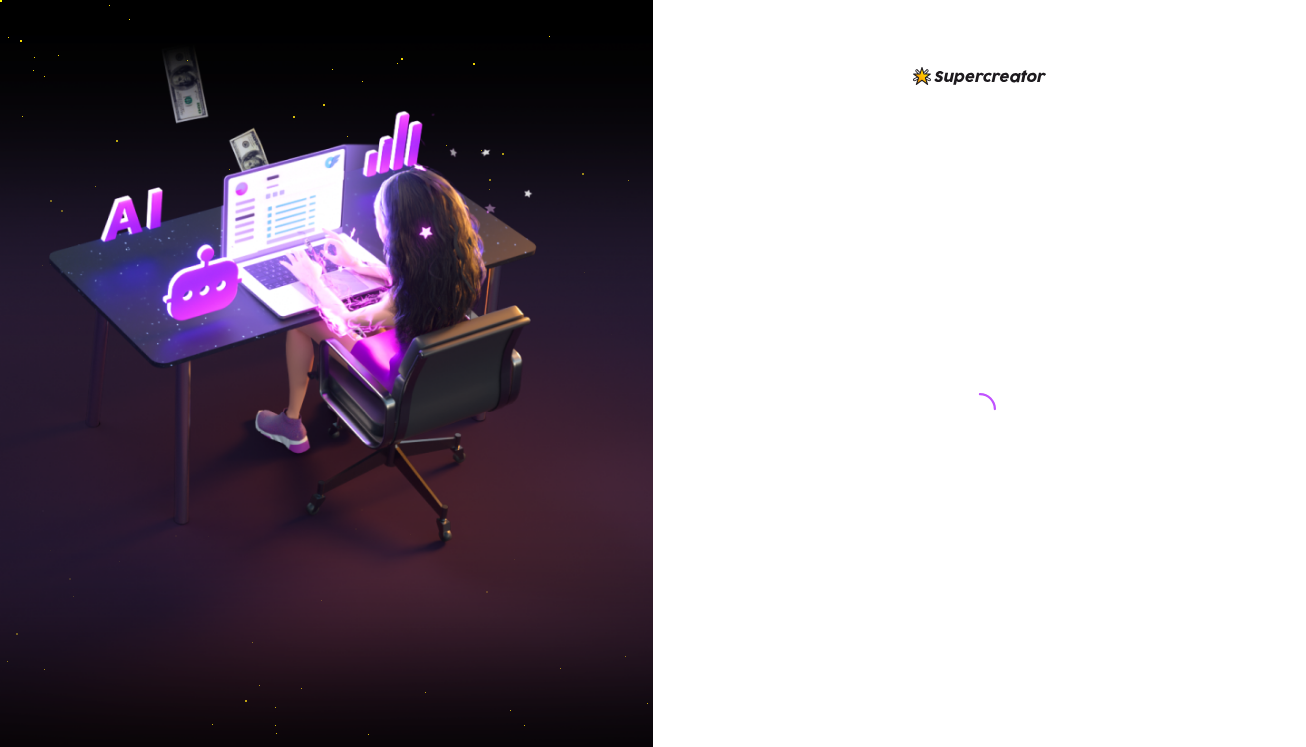 scroll, scrollTop: 0, scrollLeft: 0, axis: both 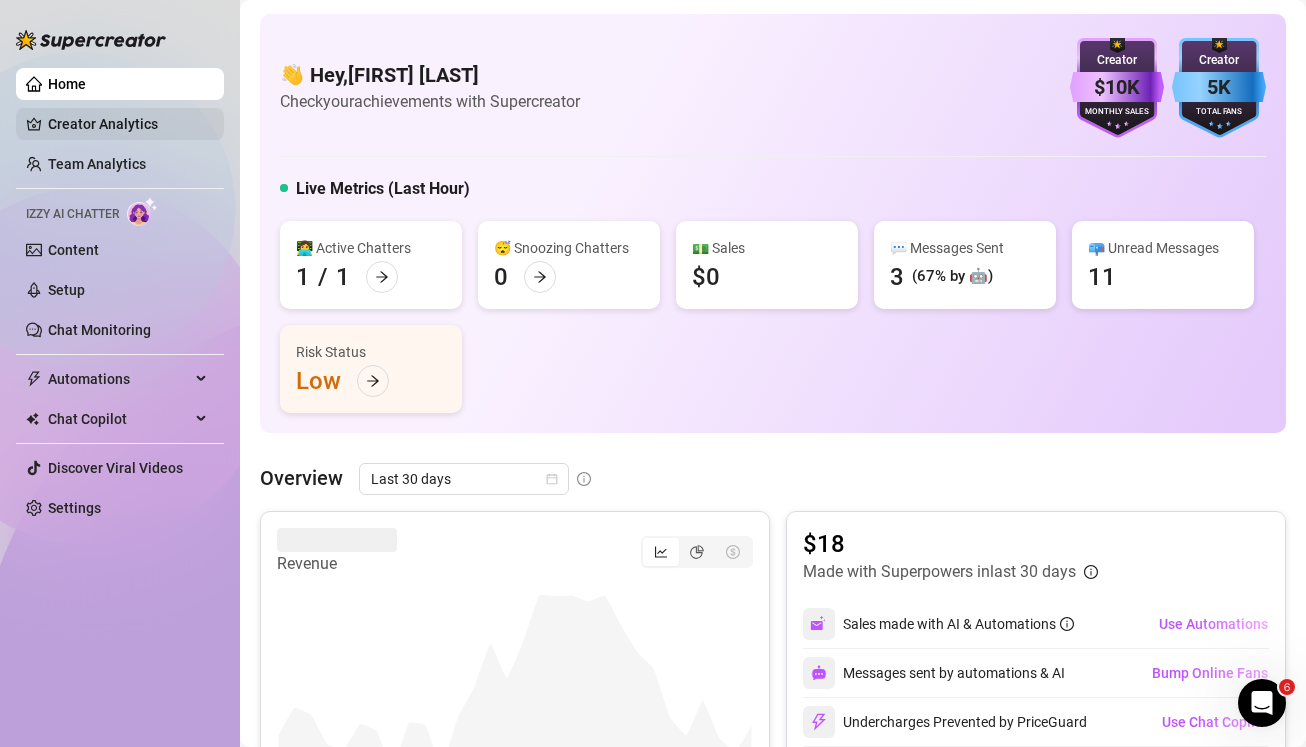 click on "Creator Analytics" at bounding box center (128, 124) 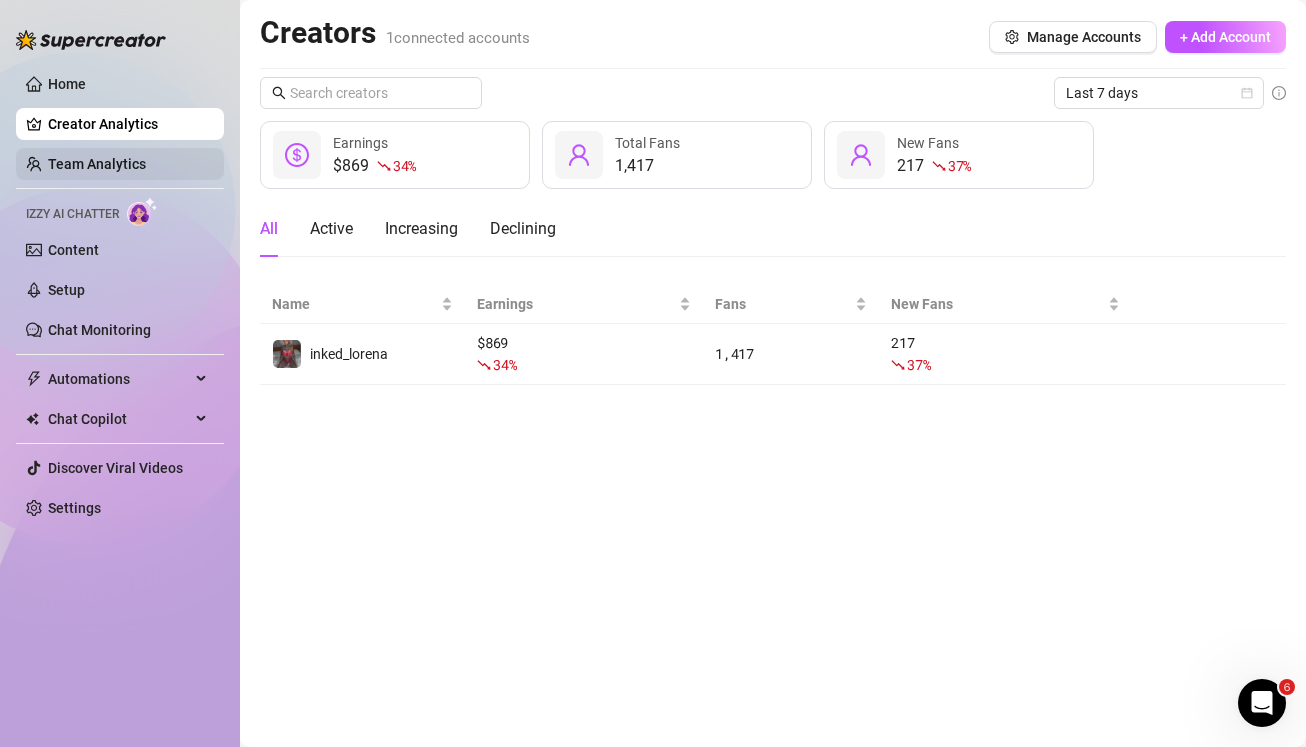 click on "Team Analytics" at bounding box center (97, 164) 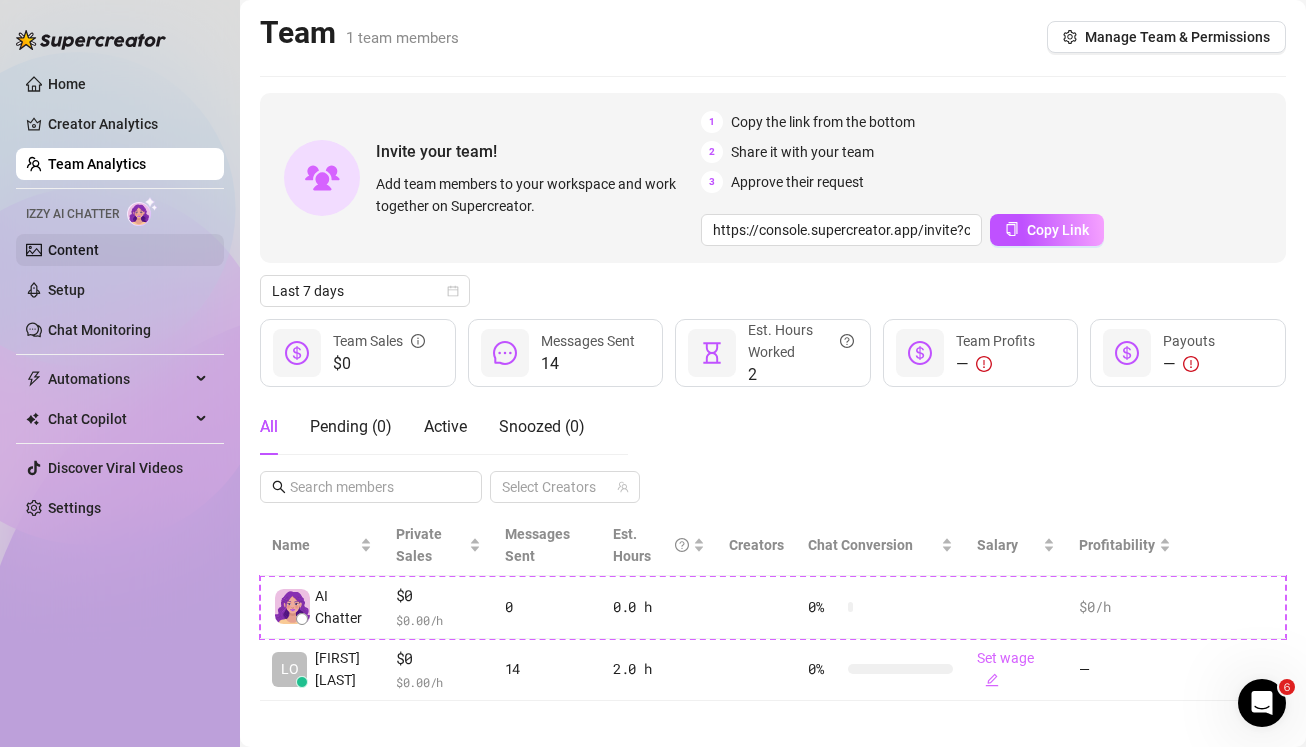 click on "Content" at bounding box center (73, 250) 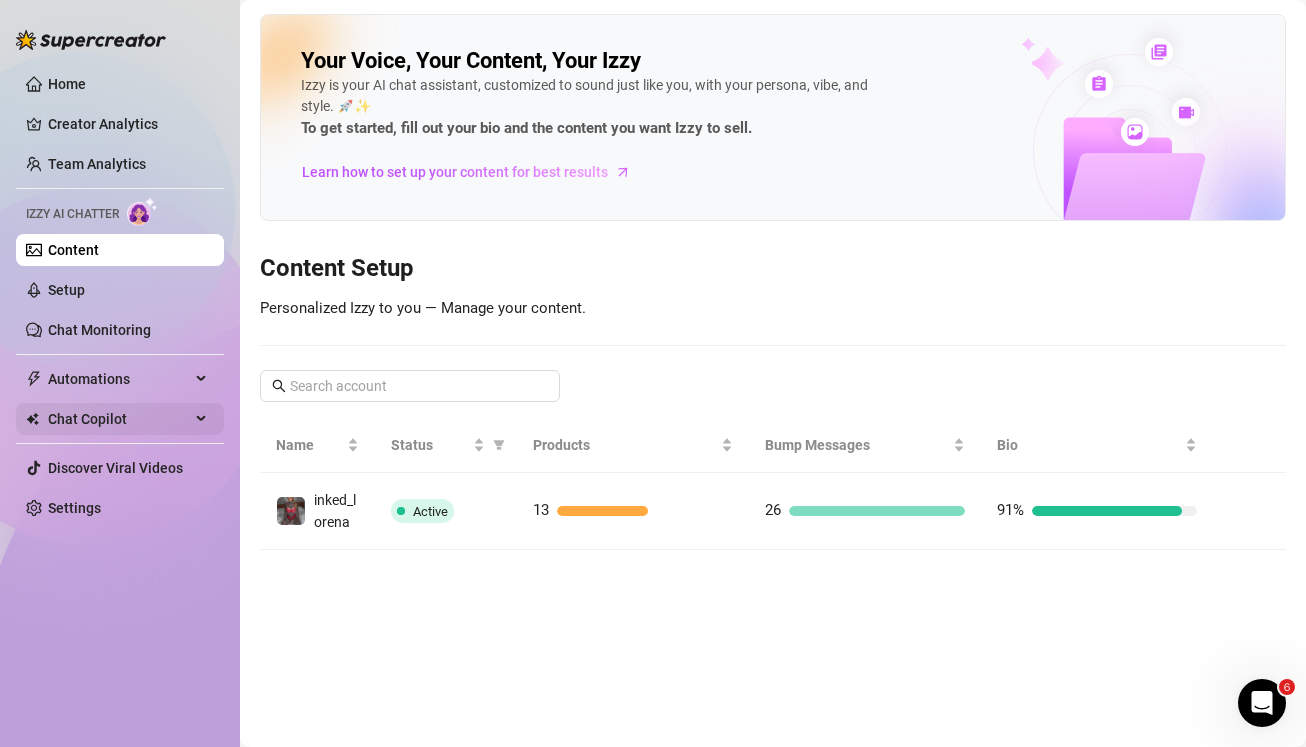 click on "Chat Copilot" at bounding box center (119, 419) 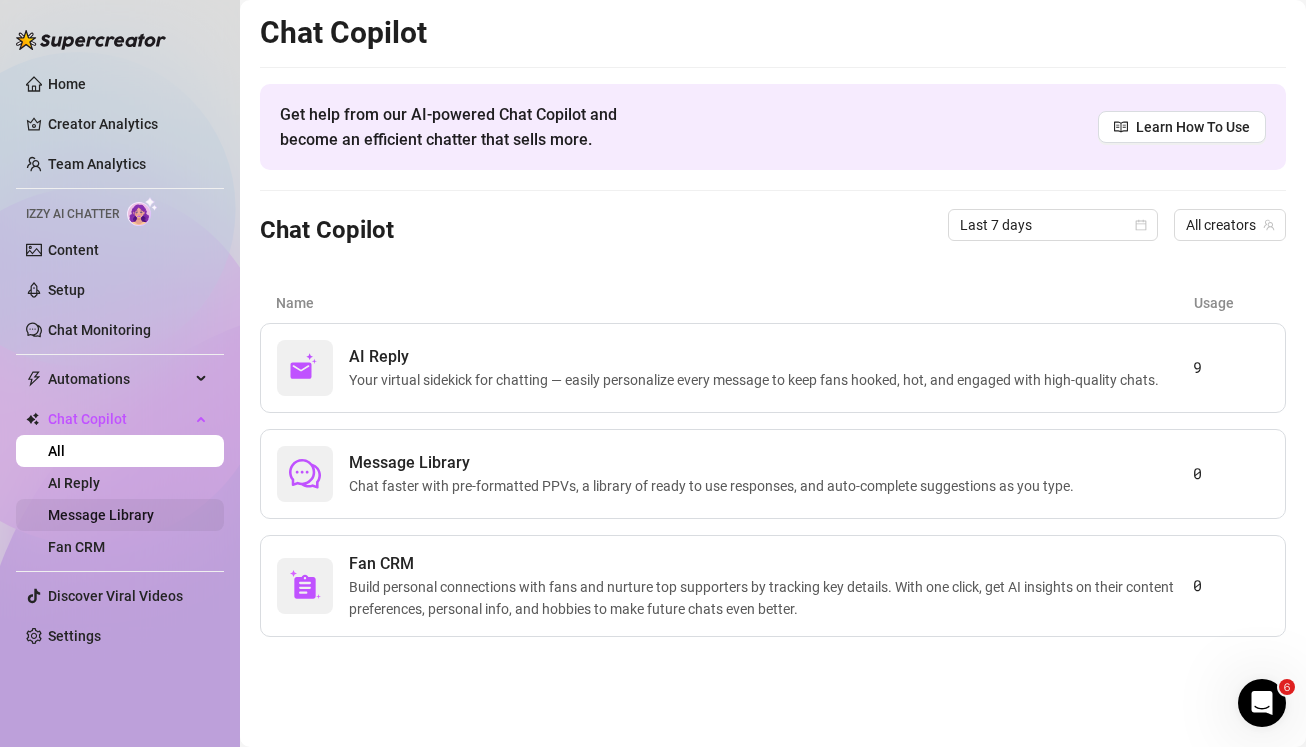 click on "Message Library" at bounding box center [101, 515] 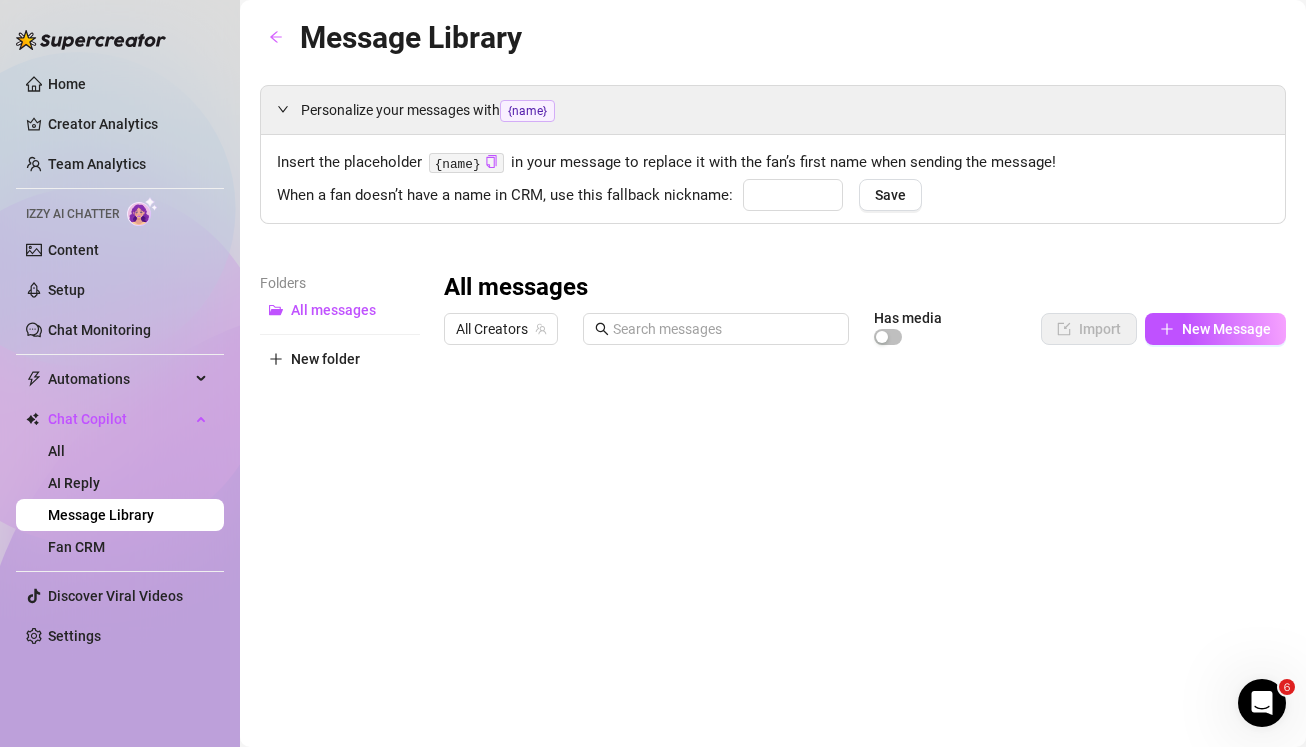 type on "babe" 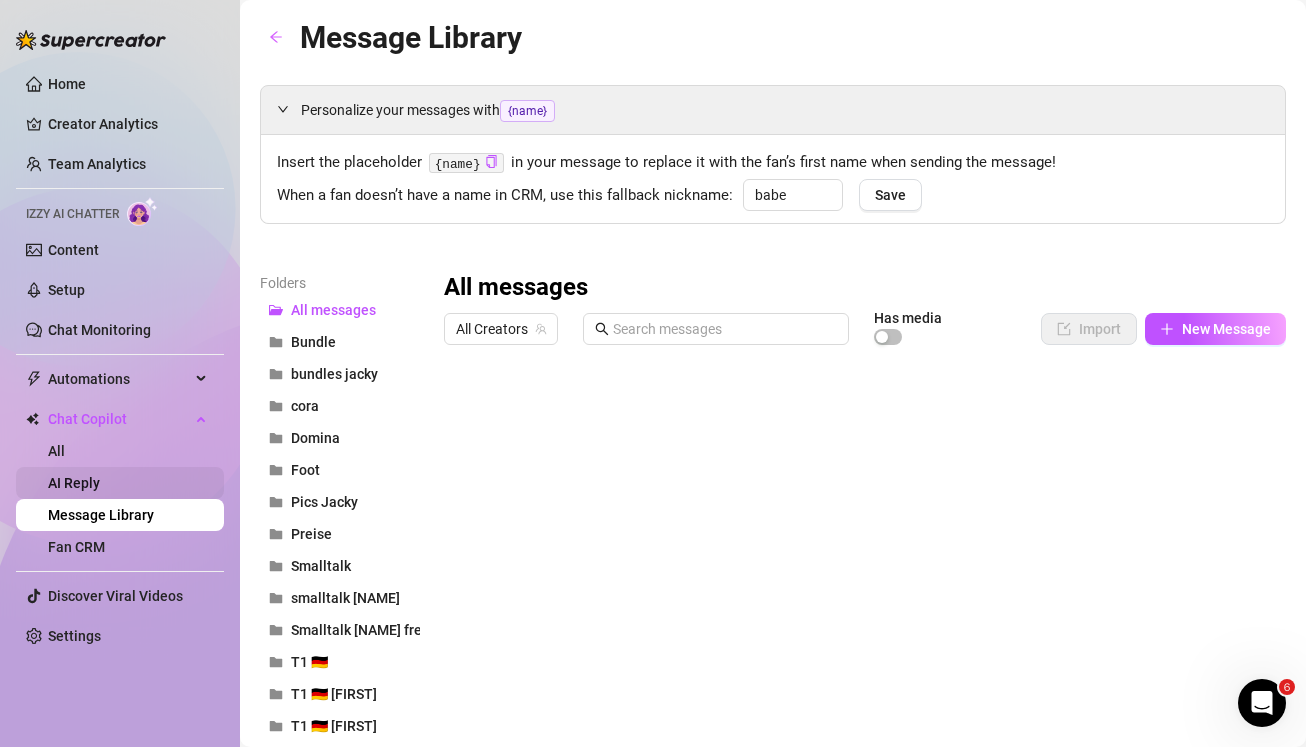 click on "AI Reply" at bounding box center [74, 483] 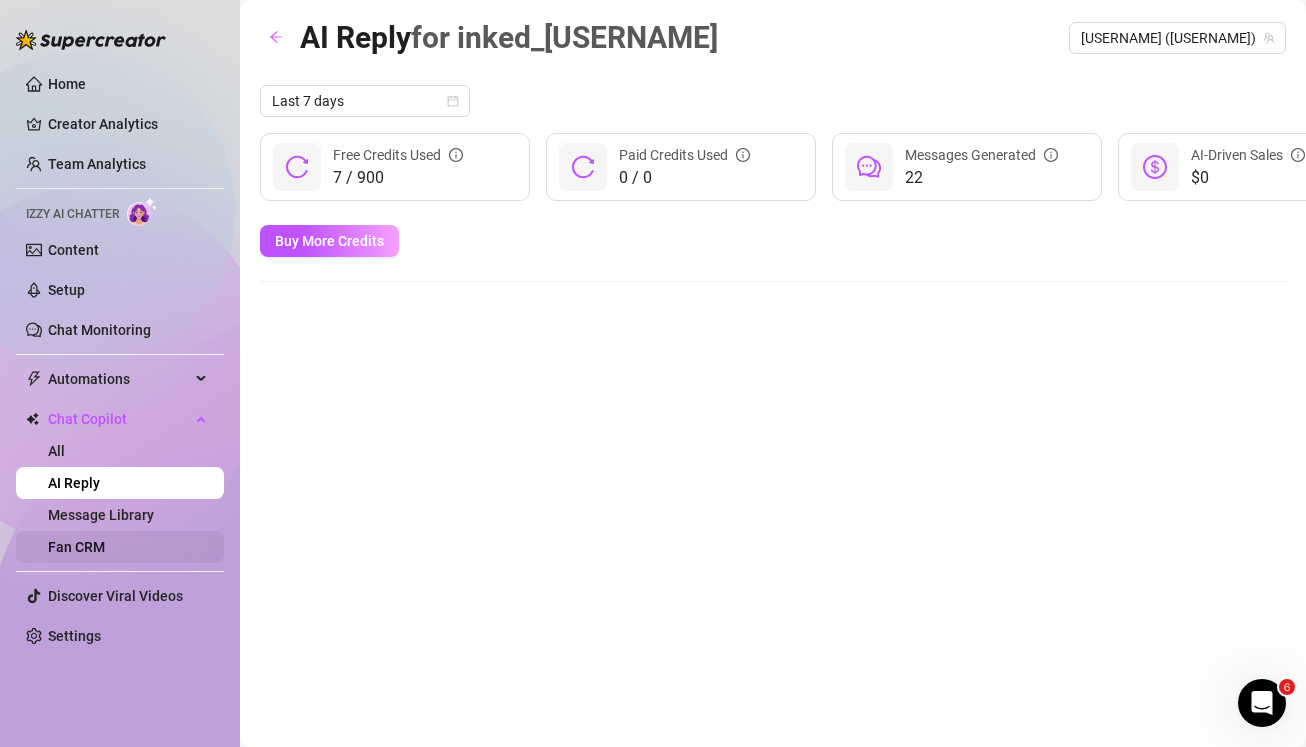 click on "Fan CRM" at bounding box center [76, 547] 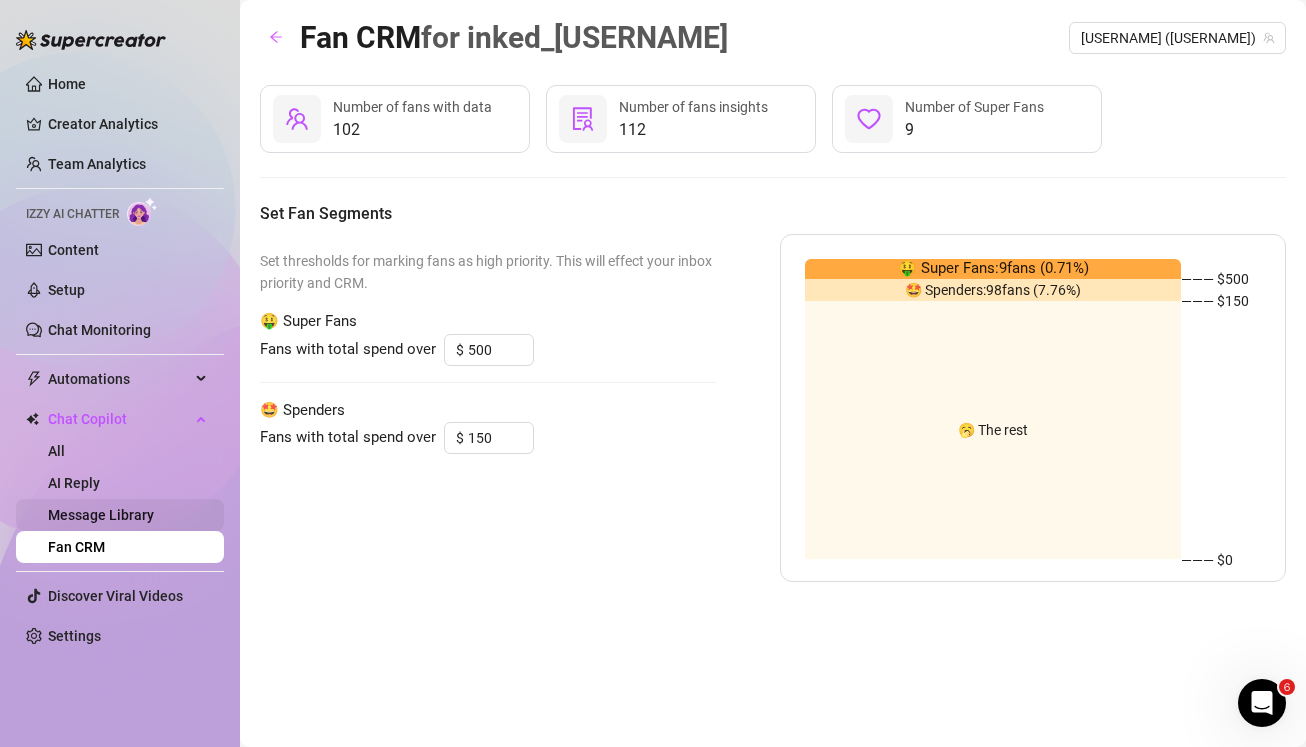 click on "Message Library" at bounding box center [101, 515] 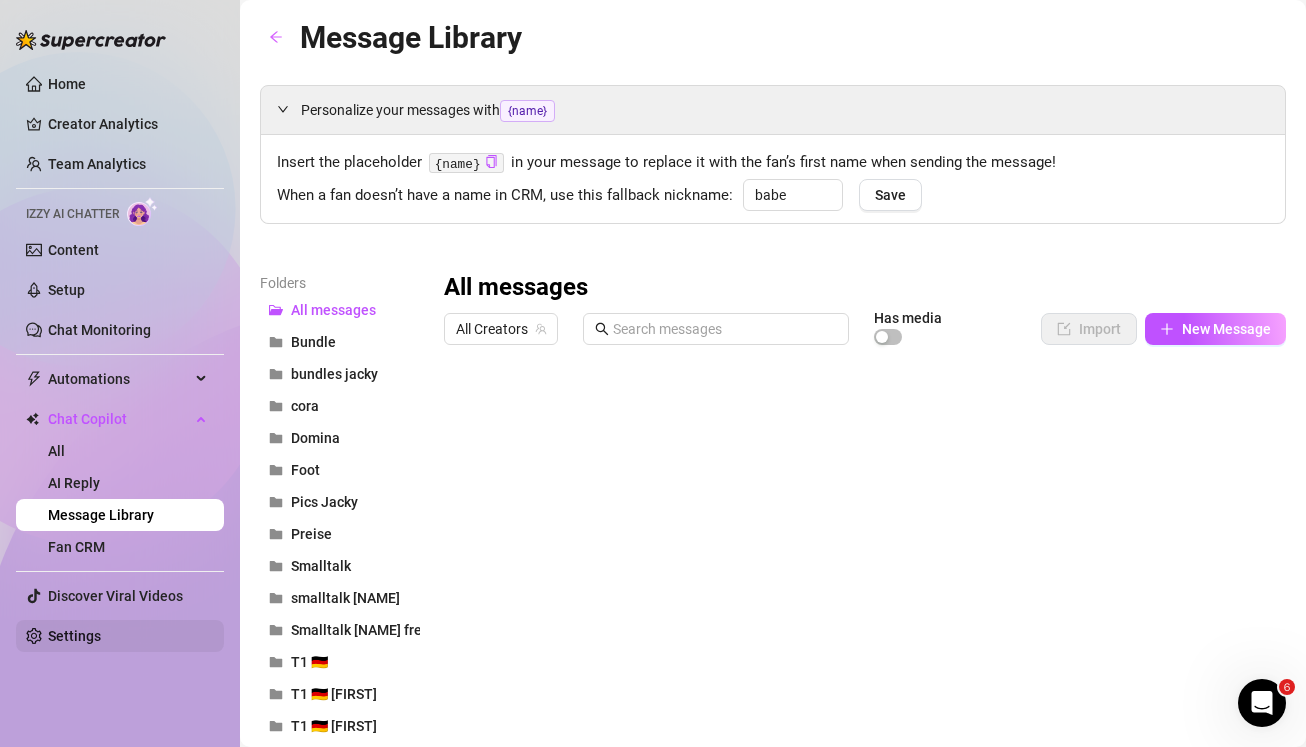 click on "Settings" at bounding box center [74, 636] 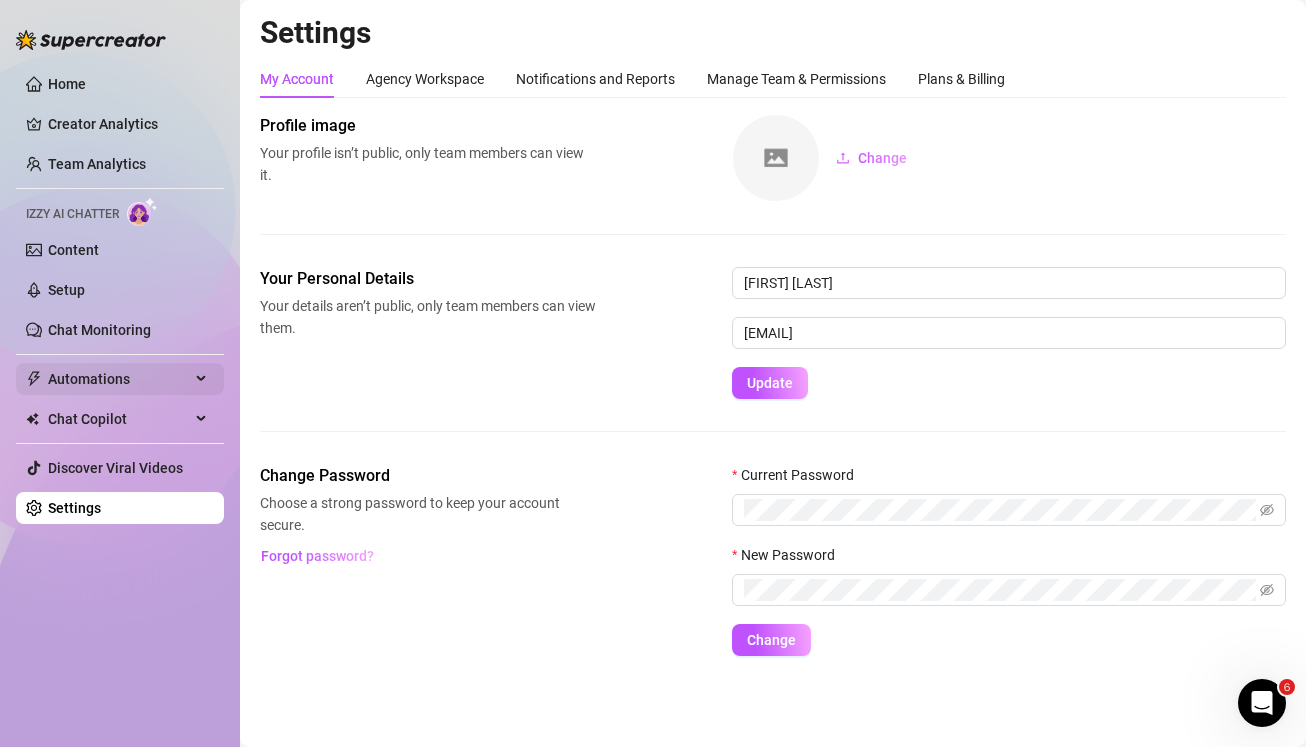 click on "Automations" at bounding box center (119, 379) 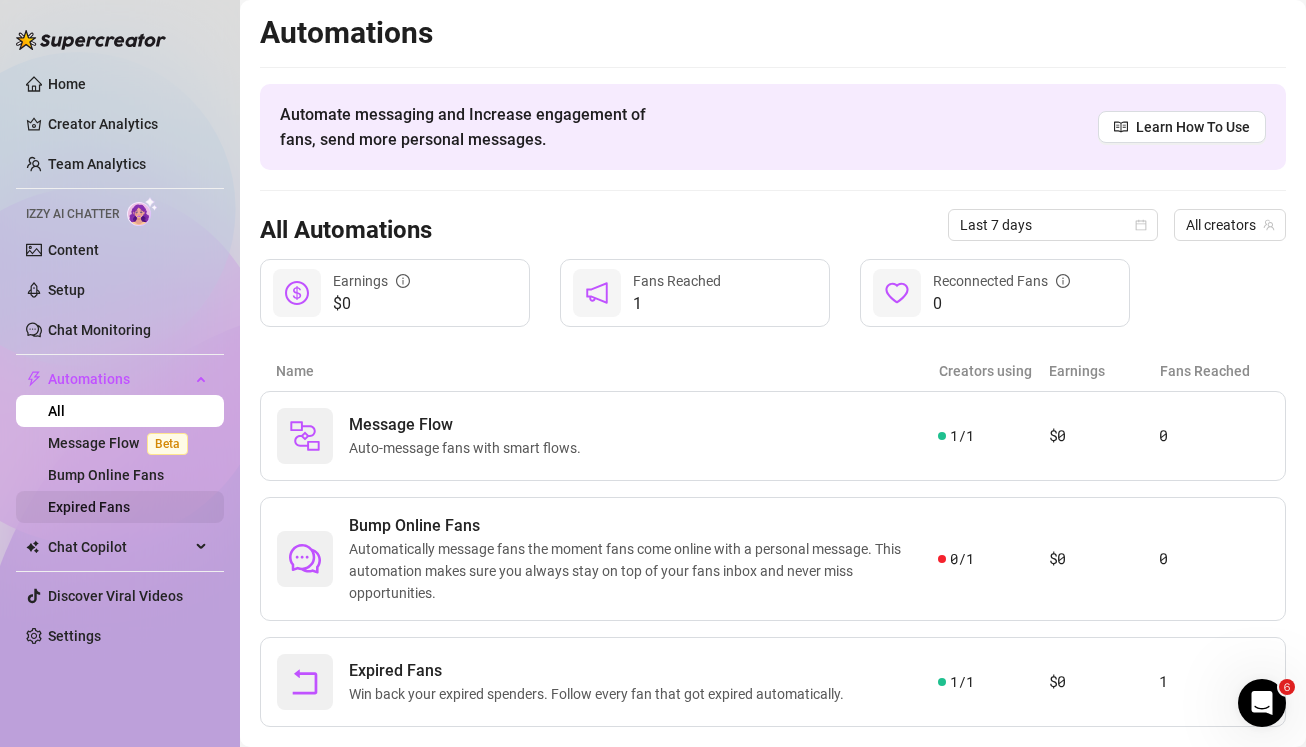 click on "Expired Fans" at bounding box center (89, 507) 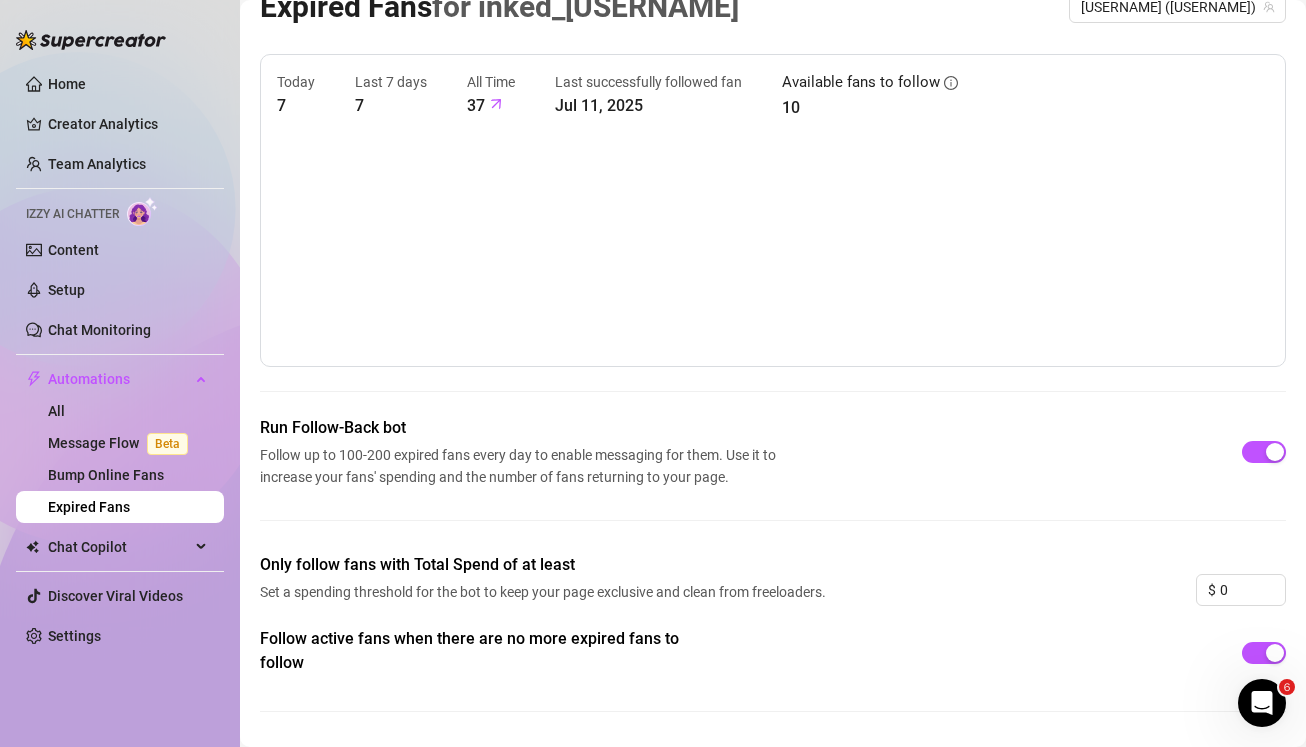 scroll, scrollTop: 0, scrollLeft: 0, axis: both 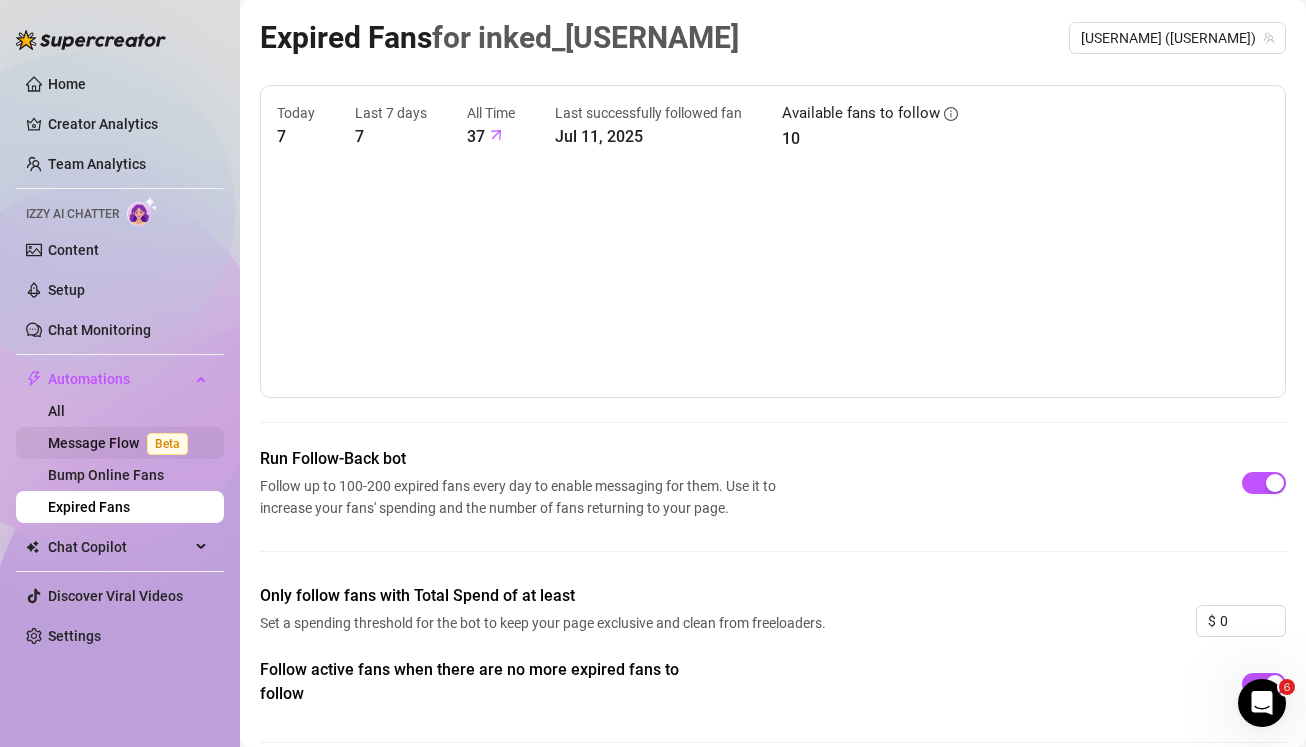 click on "Message Flow Beta" at bounding box center [122, 443] 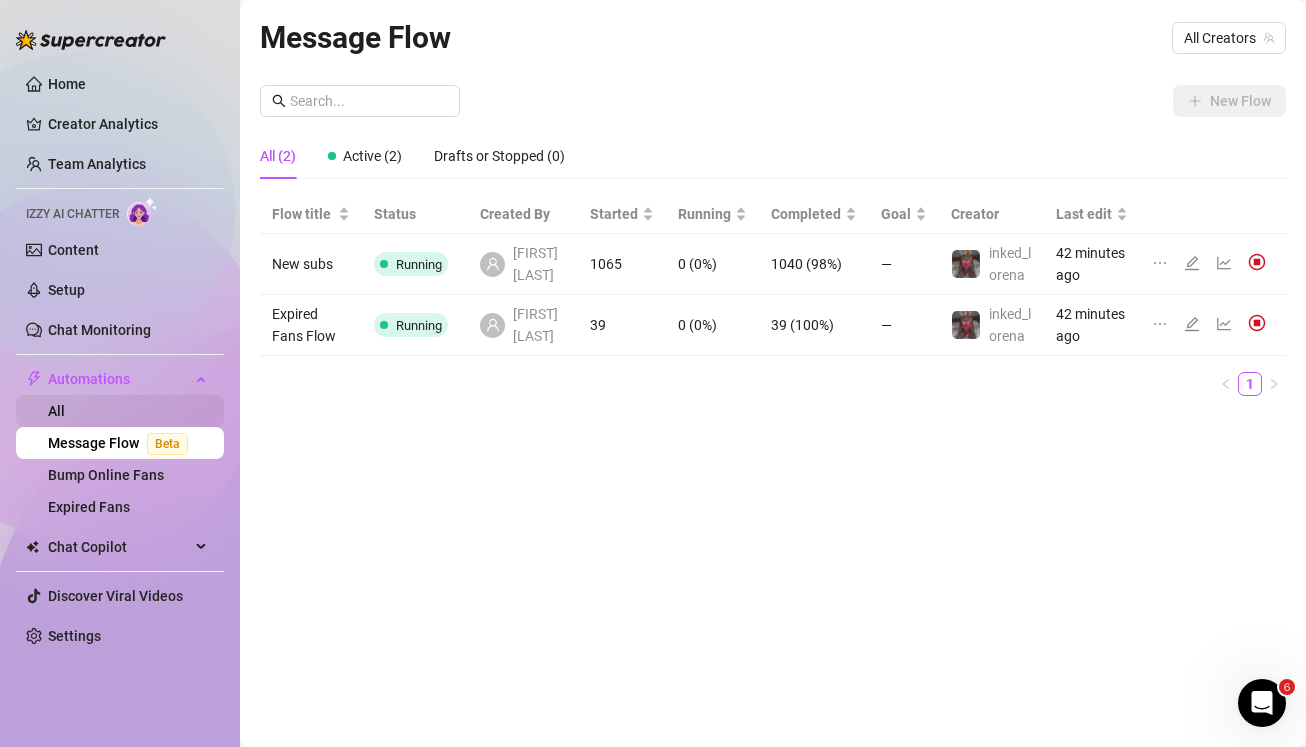click on "All" at bounding box center [56, 411] 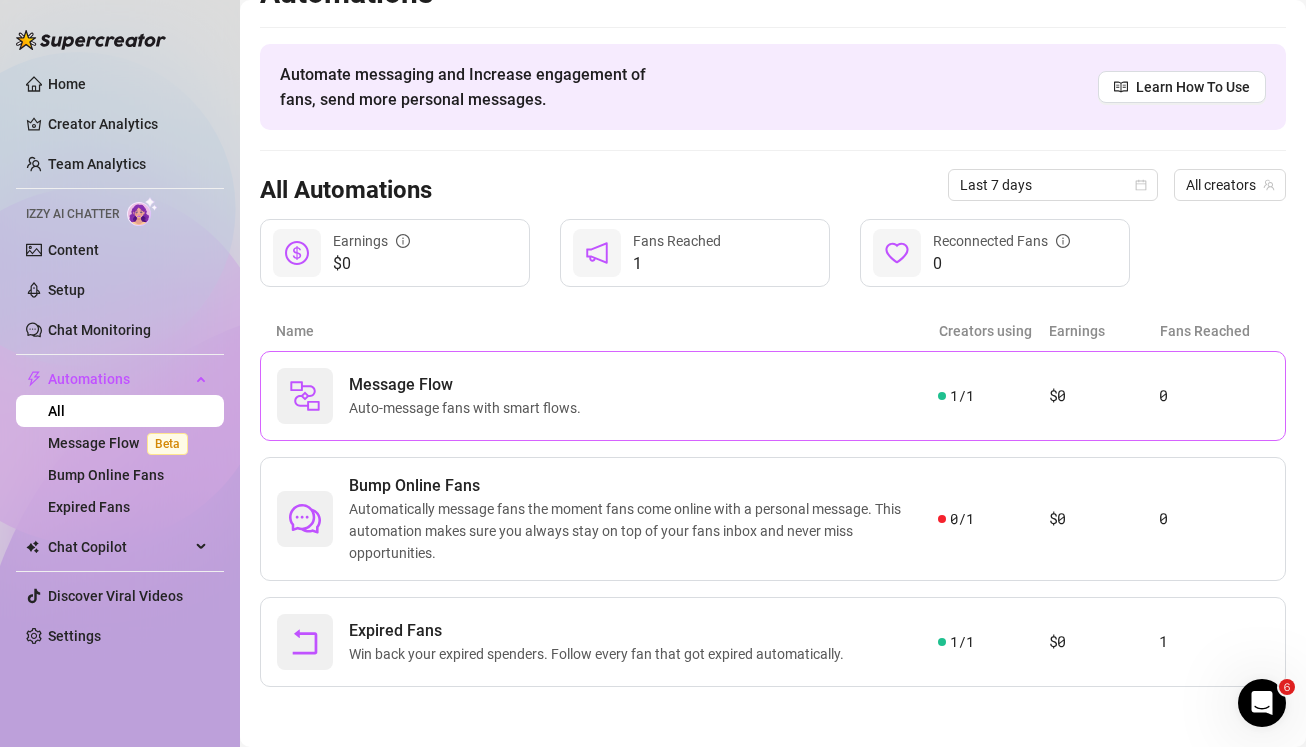 scroll, scrollTop: 0, scrollLeft: 0, axis: both 